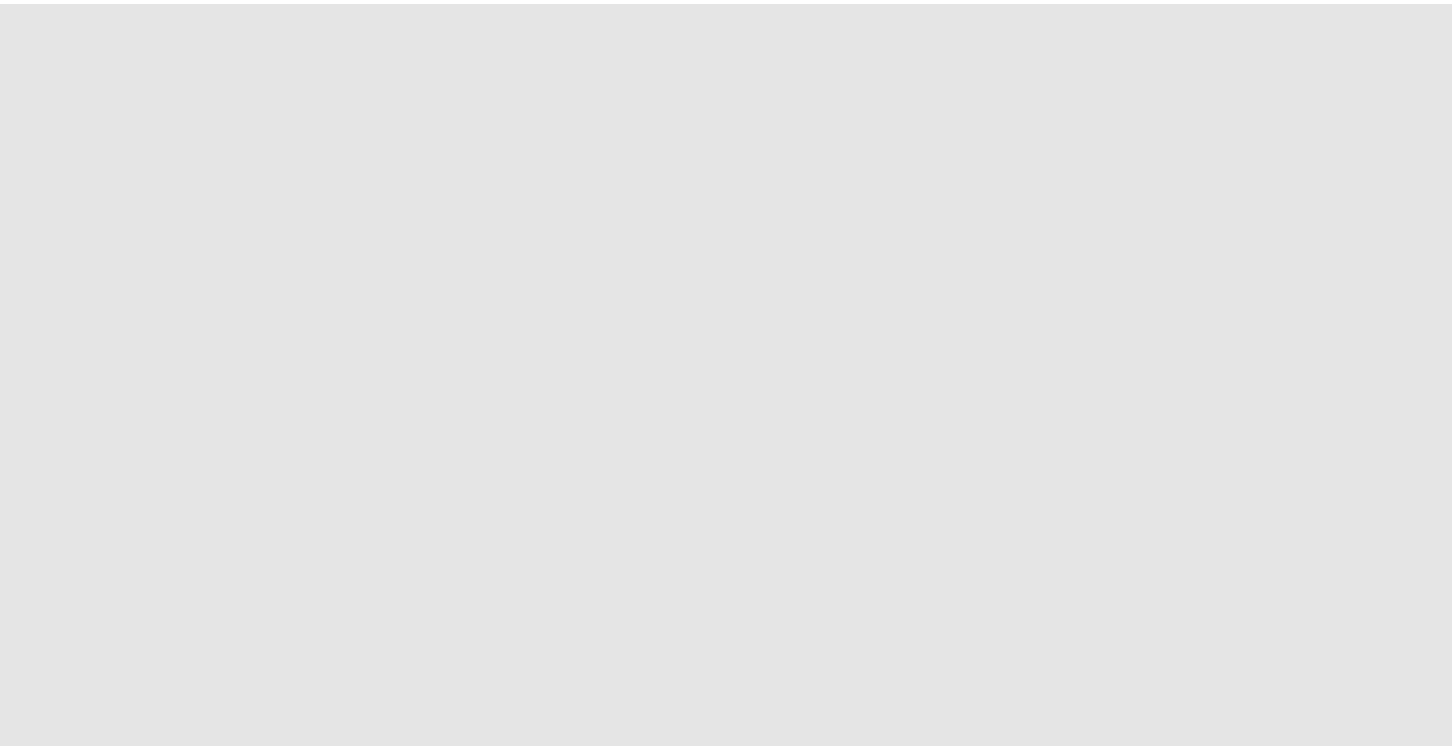 scroll, scrollTop: 0, scrollLeft: 0, axis: both 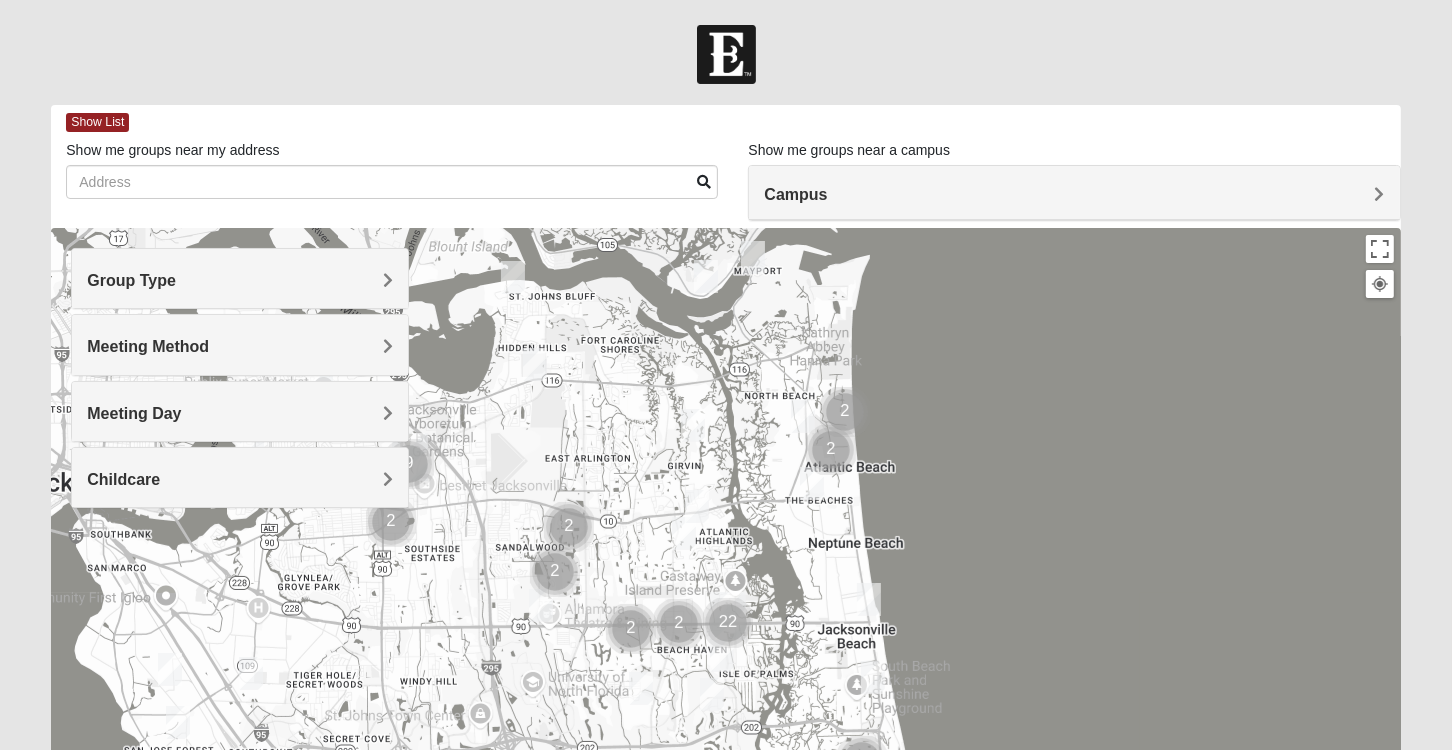 click on "Group Type" at bounding box center [239, 280] 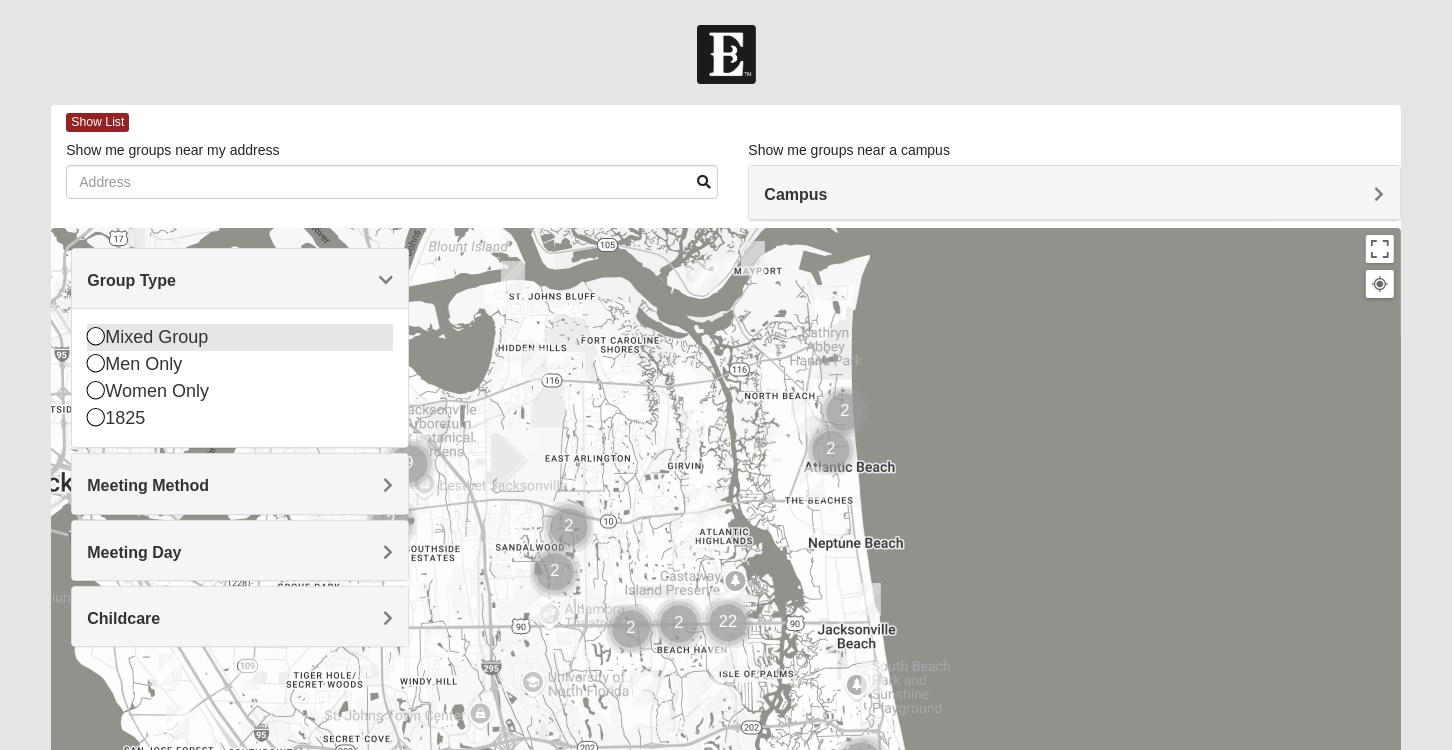 click at bounding box center (96, 336) 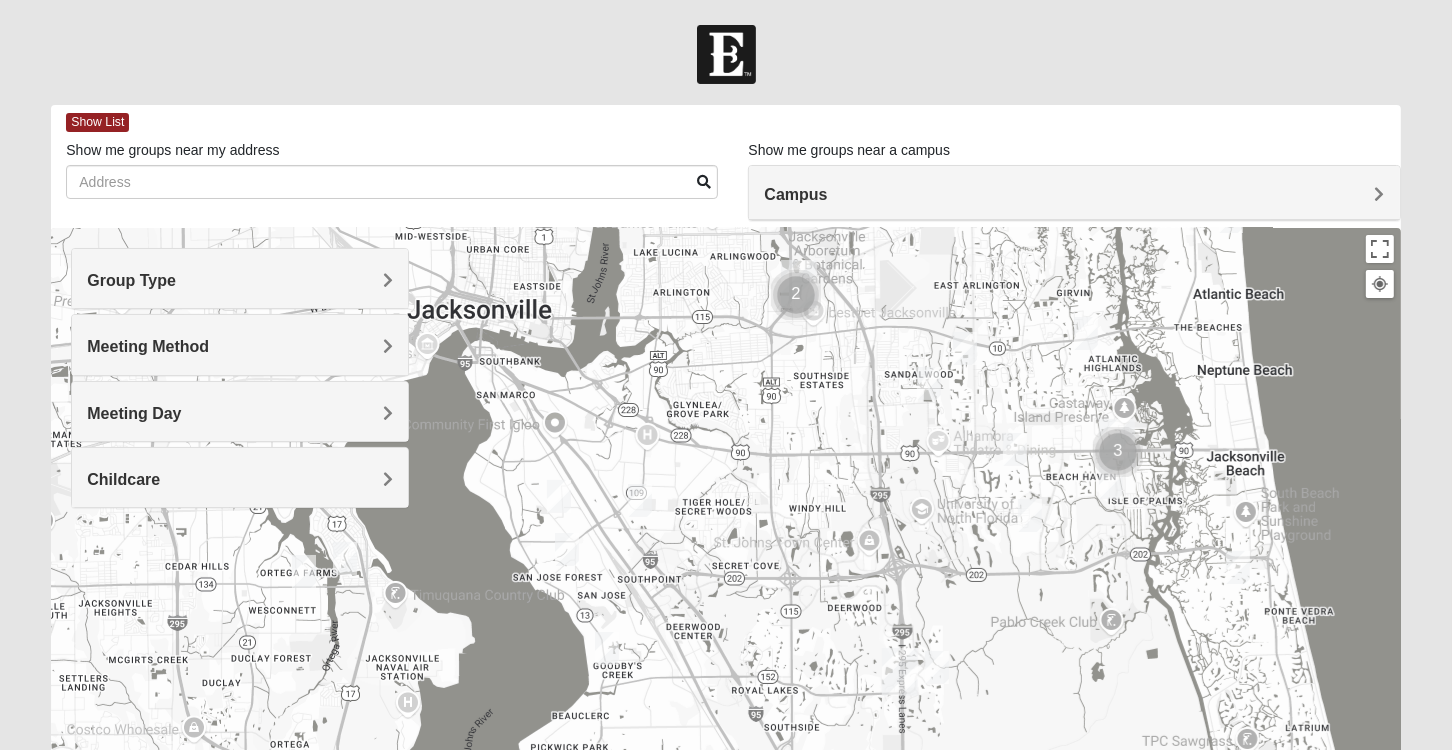 drag, startPoint x: 902, startPoint y: 526, endPoint x: 1289, endPoint y: 358, distance: 421.89218 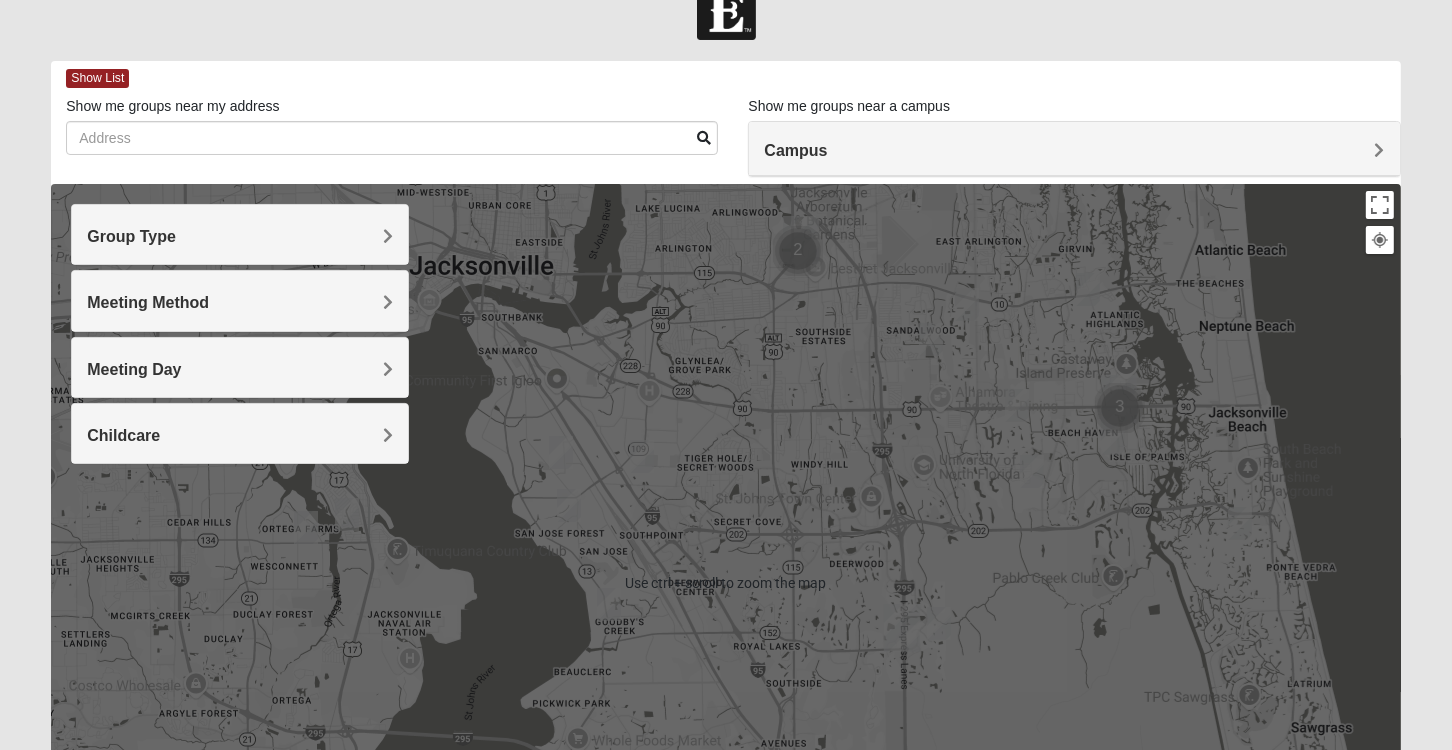 scroll, scrollTop: 0, scrollLeft: 0, axis: both 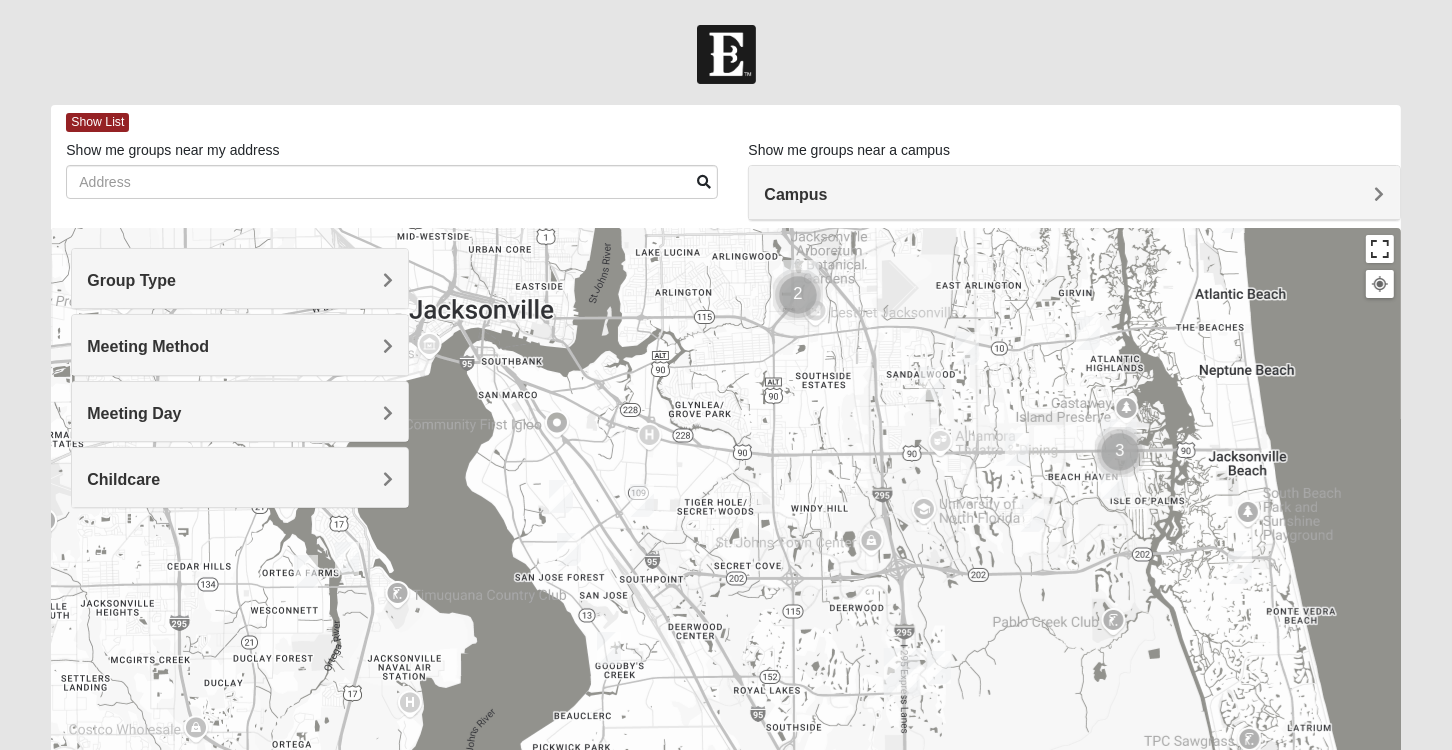 click at bounding box center [1380, 249] 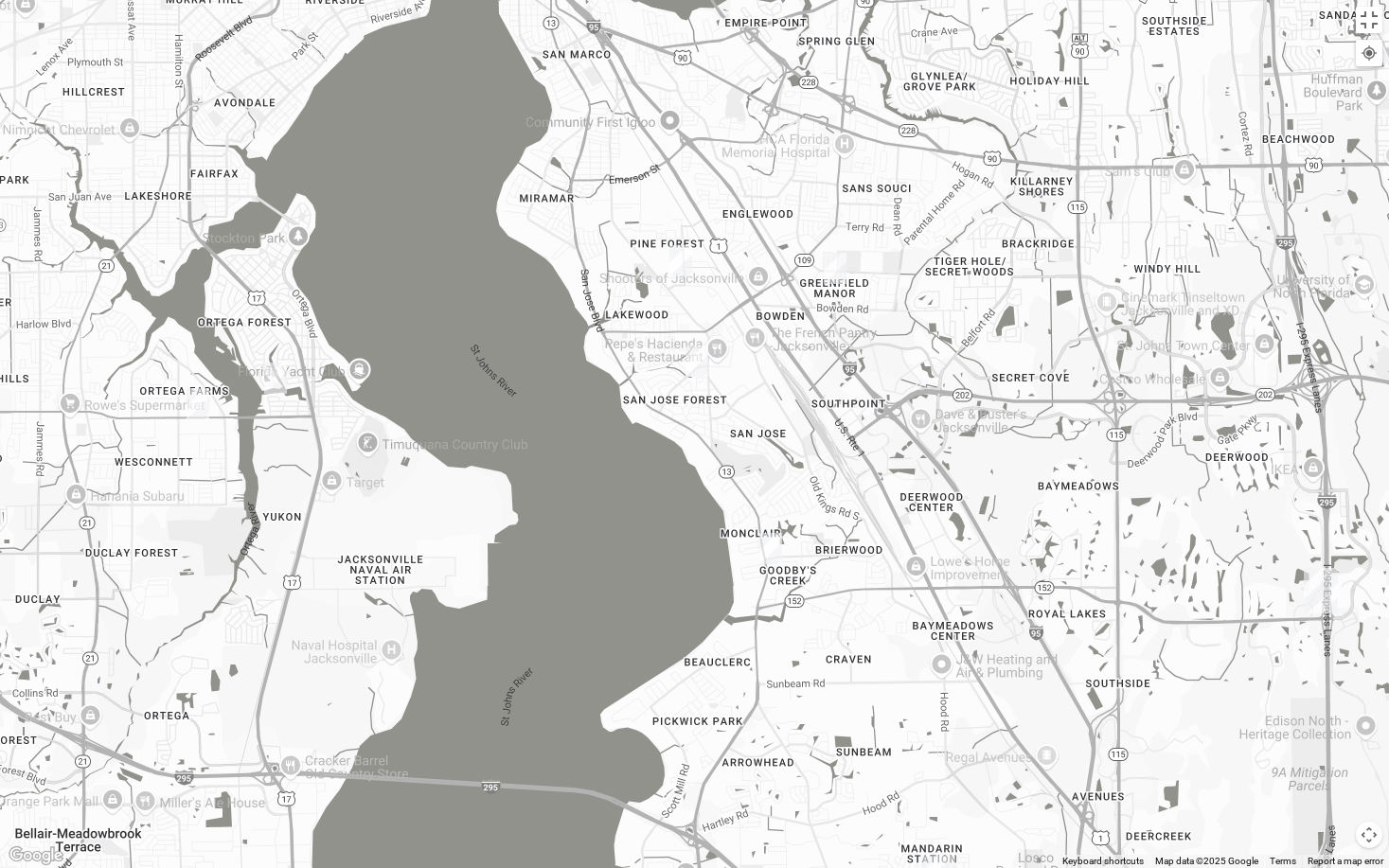 drag, startPoint x: 737, startPoint y: 402, endPoint x: 992, endPoint y: 458, distance: 261.07662 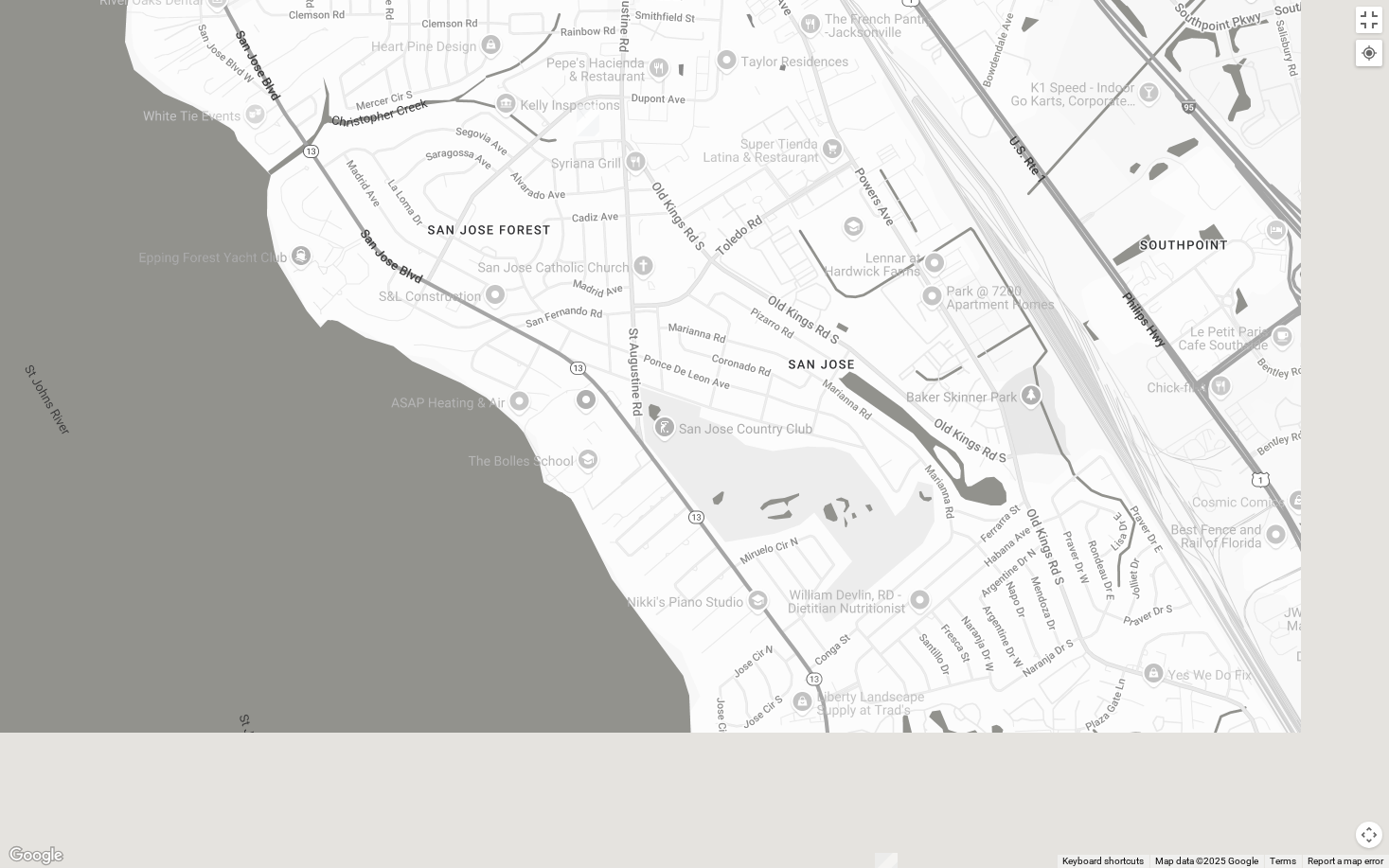 drag, startPoint x: 902, startPoint y: 566, endPoint x: 714, endPoint y: 134, distance: 471.1348 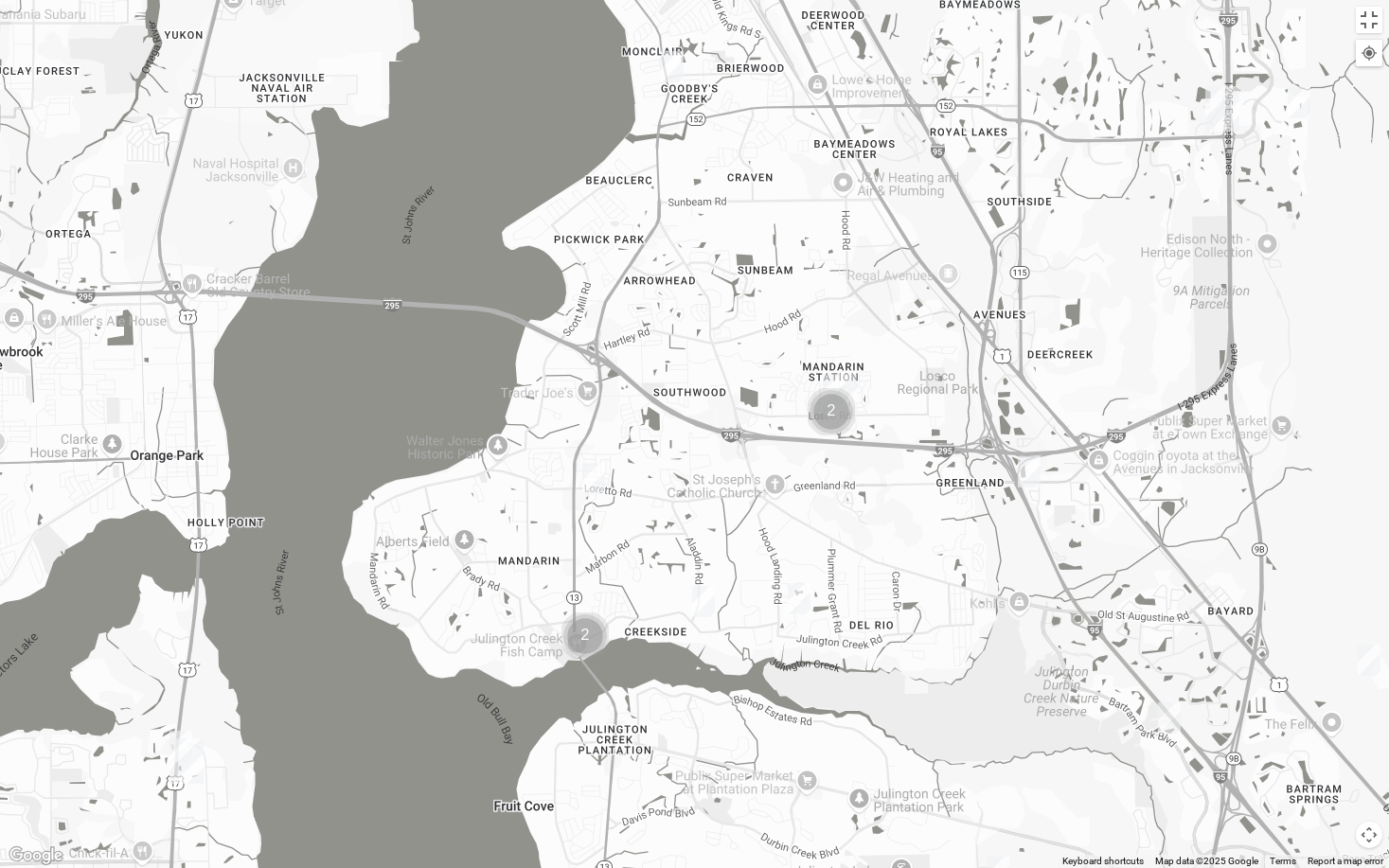 drag, startPoint x: 802, startPoint y: 391, endPoint x: 743, endPoint y: 174, distance: 224.8777 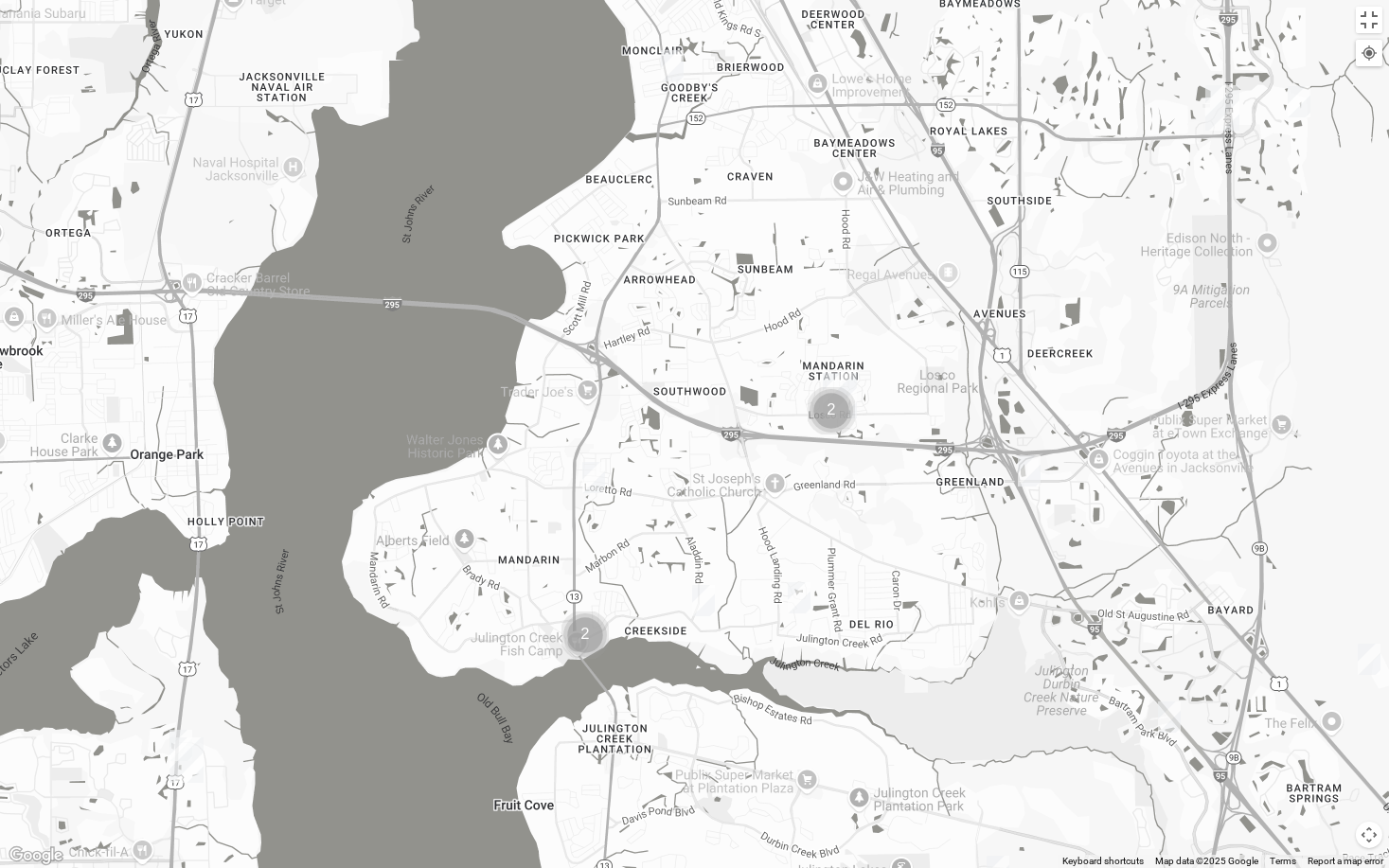 click at bounding box center [1029, 470] 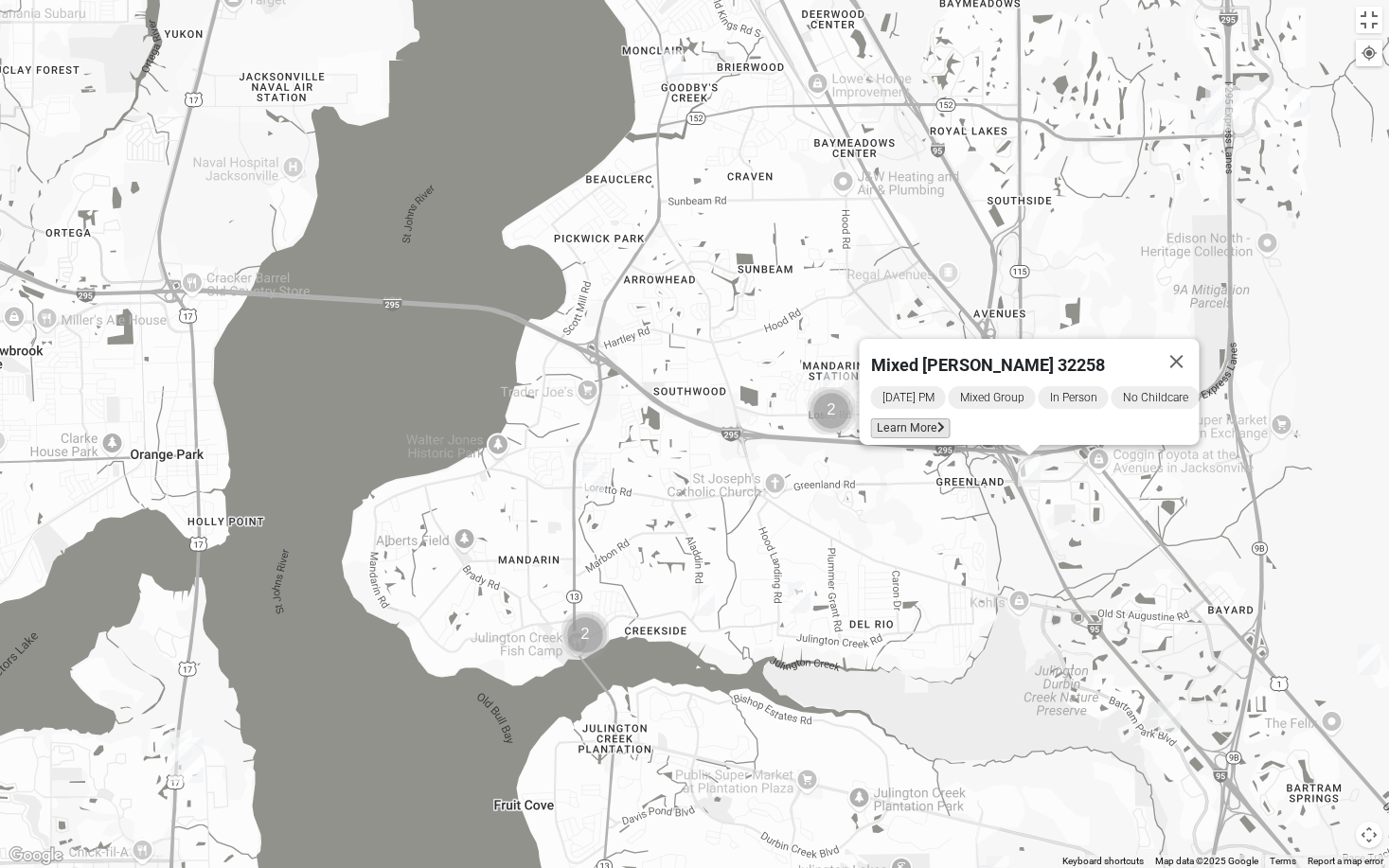 click on "Learn More" at bounding box center (910, 427) 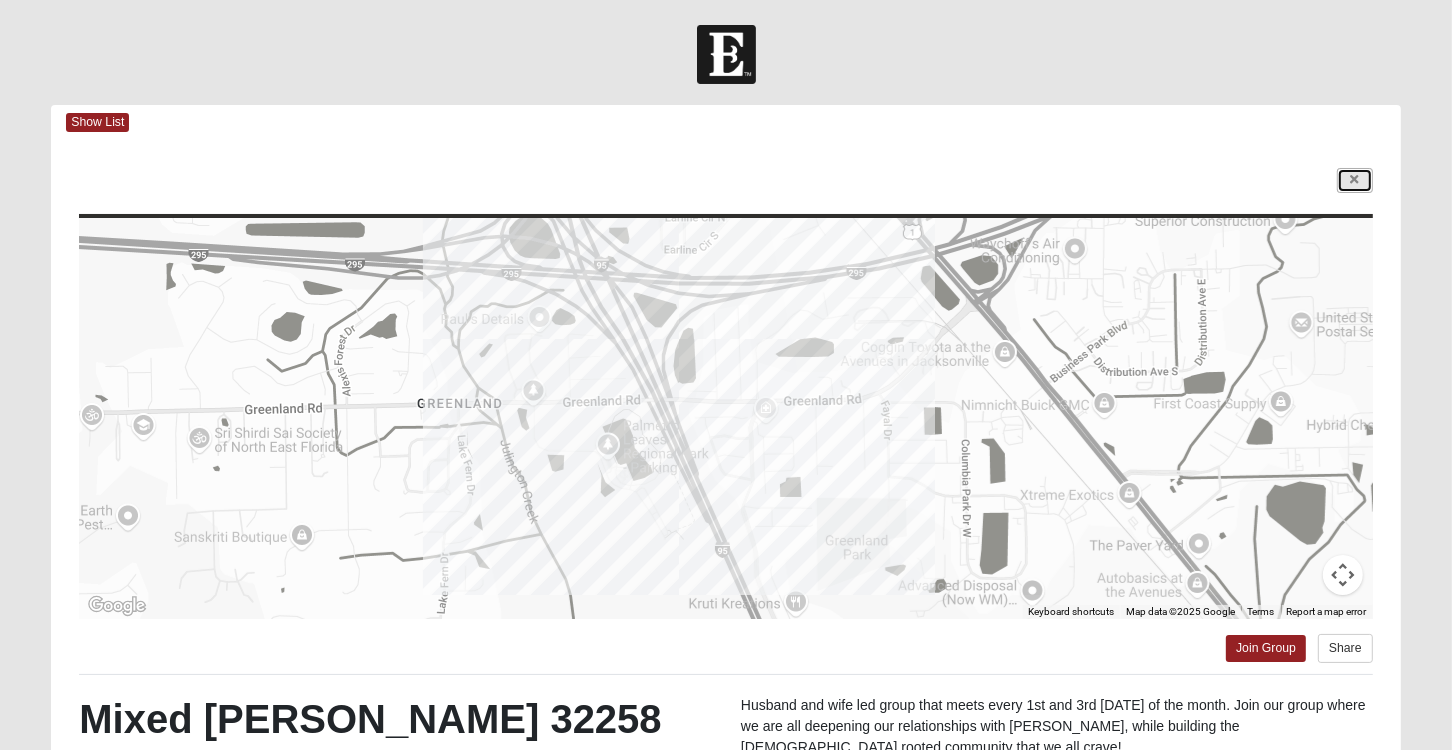 click at bounding box center (1355, 180) 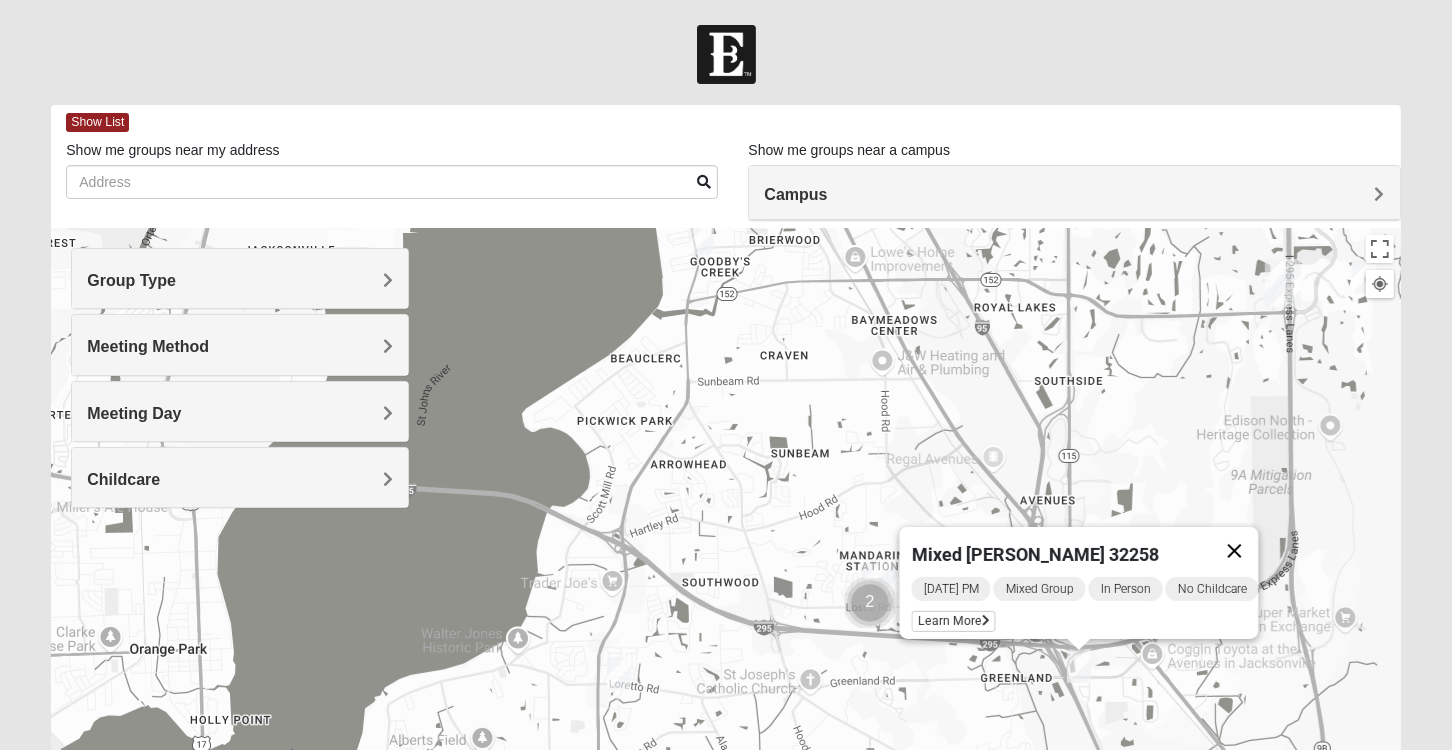 click at bounding box center [1234, 551] 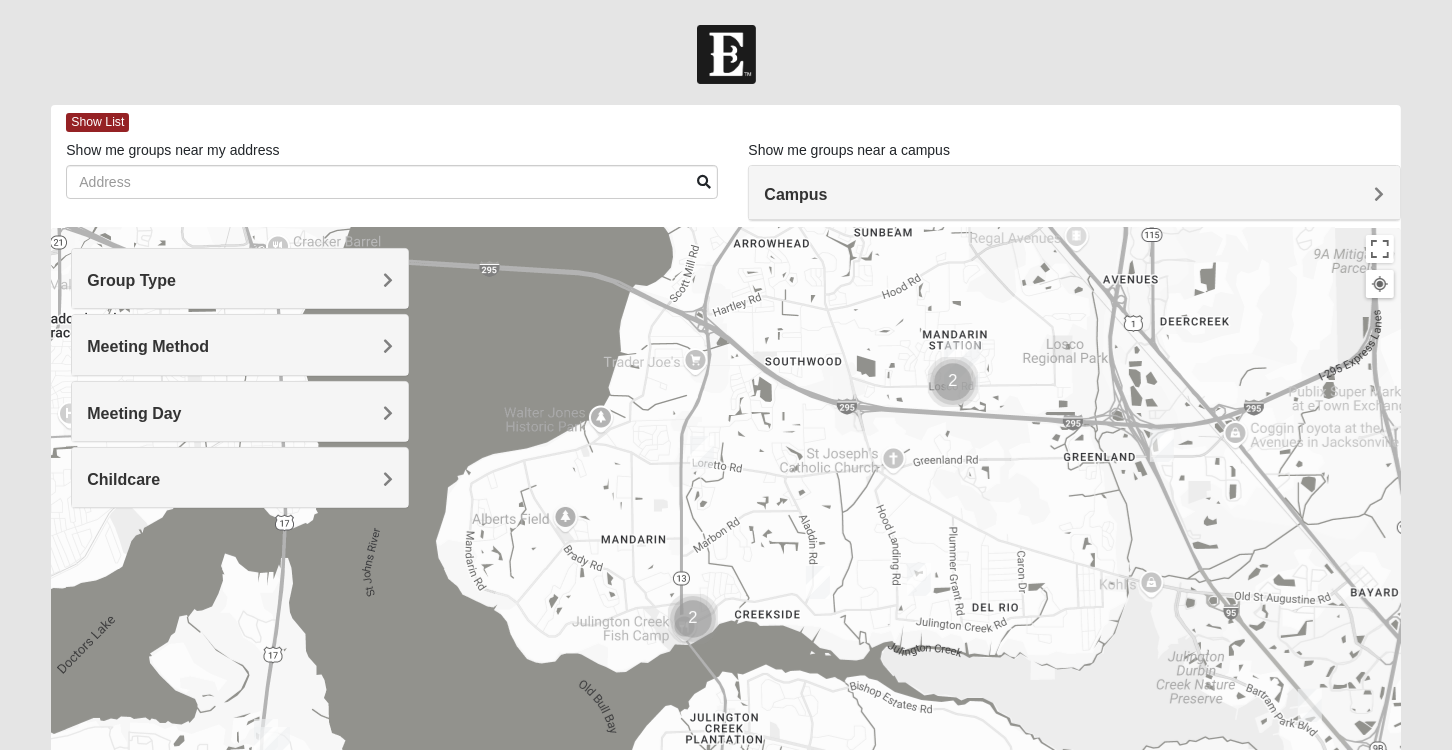 drag, startPoint x: 1056, startPoint y: 537, endPoint x: 1128, endPoint y: 342, distance: 207.86775 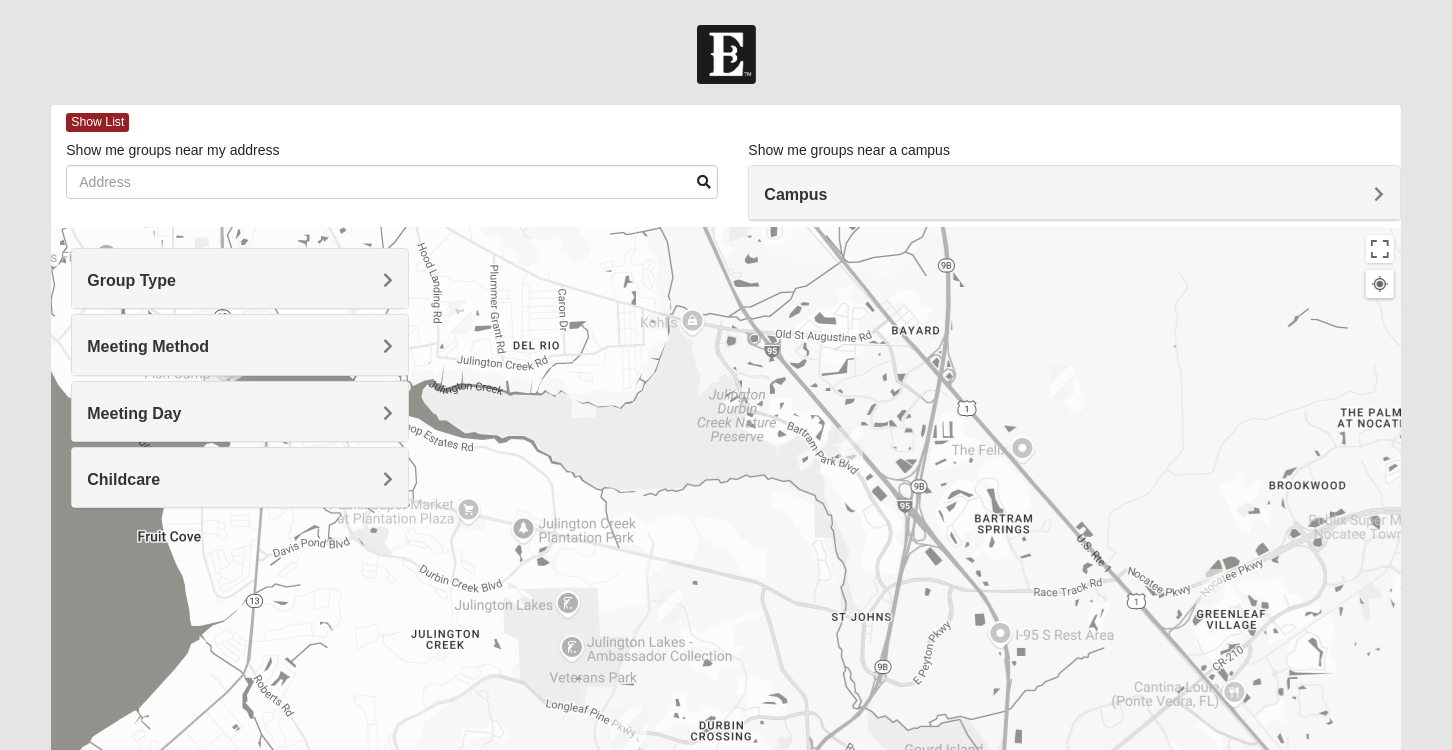 drag, startPoint x: 1072, startPoint y: 554, endPoint x: 610, endPoint y: 288, distance: 533.1041 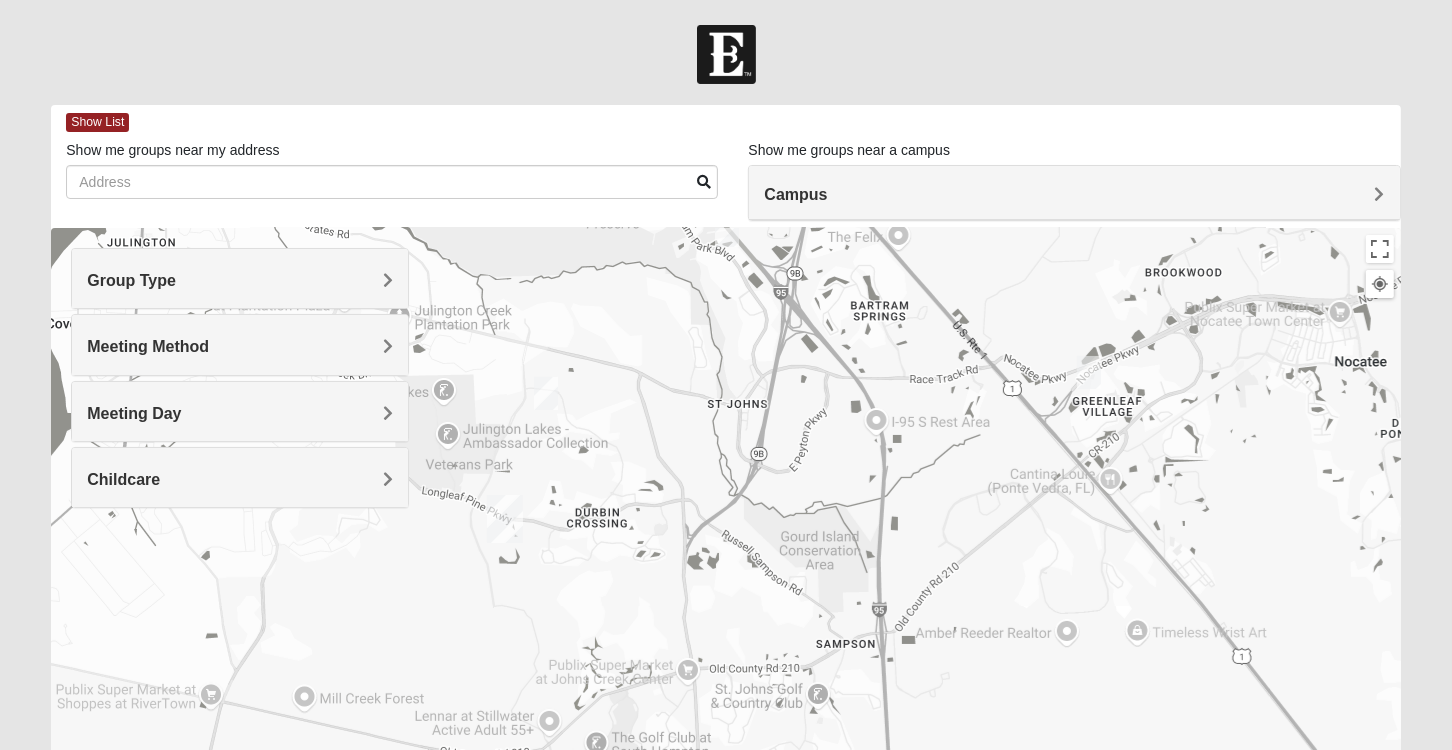 drag, startPoint x: 1040, startPoint y: 530, endPoint x: 914, endPoint y: 317, distance: 247.47726 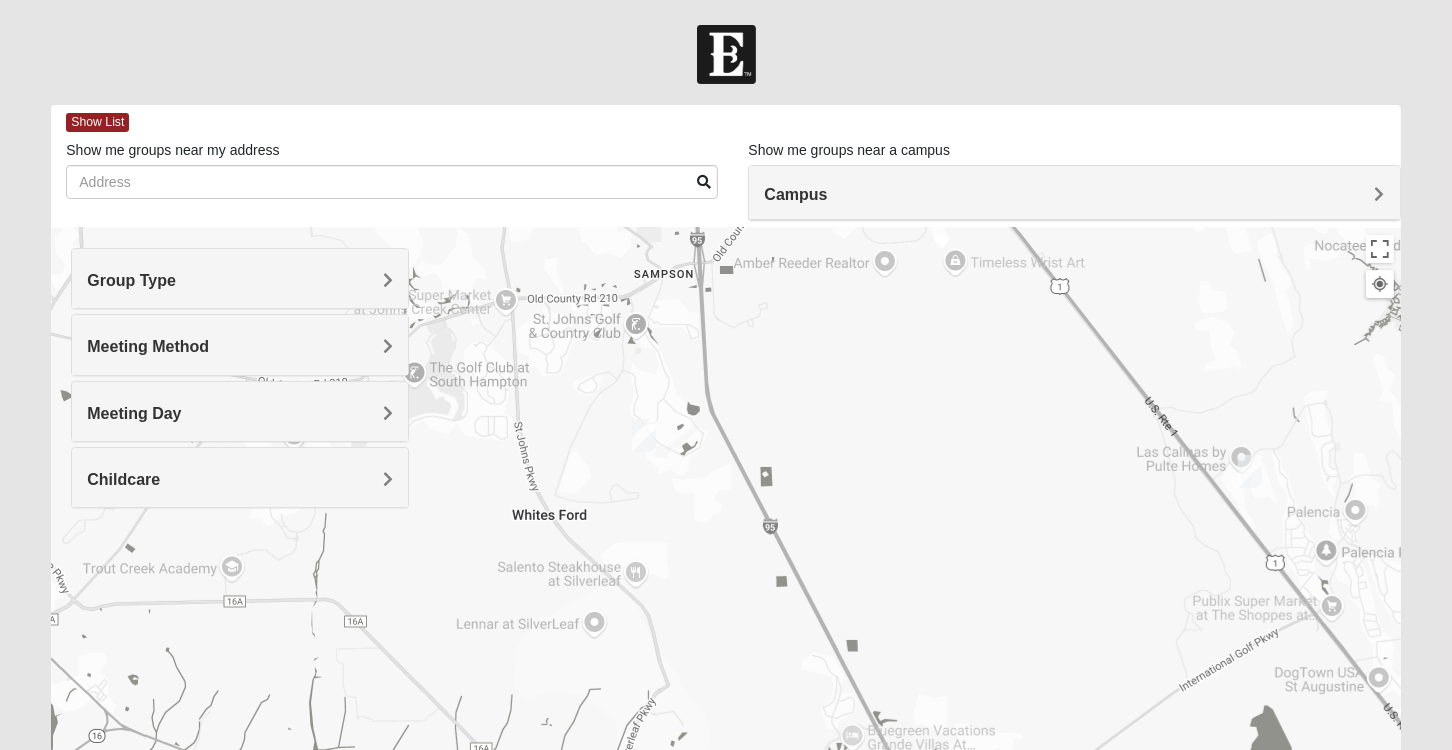 drag, startPoint x: 1110, startPoint y: 546, endPoint x: 1001, endPoint y: 304, distance: 265.41476 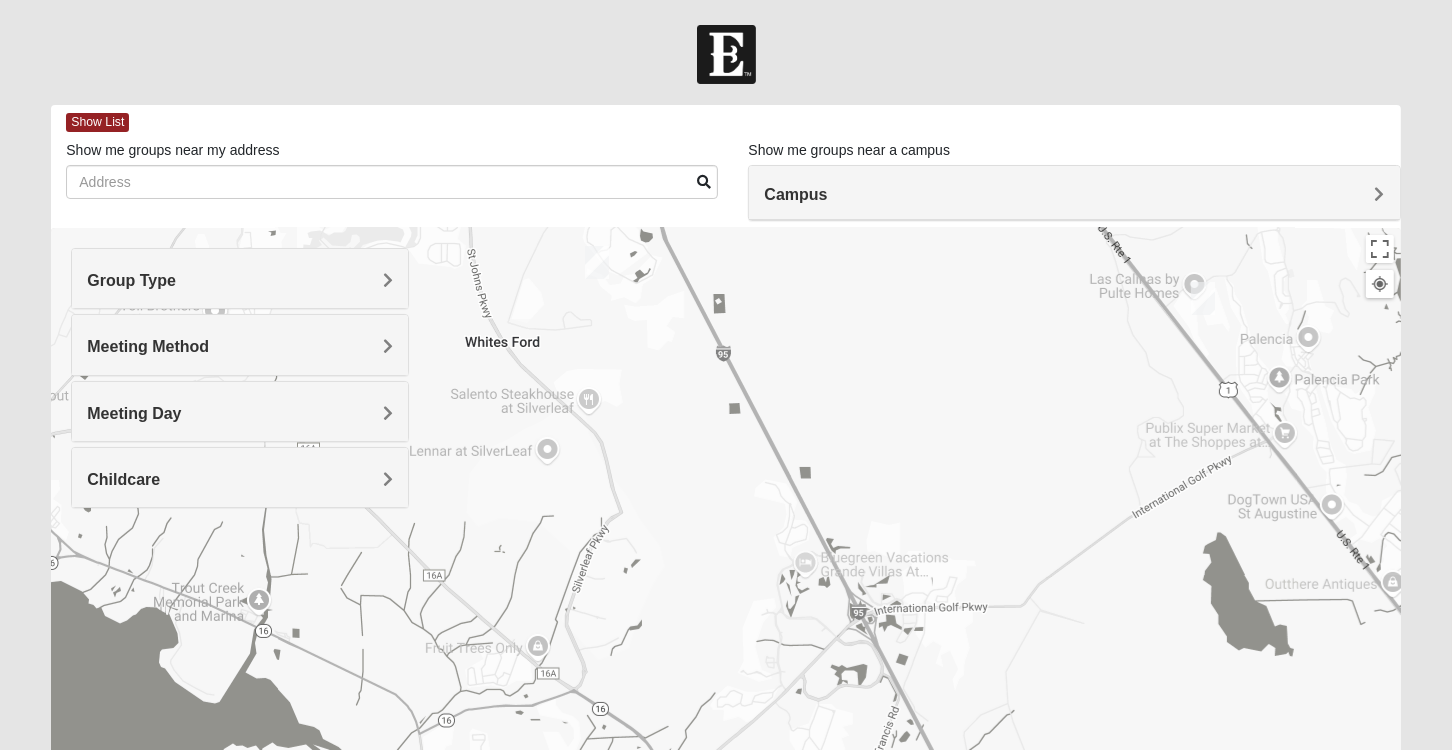 drag, startPoint x: 1070, startPoint y: 528, endPoint x: 1021, endPoint y: 355, distance: 179.80545 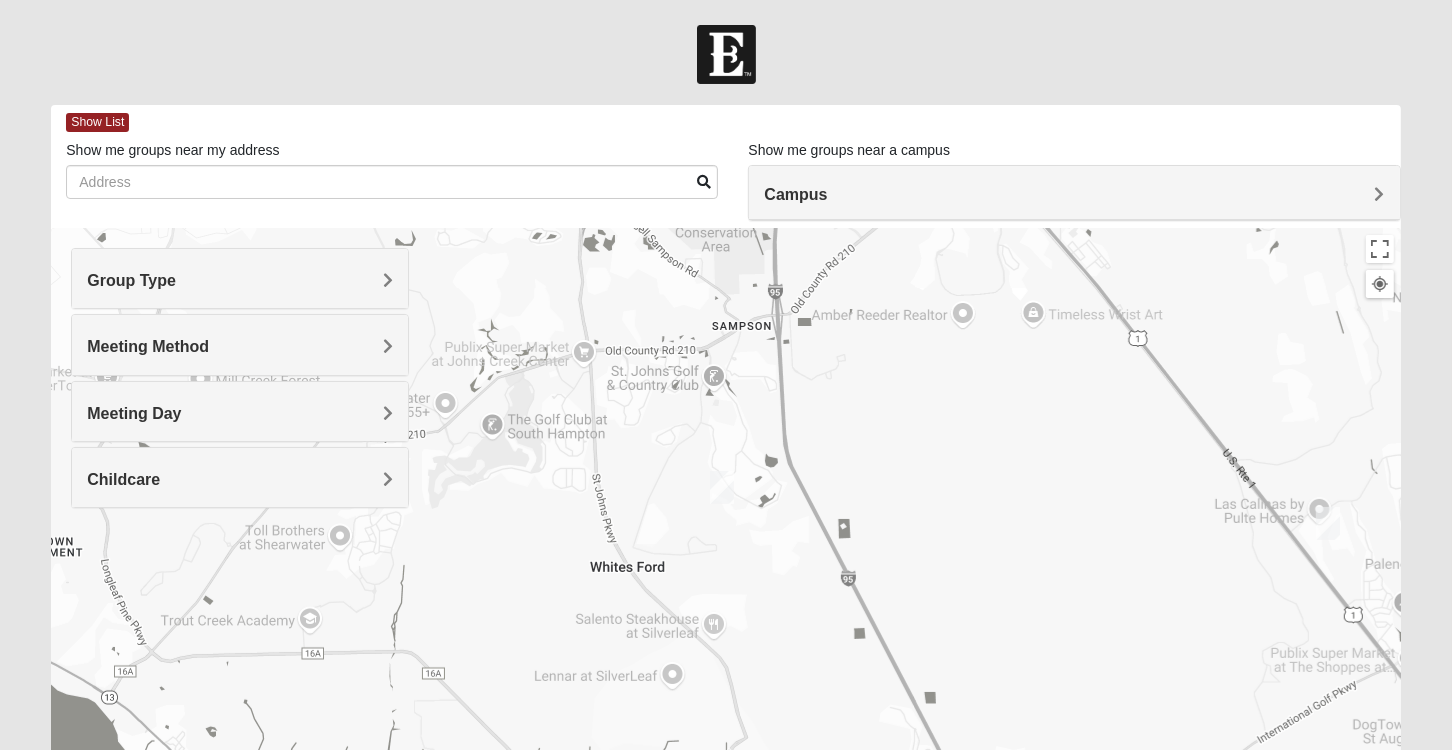 drag, startPoint x: 1073, startPoint y: 502, endPoint x: 1150, endPoint y: 677, distance: 191.19101 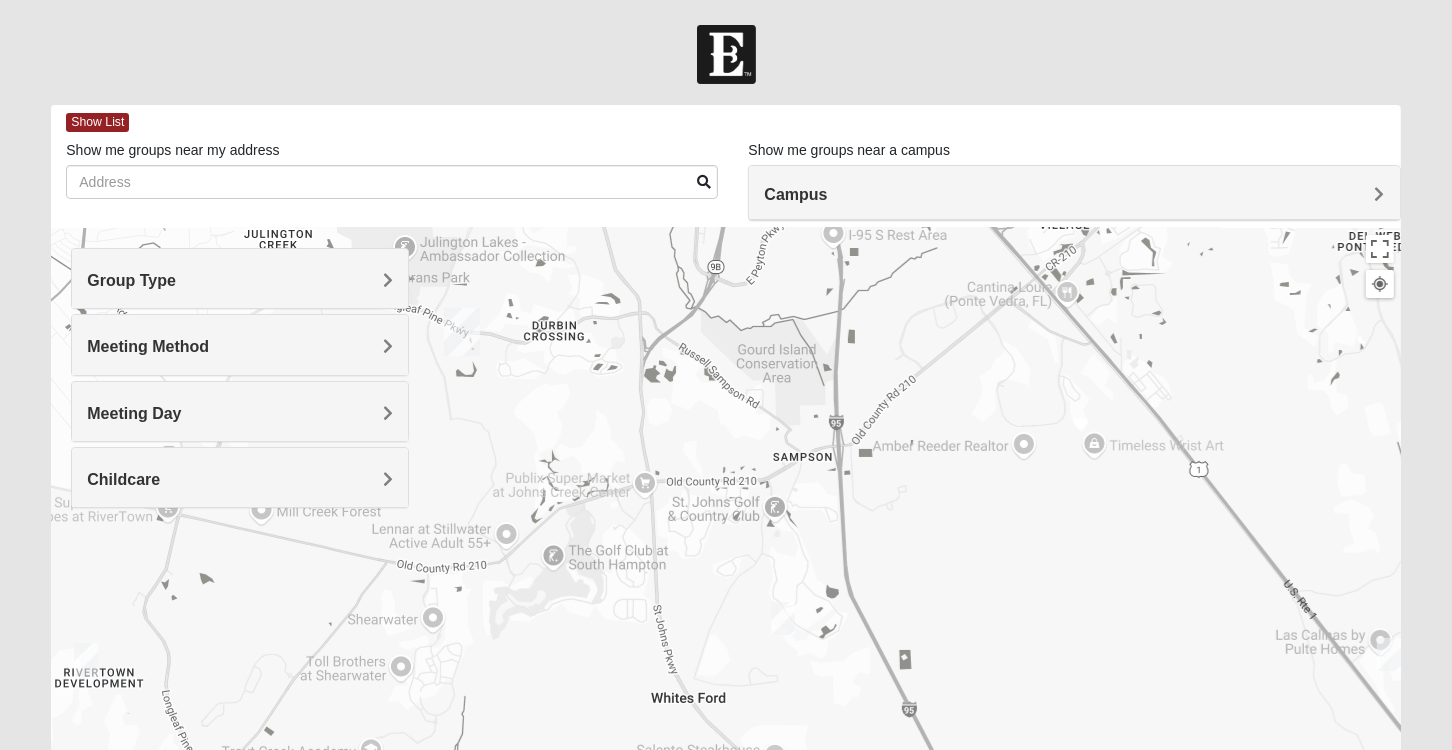 drag, startPoint x: 896, startPoint y: 426, endPoint x: 932, endPoint y: 481, distance: 65.734314 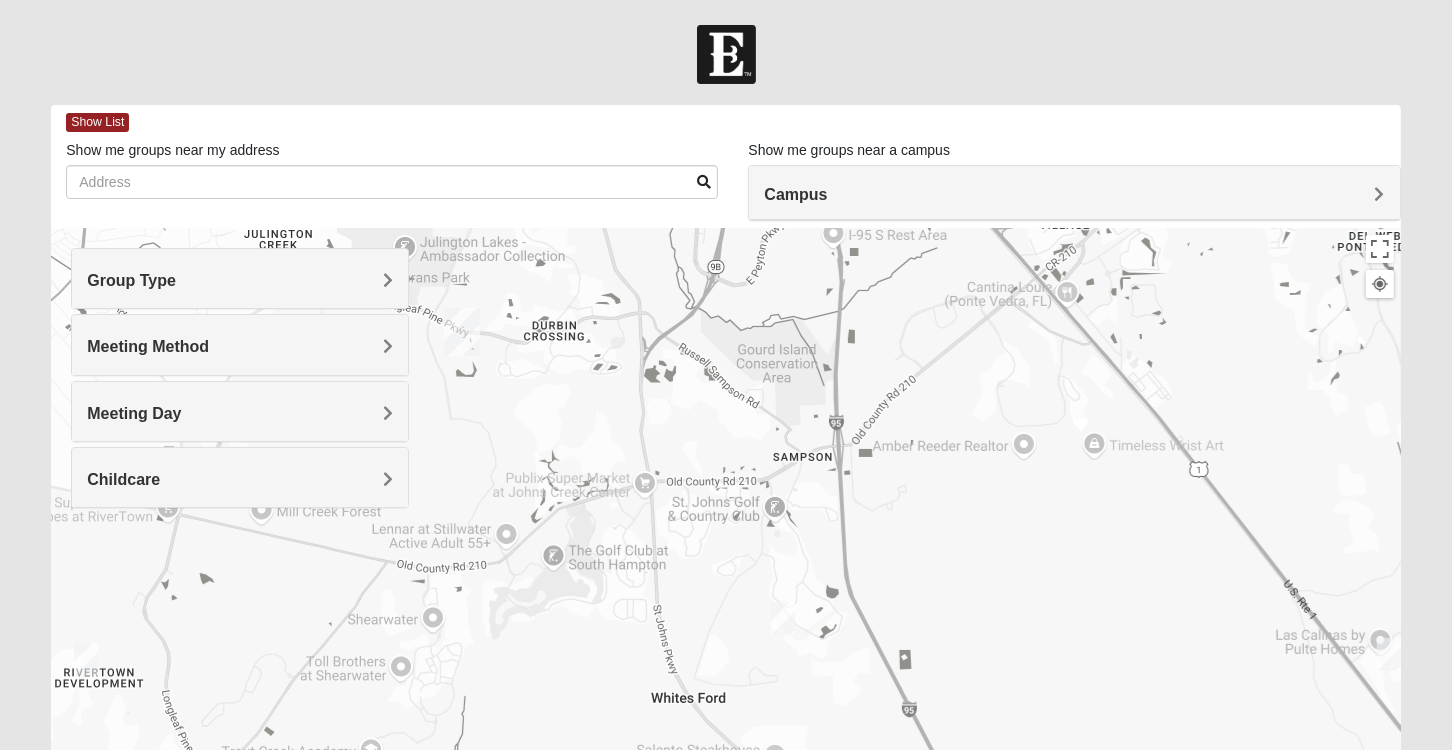 click at bounding box center [783, 618] 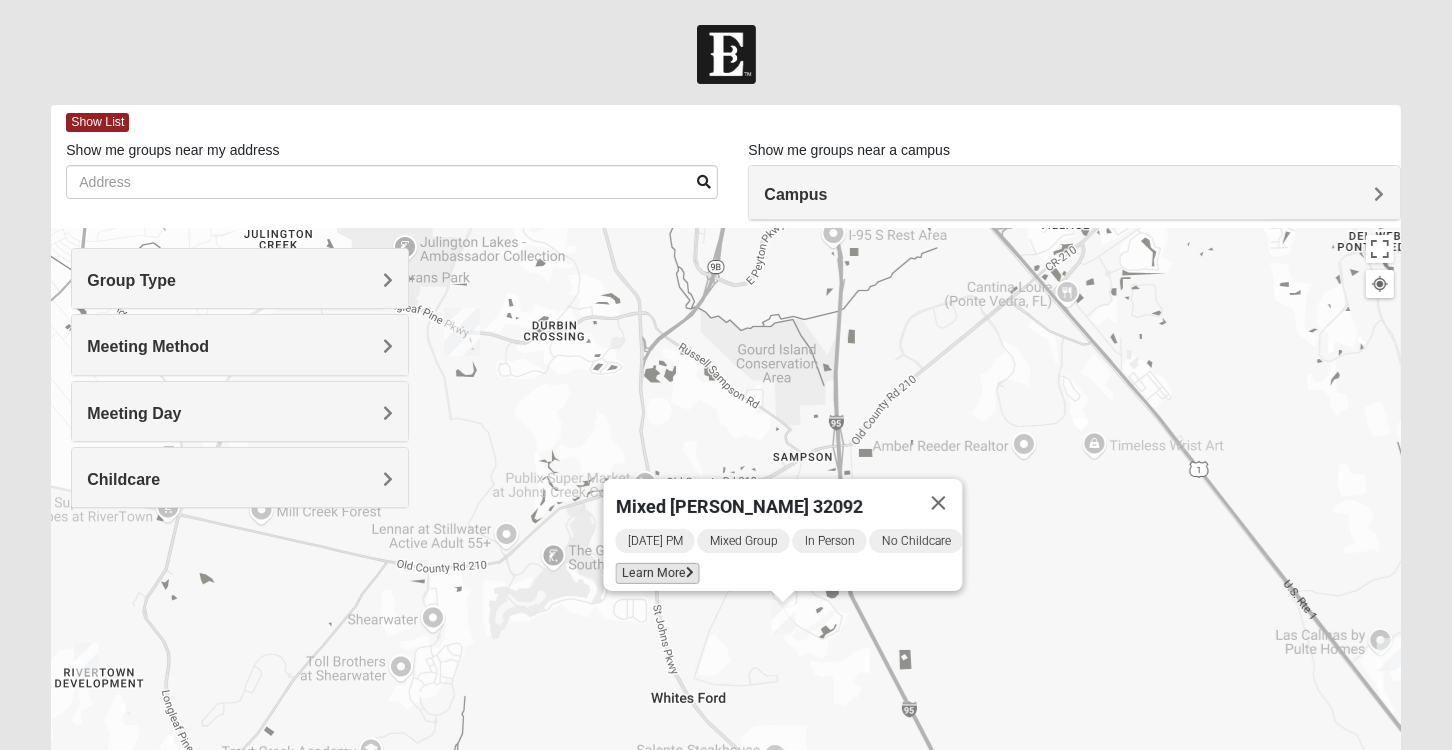 click on "Learn More" at bounding box center (657, 573) 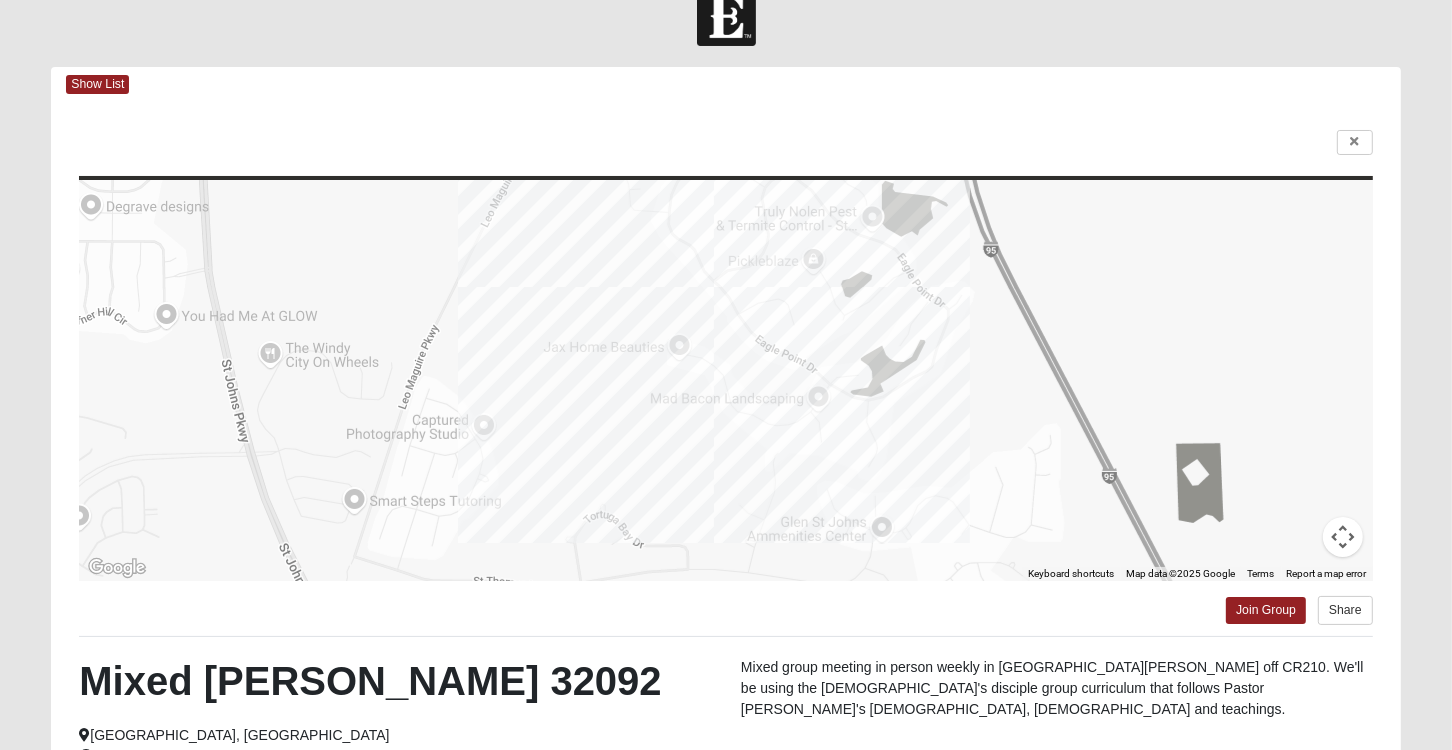 scroll, scrollTop: 0, scrollLeft: 0, axis: both 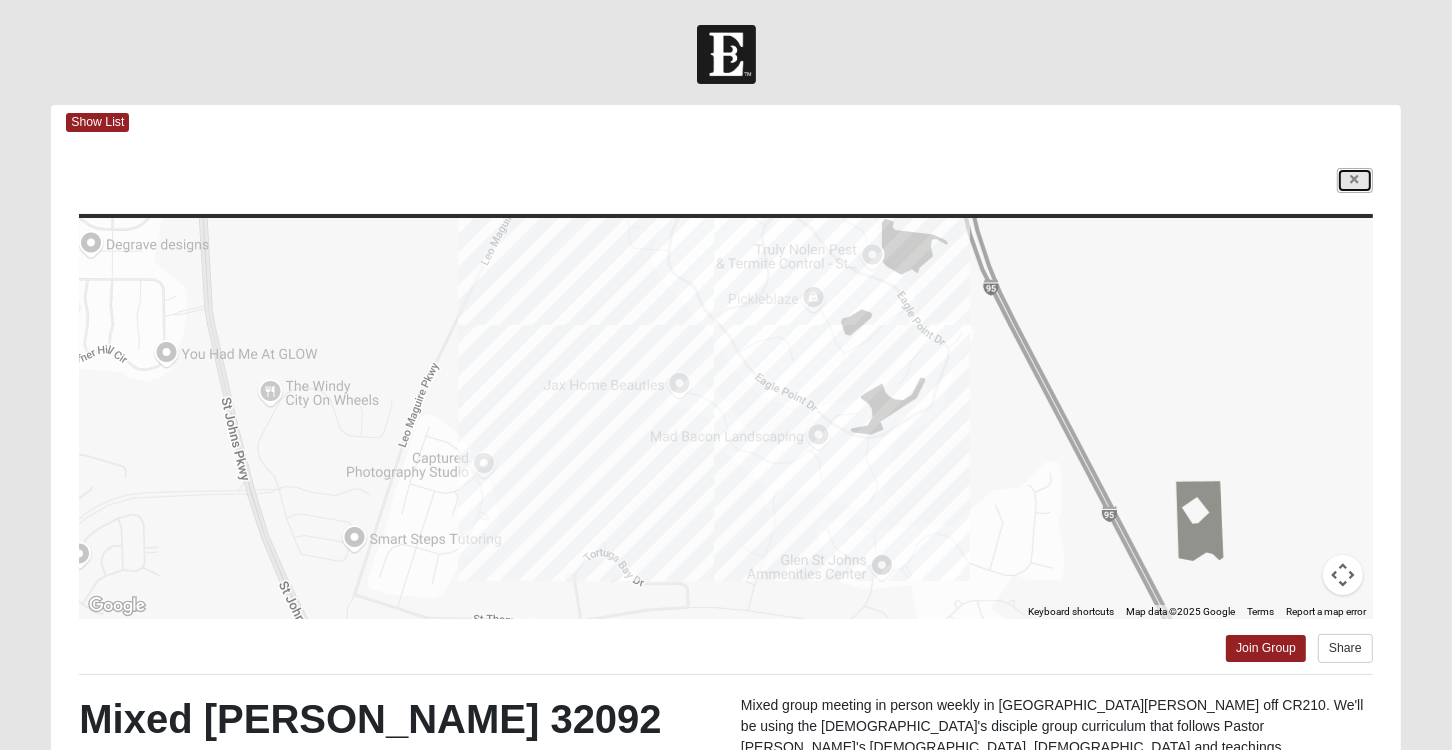 click at bounding box center (1355, 180) 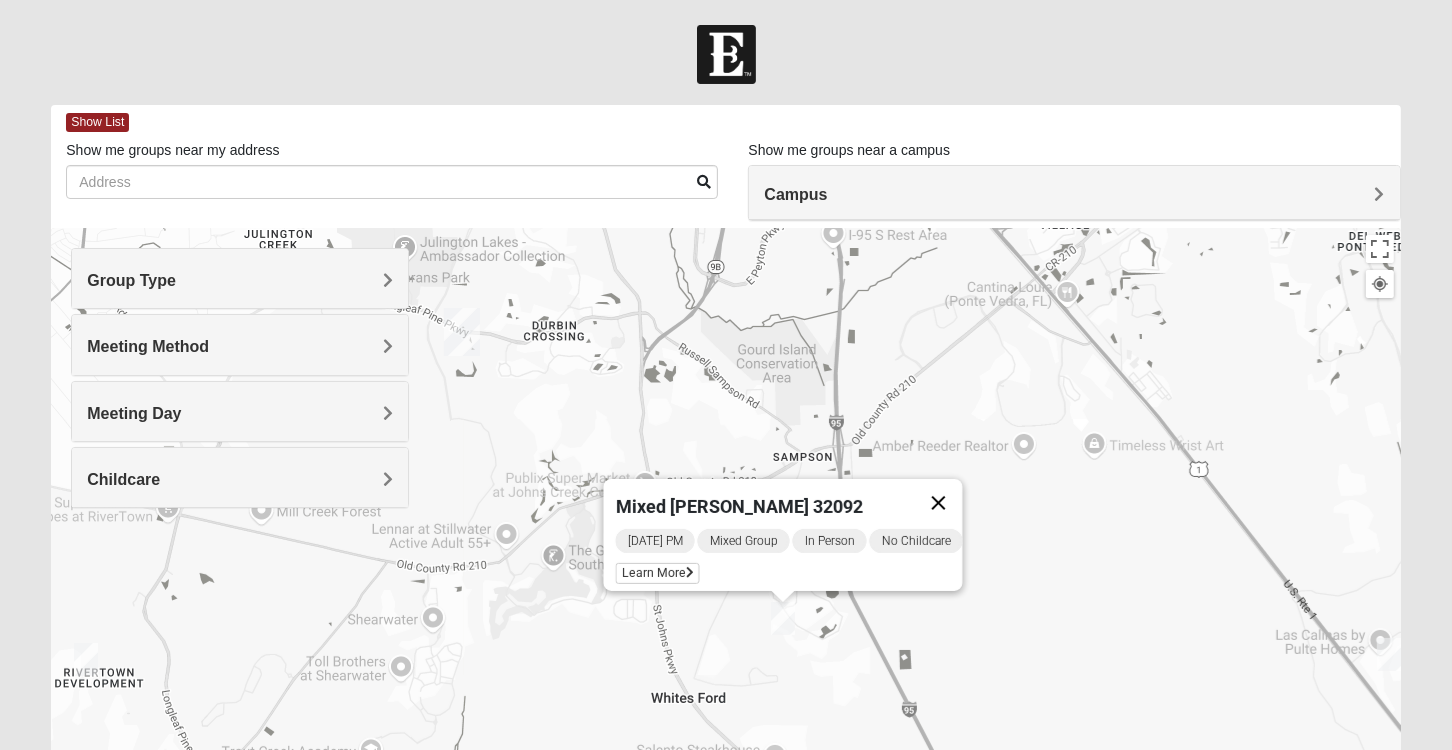 click at bounding box center [938, 503] 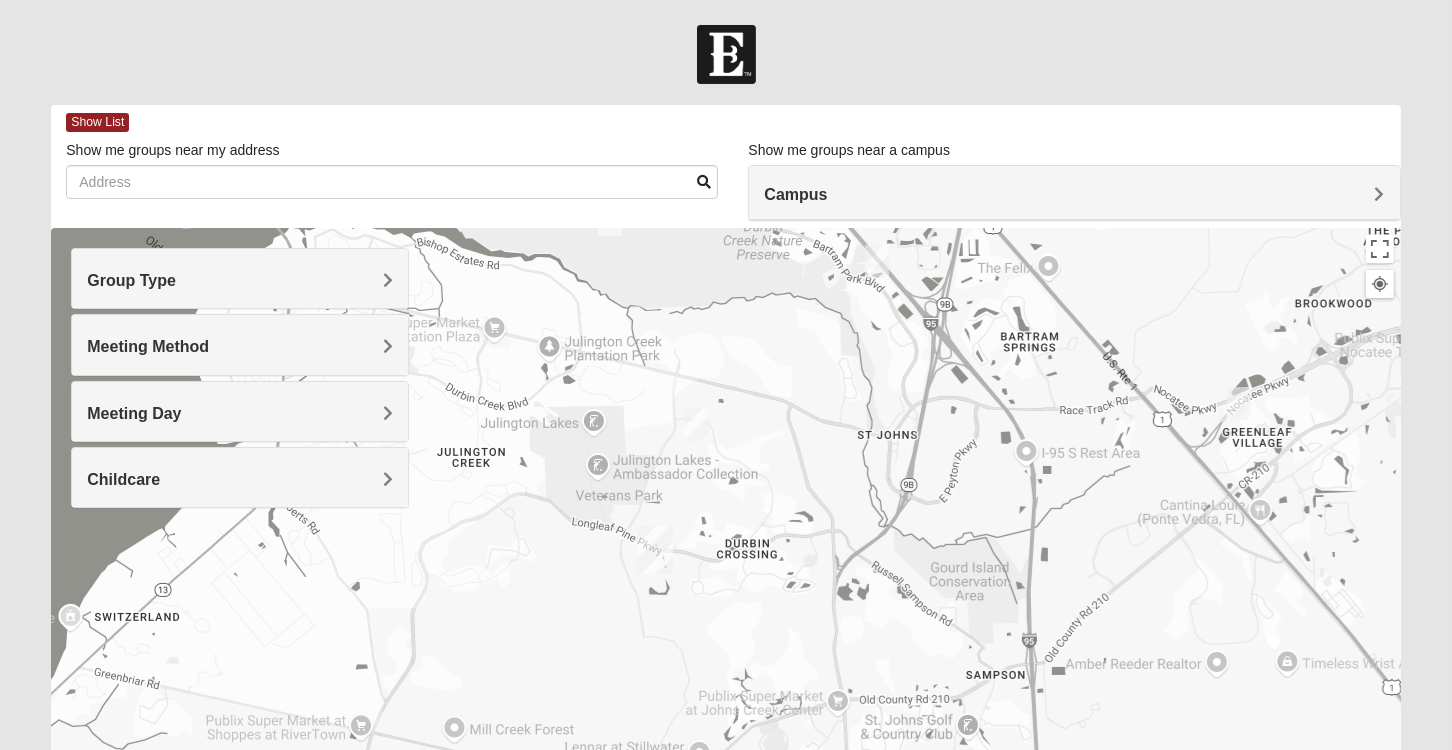 drag, startPoint x: 975, startPoint y: 386, endPoint x: 1168, endPoint y: 604, distance: 291.15802 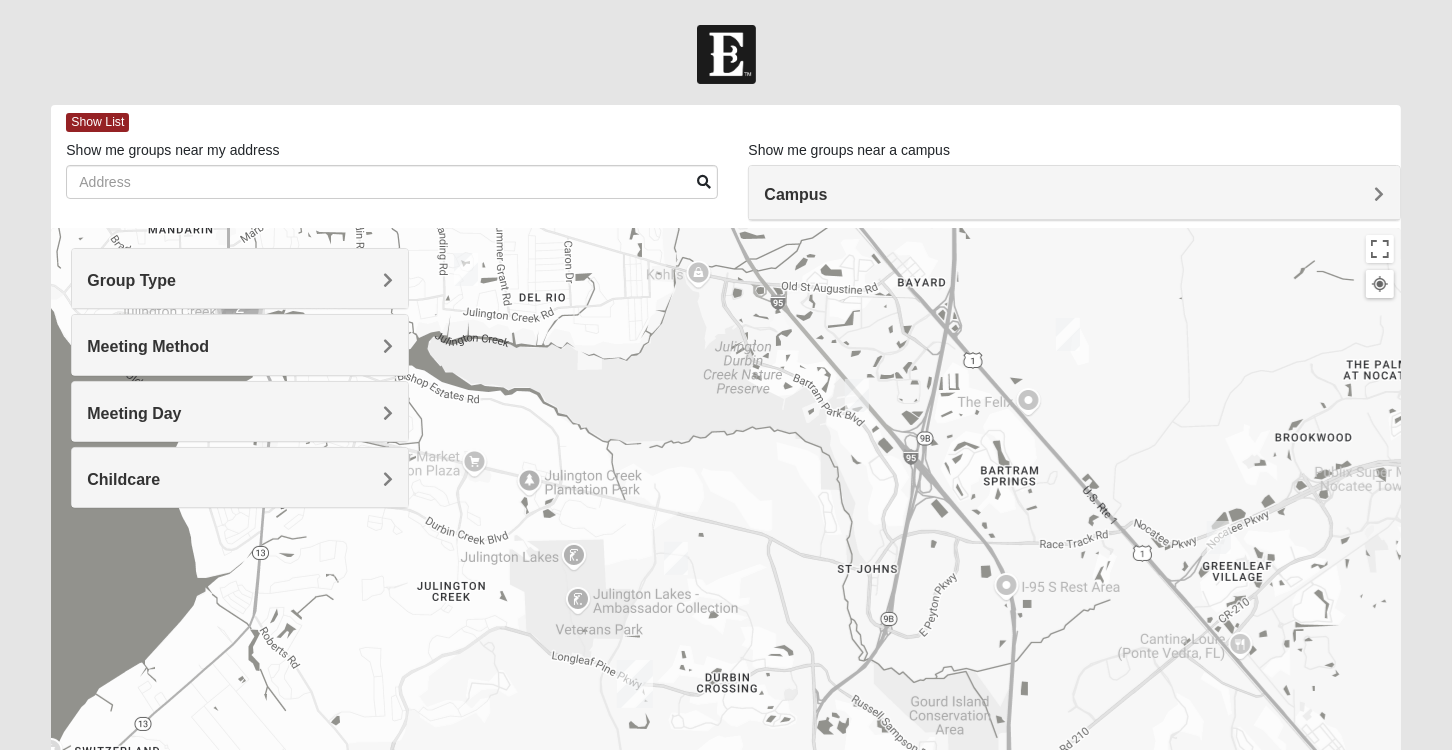 drag, startPoint x: 1009, startPoint y: 446, endPoint x: 990, endPoint y: 548, distance: 103.75452 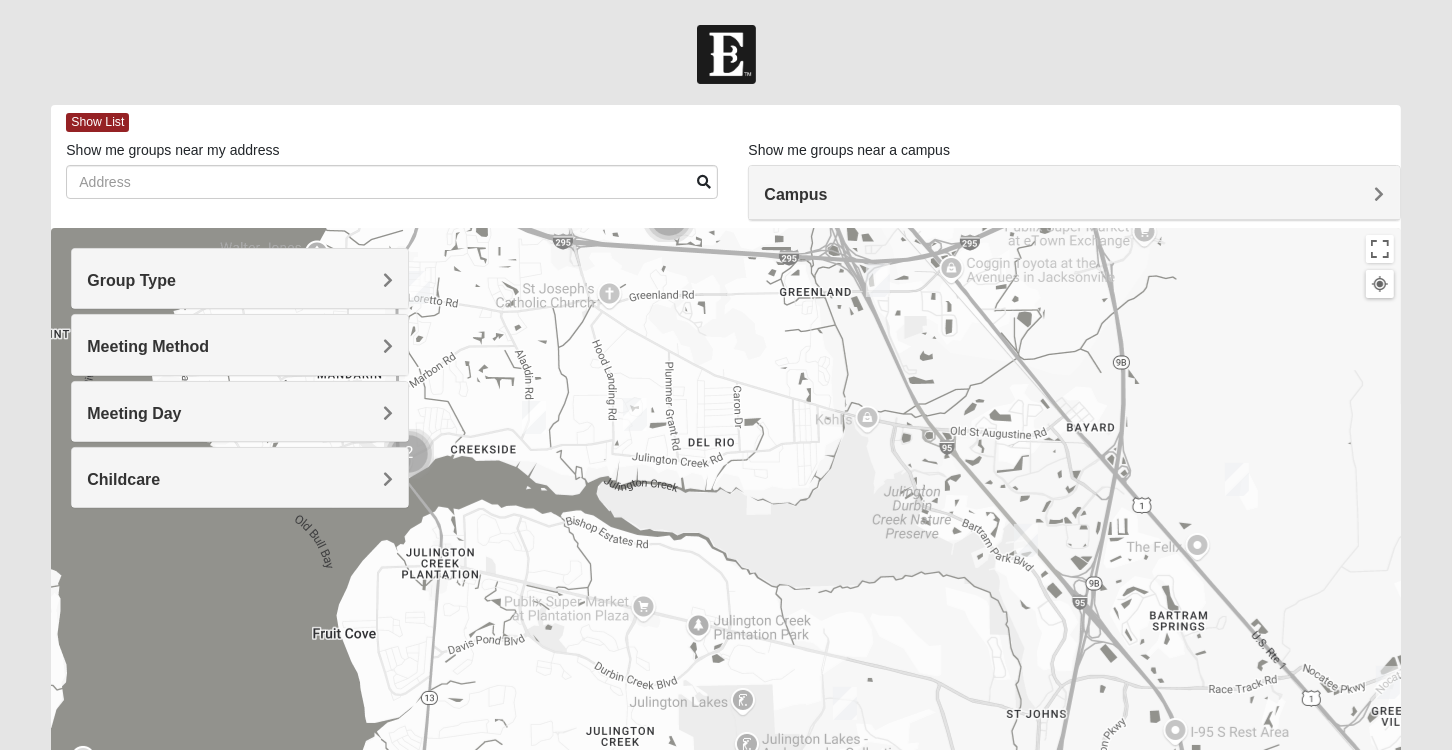 drag, startPoint x: 820, startPoint y: 441, endPoint x: 991, endPoint y: 587, distance: 224.84883 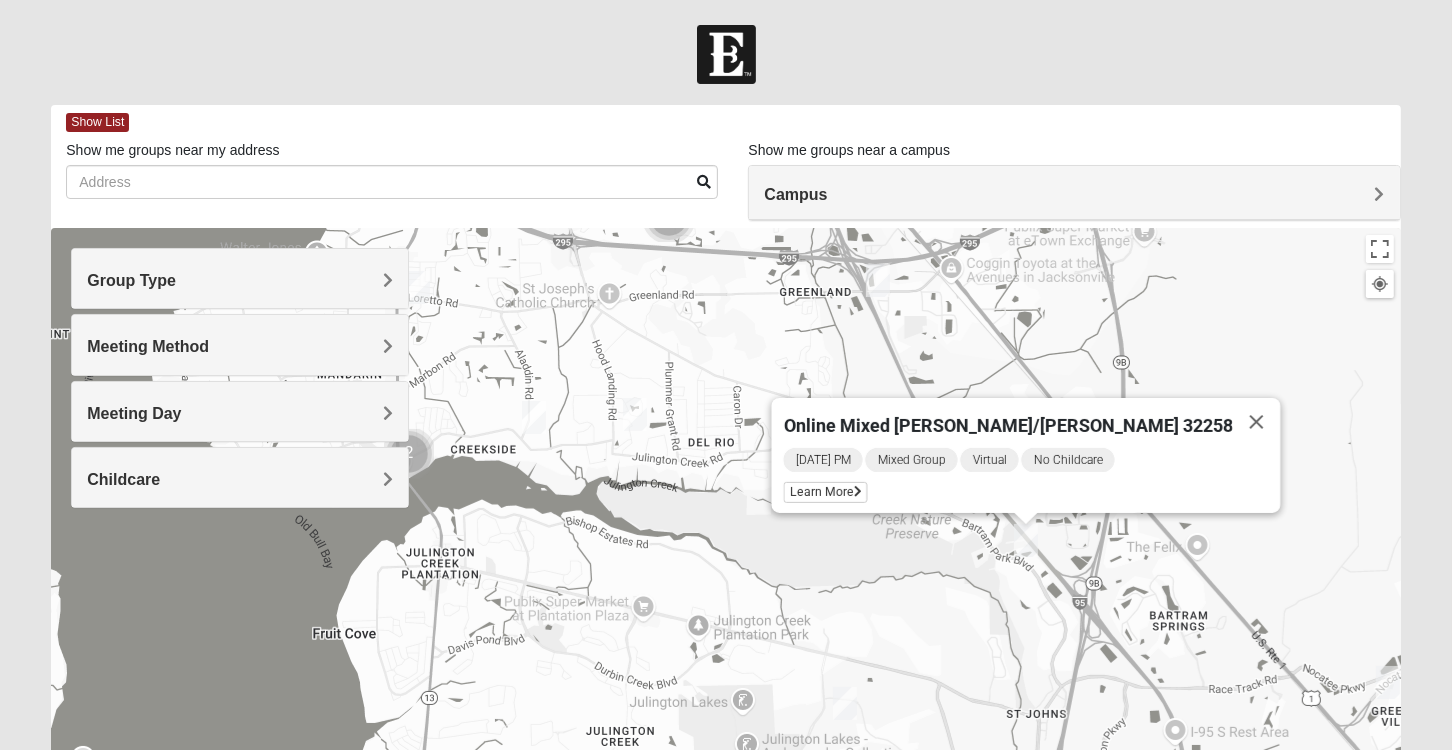 scroll, scrollTop: 0, scrollLeft: 0, axis: both 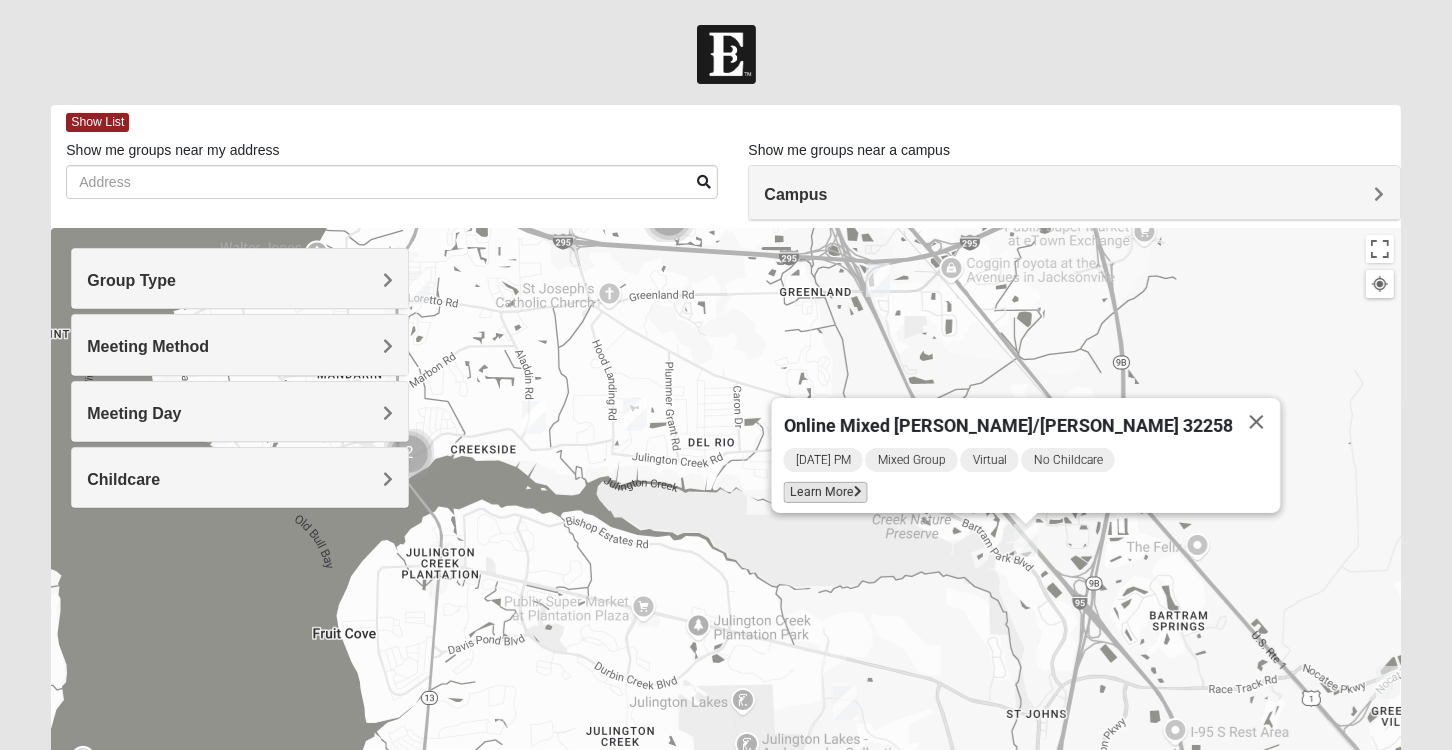 click on "Learn More" at bounding box center (825, 492) 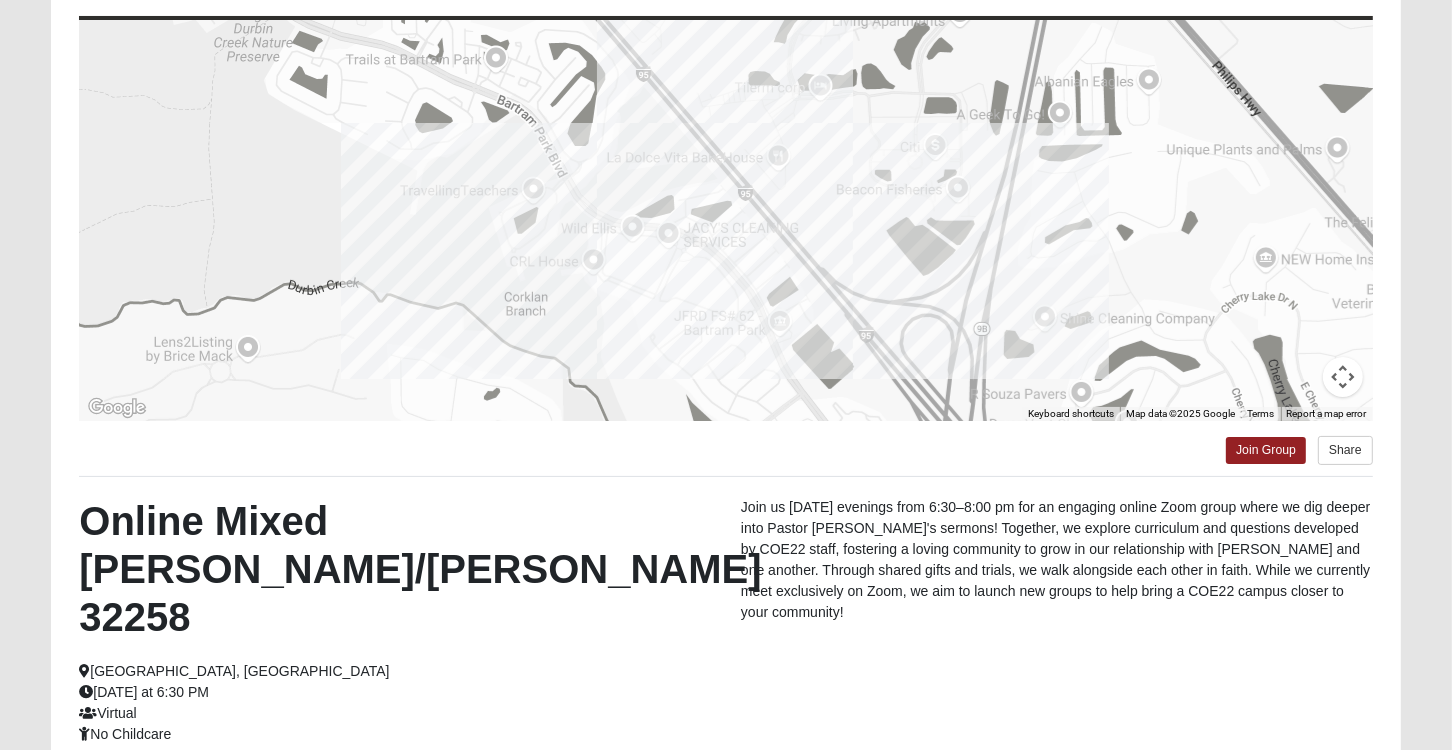 scroll, scrollTop: 0, scrollLeft: 0, axis: both 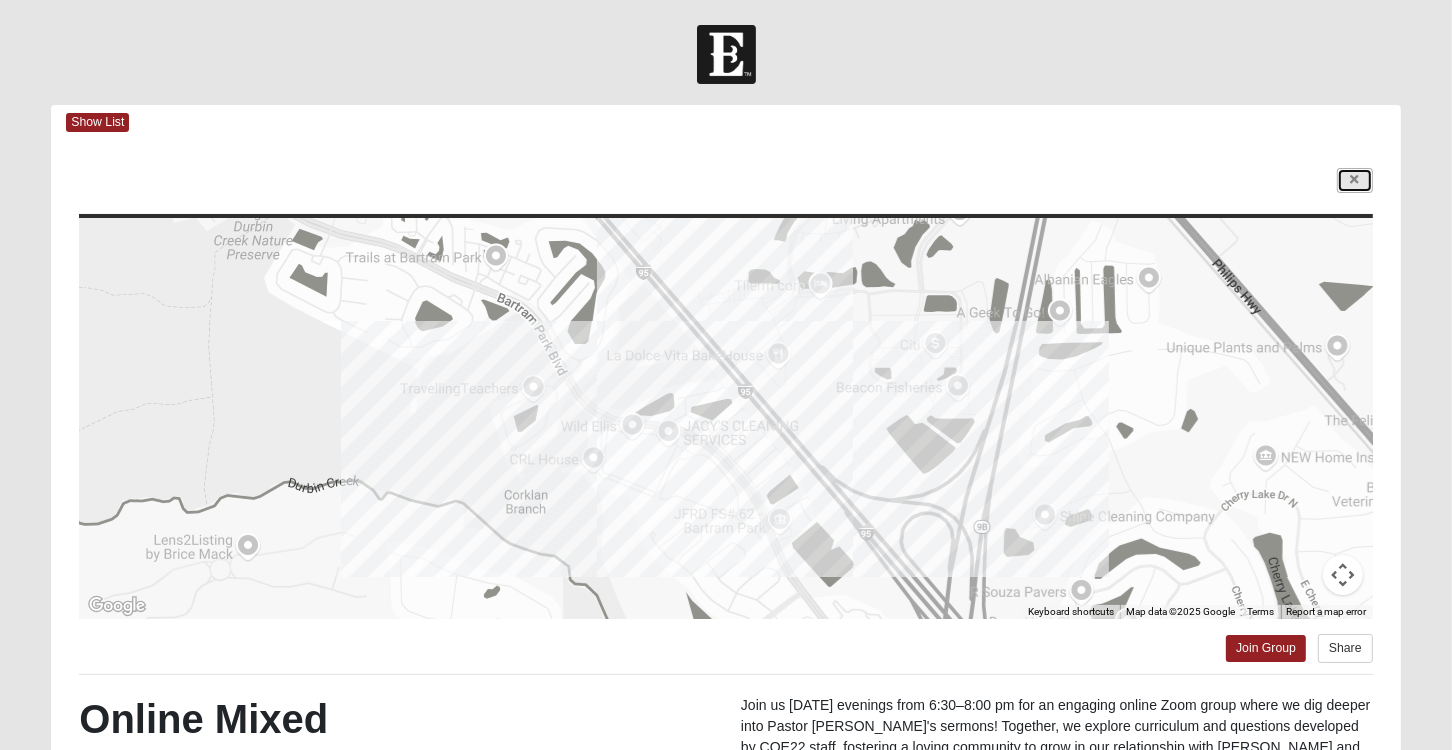click at bounding box center (1355, 180) 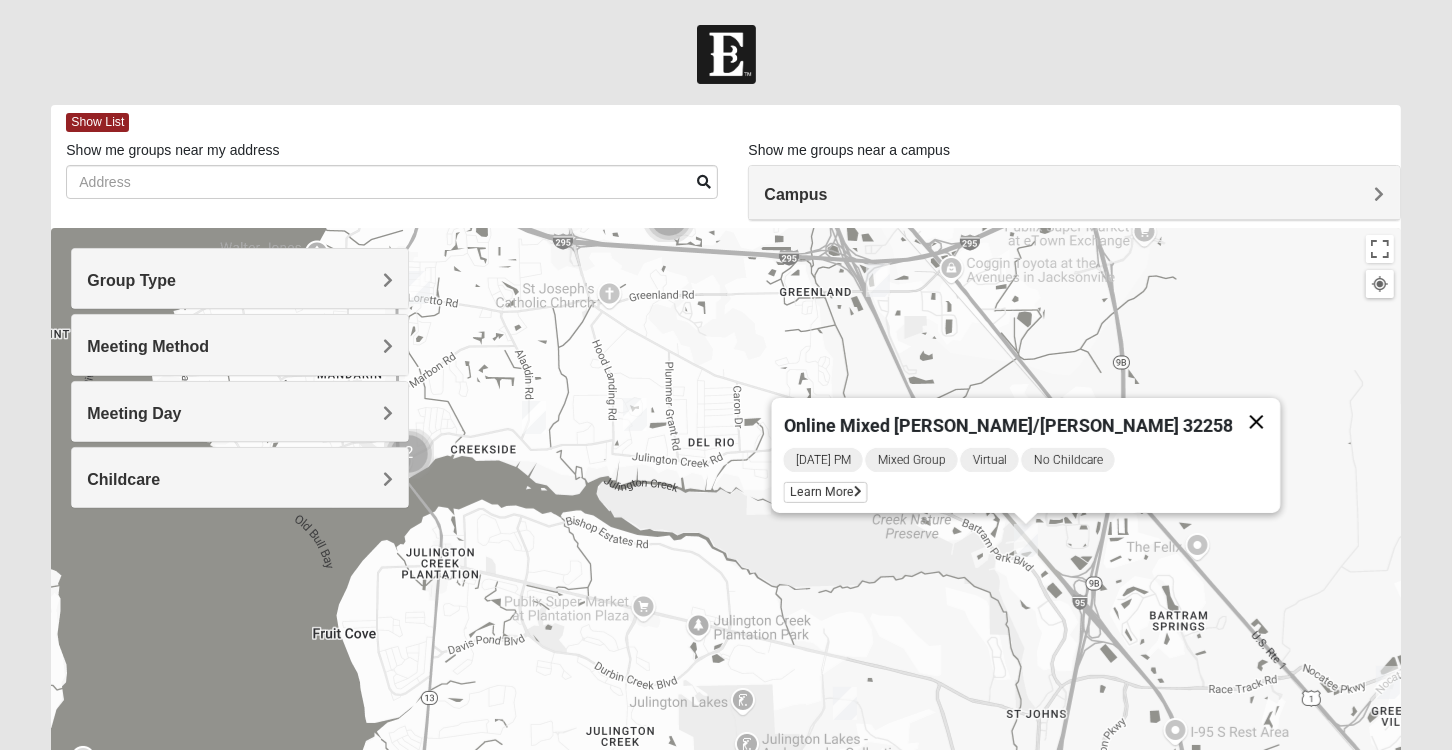 click at bounding box center (1256, 422) 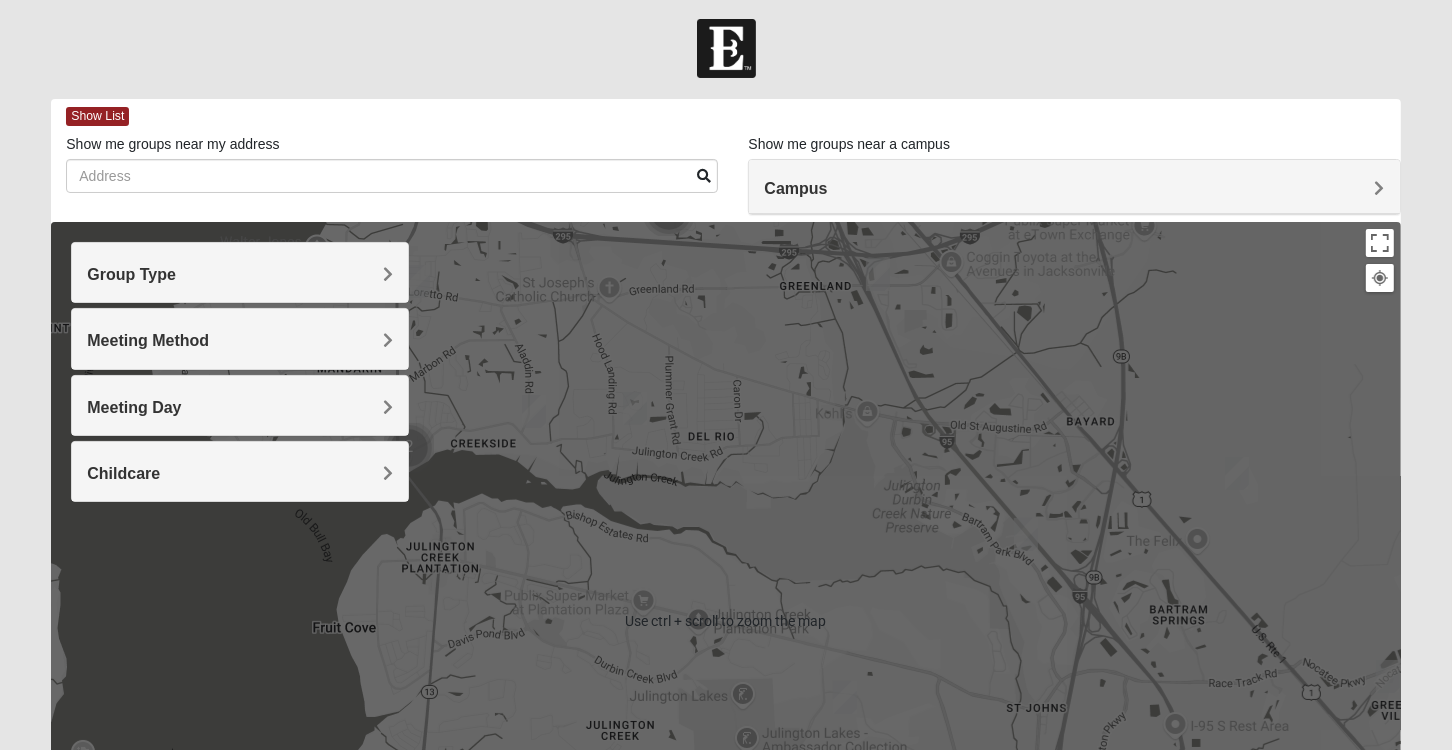 scroll, scrollTop: 0, scrollLeft: 0, axis: both 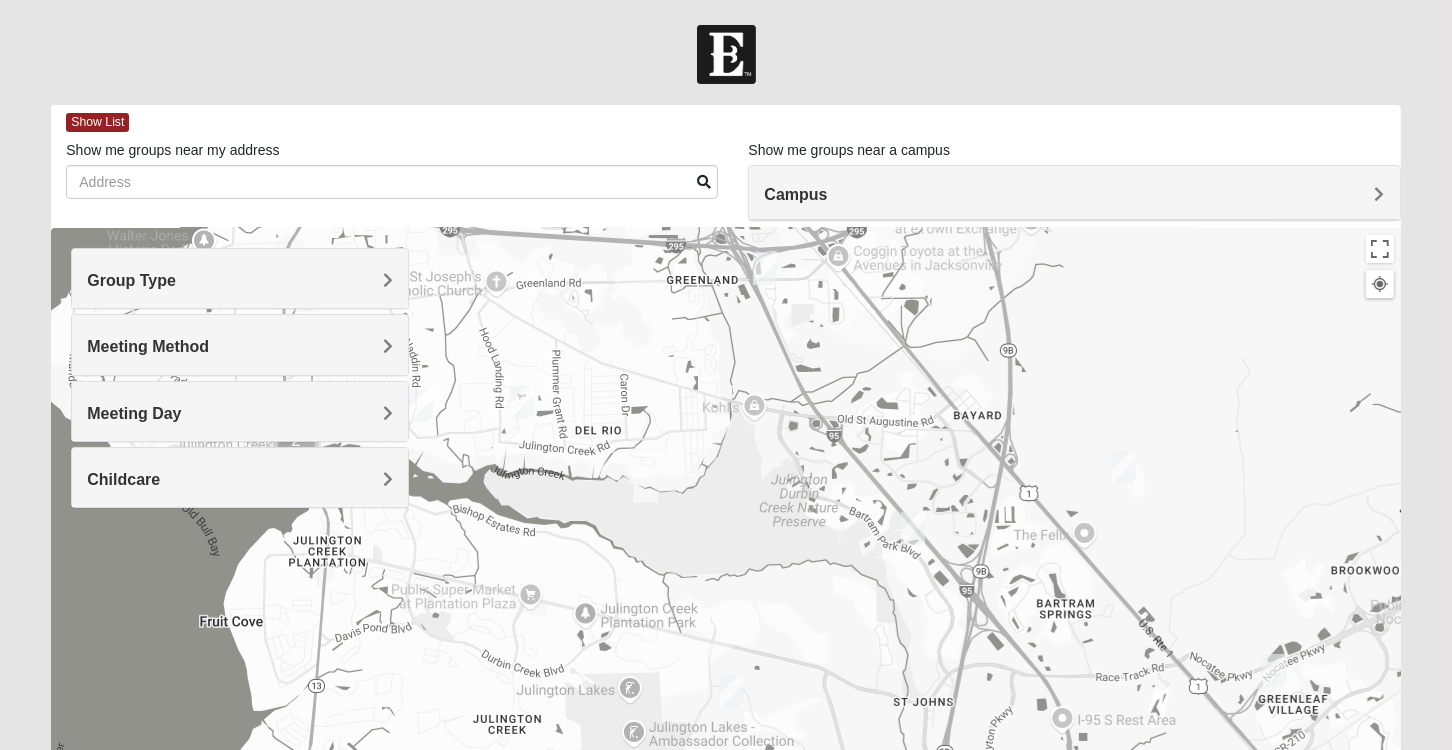 drag, startPoint x: 1192, startPoint y: 517, endPoint x: 1077, endPoint y: 505, distance: 115.62439 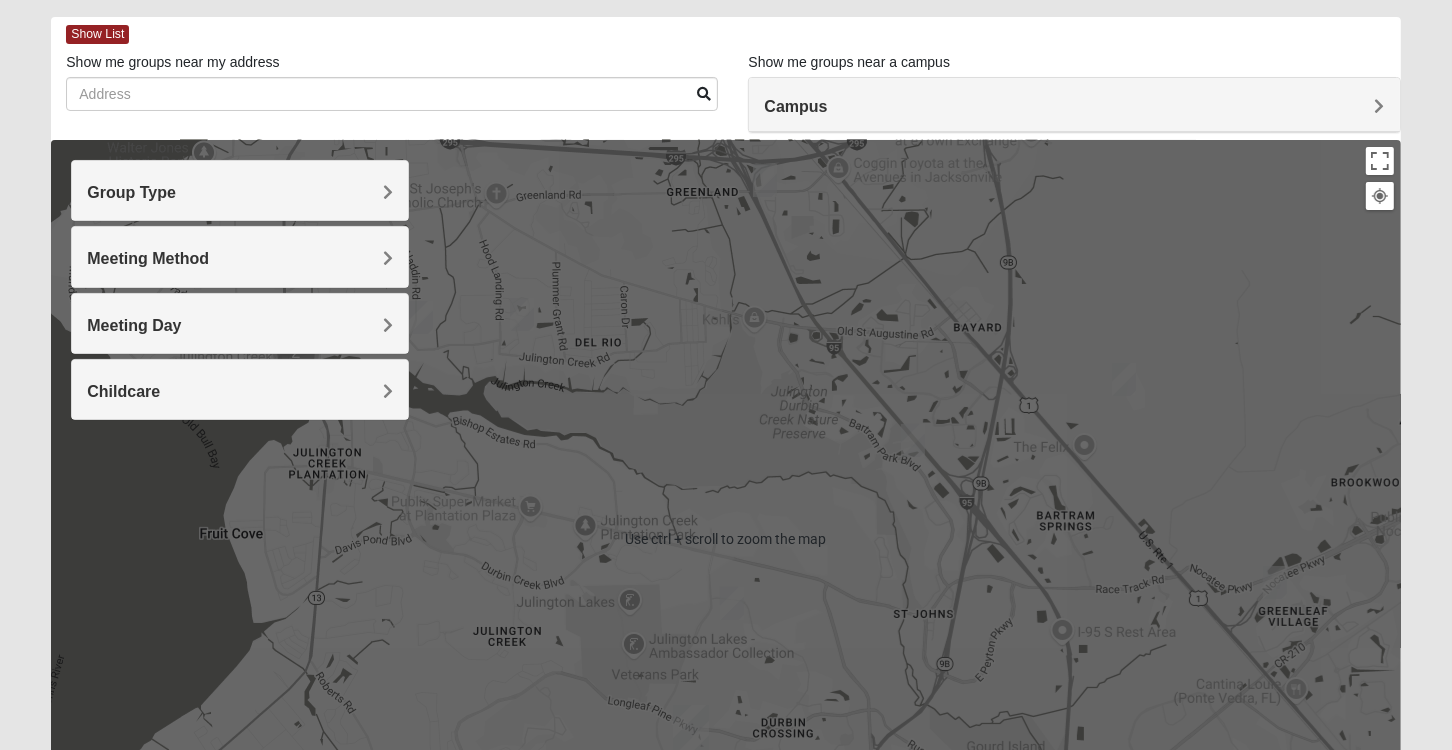 scroll, scrollTop: 0, scrollLeft: 0, axis: both 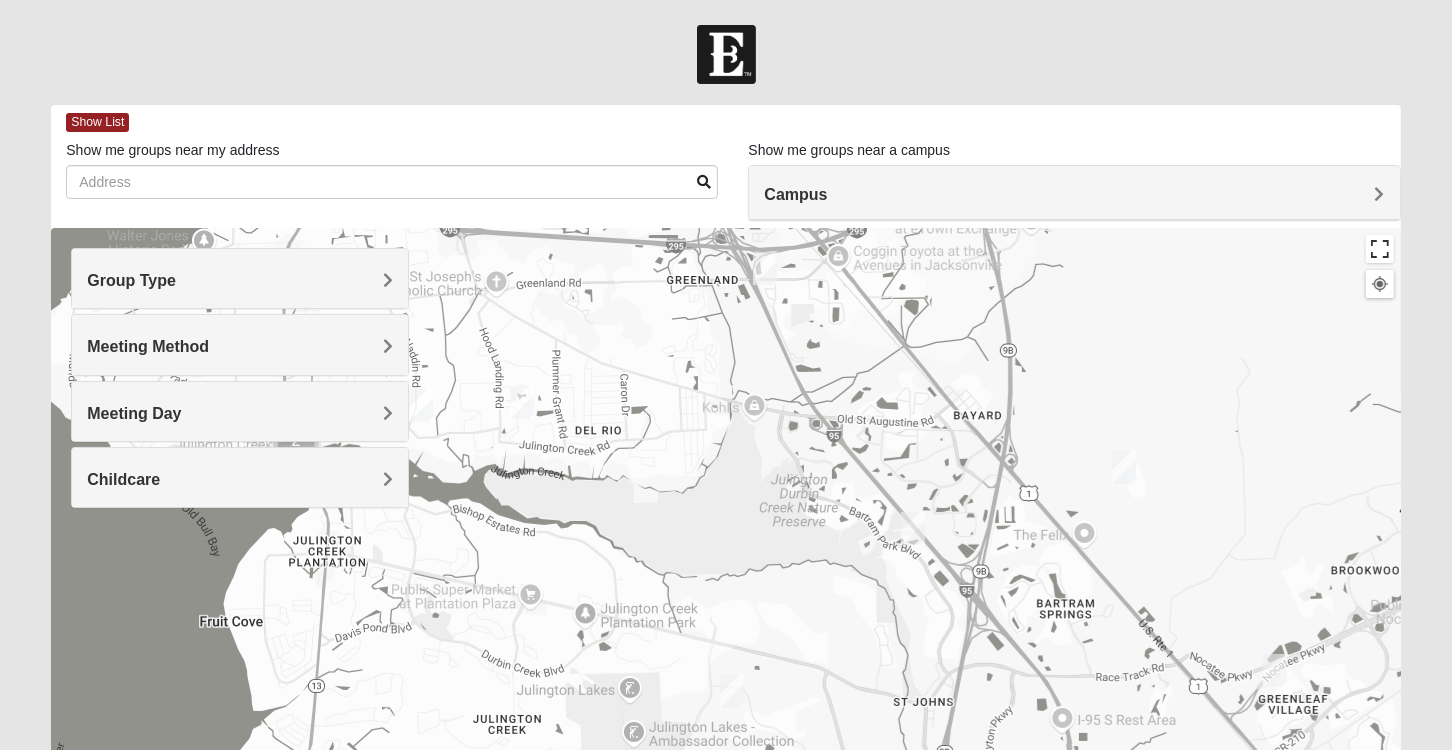 click at bounding box center [1380, 249] 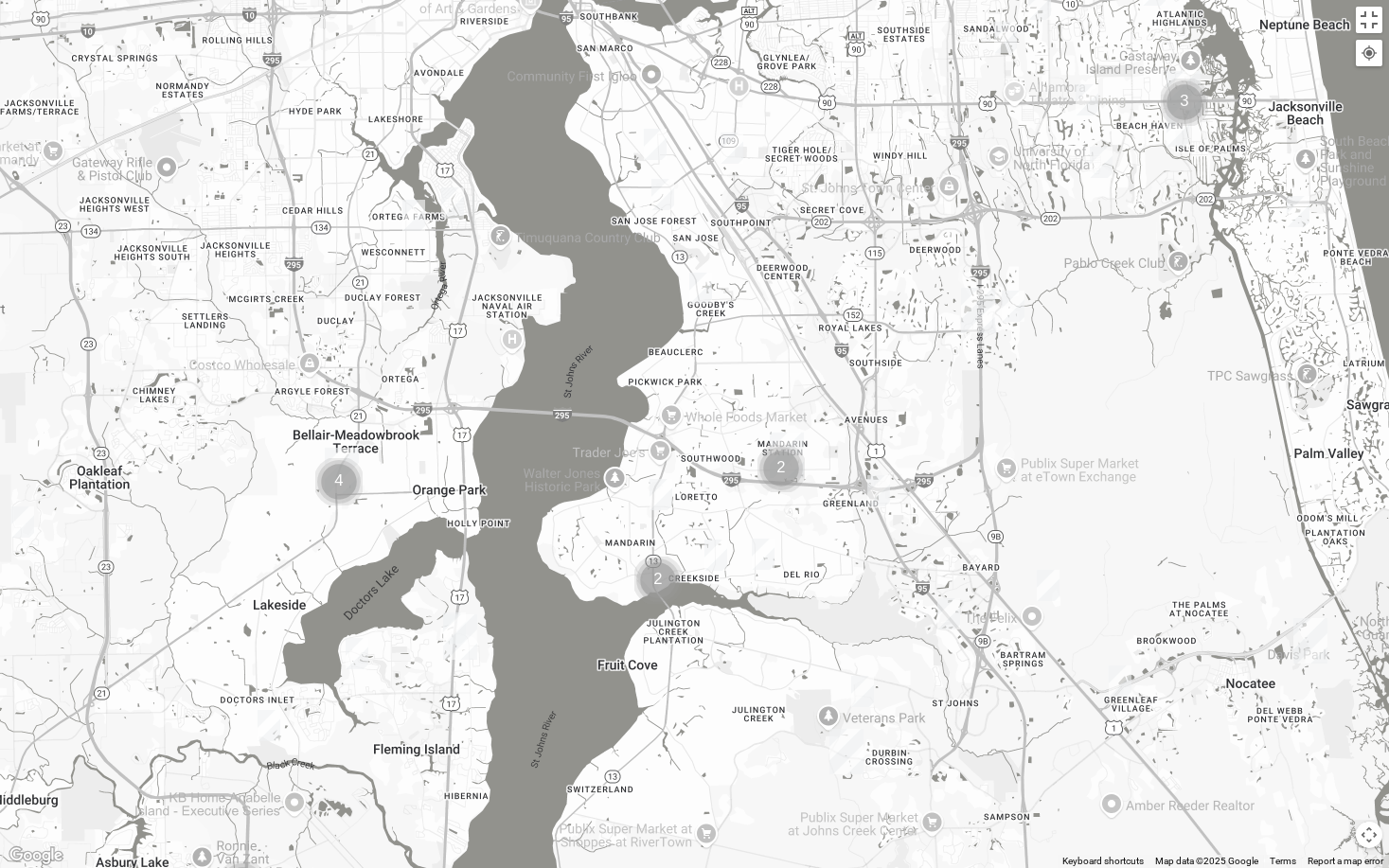 drag, startPoint x: 1024, startPoint y: 352, endPoint x: 1048, endPoint y: 618, distance: 267.0805 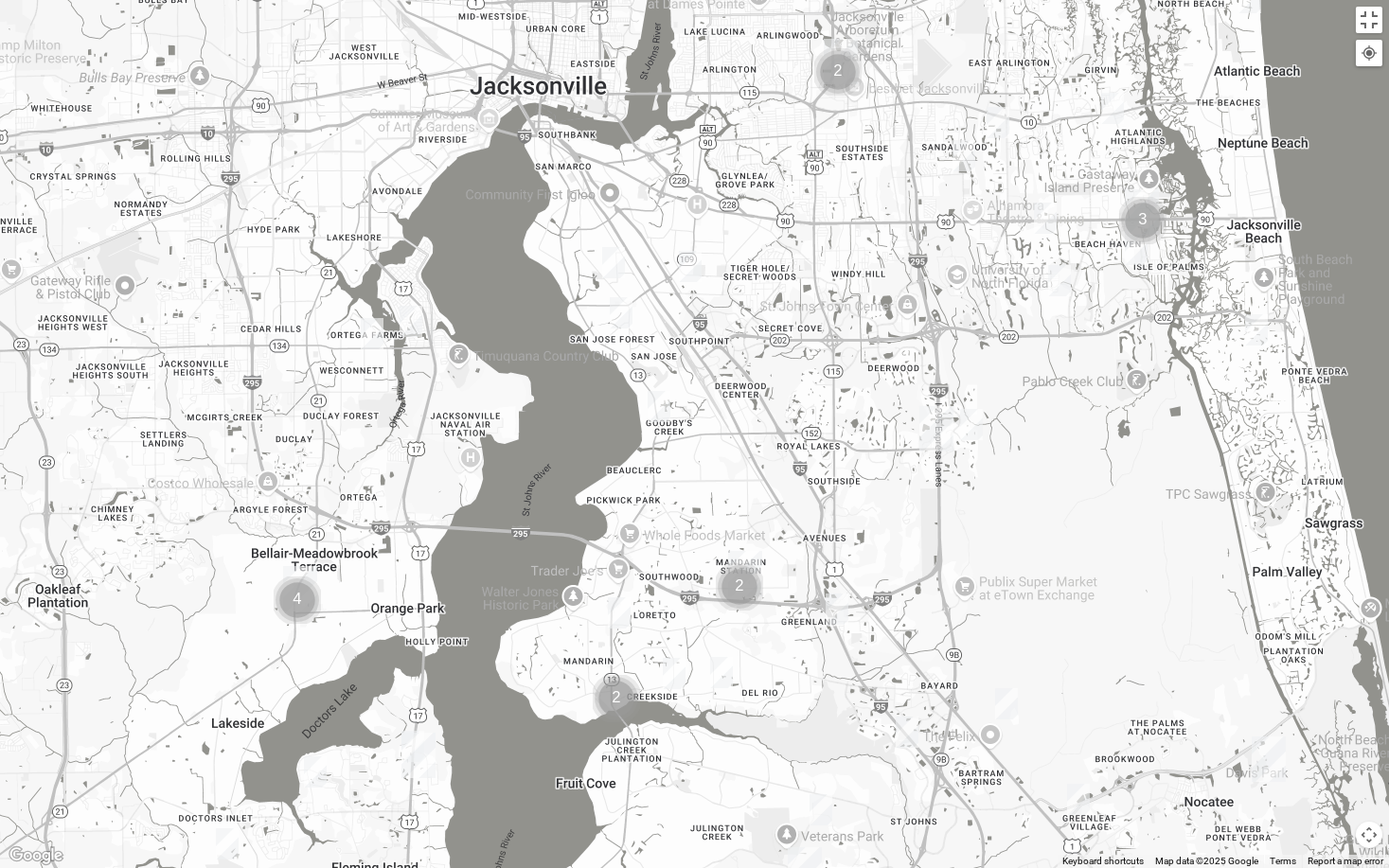 click at bounding box center [1256, 329] 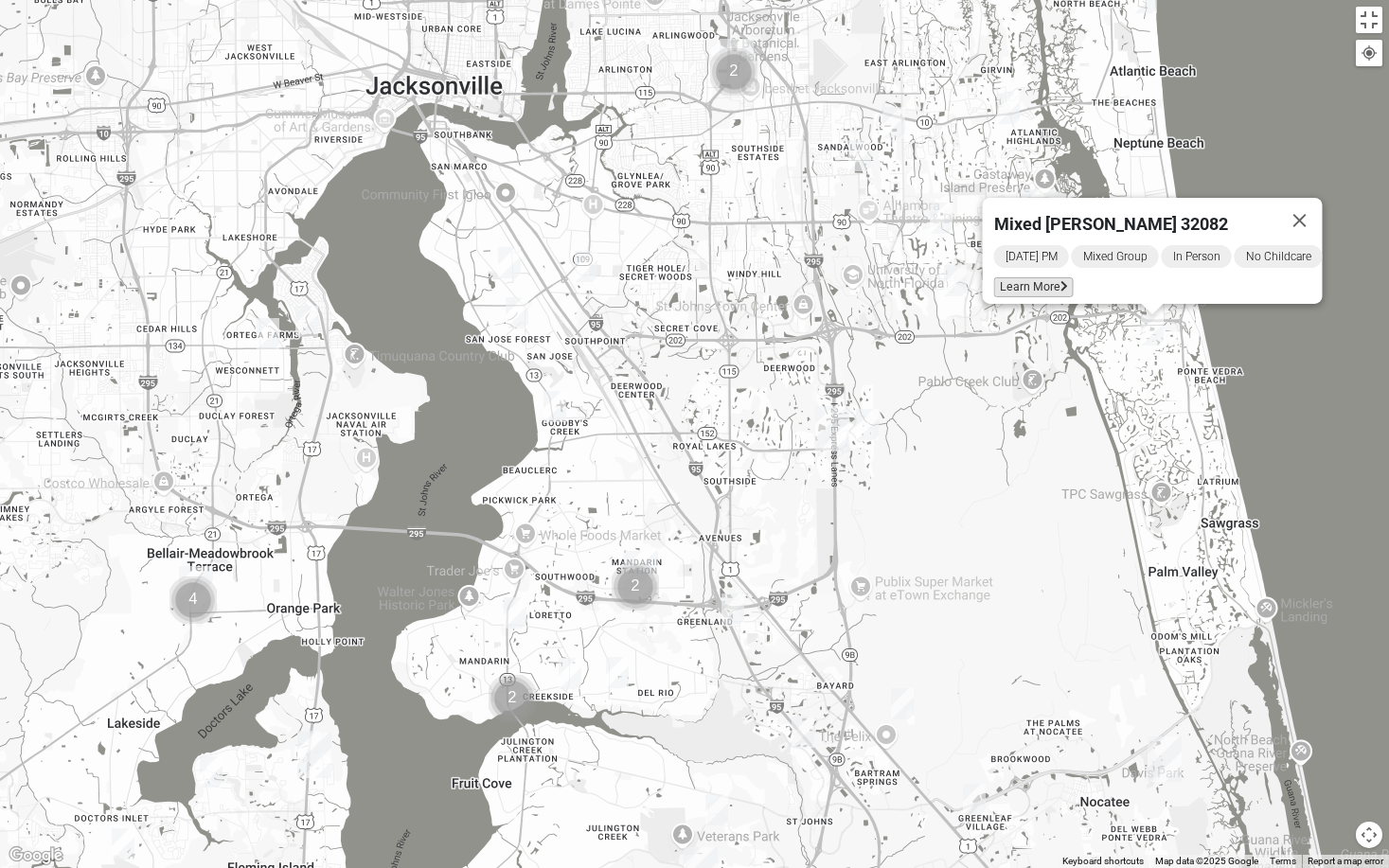 click on "Learn More" at bounding box center (1033, 286) 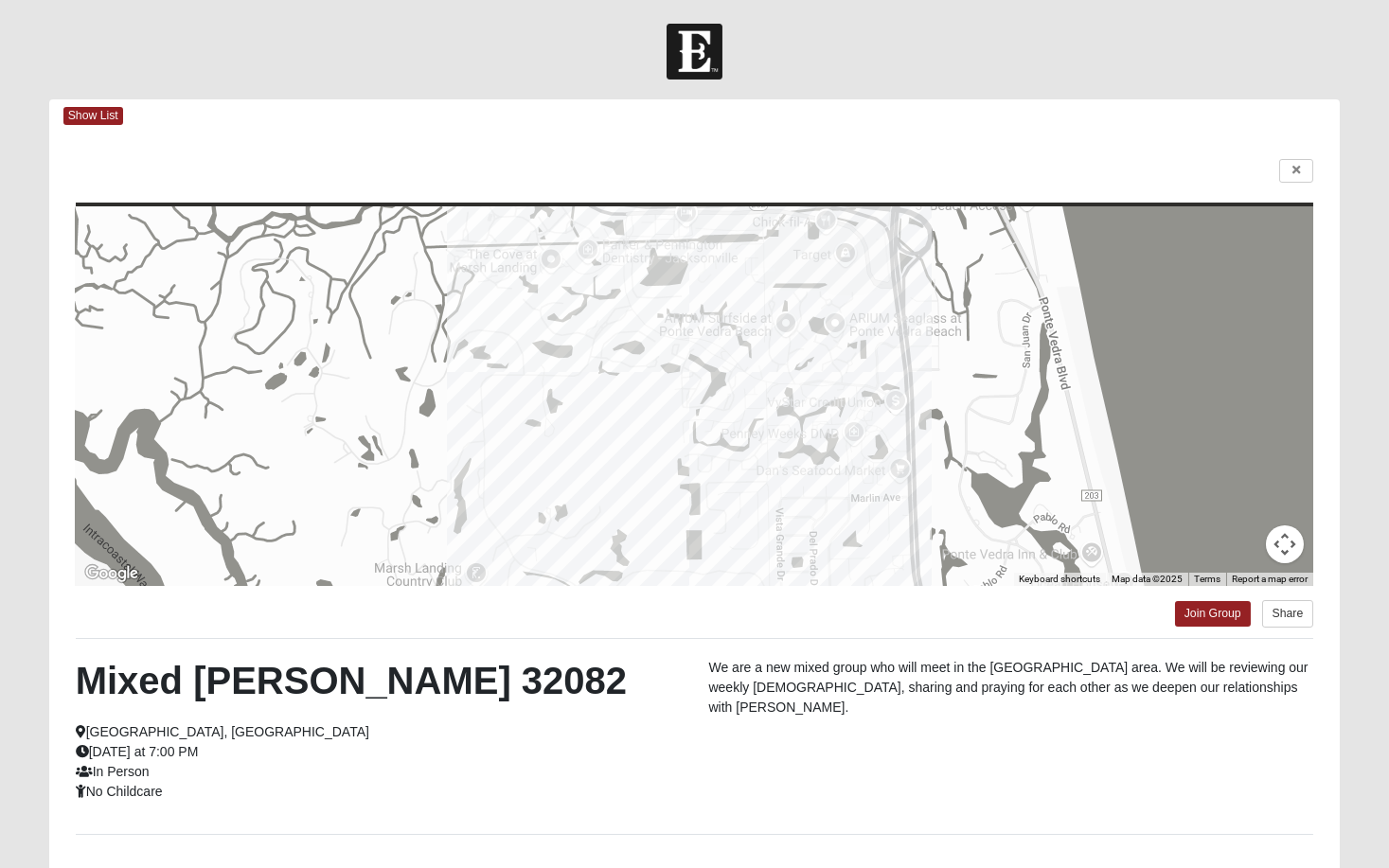 click on "Log In
Find A Group
Error
Show List
Loading Groups" at bounding box center (694, 512) 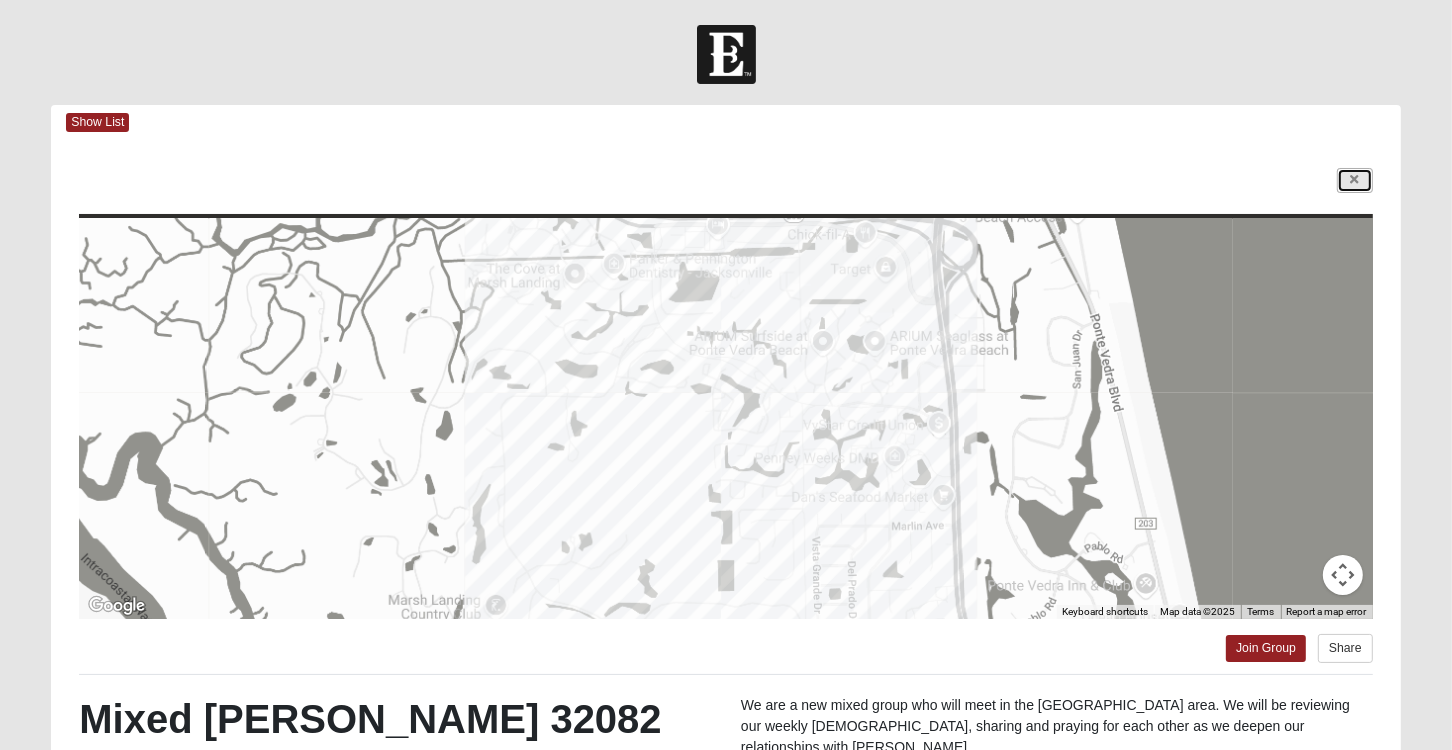 click at bounding box center [1355, 180] 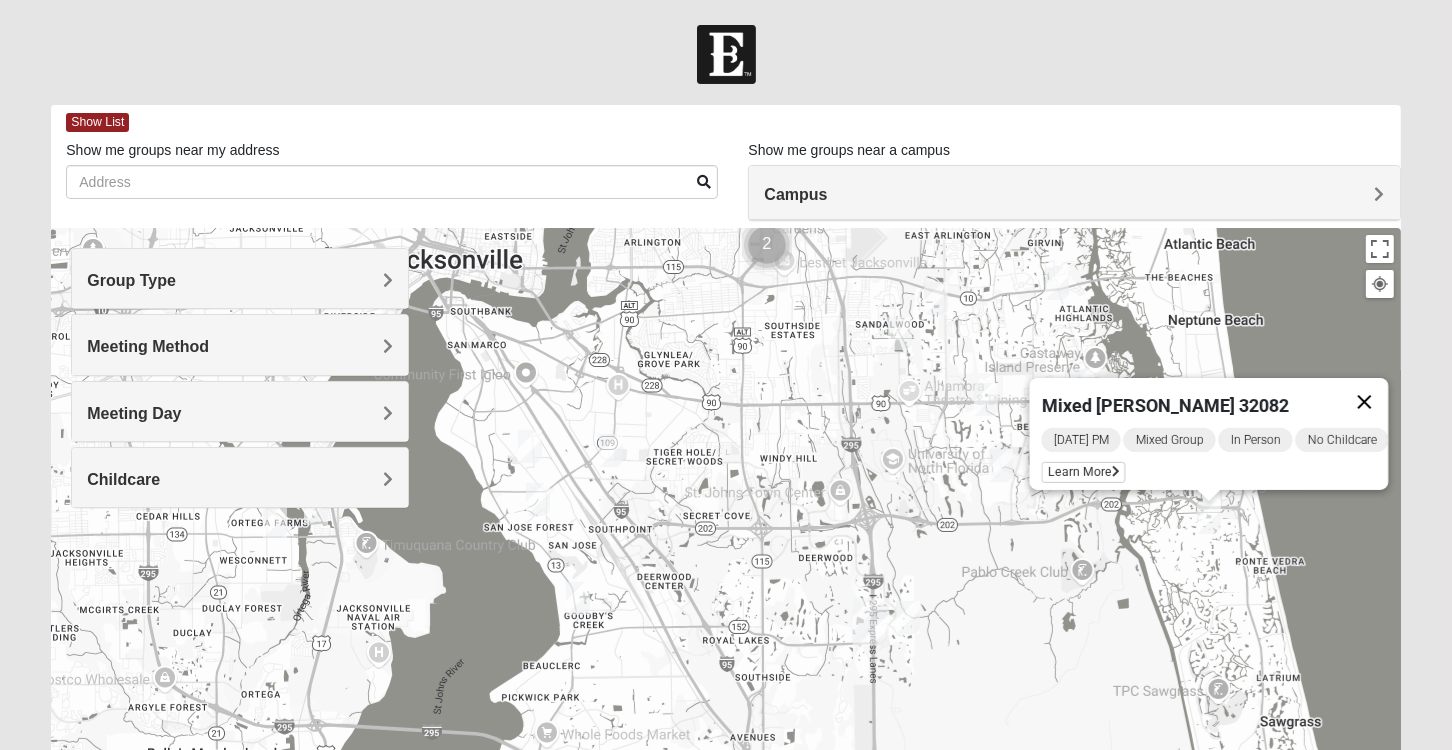 click at bounding box center (1364, 402) 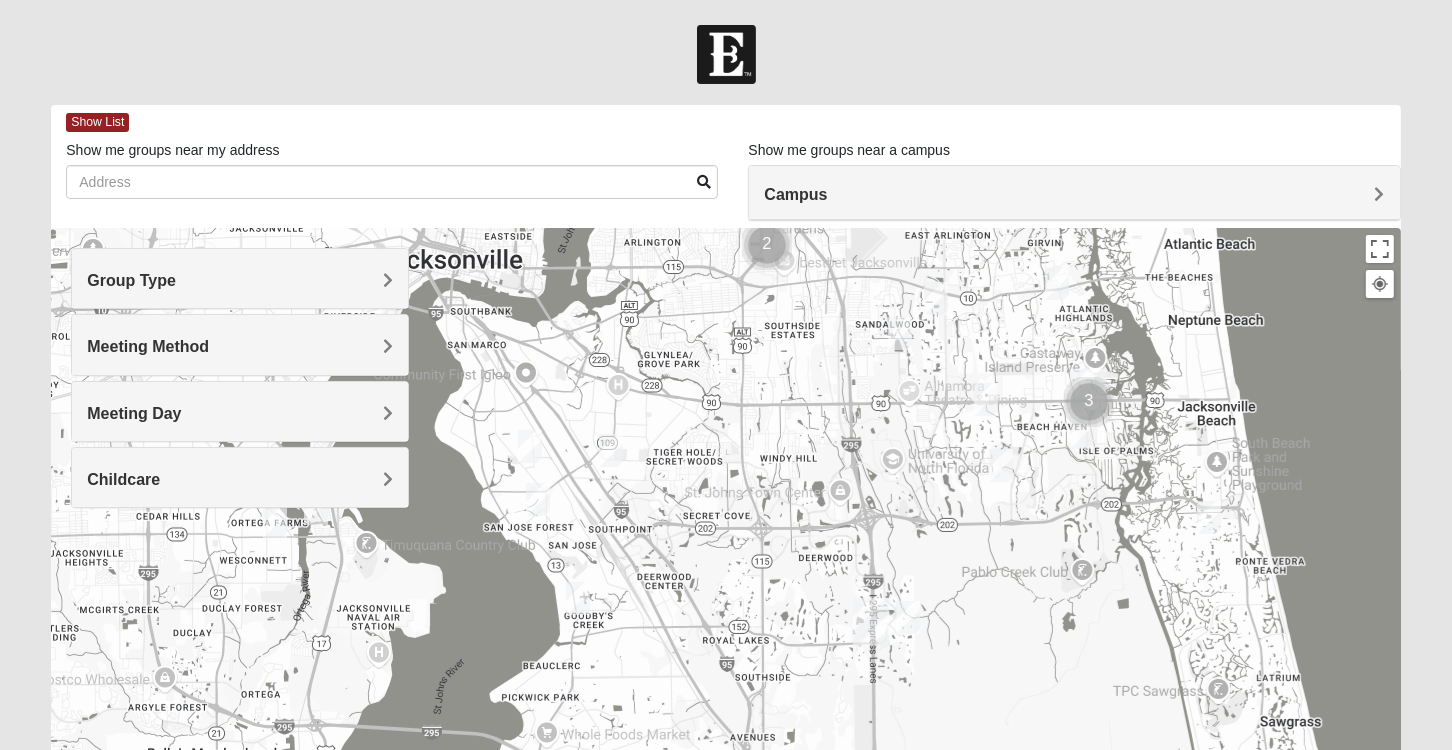 click at bounding box center (1001, 465) 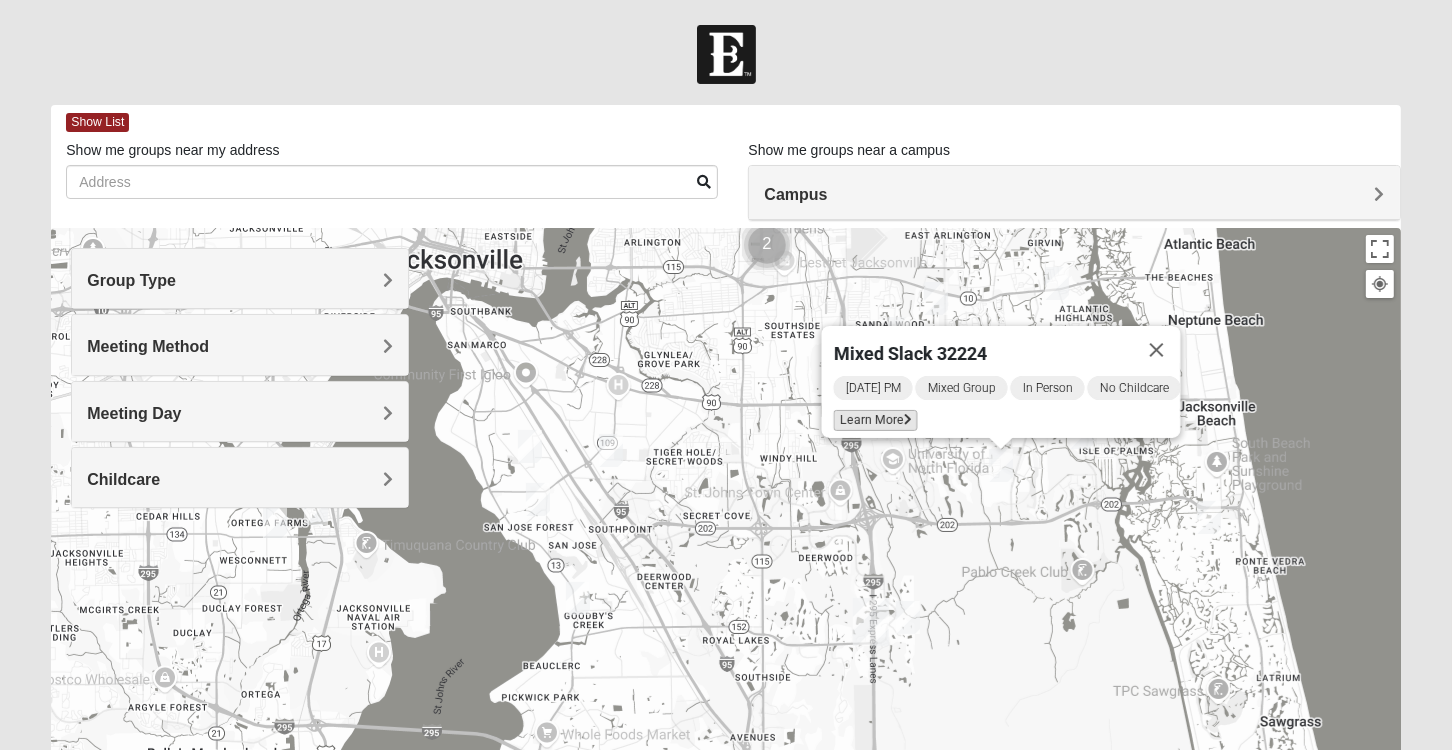 click on "Learn More" at bounding box center (875, 420) 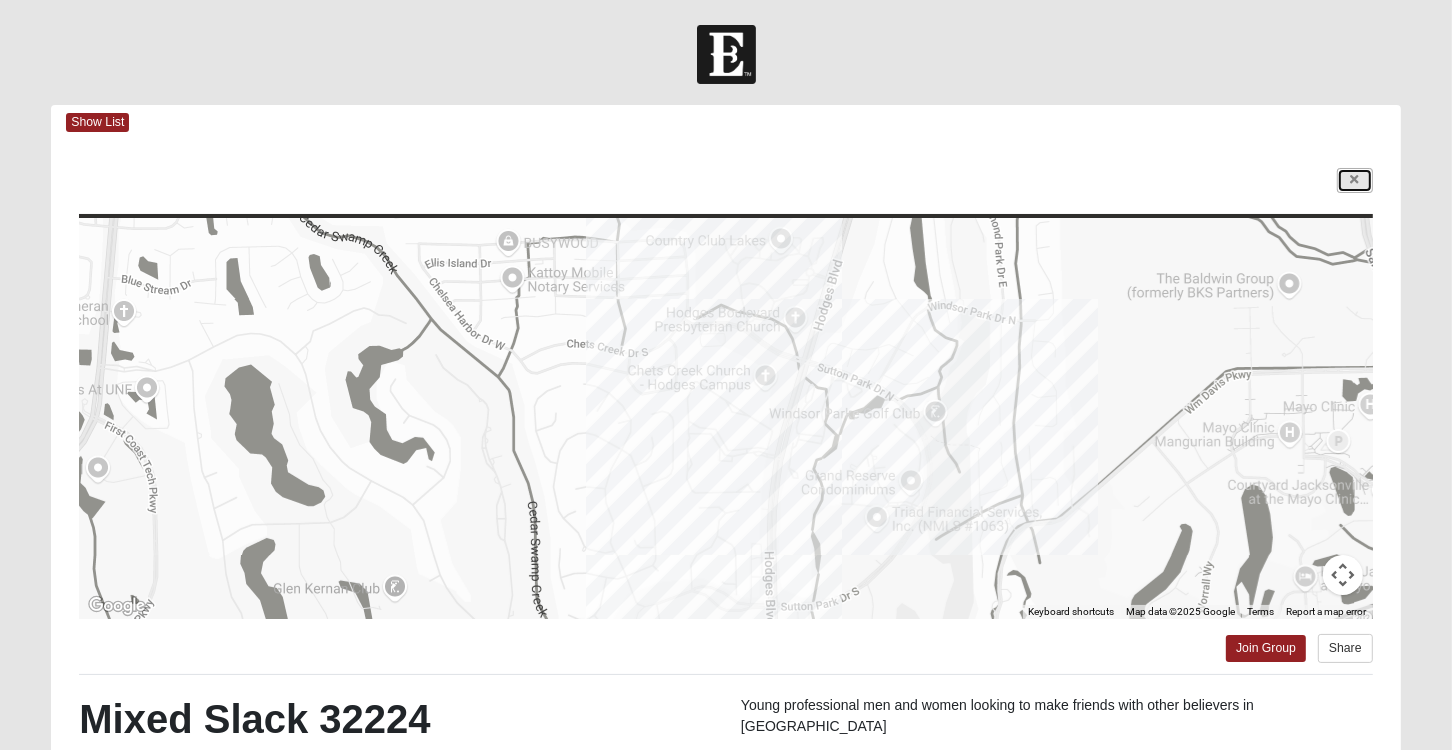 click at bounding box center (1355, 180) 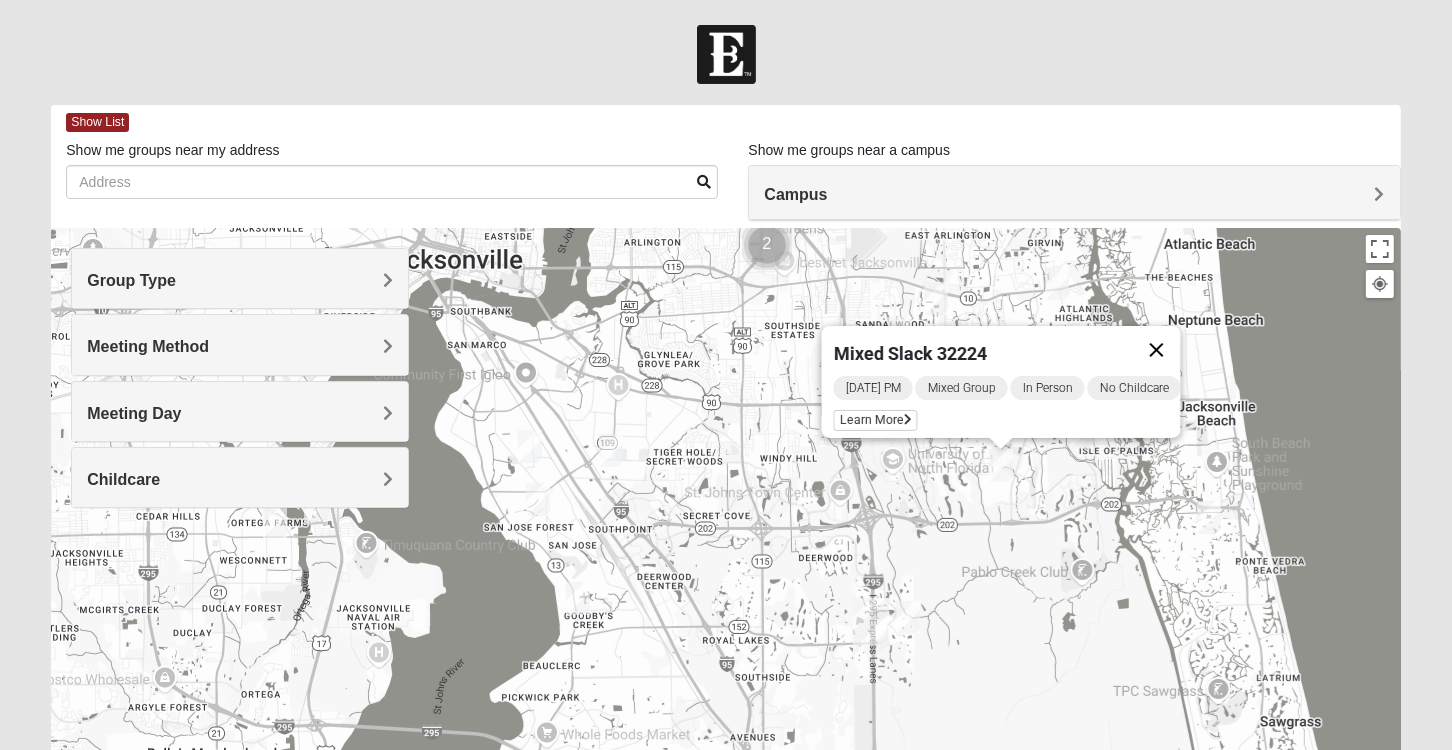 click at bounding box center (1156, 350) 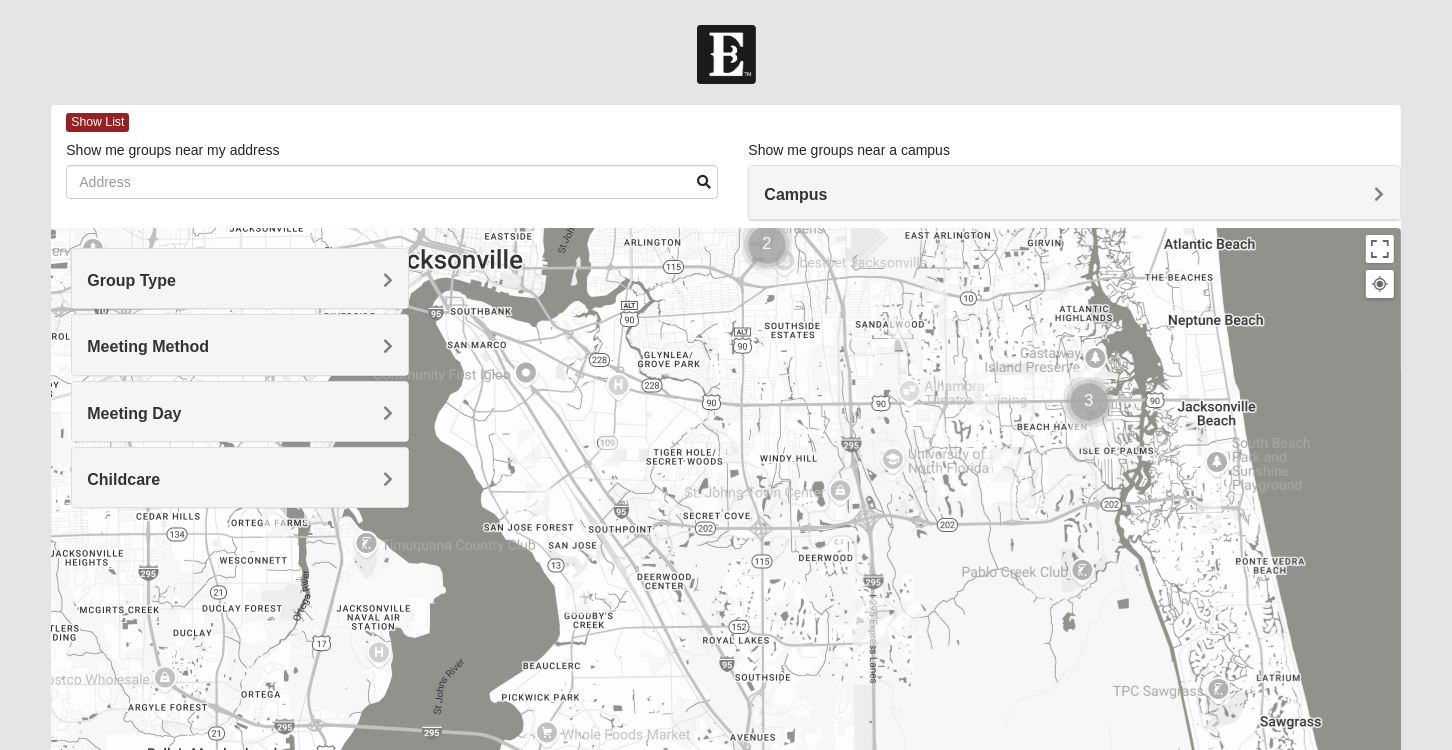 click at bounding box center [1082, 432] 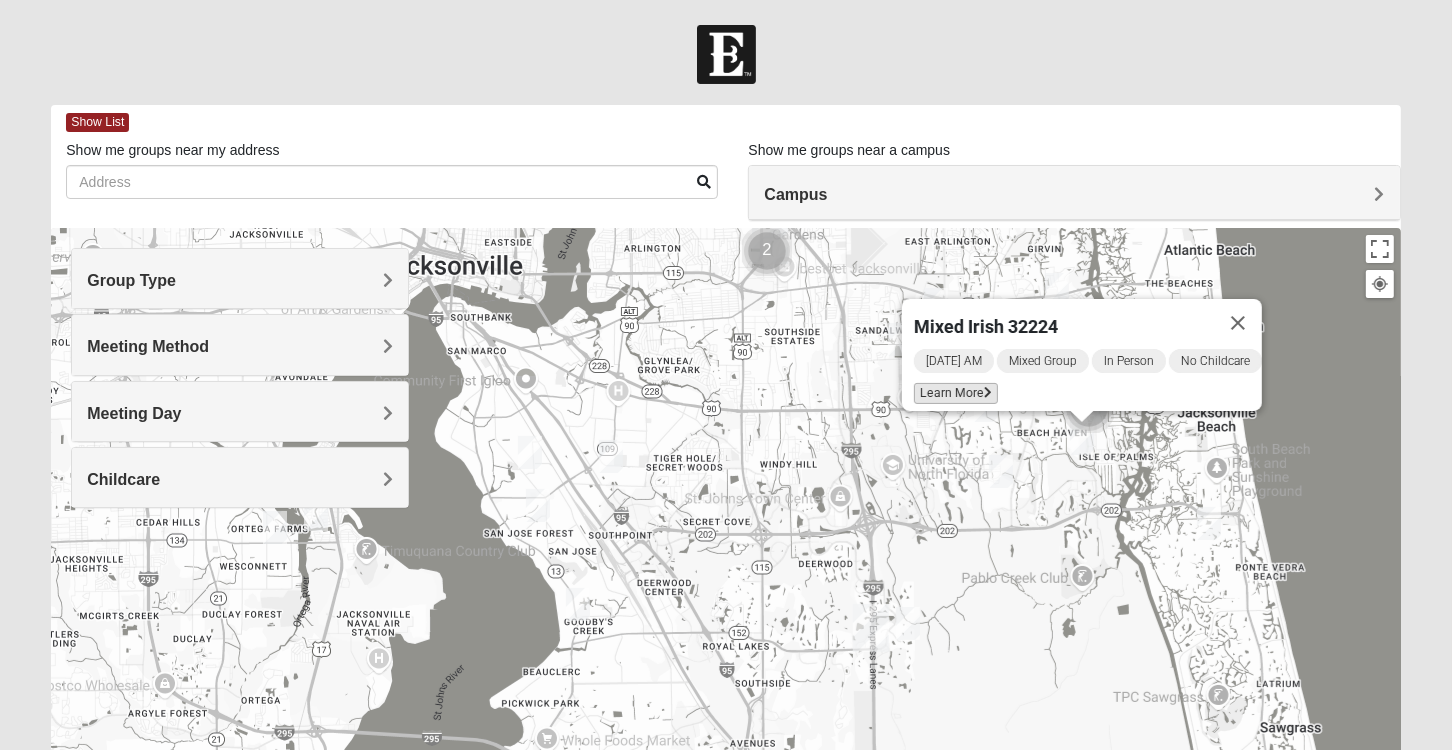 click on "Learn More" at bounding box center [956, 393] 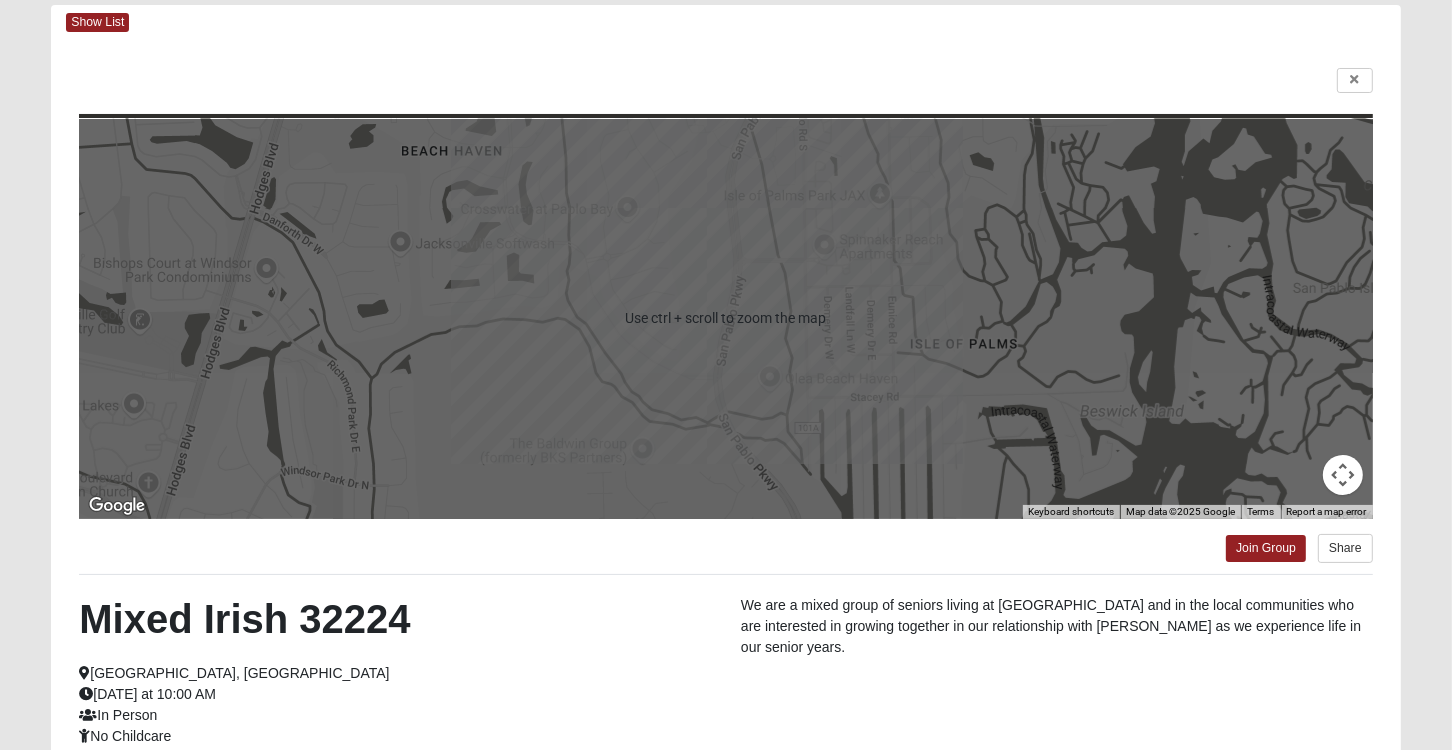 scroll, scrollTop: 0, scrollLeft: 0, axis: both 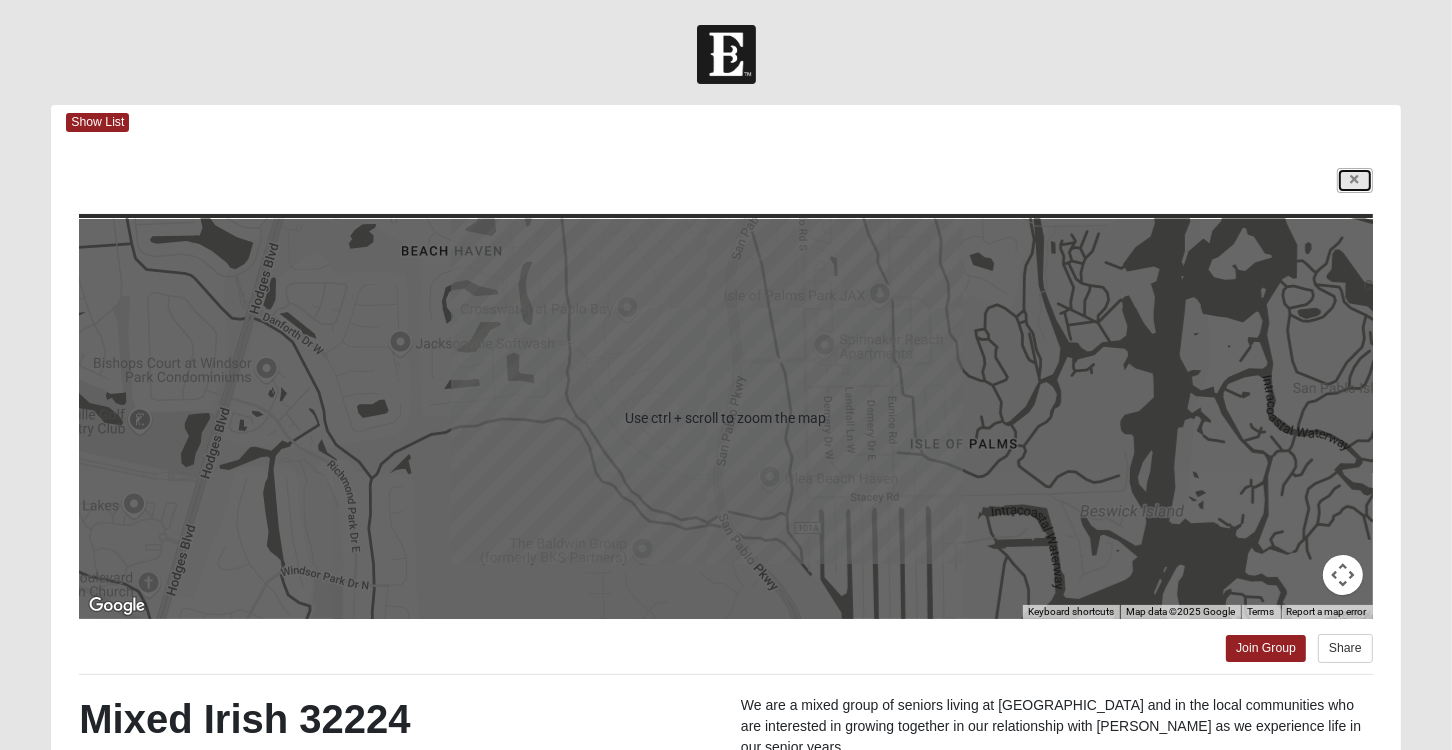 click at bounding box center [1355, 180] 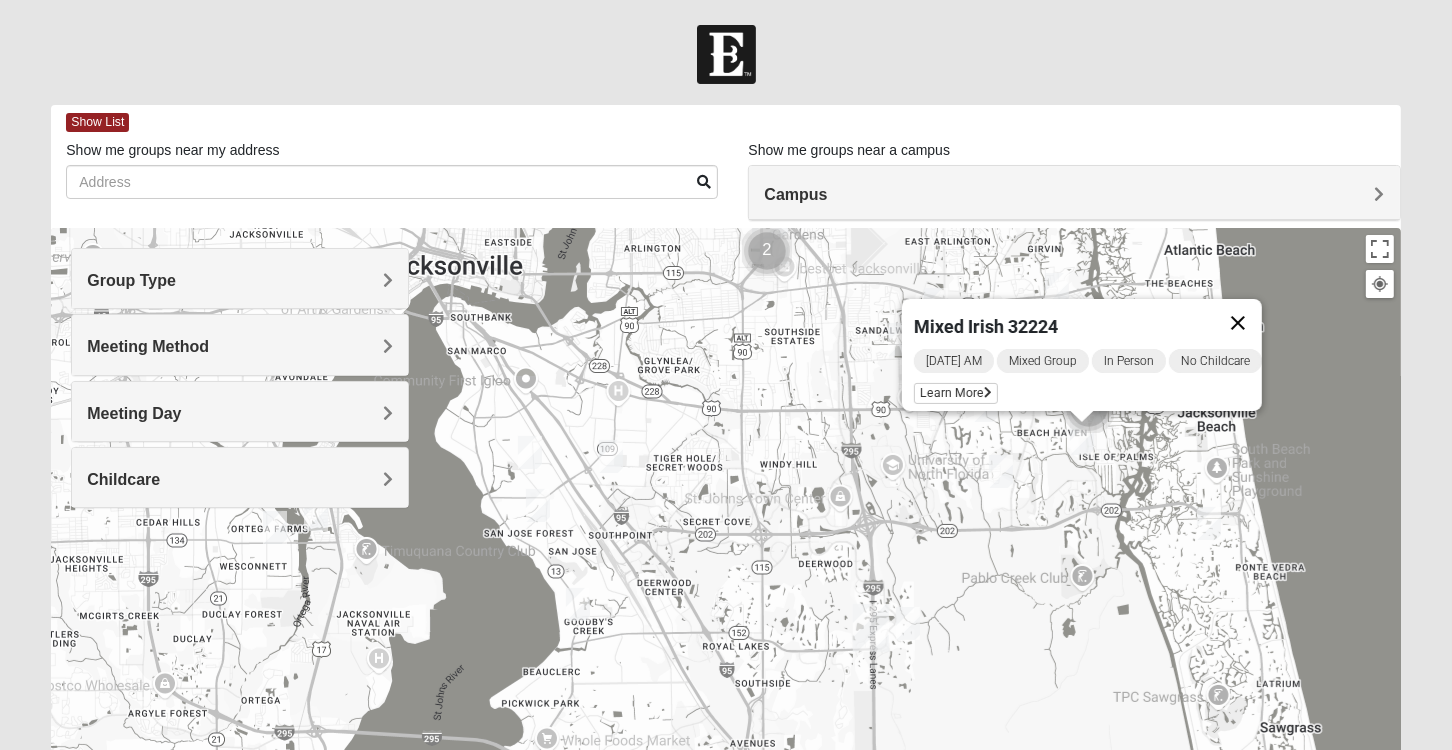 click at bounding box center (1238, 323) 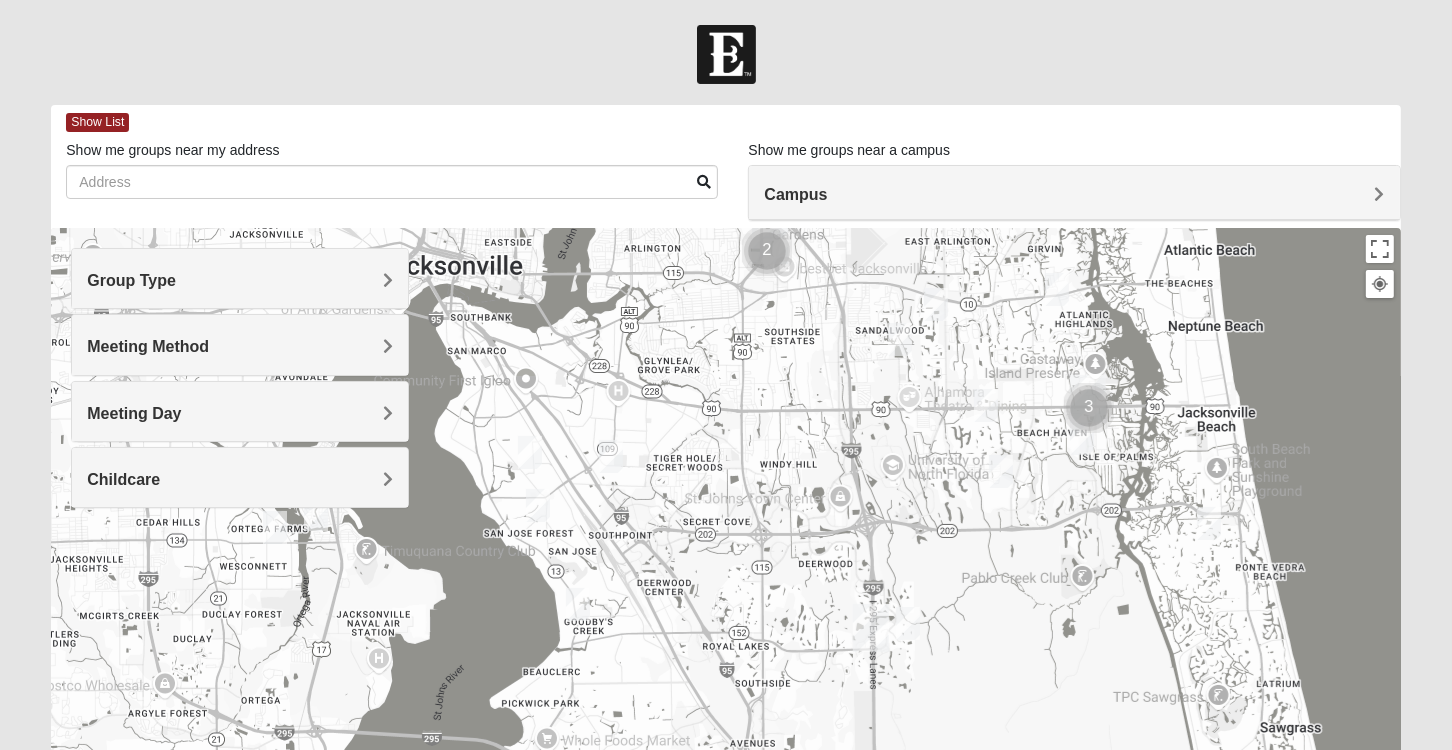 click at bounding box center [986, 405] 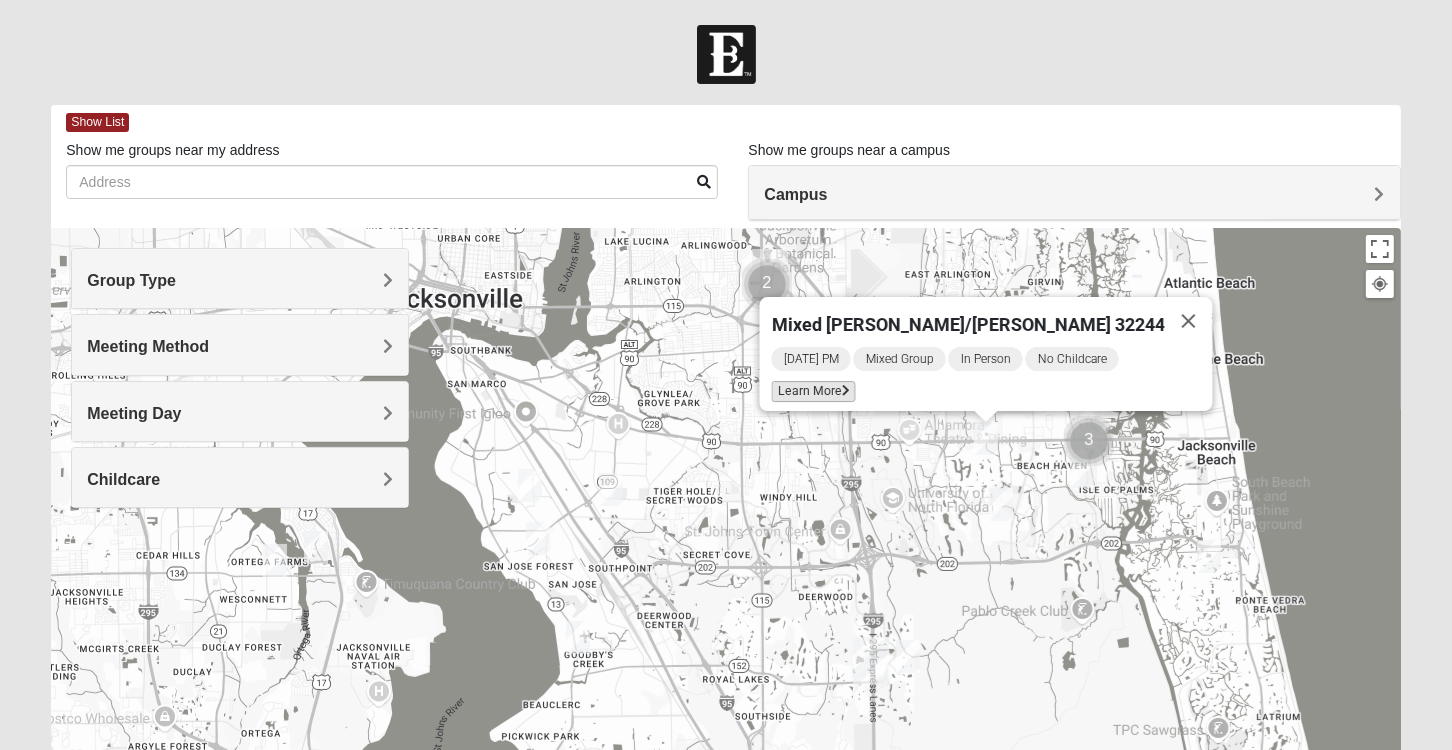 click on "Learn More" at bounding box center (813, 391) 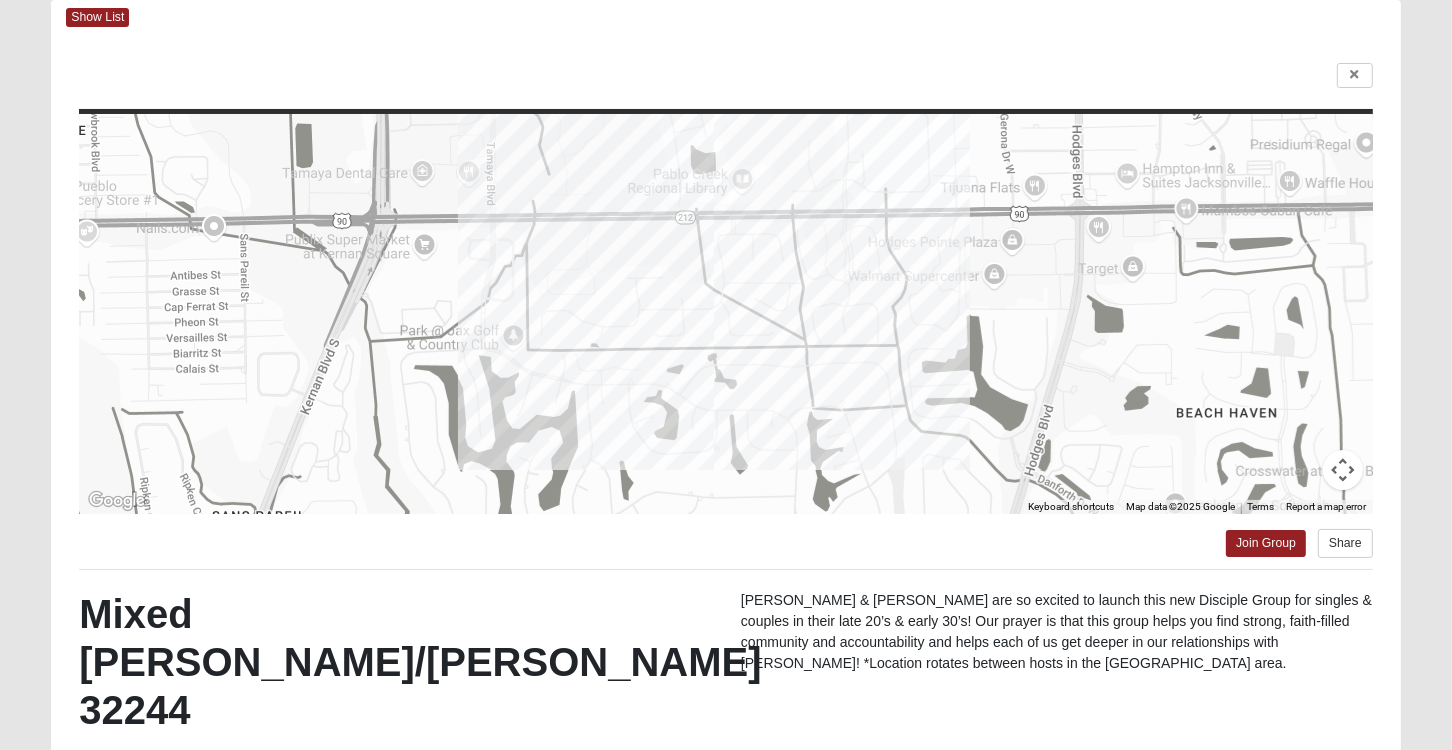scroll, scrollTop: 0, scrollLeft: 0, axis: both 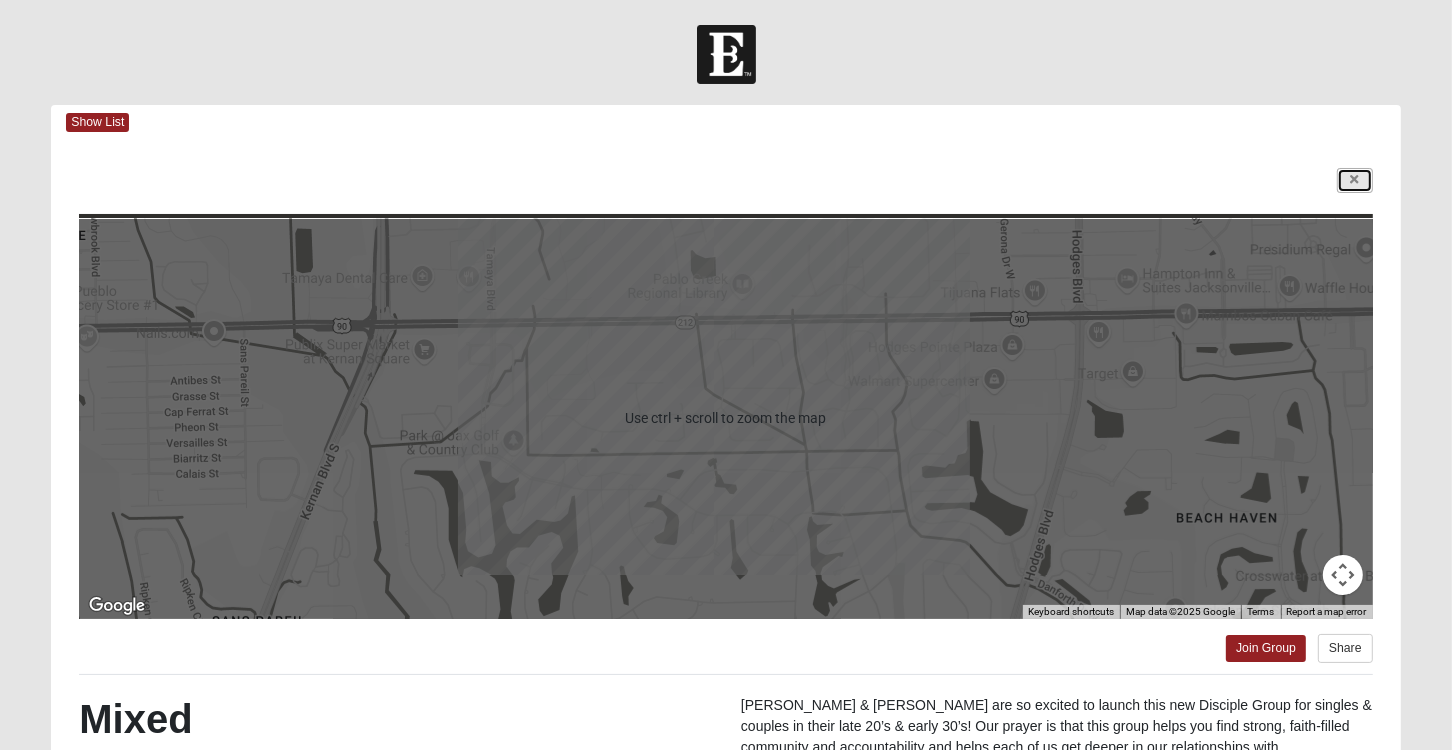 click at bounding box center [1355, 180] 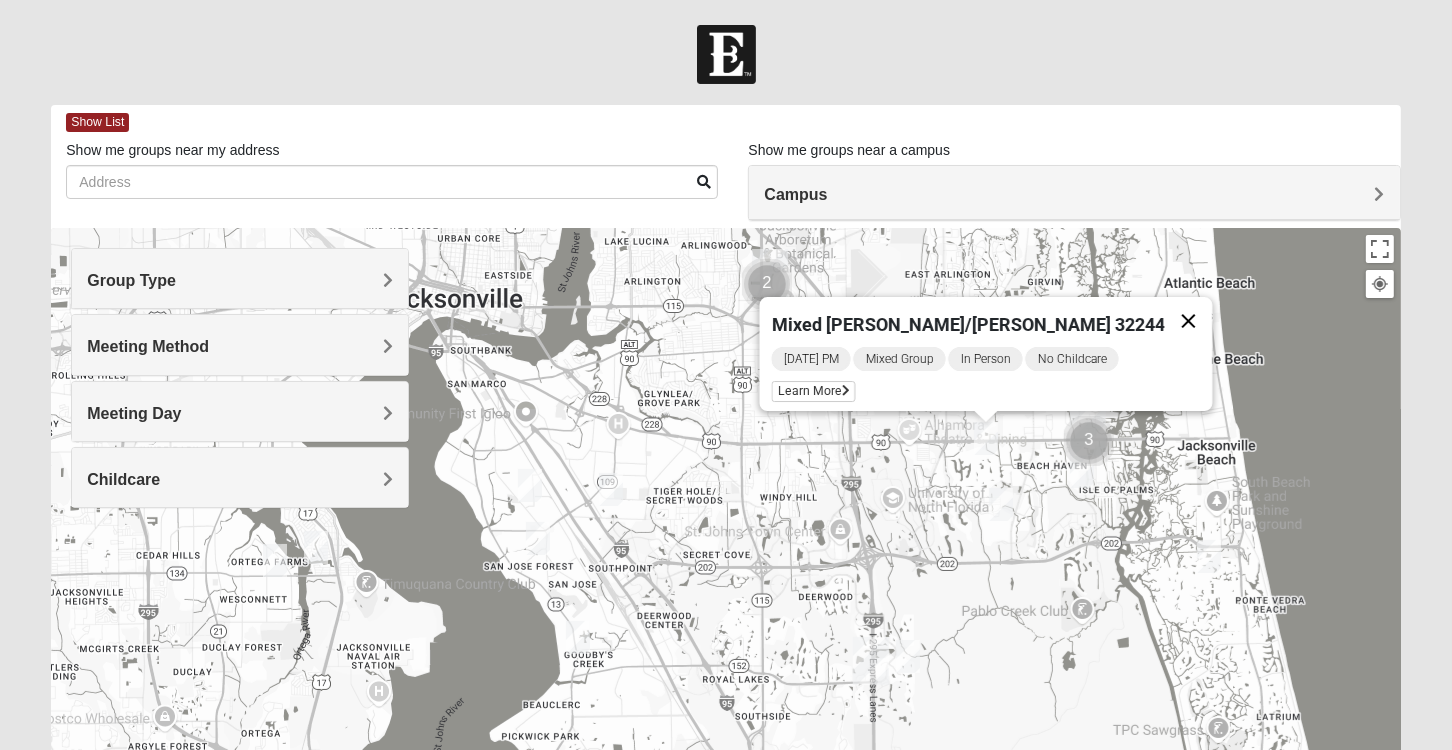 click at bounding box center (1188, 321) 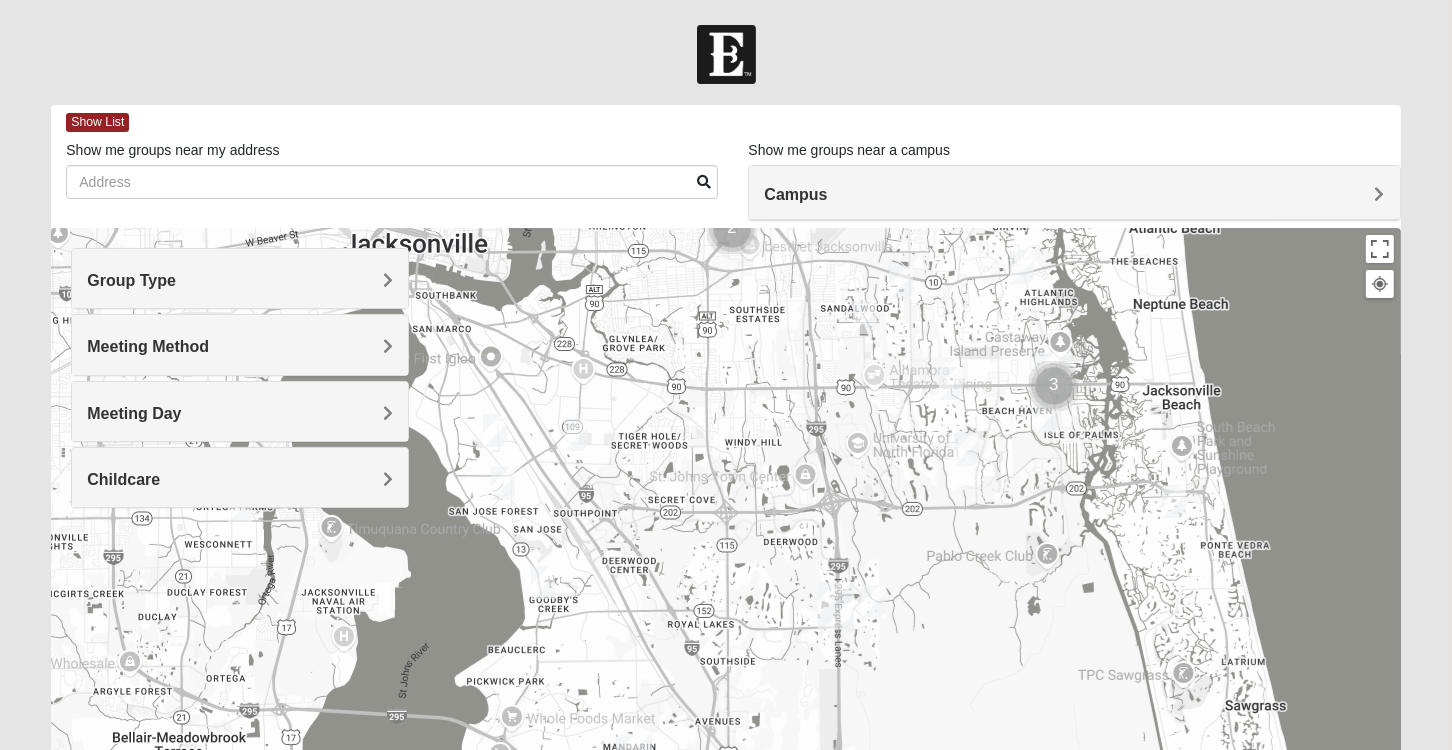drag, startPoint x: 1195, startPoint y: 457, endPoint x: 1158, endPoint y: 399, distance: 68.7968 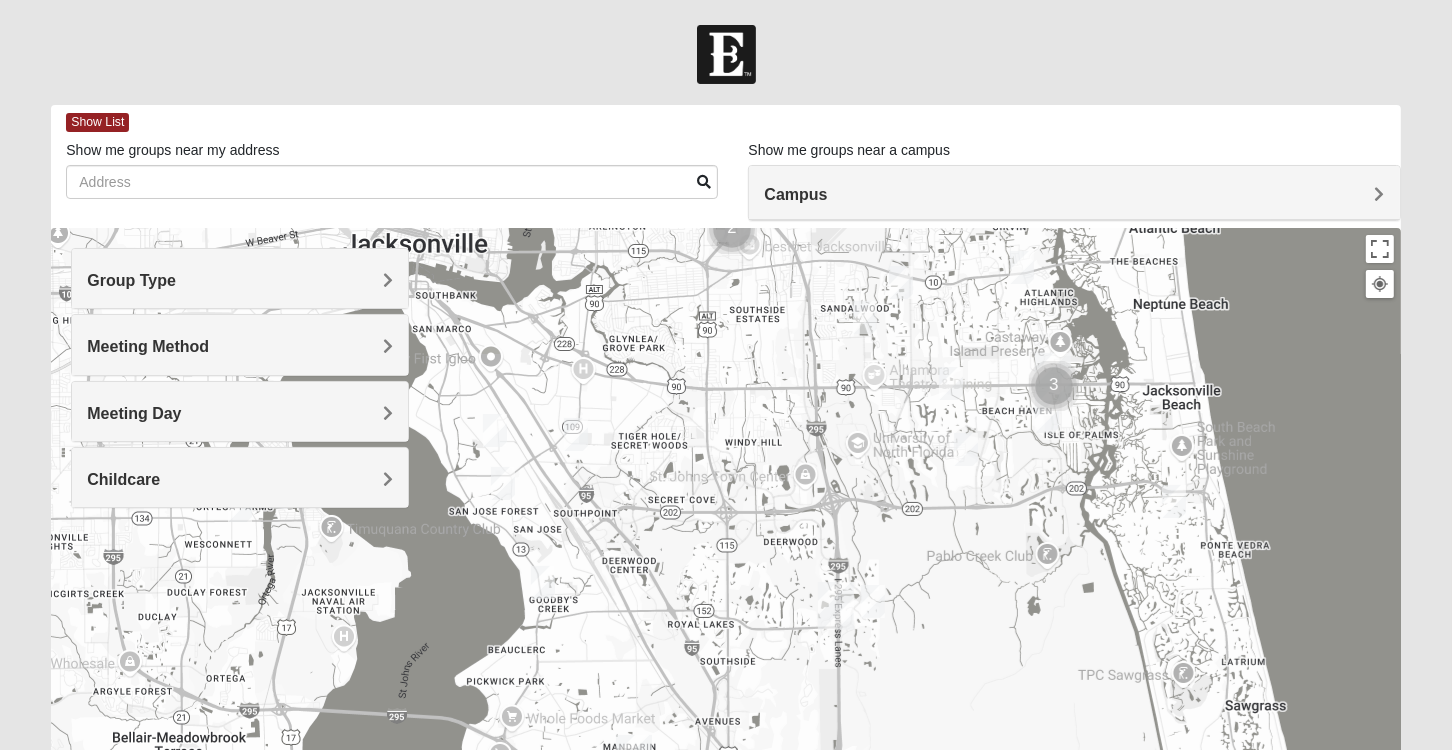 click at bounding box center [966, 449] 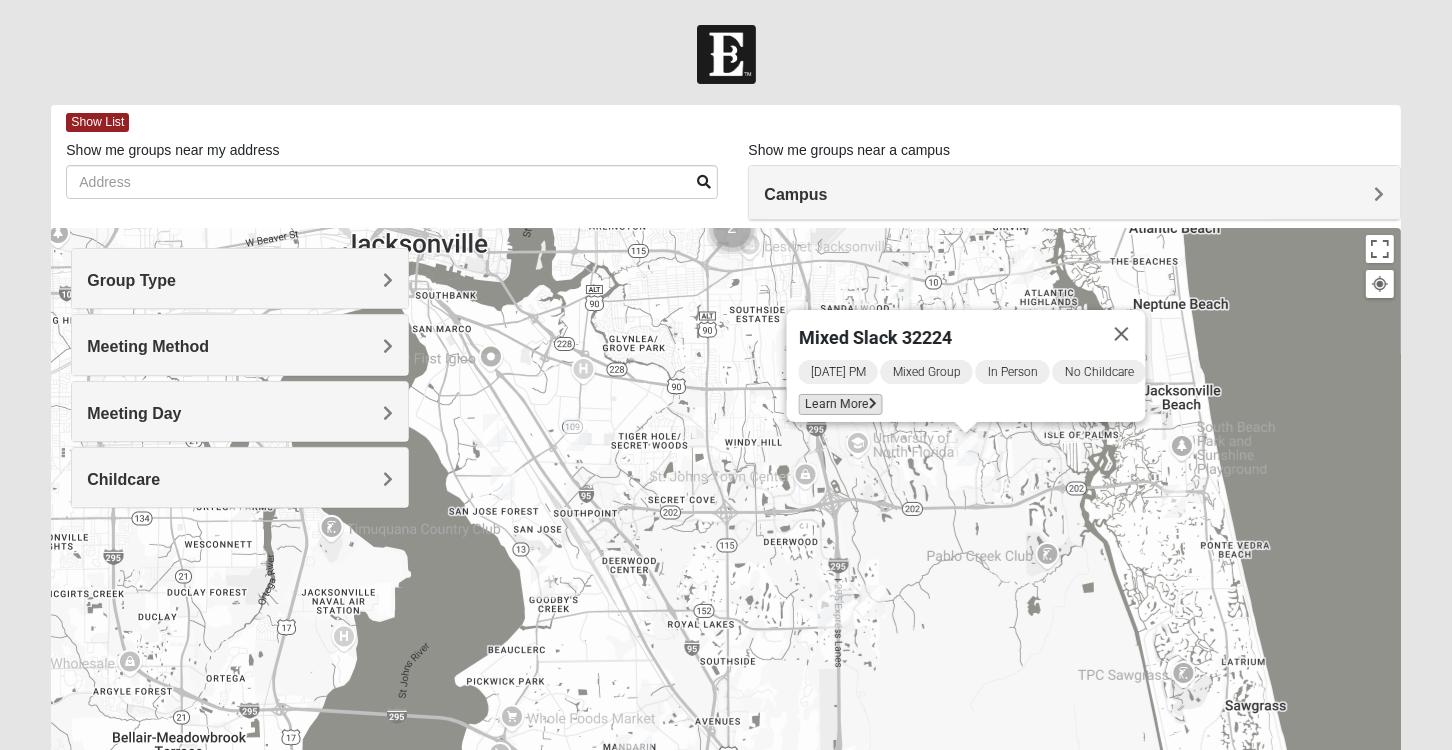 click on "Learn More" at bounding box center [840, 404] 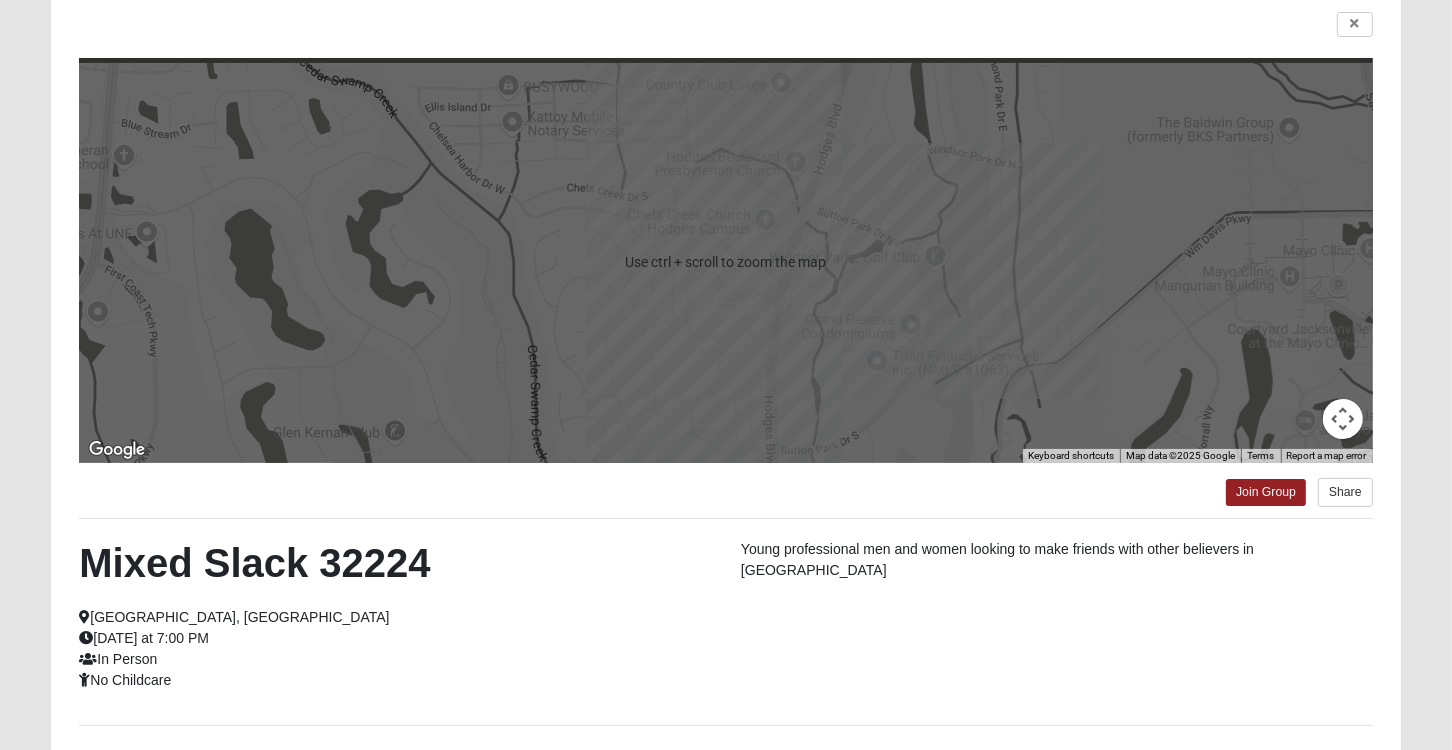 scroll, scrollTop: 100, scrollLeft: 0, axis: vertical 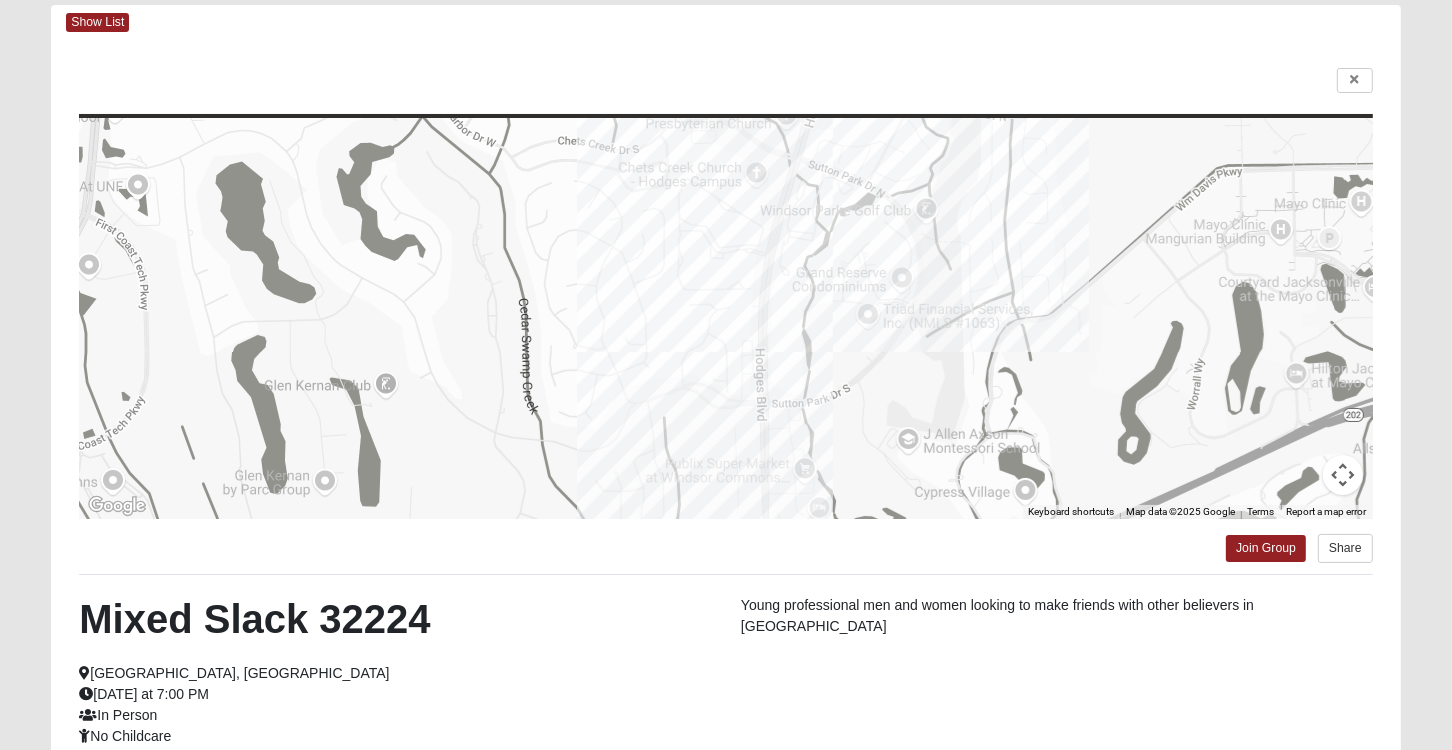 drag, startPoint x: 1000, startPoint y: 396, endPoint x: 987, endPoint y: 297, distance: 99.849884 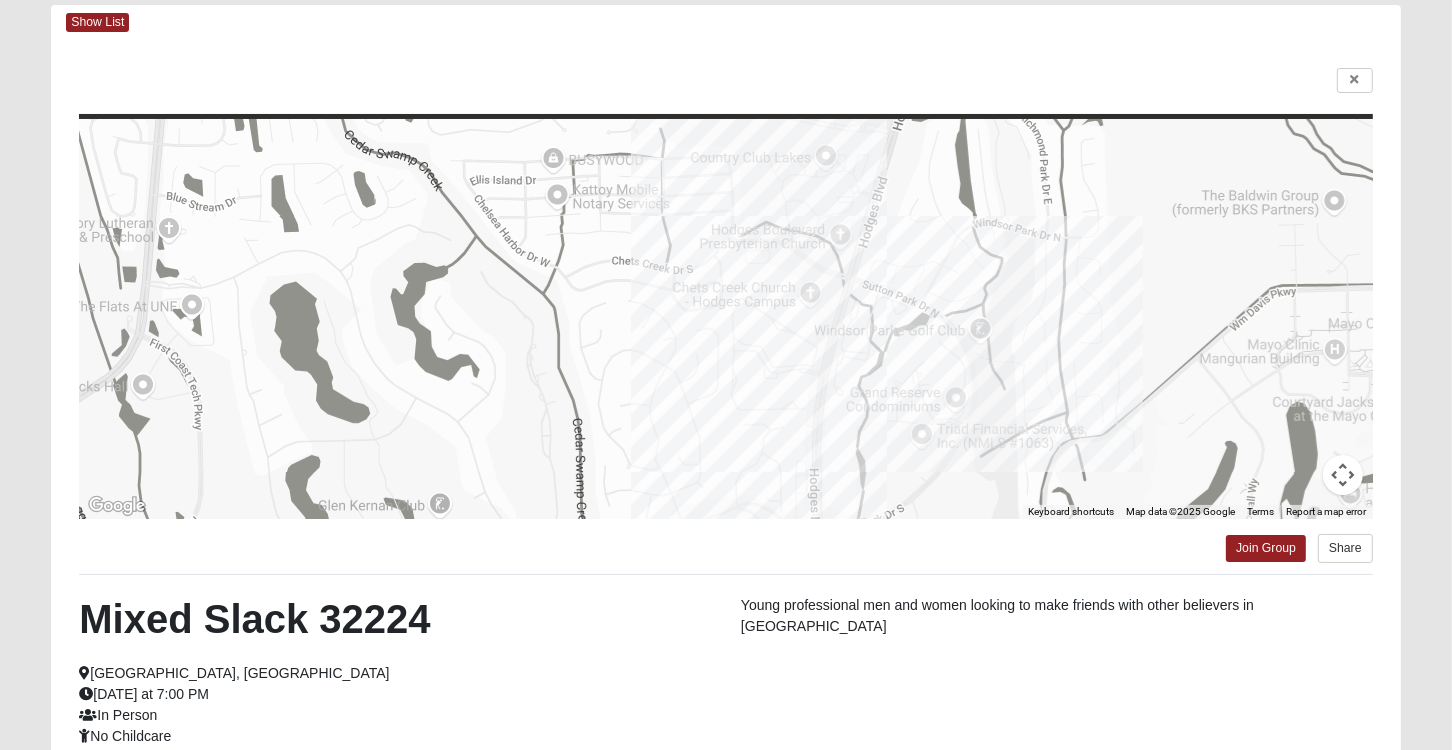 drag, startPoint x: 962, startPoint y: 314, endPoint x: 1013, endPoint y: 430, distance: 126.71622 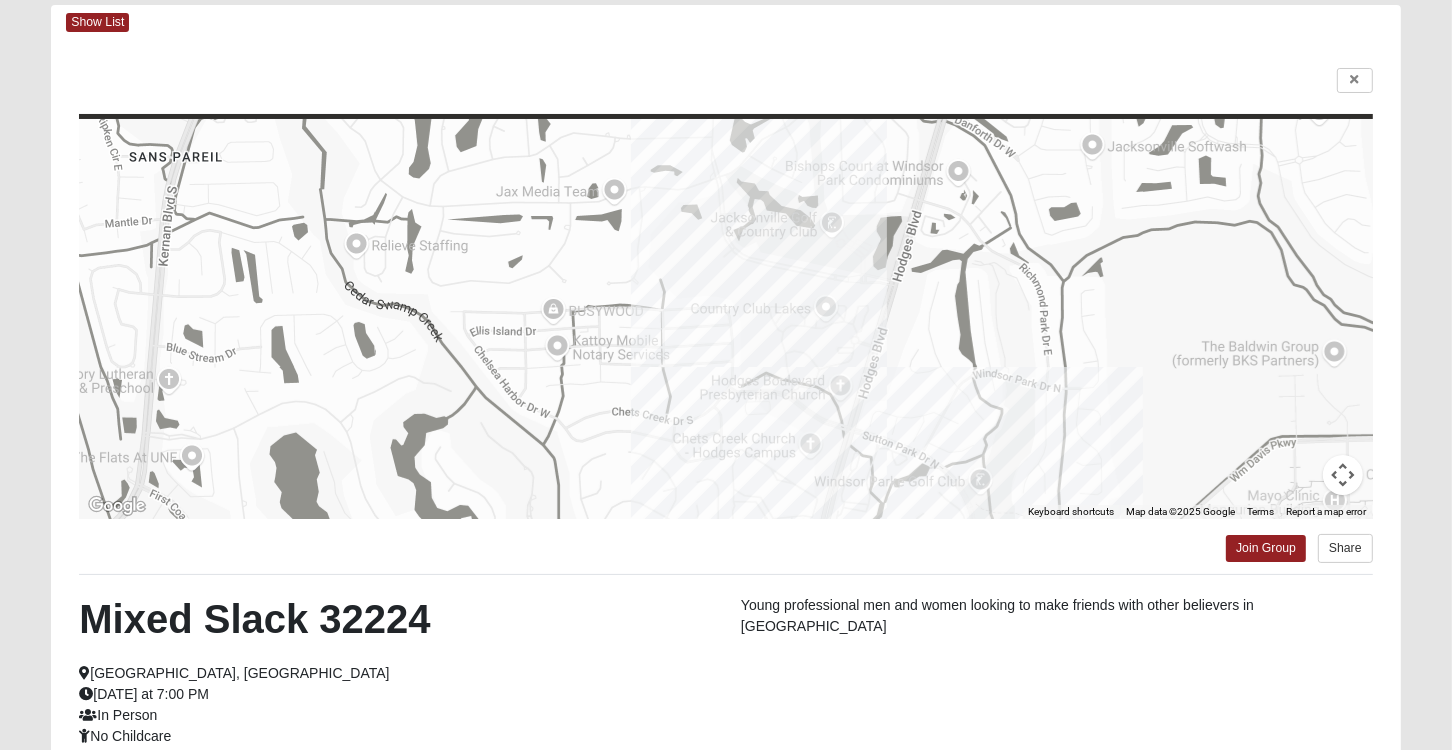drag, startPoint x: 1022, startPoint y: 345, endPoint x: 1023, endPoint y: 501, distance: 156.0032 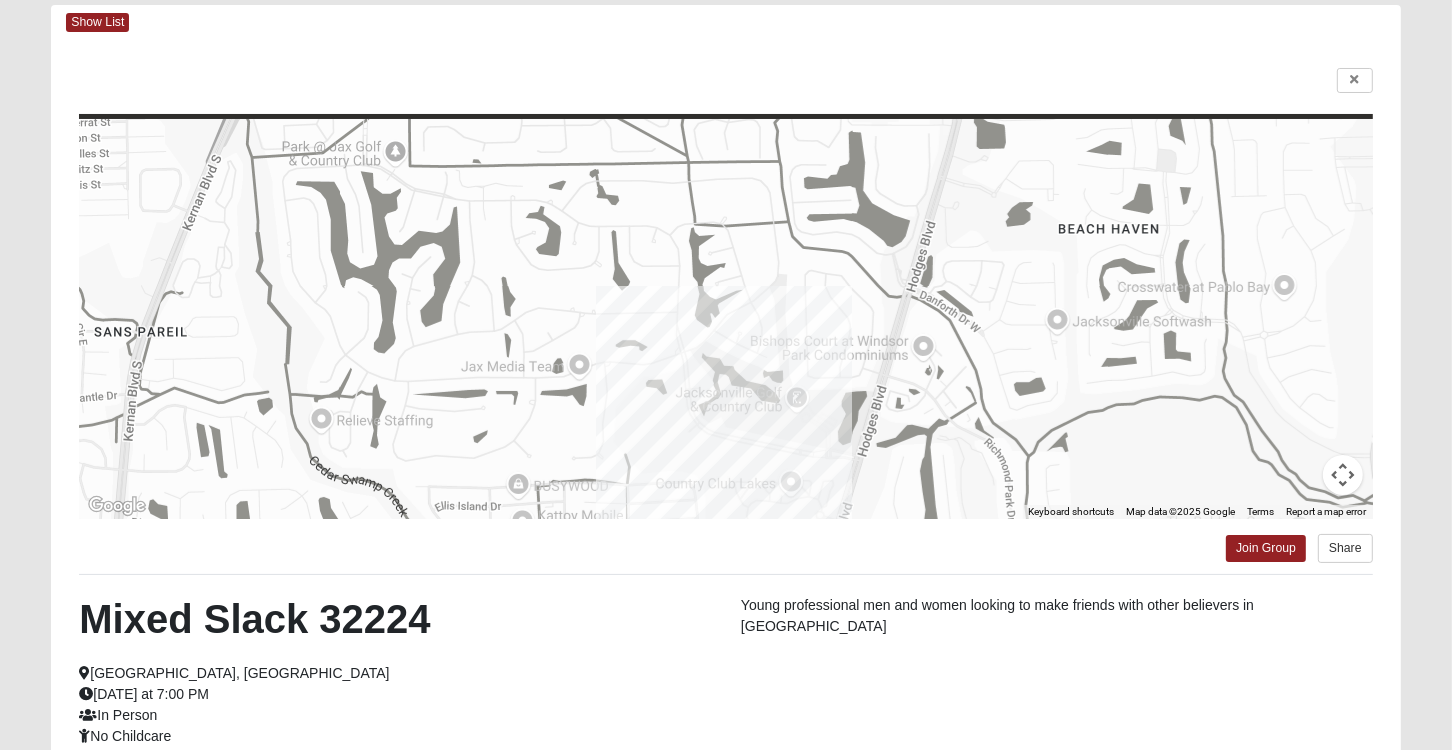 drag, startPoint x: 1002, startPoint y: 257, endPoint x: 966, endPoint y: 442, distance: 188.47015 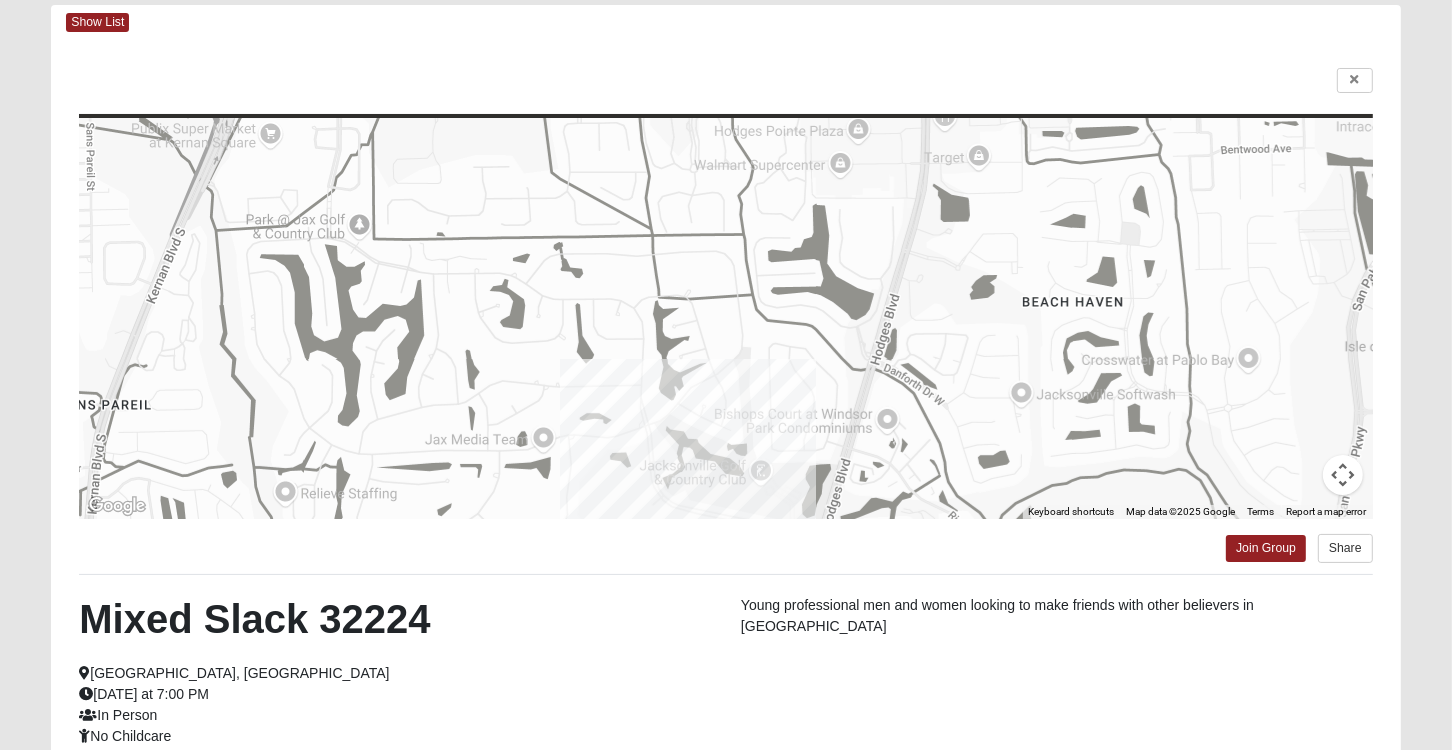 drag, startPoint x: 994, startPoint y: 248, endPoint x: 983, endPoint y: 197, distance: 52.17279 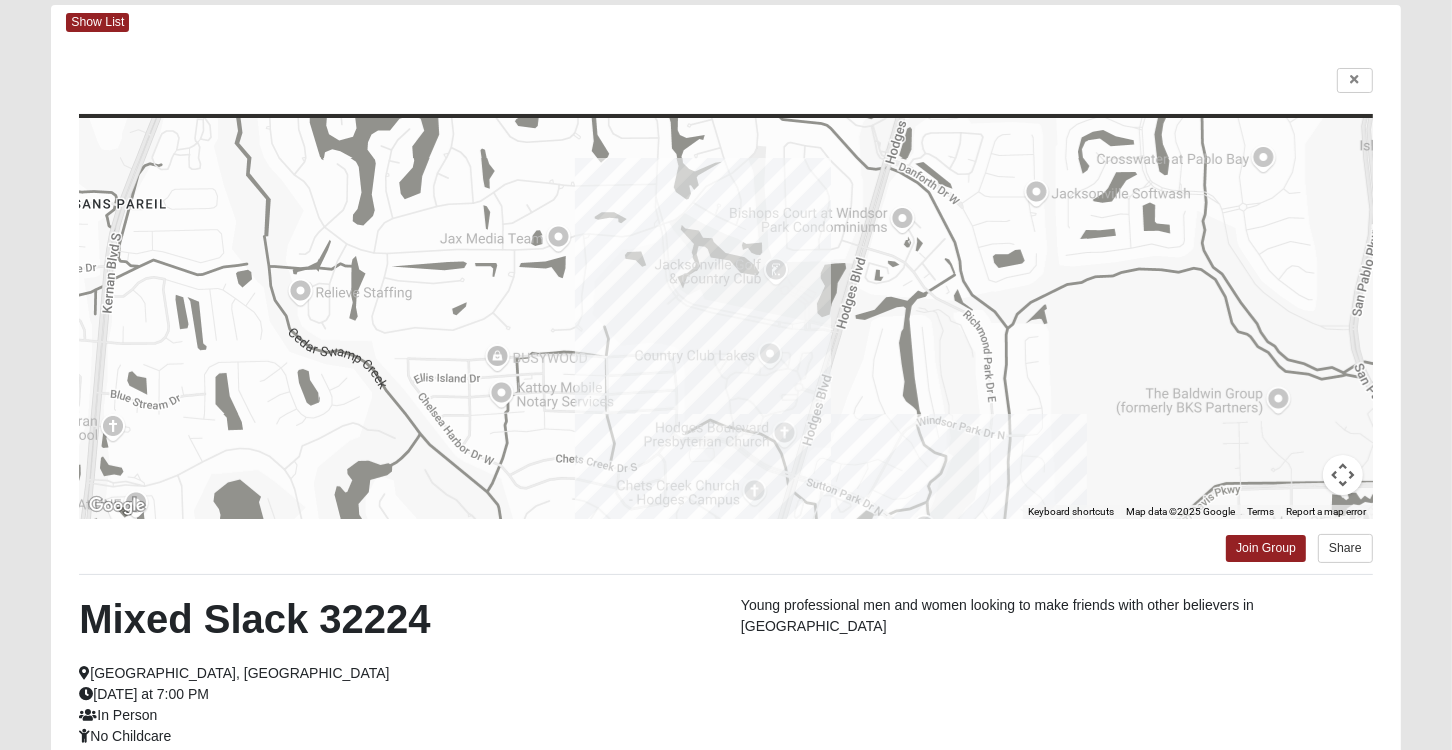 drag, startPoint x: 950, startPoint y: 449, endPoint x: 960, endPoint y: 238, distance: 211.23683 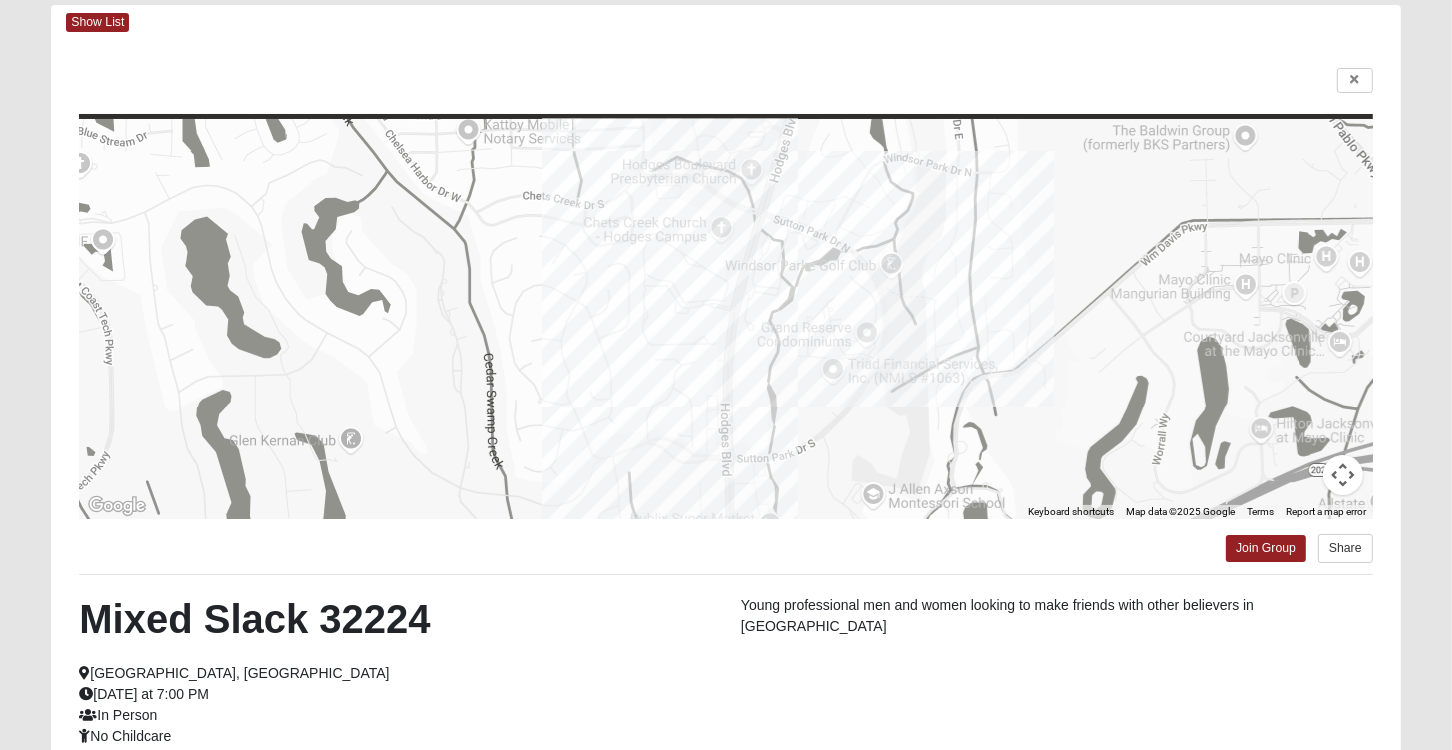 drag, startPoint x: 992, startPoint y: 418, endPoint x: 957, endPoint y: 205, distance: 215.85643 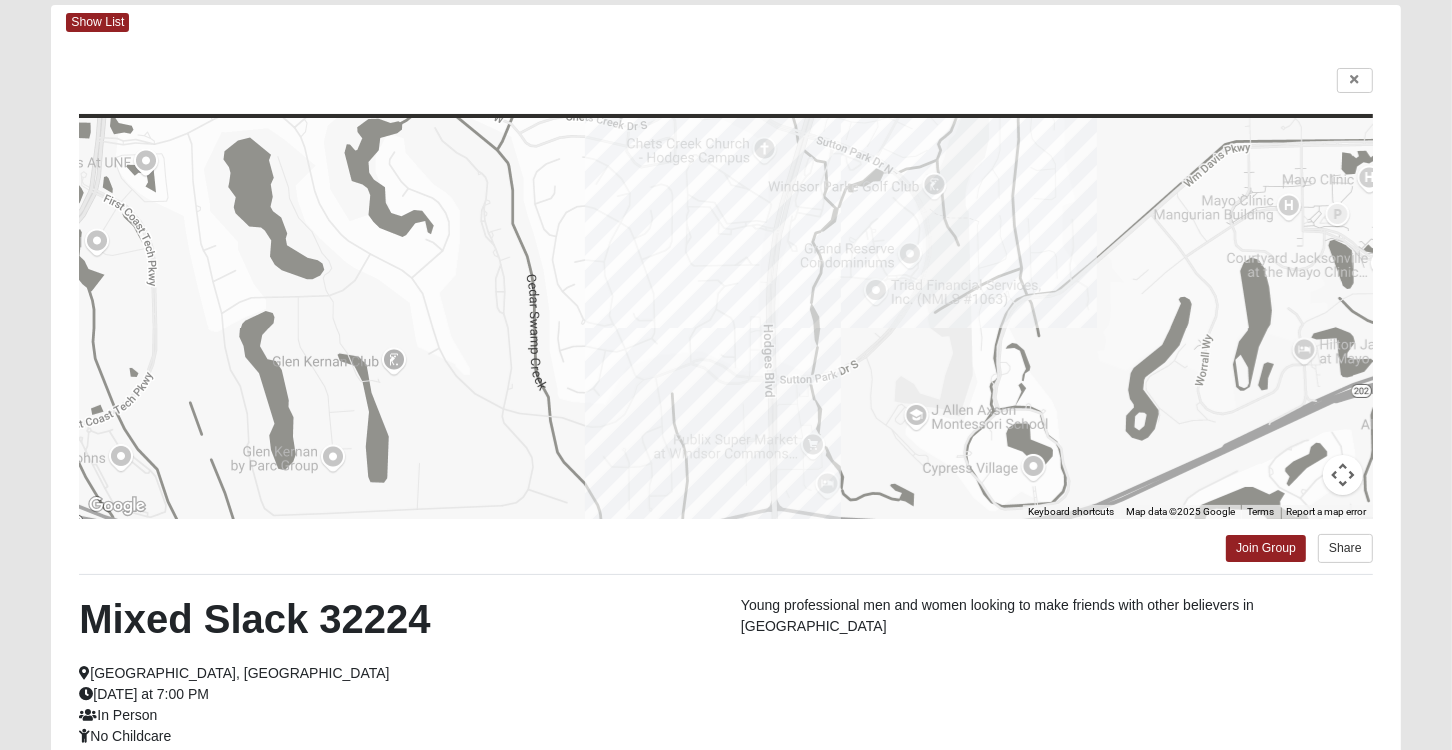 drag, startPoint x: 946, startPoint y: 390, endPoint x: 990, endPoint y: 324, distance: 79.32213 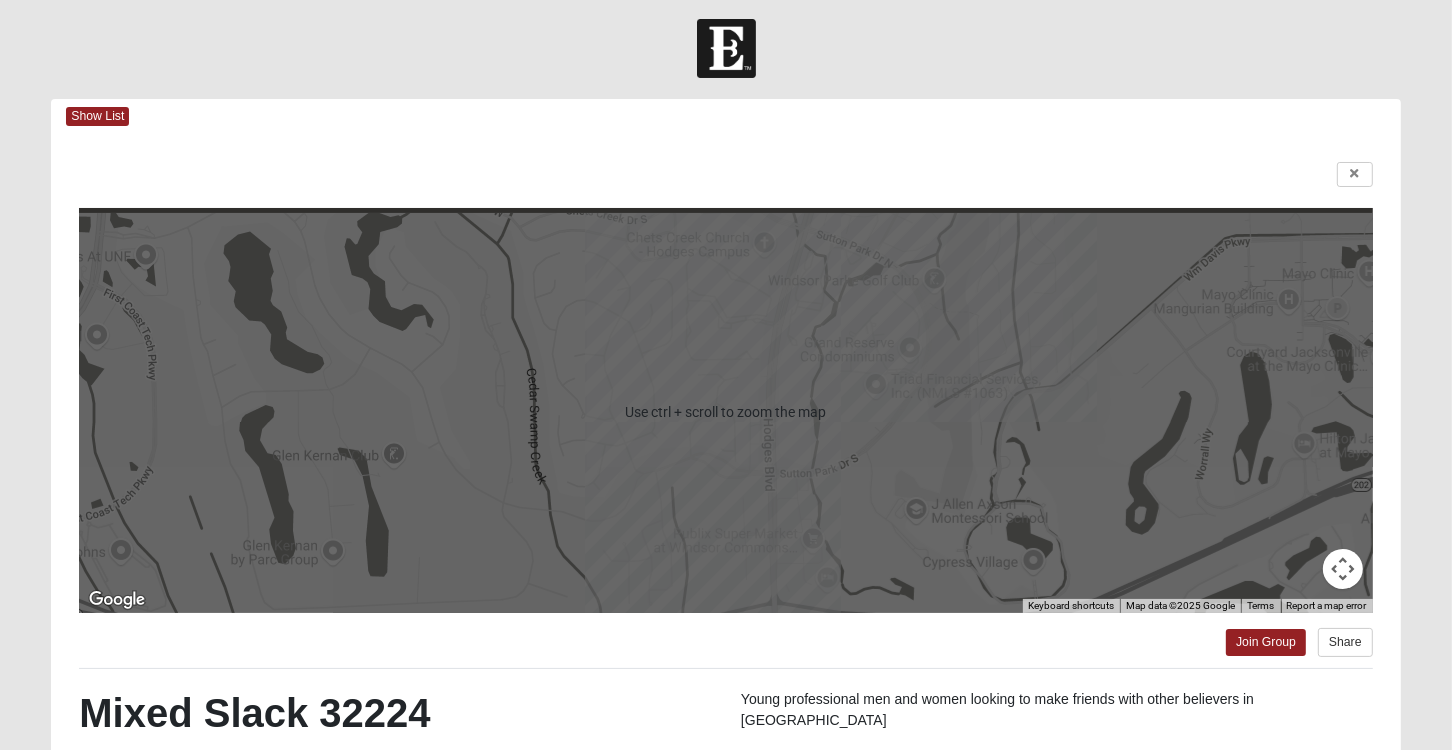 scroll, scrollTop: 0, scrollLeft: 0, axis: both 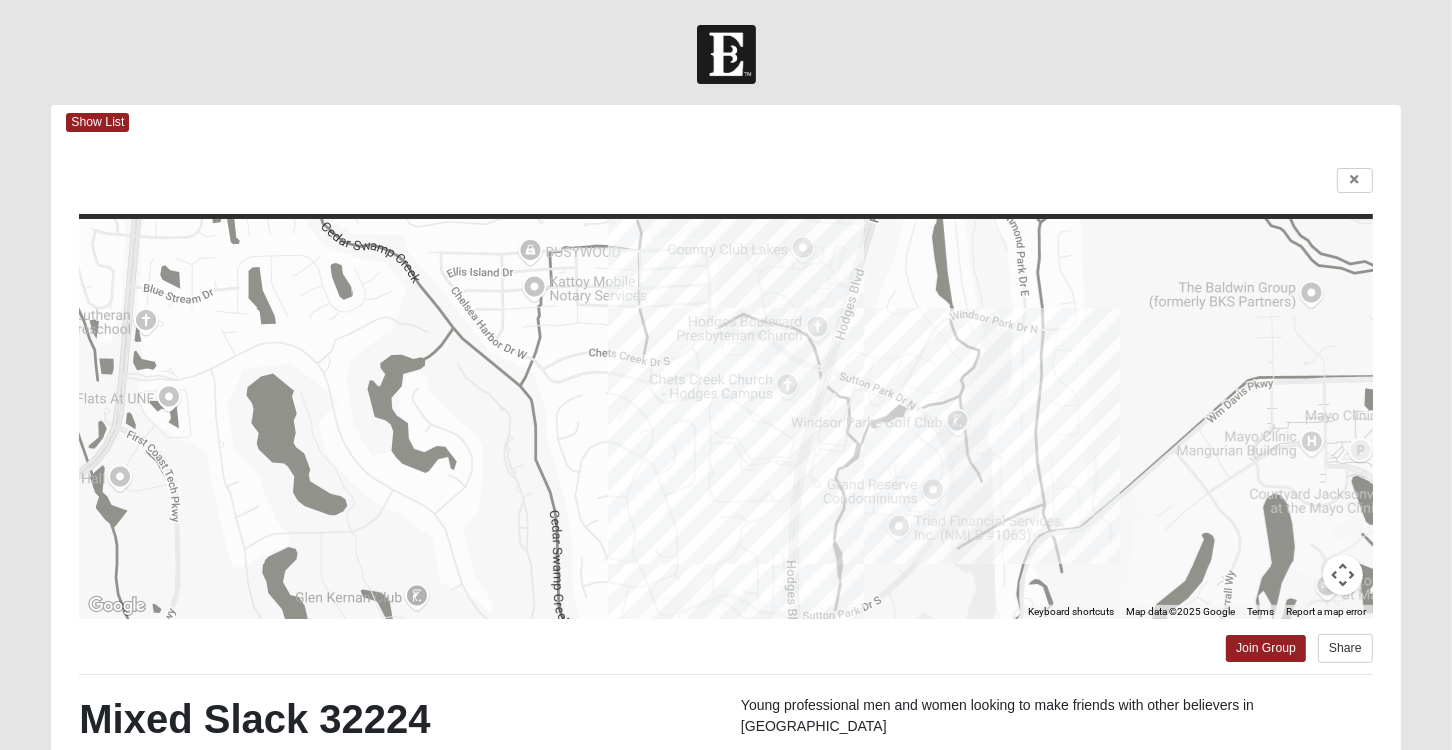 drag, startPoint x: 978, startPoint y: 317, endPoint x: 1001, endPoint y: 455, distance: 139.90353 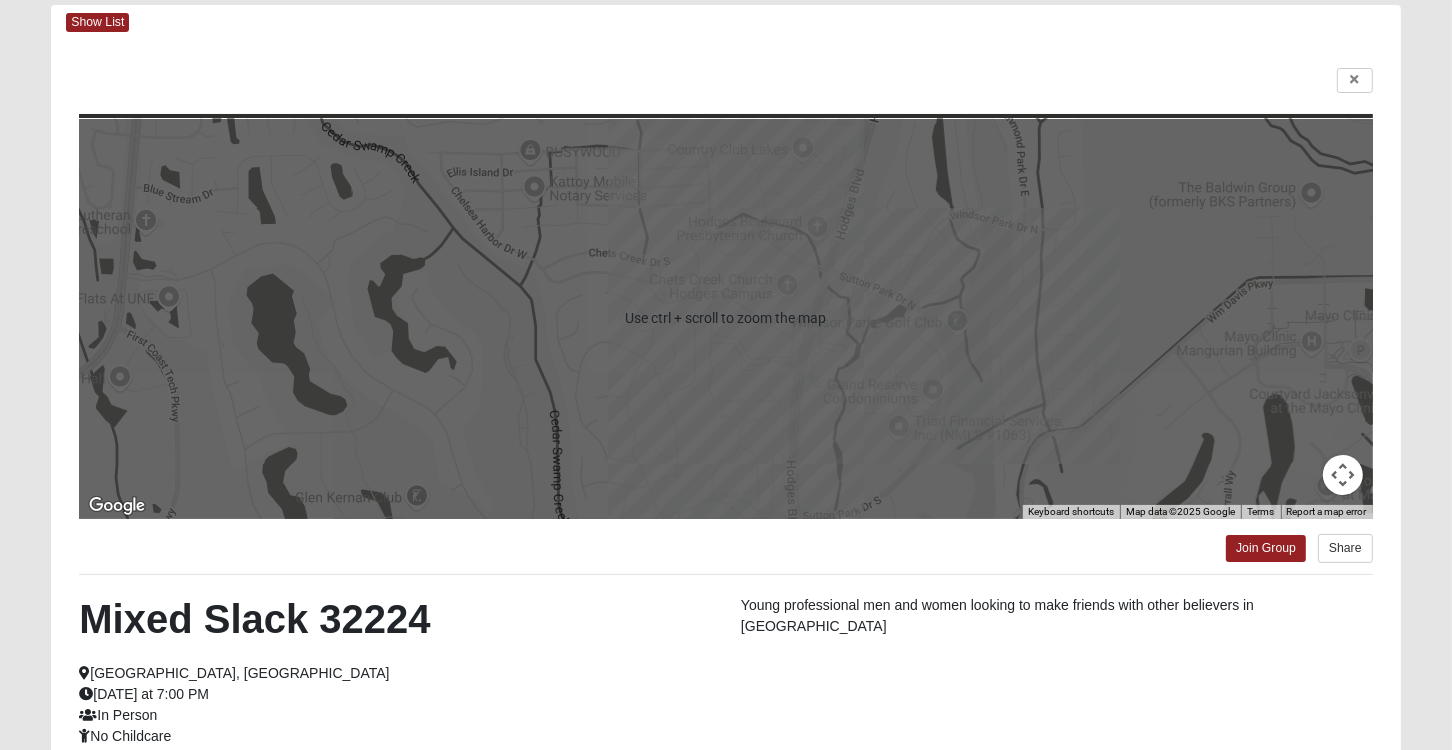 scroll, scrollTop: 0, scrollLeft: 0, axis: both 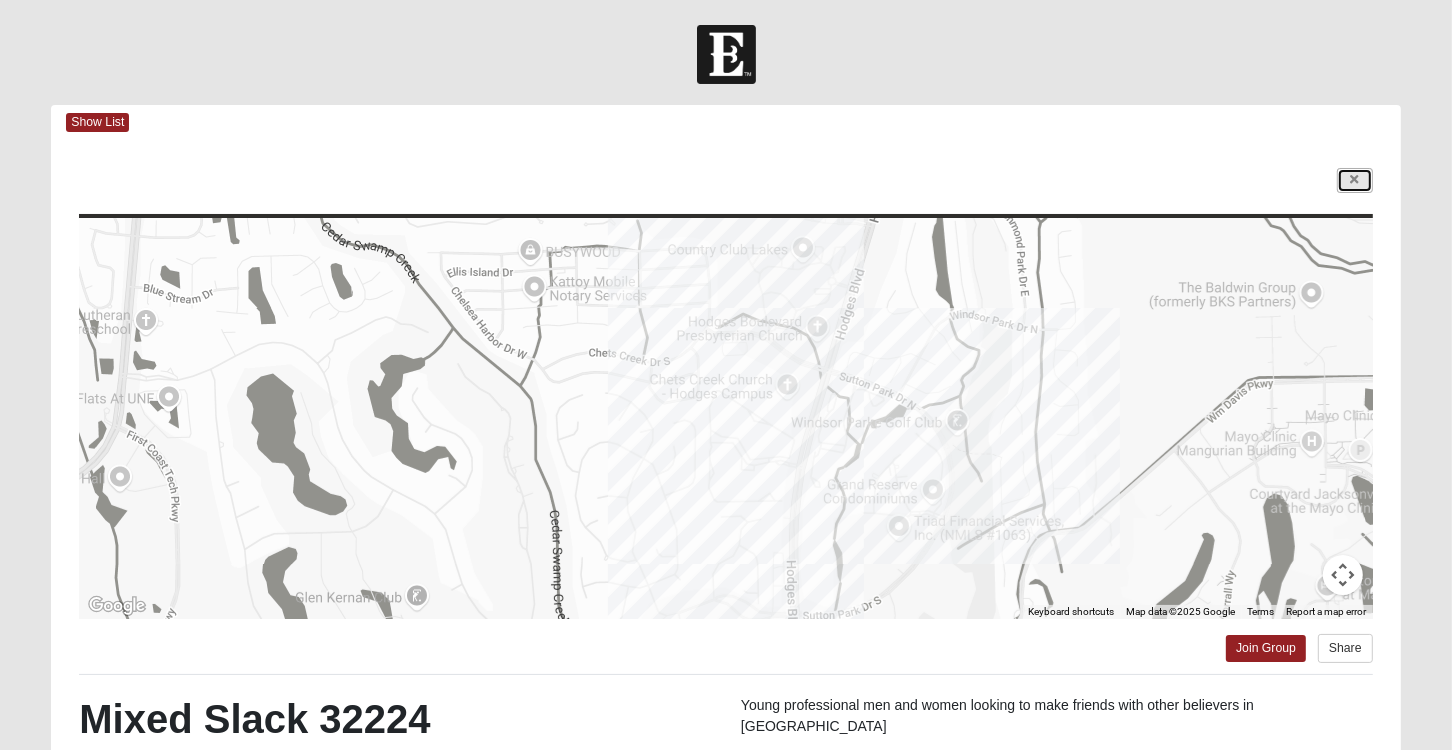 click at bounding box center [1355, 180] 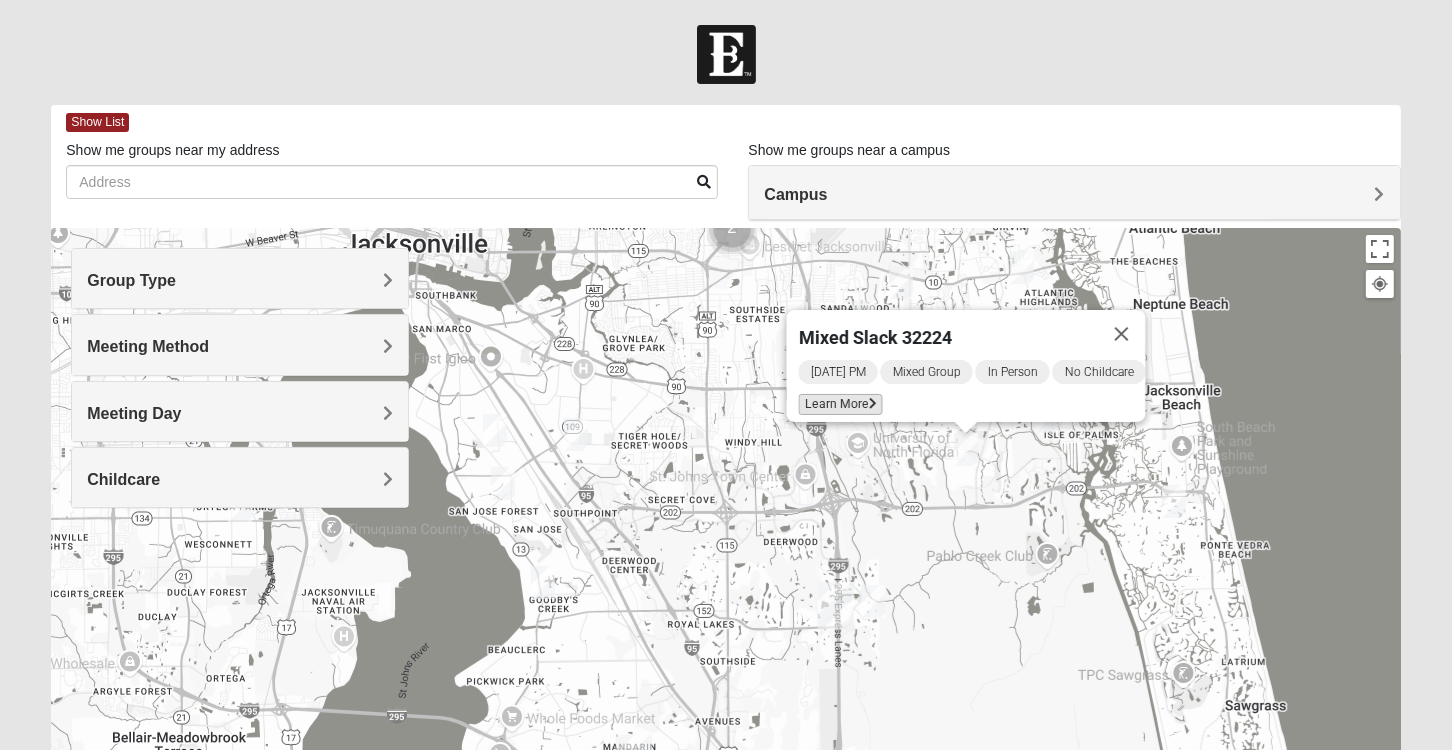 click on "Learn More" at bounding box center [840, 404] 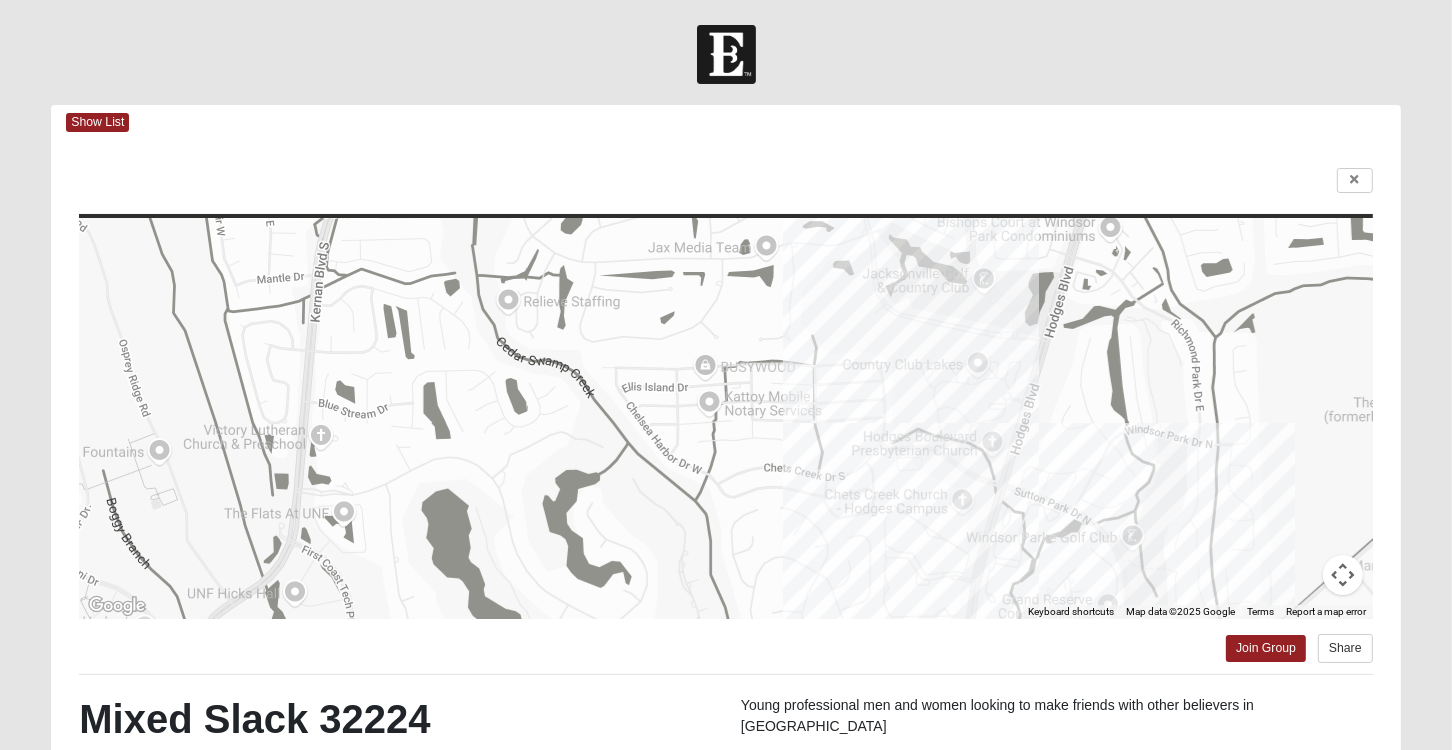 drag, startPoint x: 812, startPoint y: 399, endPoint x: 1012, endPoint y: 523, distance: 235.32106 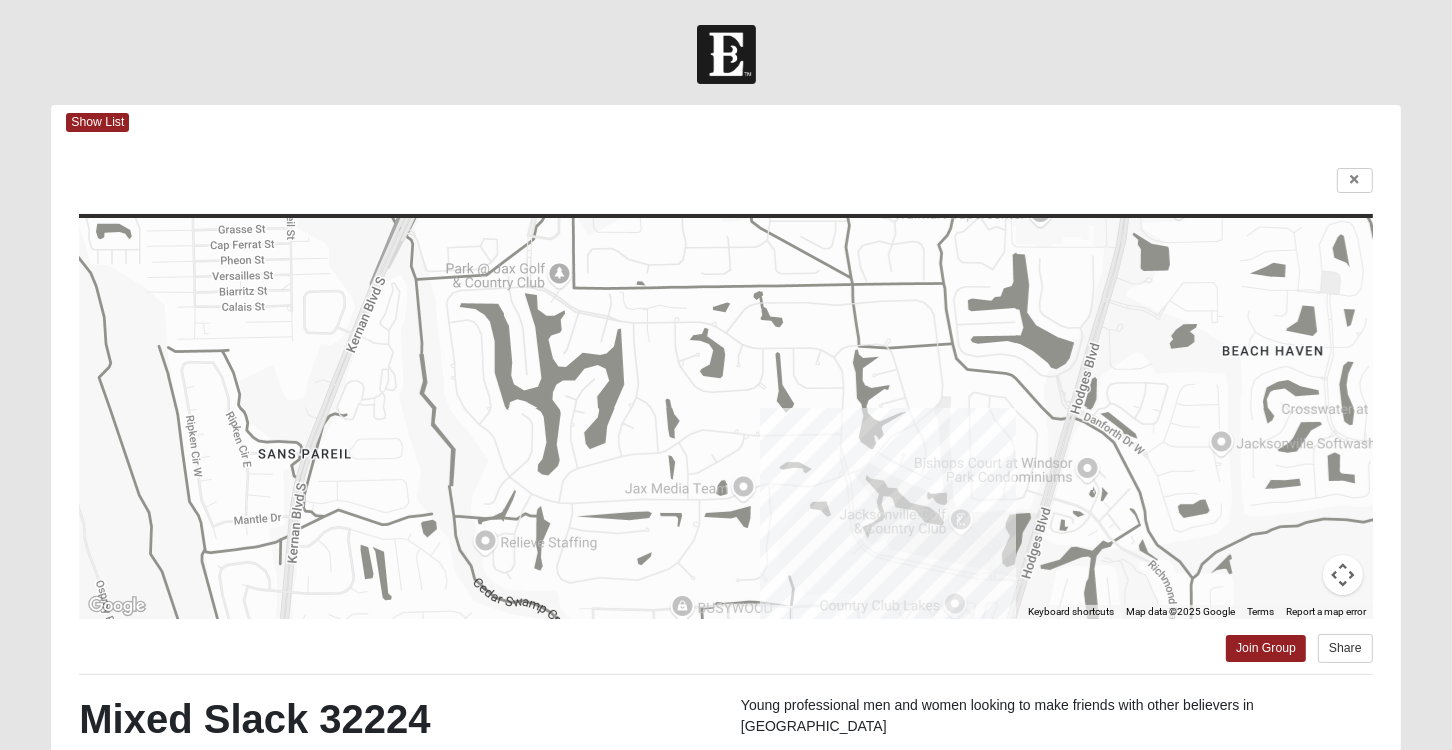 drag, startPoint x: 989, startPoint y: 301, endPoint x: 966, endPoint y: 542, distance: 242.09502 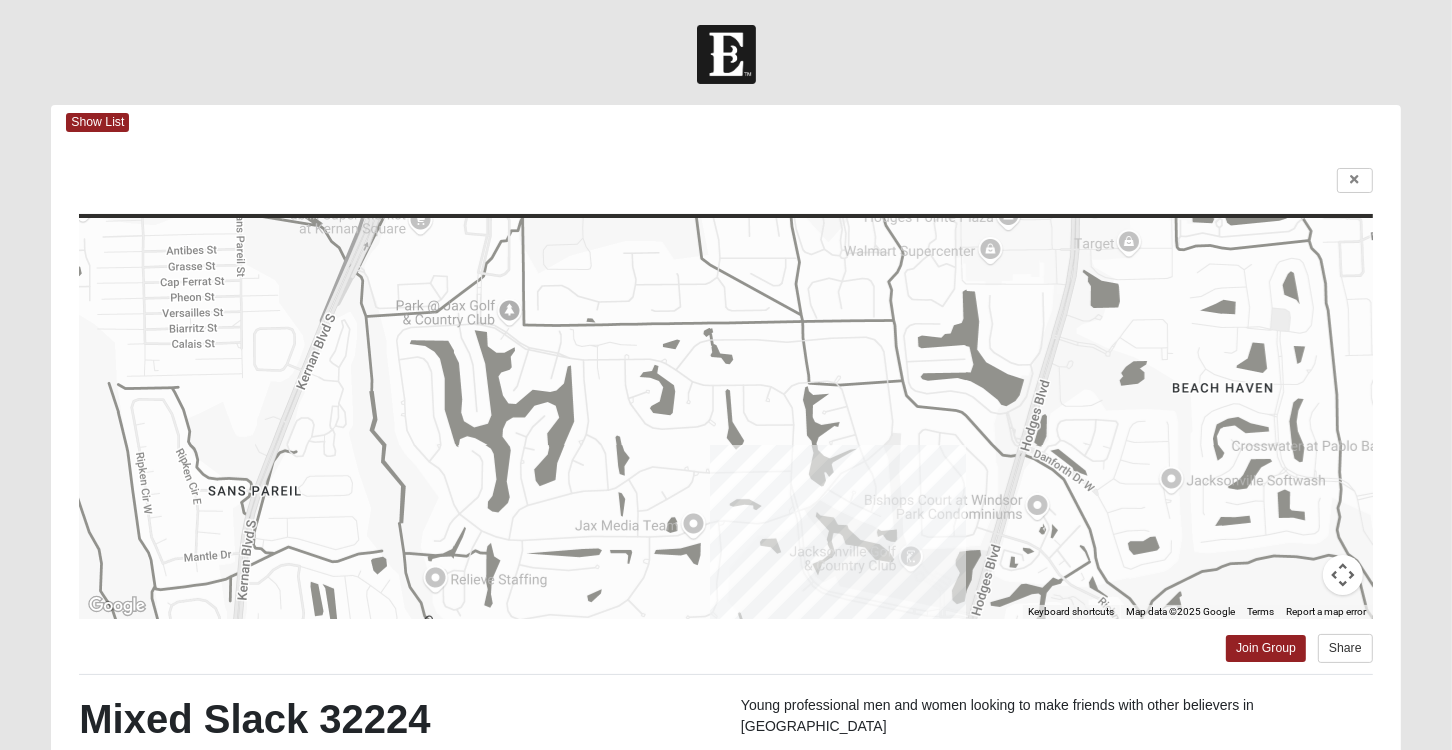 drag, startPoint x: 973, startPoint y: 438, endPoint x: 932, endPoint y: 338, distance: 108.078674 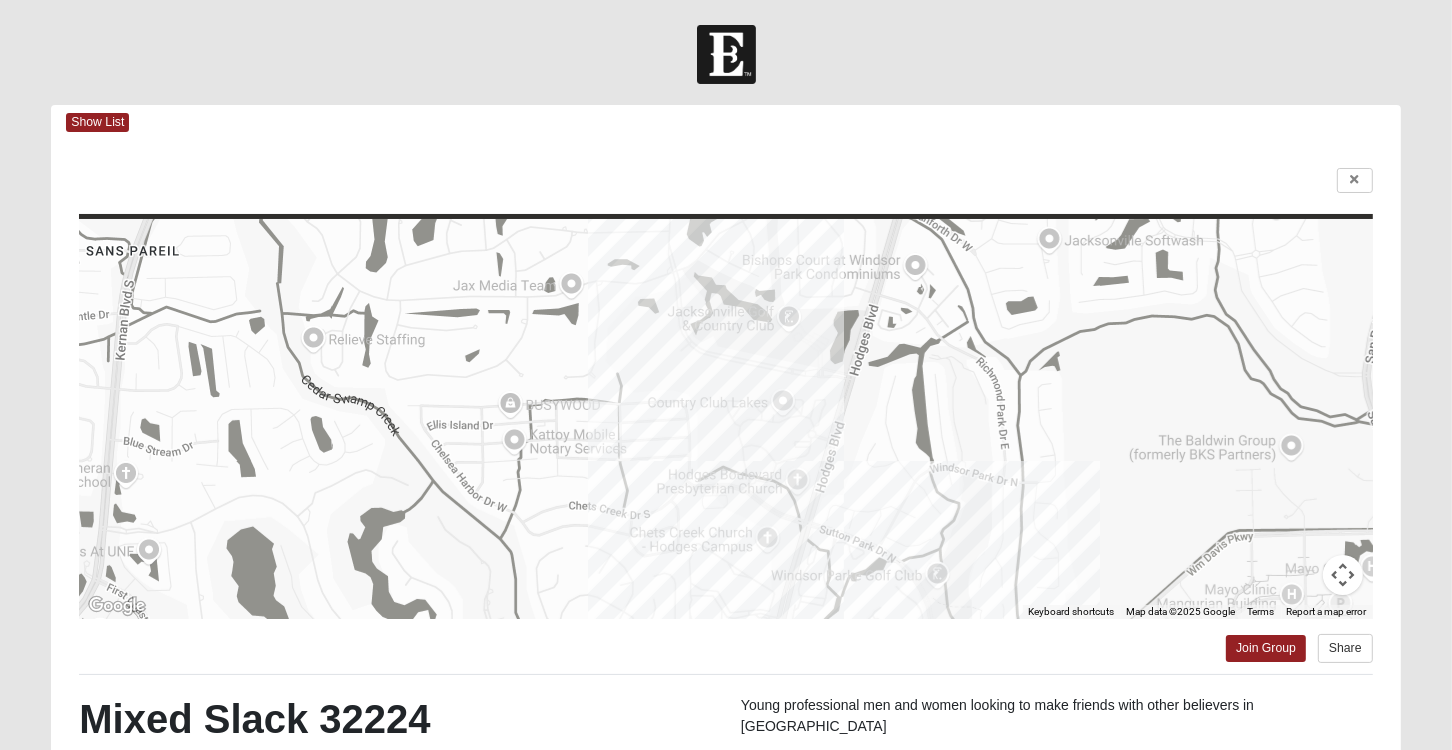 drag, startPoint x: 973, startPoint y: 486, endPoint x: 850, endPoint y: 254, distance: 262.58902 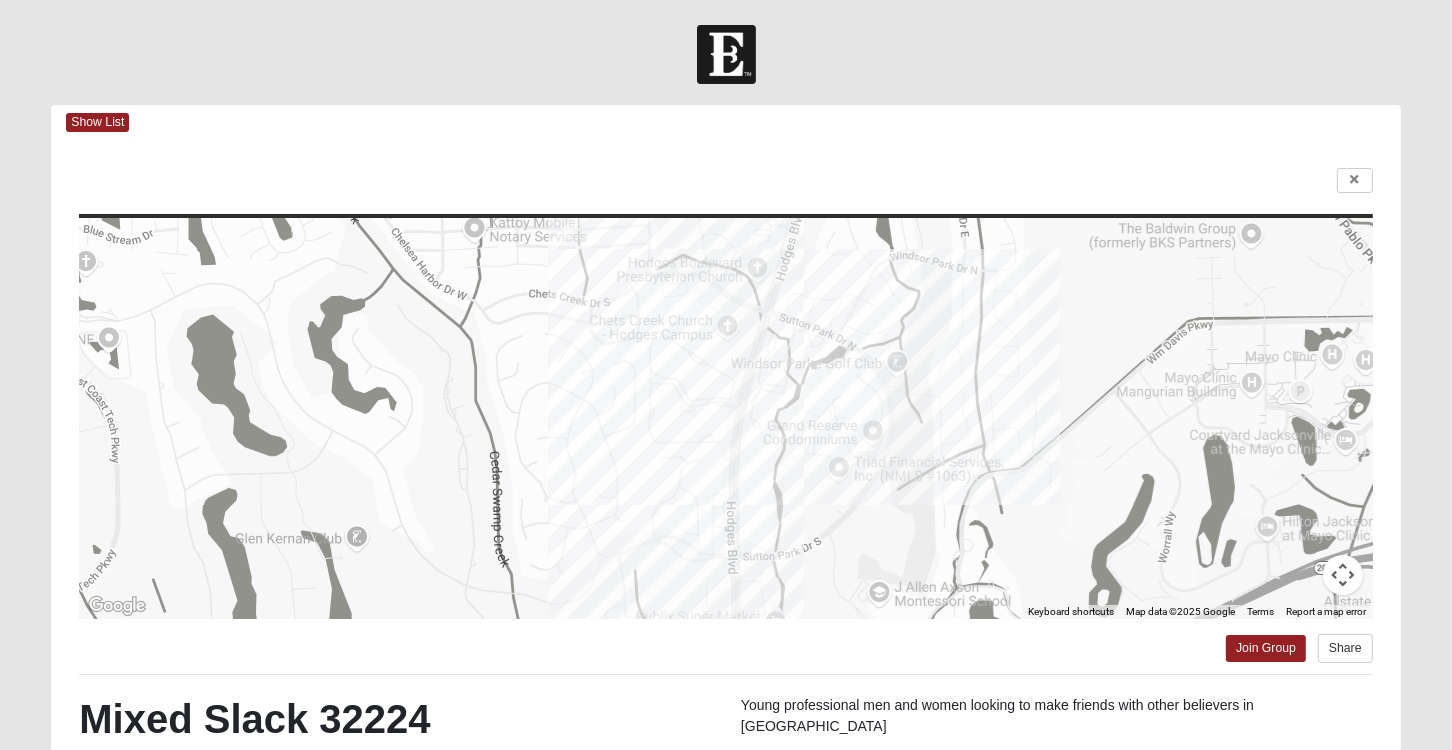 drag, startPoint x: 902, startPoint y: 468, endPoint x: 867, endPoint y: 256, distance: 214.86972 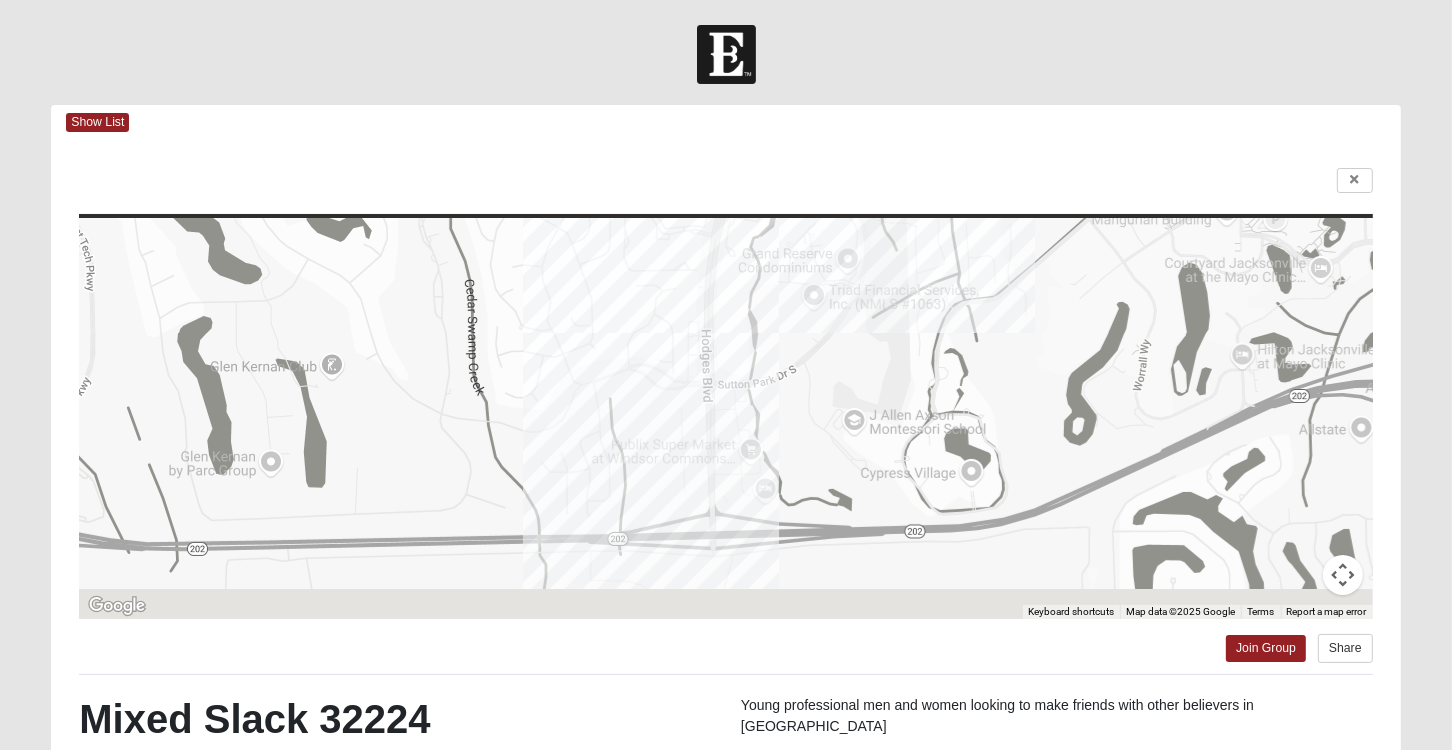 drag, startPoint x: 905, startPoint y: 456, endPoint x: 876, endPoint y: 233, distance: 224.87775 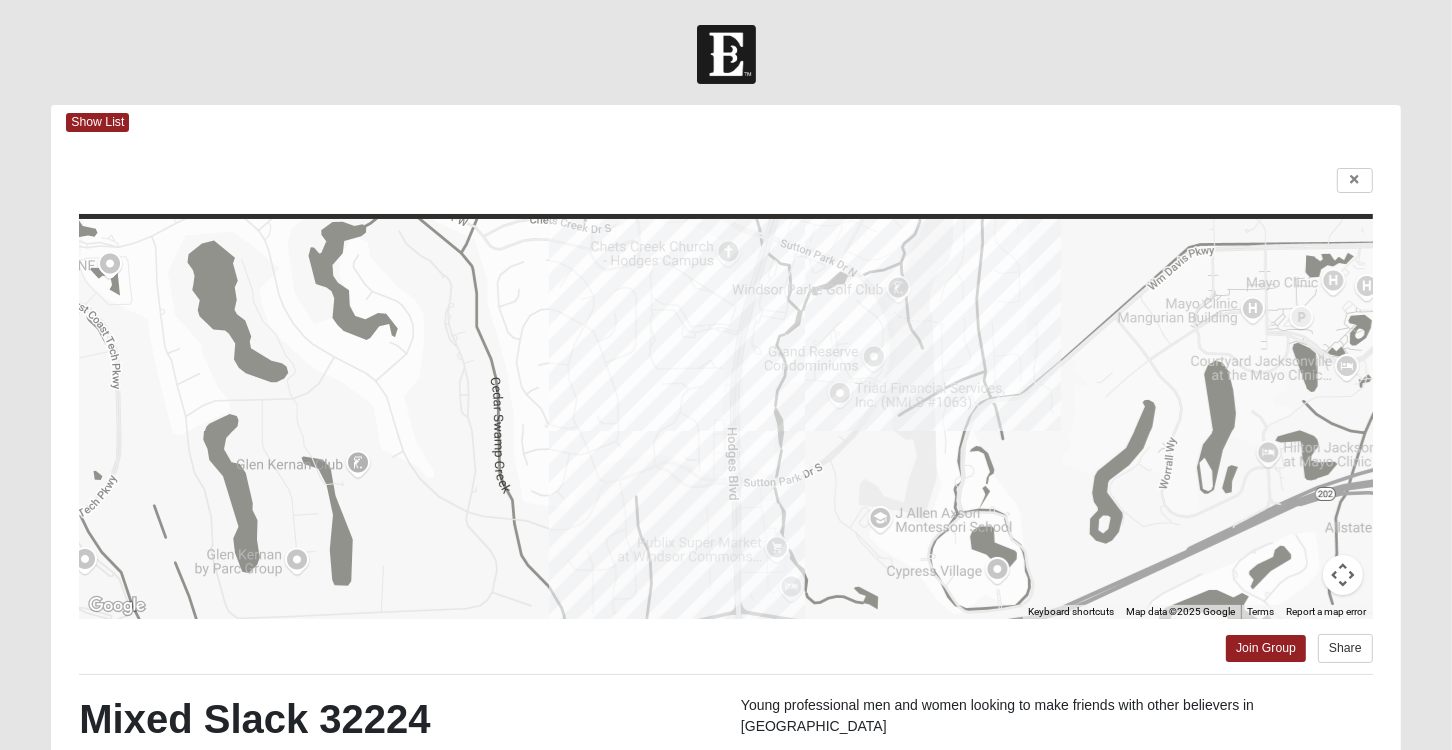 drag, startPoint x: 897, startPoint y: 358, endPoint x: 914, endPoint y: 458, distance: 101.43471 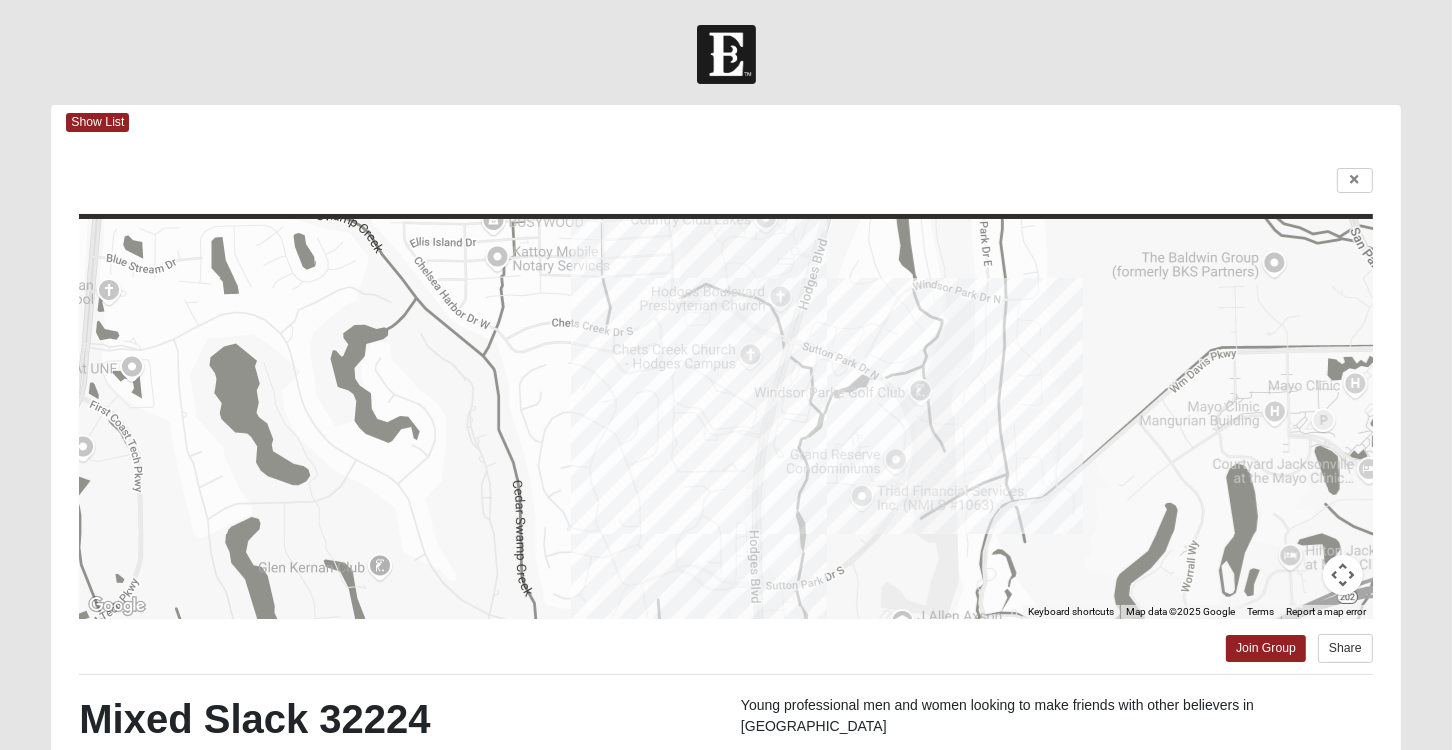 drag, startPoint x: 905, startPoint y: 355, endPoint x: 927, endPoint y: 458, distance: 105.32331 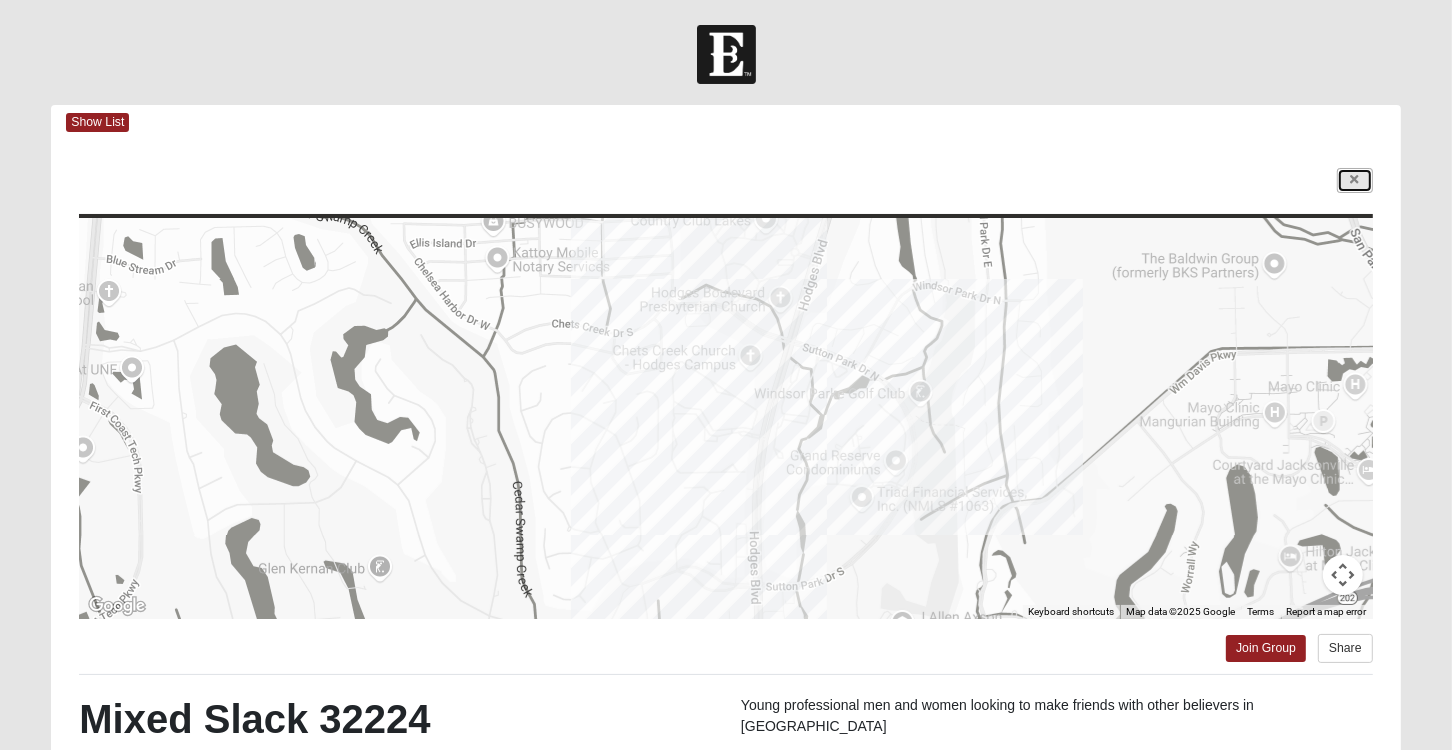 click at bounding box center (1355, 180) 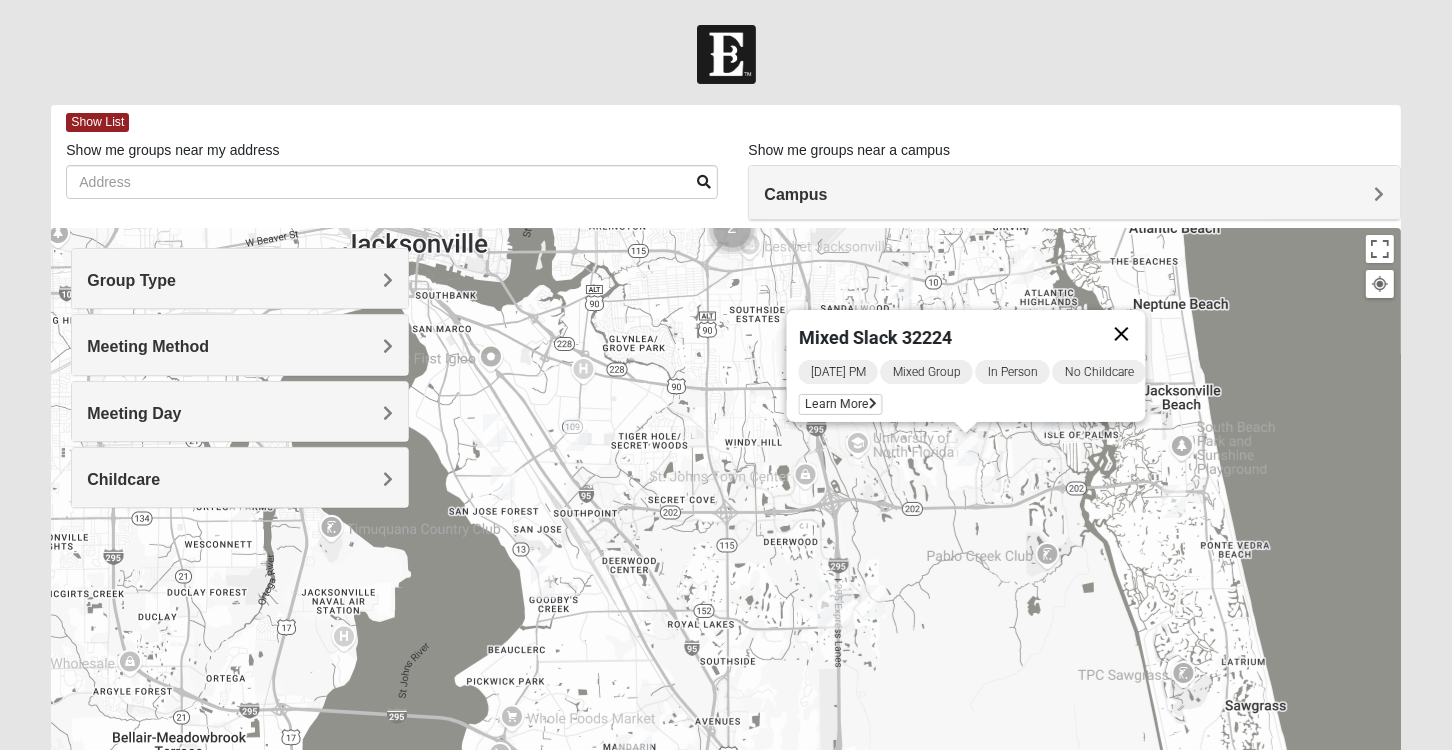 click at bounding box center (1121, 334) 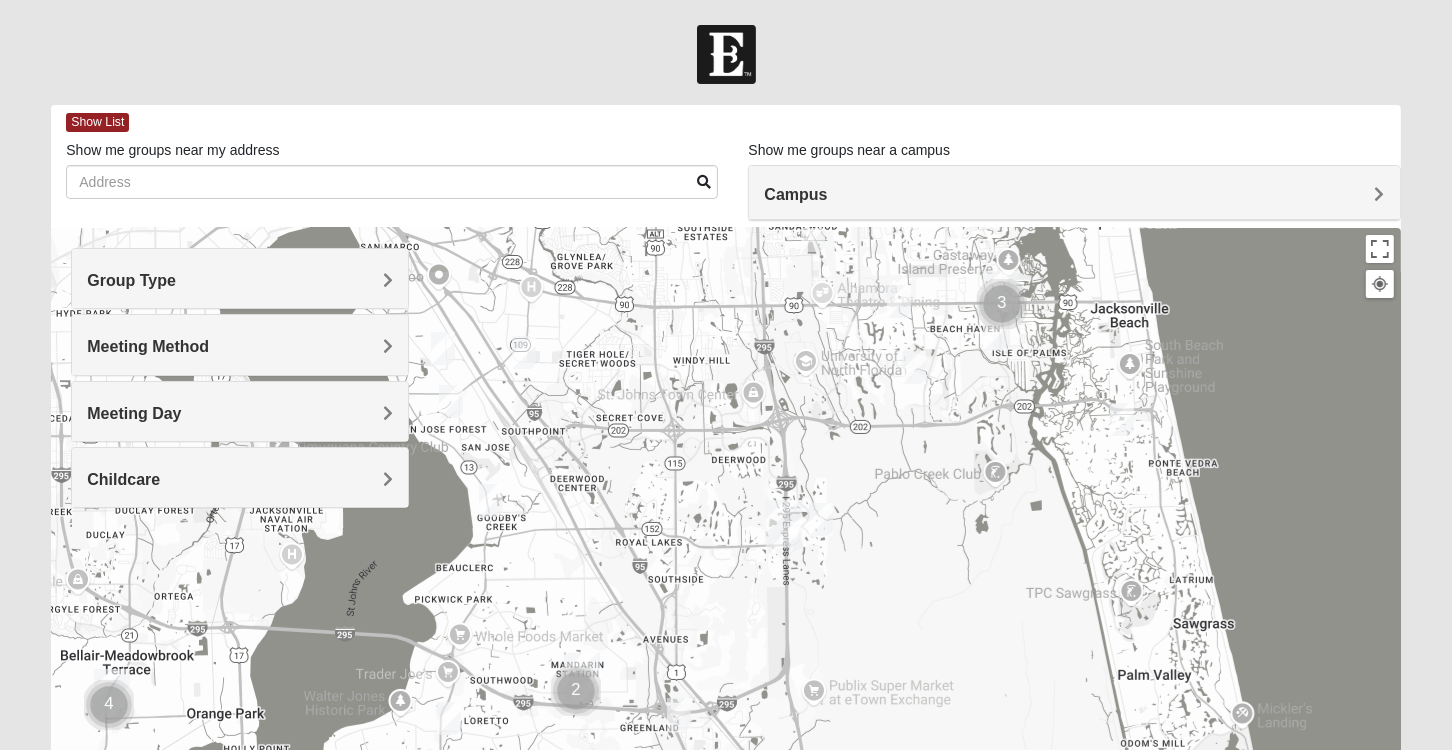 drag, startPoint x: 1106, startPoint y: 552, endPoint x: 1053, endPoint y: 468, distance: 99.32271 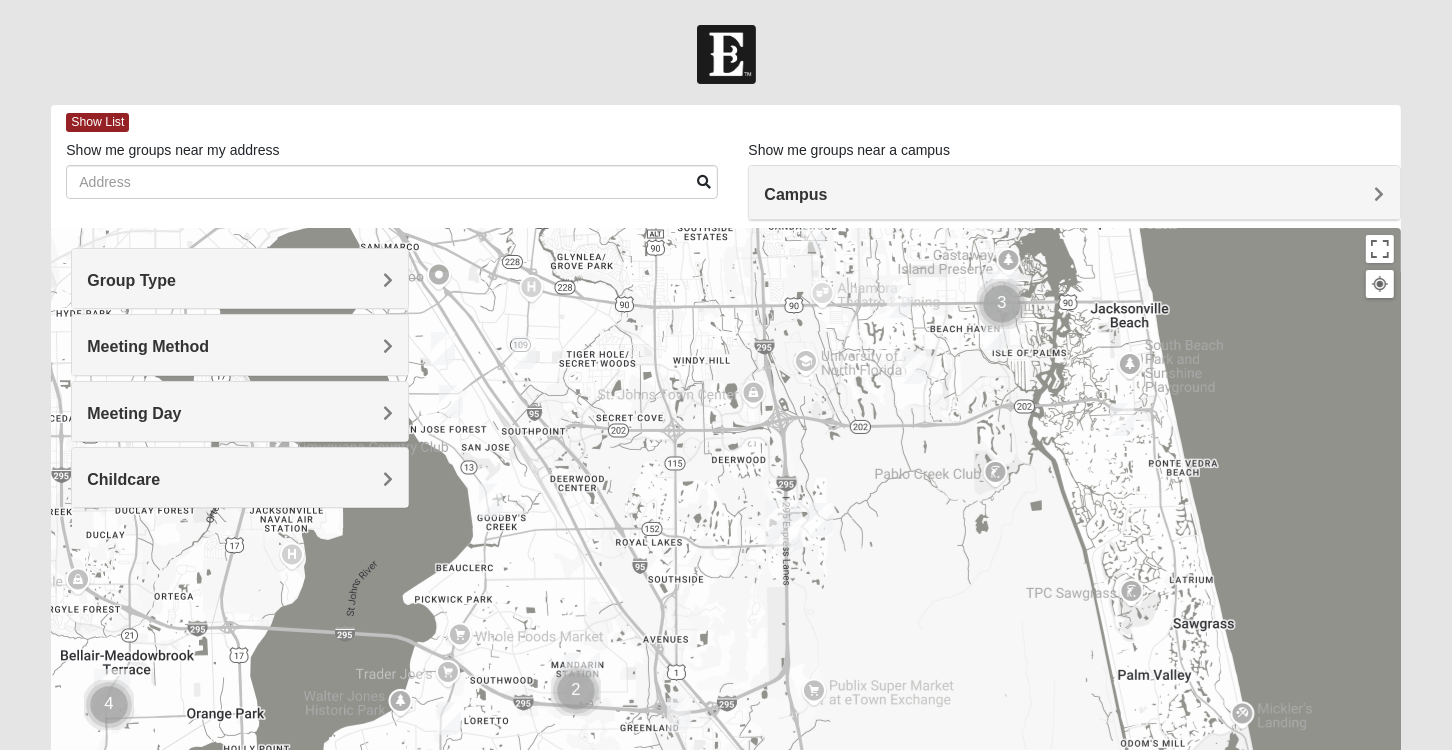click at bounding box center [821, 519] 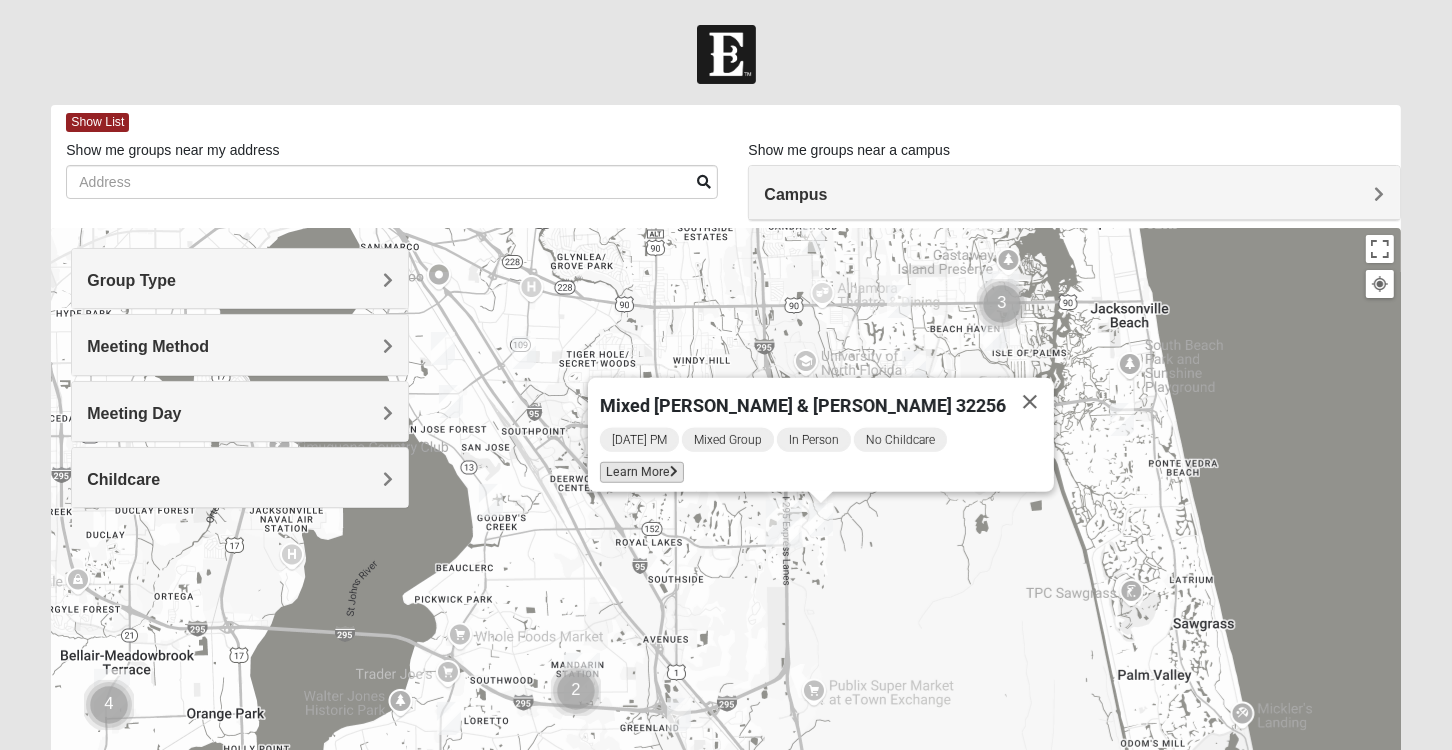 click on "Learn More" at bounding box center [642, 472] 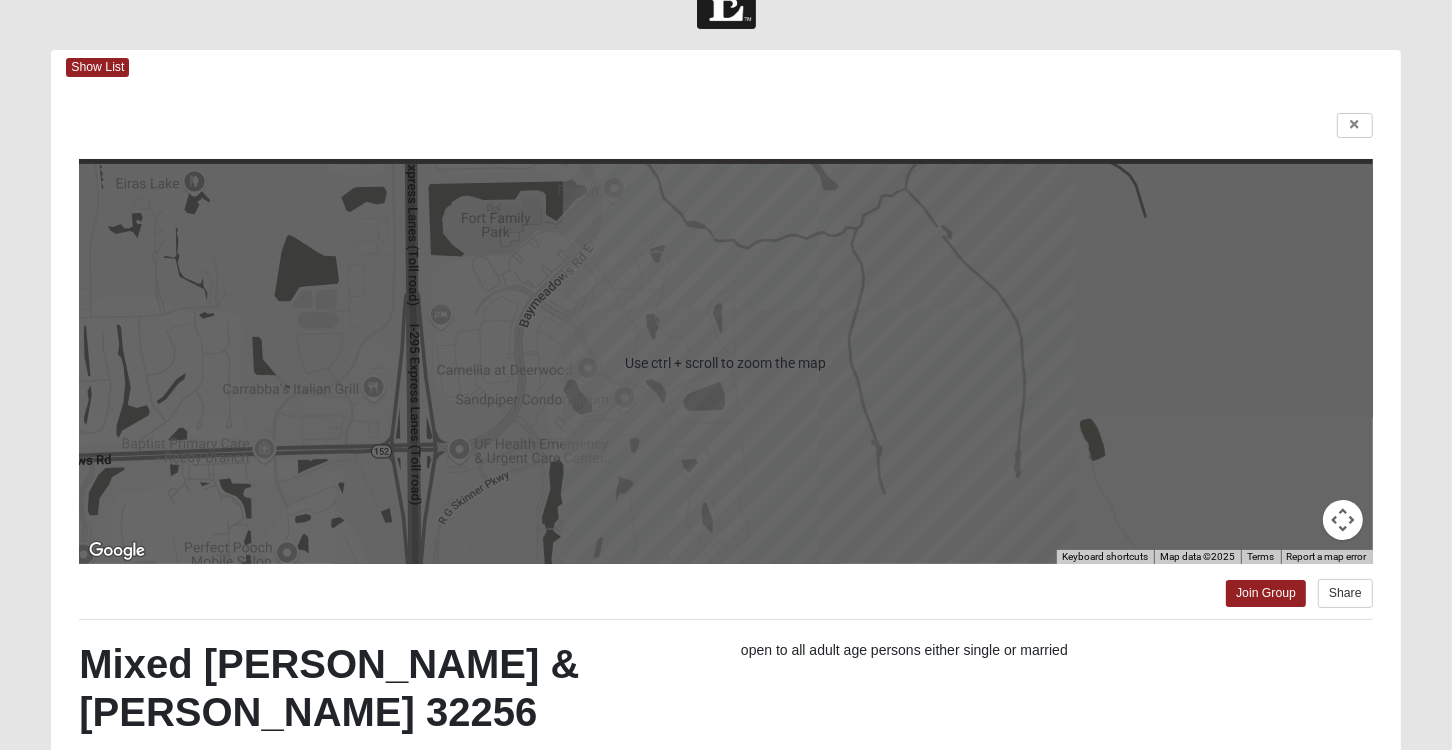 scroll, scrollTop: 0, scrollLeft: 0, axis: both 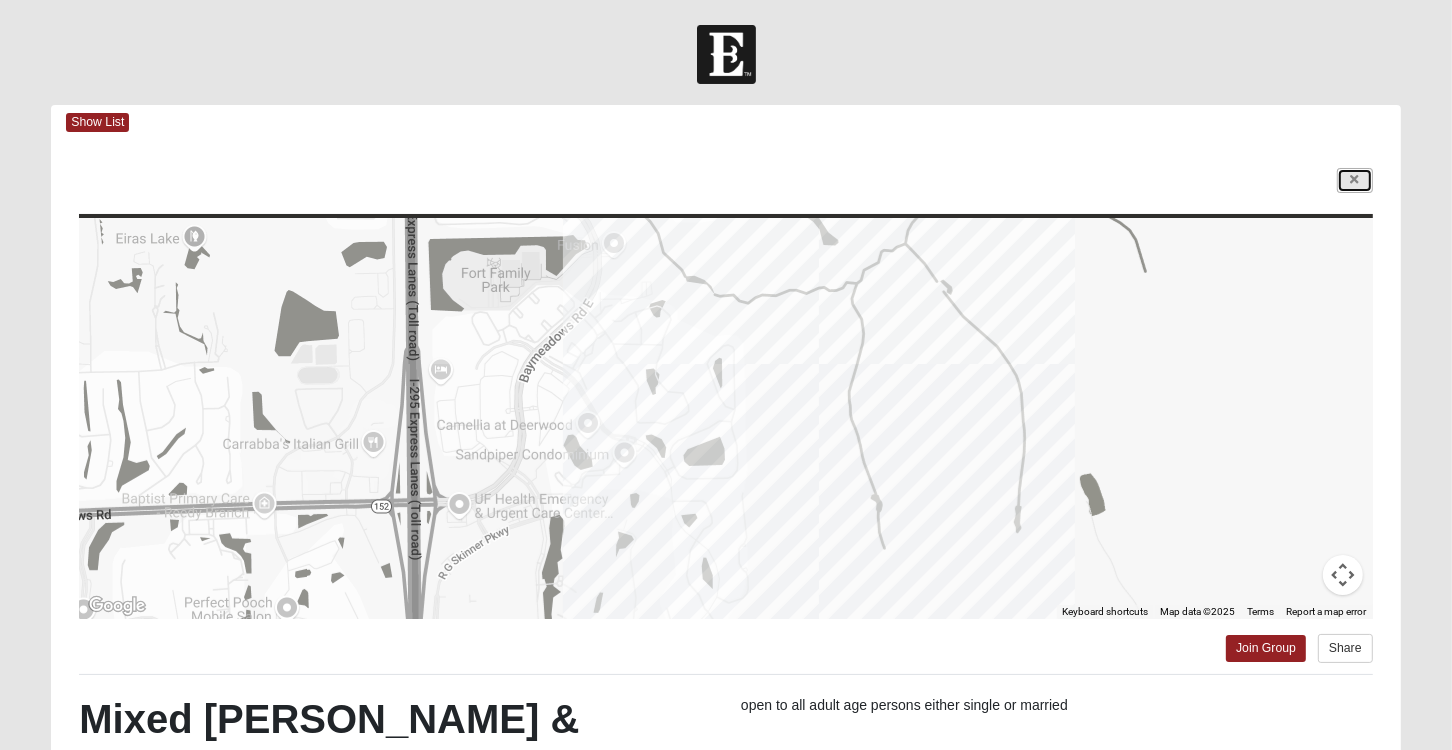 click at bounding box center [1355, 180] 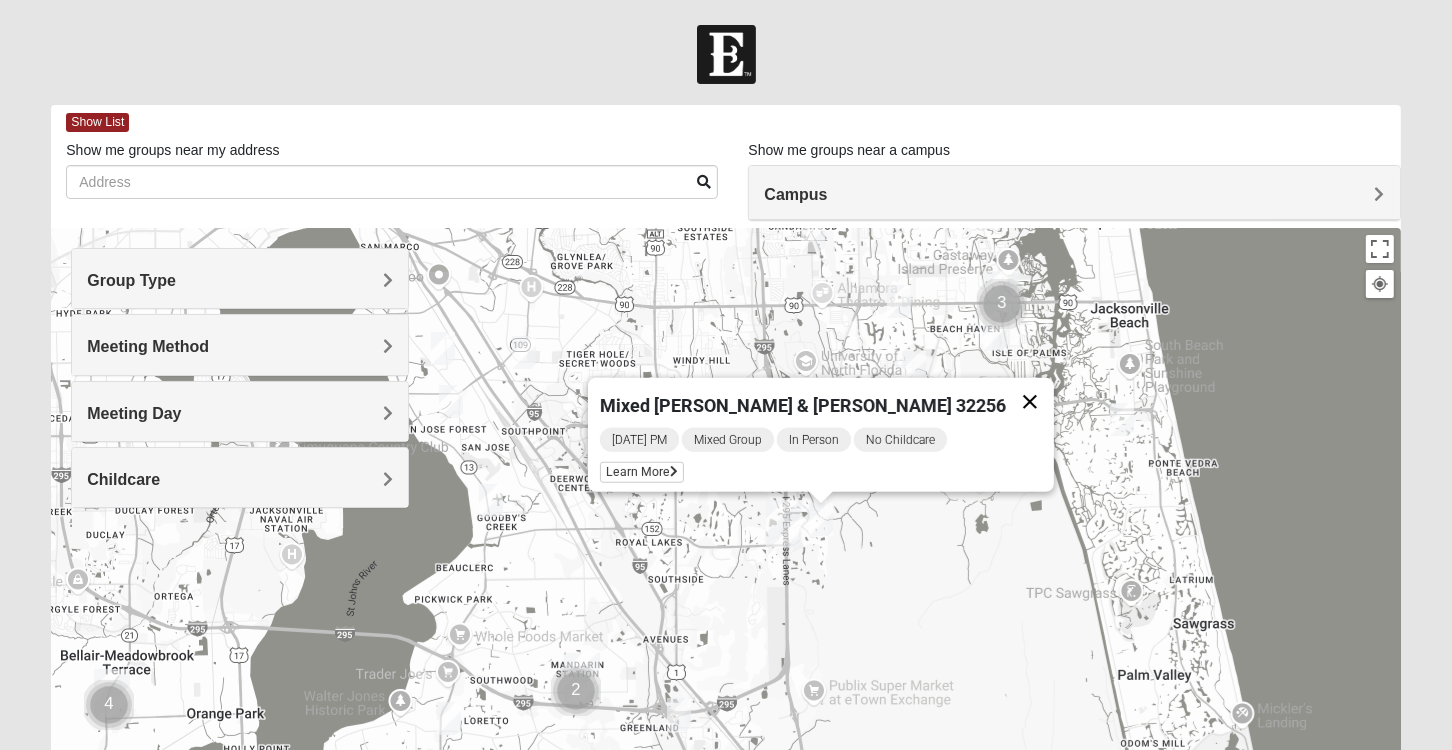 click at bounding box center [1030, 402] 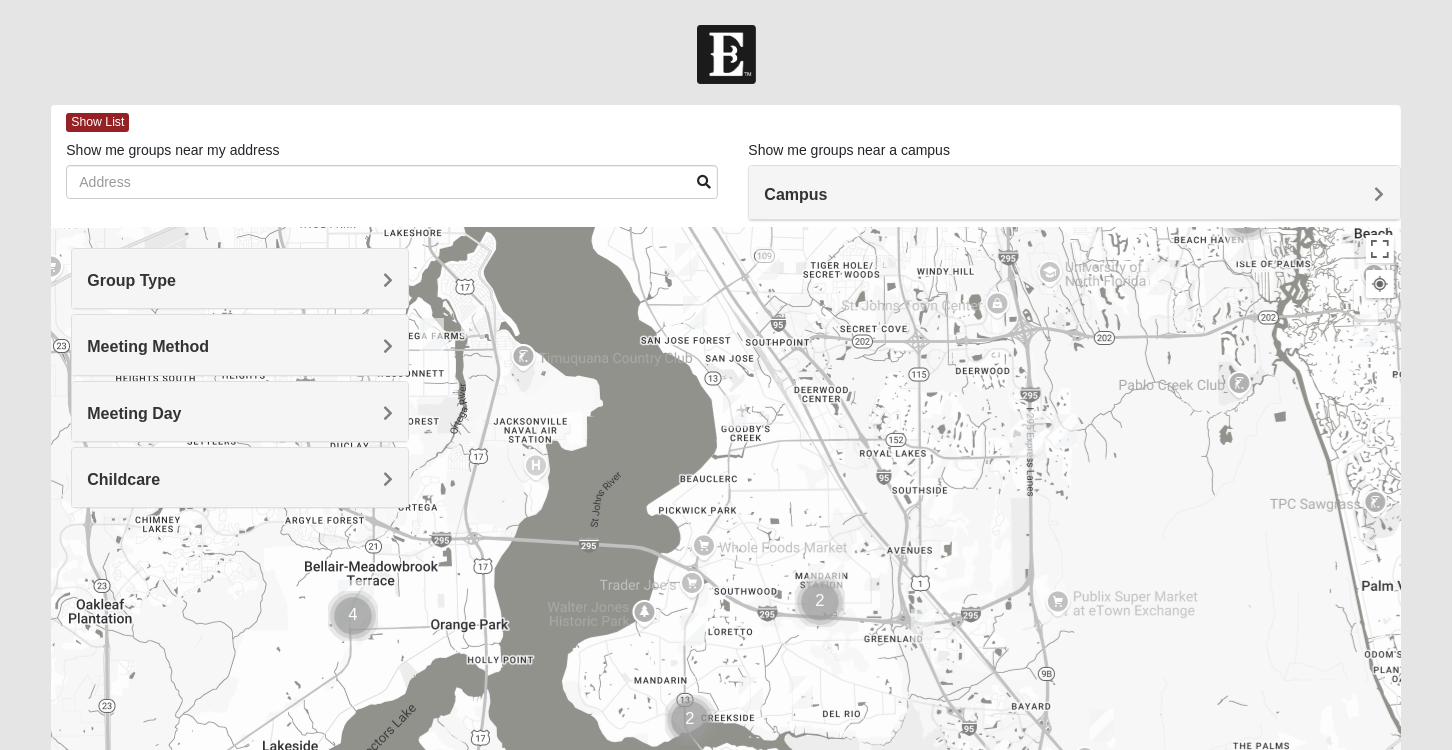 drag, startPoint x: 782, startPoint y: 475, endPoint x: 1006, endPoint y: 396, distance: 237.52263 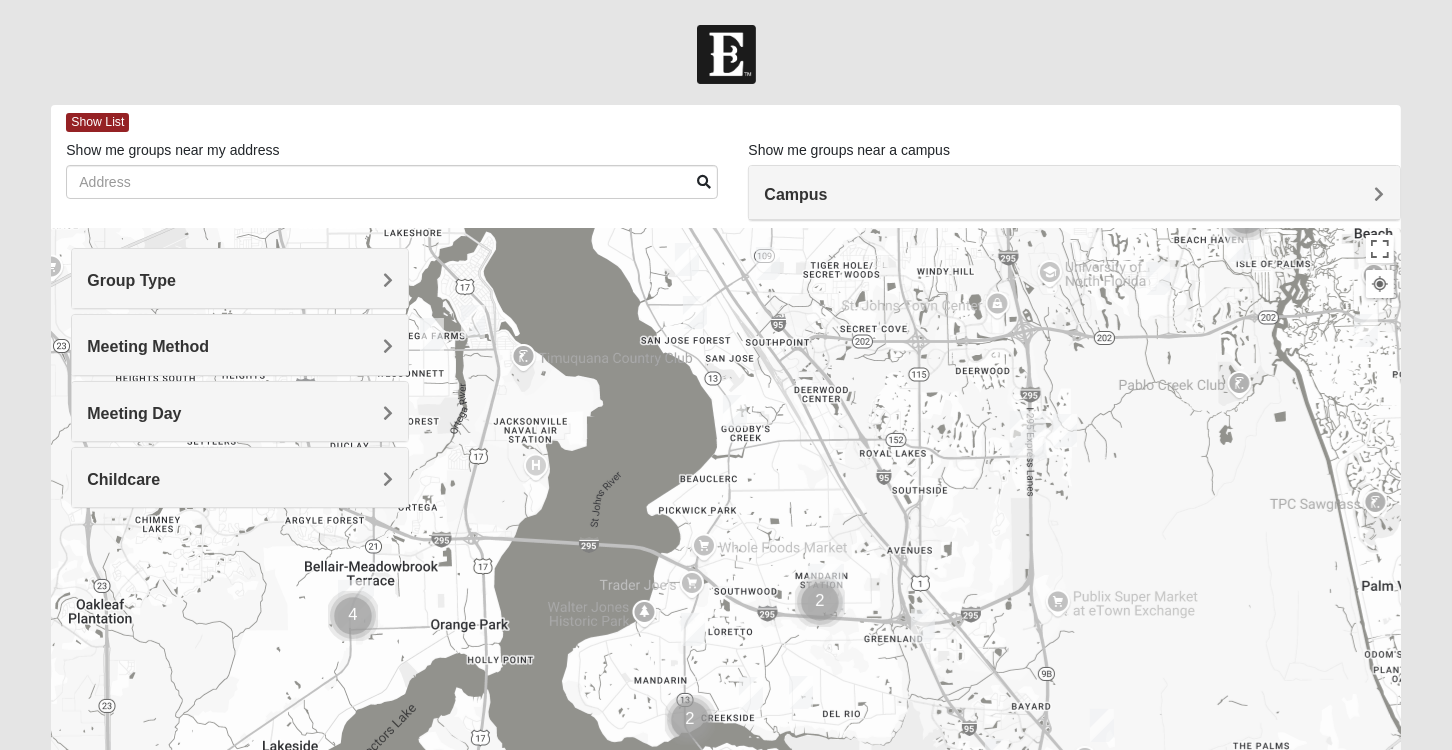 click at bounding box center [735, 411] 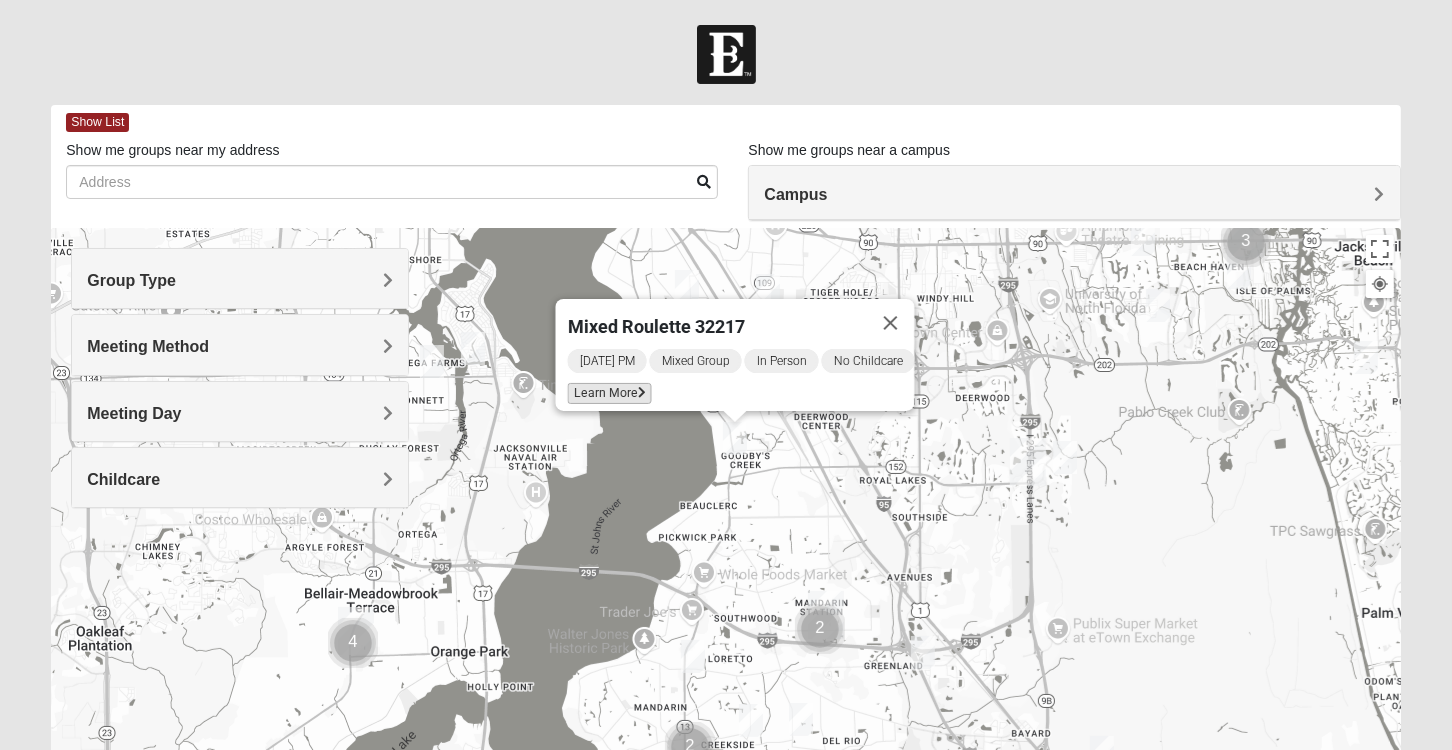 click on "Learn More" at bounding box center (609, 393) 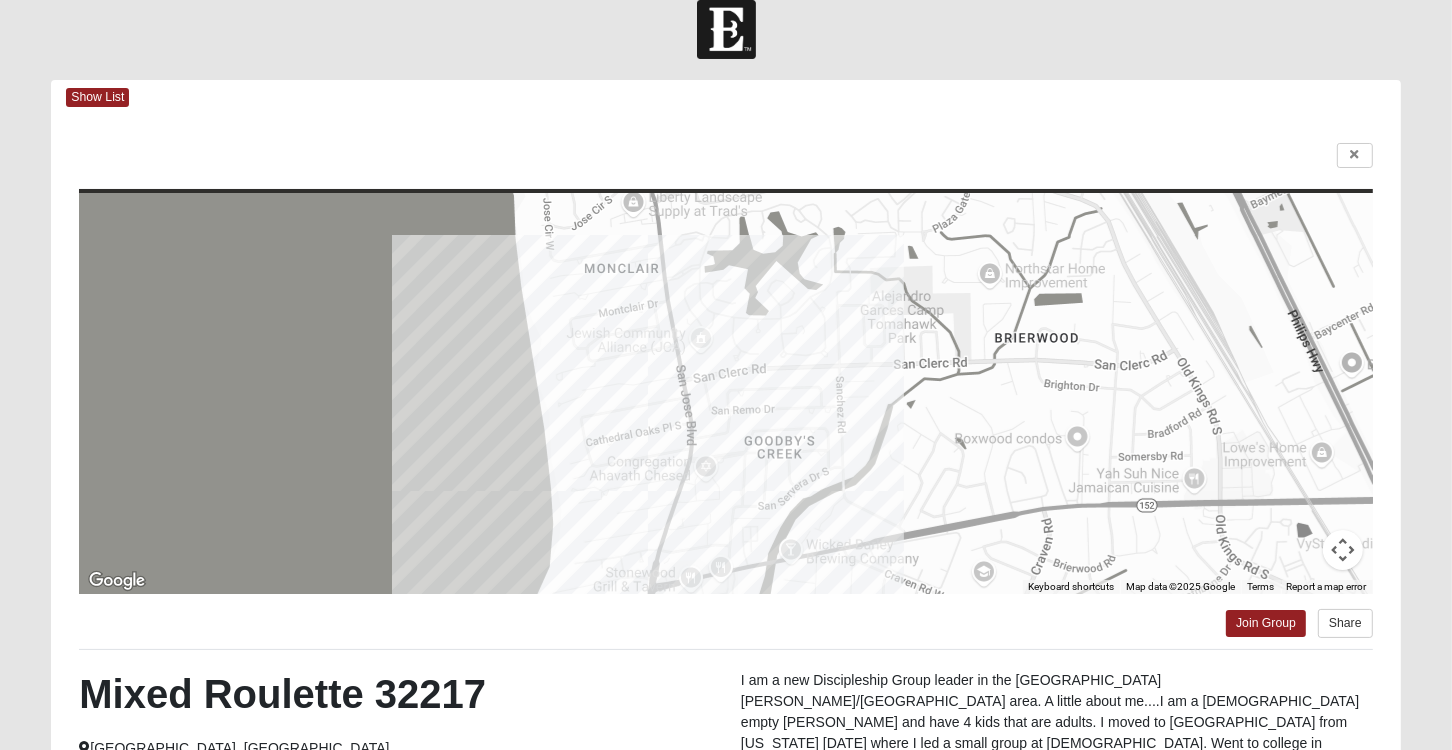scroll, scrollTop: 0, scrollLeft: 0, axis: both 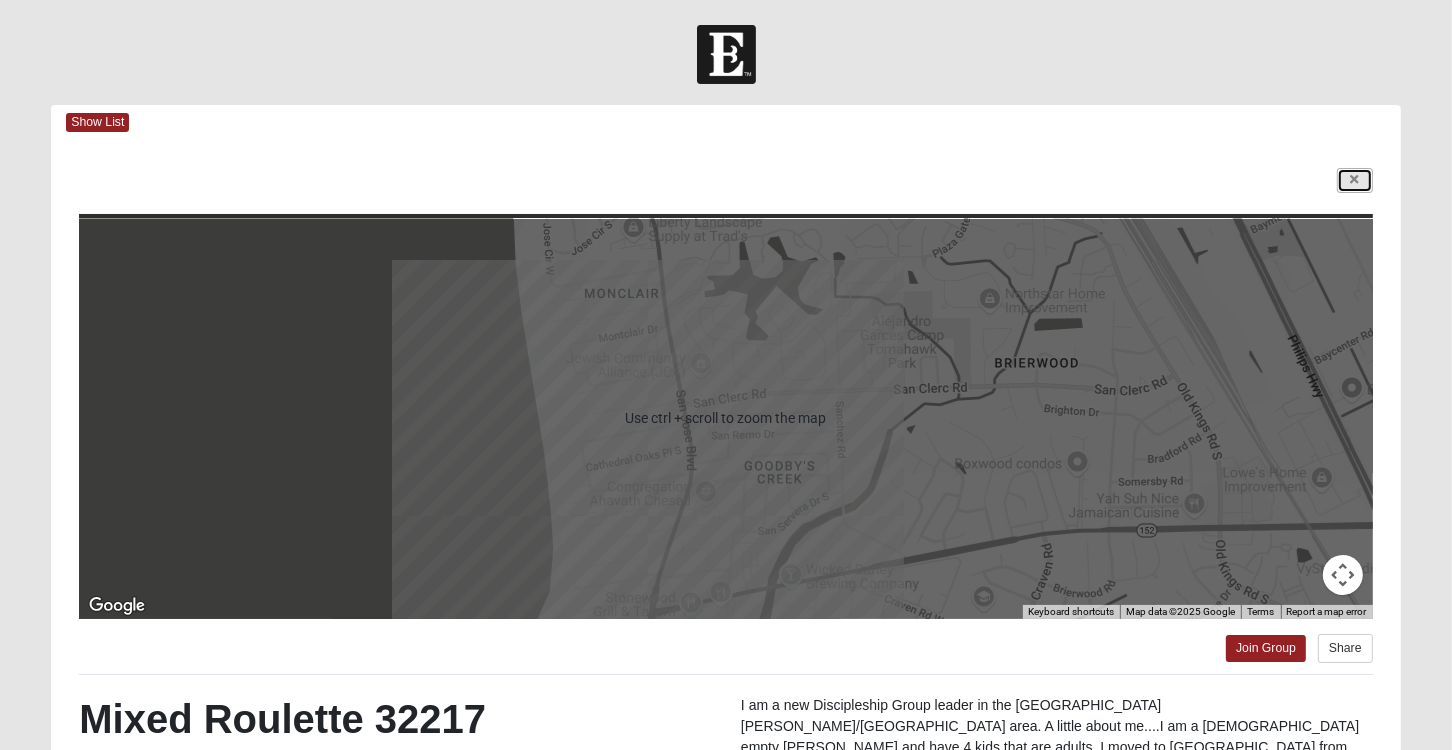 click at bounding box center [1355, 180] 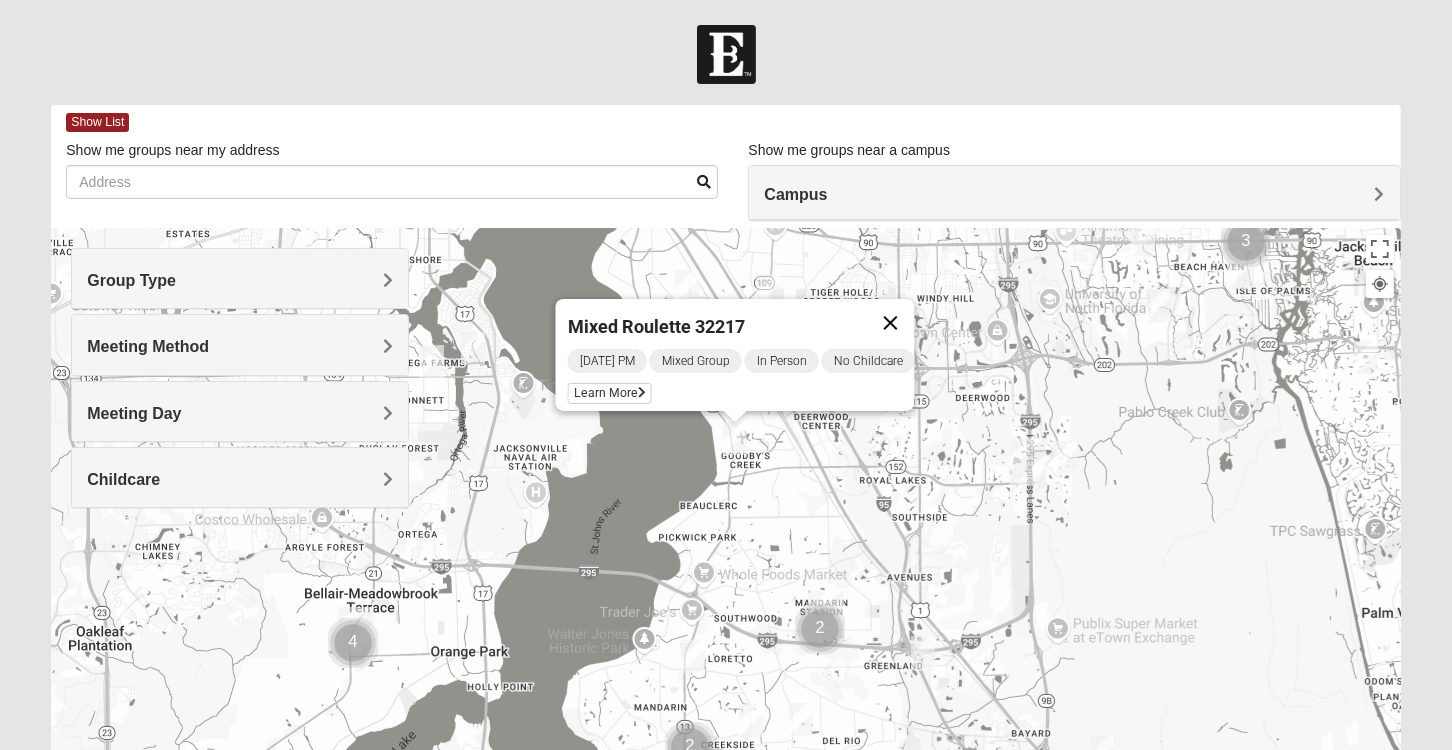 click at bounding box center (890, 323) 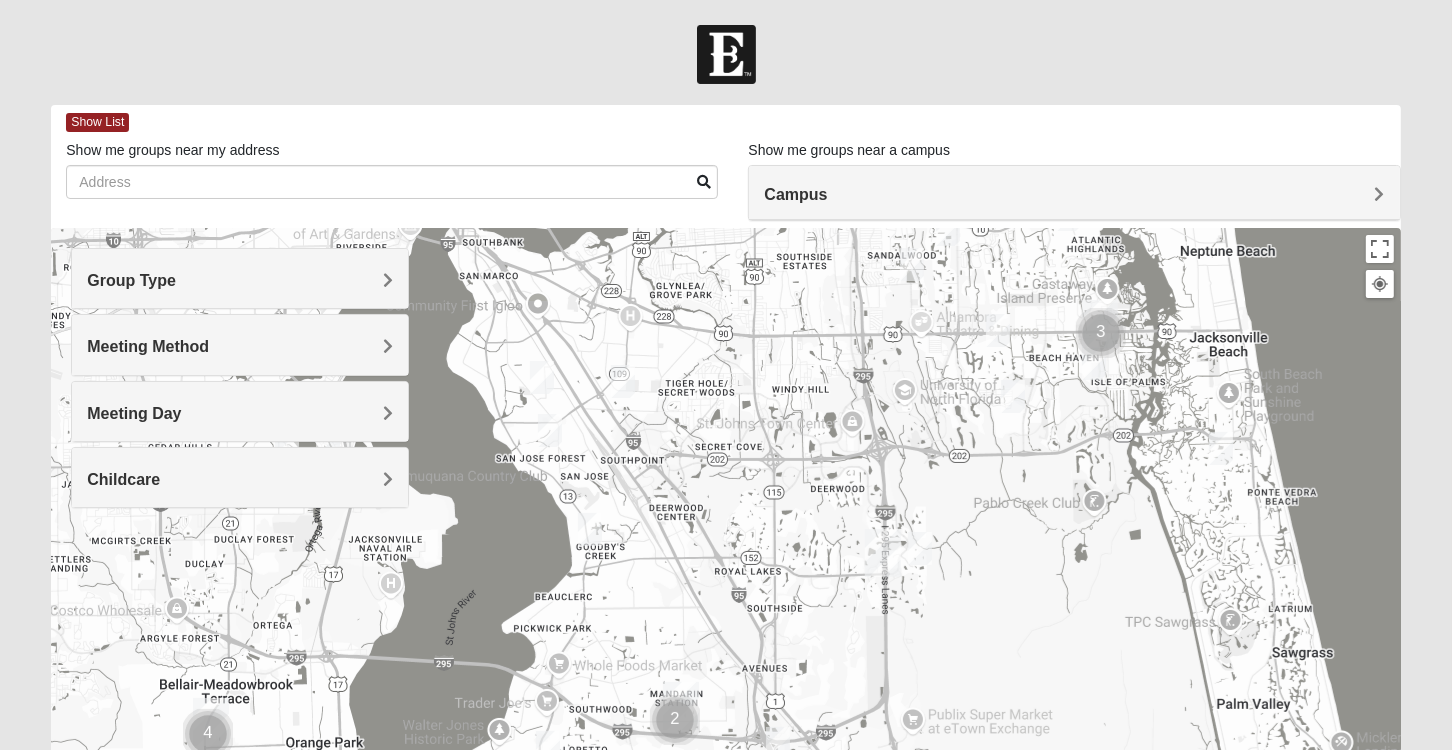 drag, startPoint x: 987, startPoint y: 424, endPoint x: 842, endPoint y: 513, distance: 170.13524 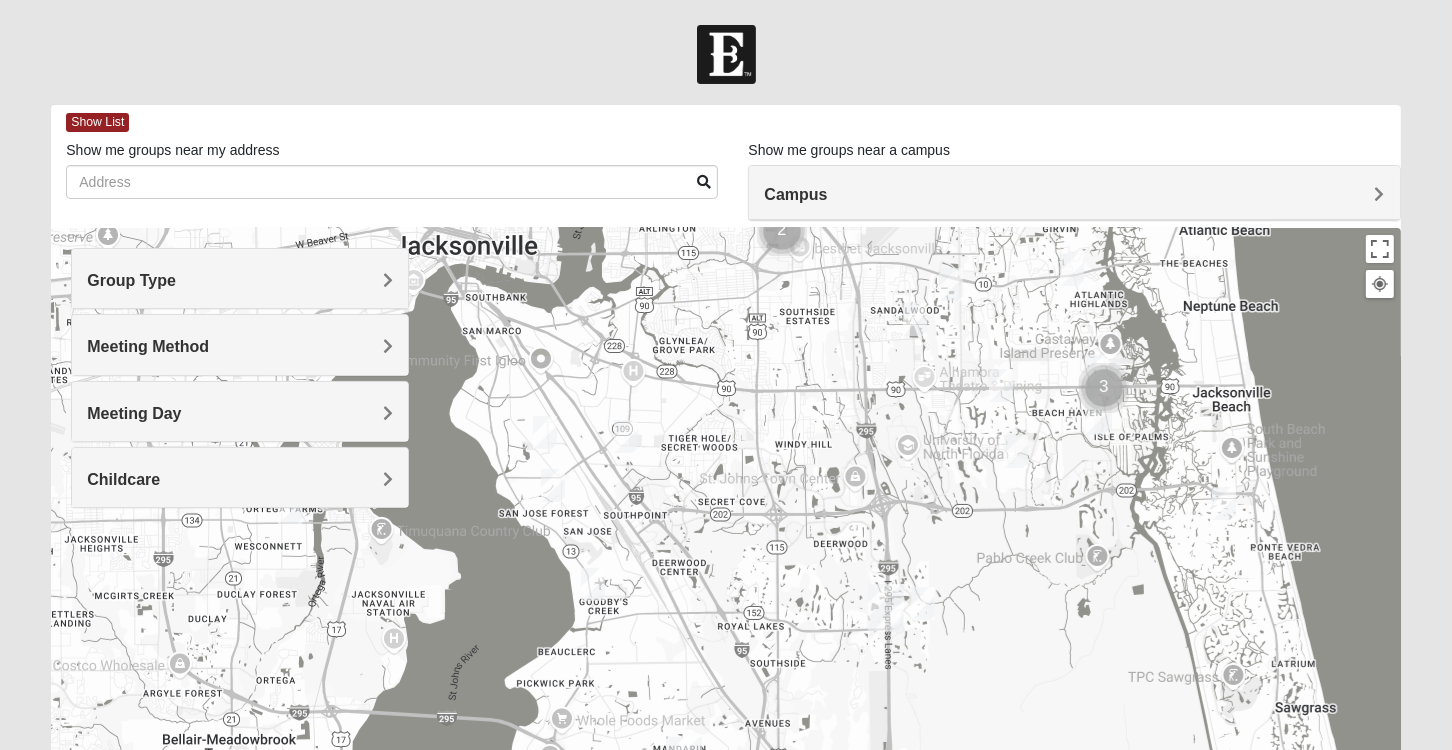 drag, startPoint x: 943, startPoint y: 365, endPoint x: 950, endPoint y: 428, distance: 63.387695 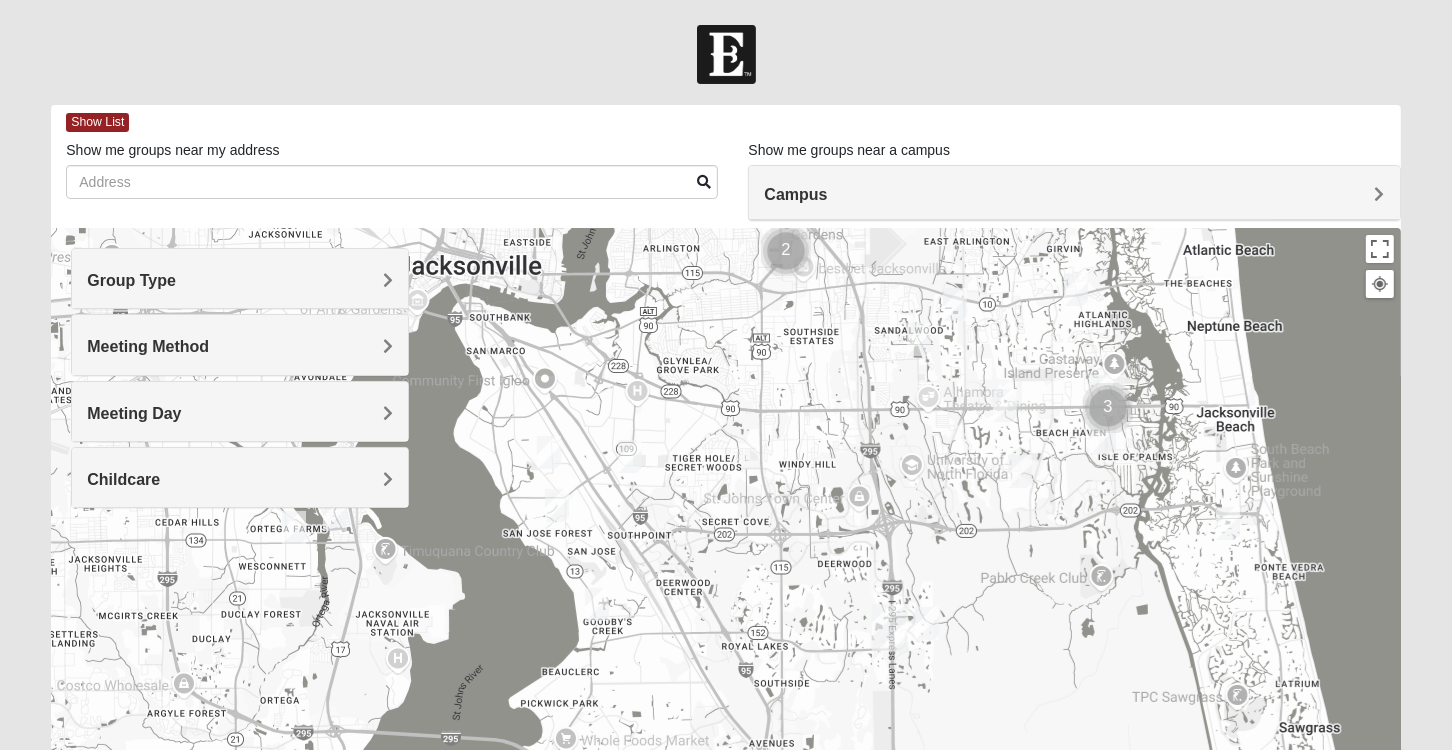 click at bounding box center (955, 304) 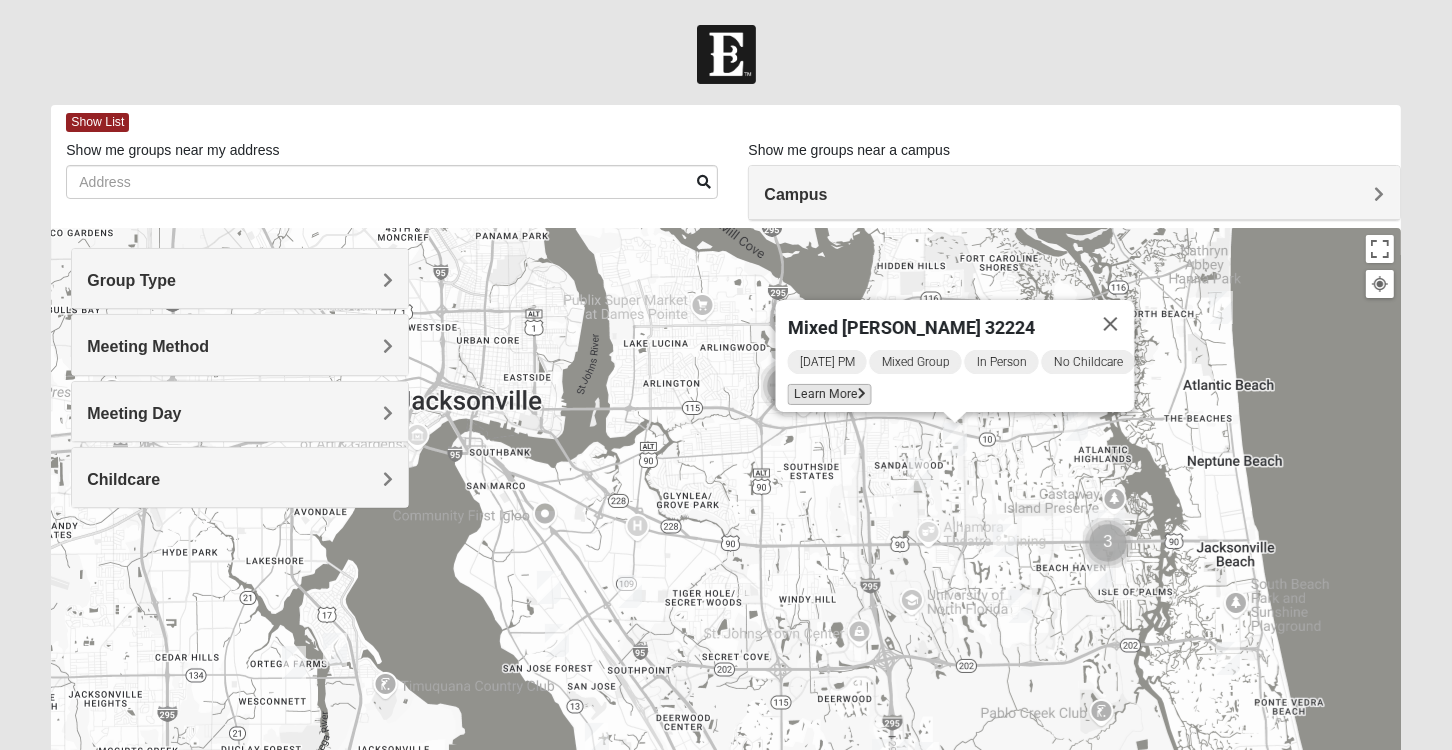 click on "Learn More" at bounding box center [829, 394] 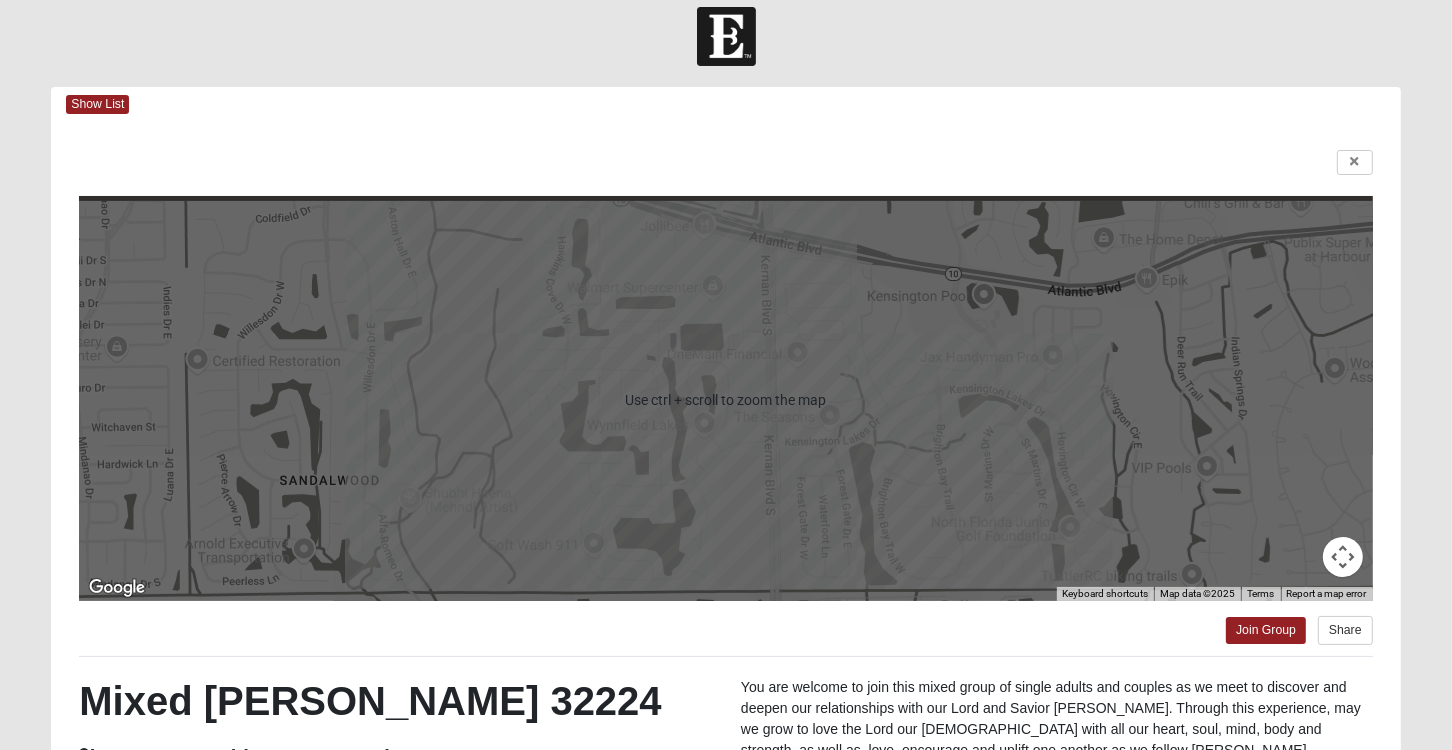 scroll, scrollTop: 0, scrollLeft: 0, axis: both 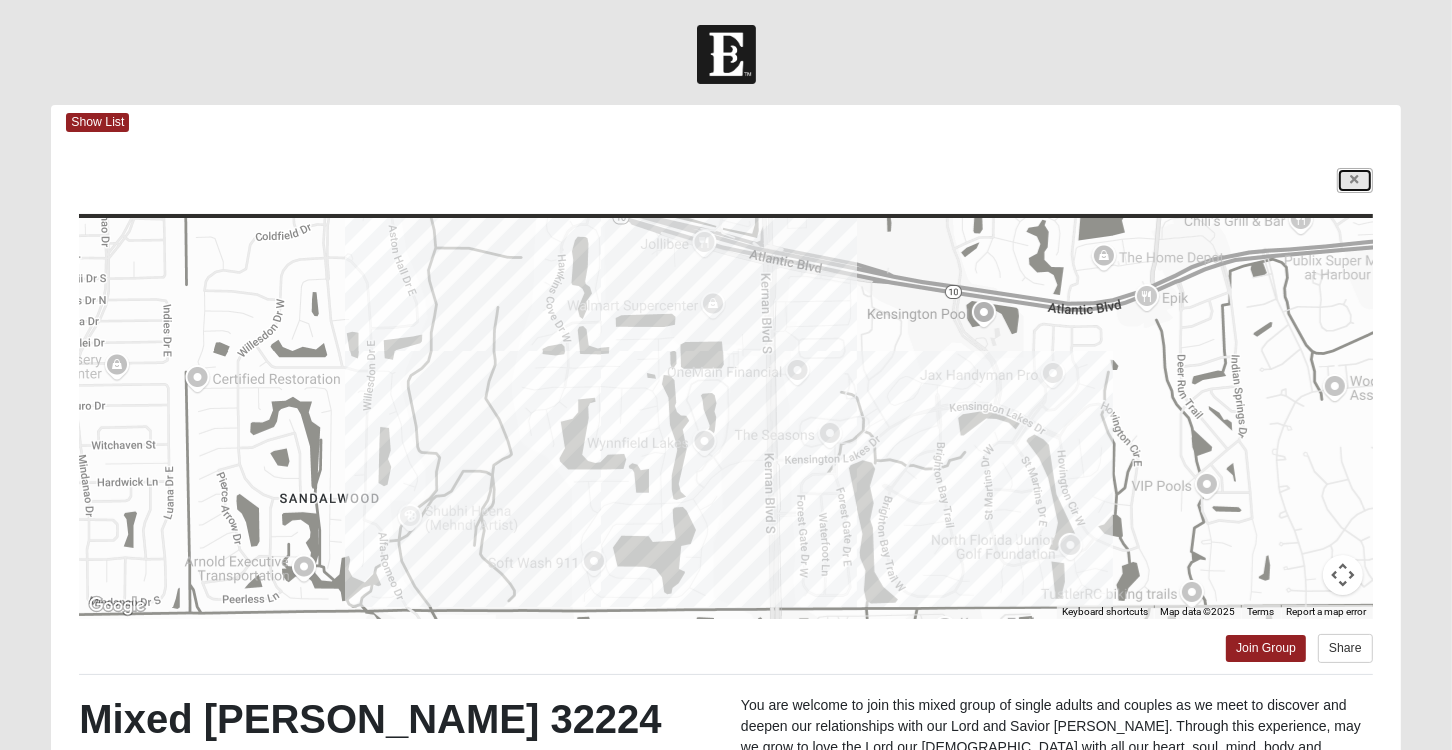 click at bounding box center [1355, 180] 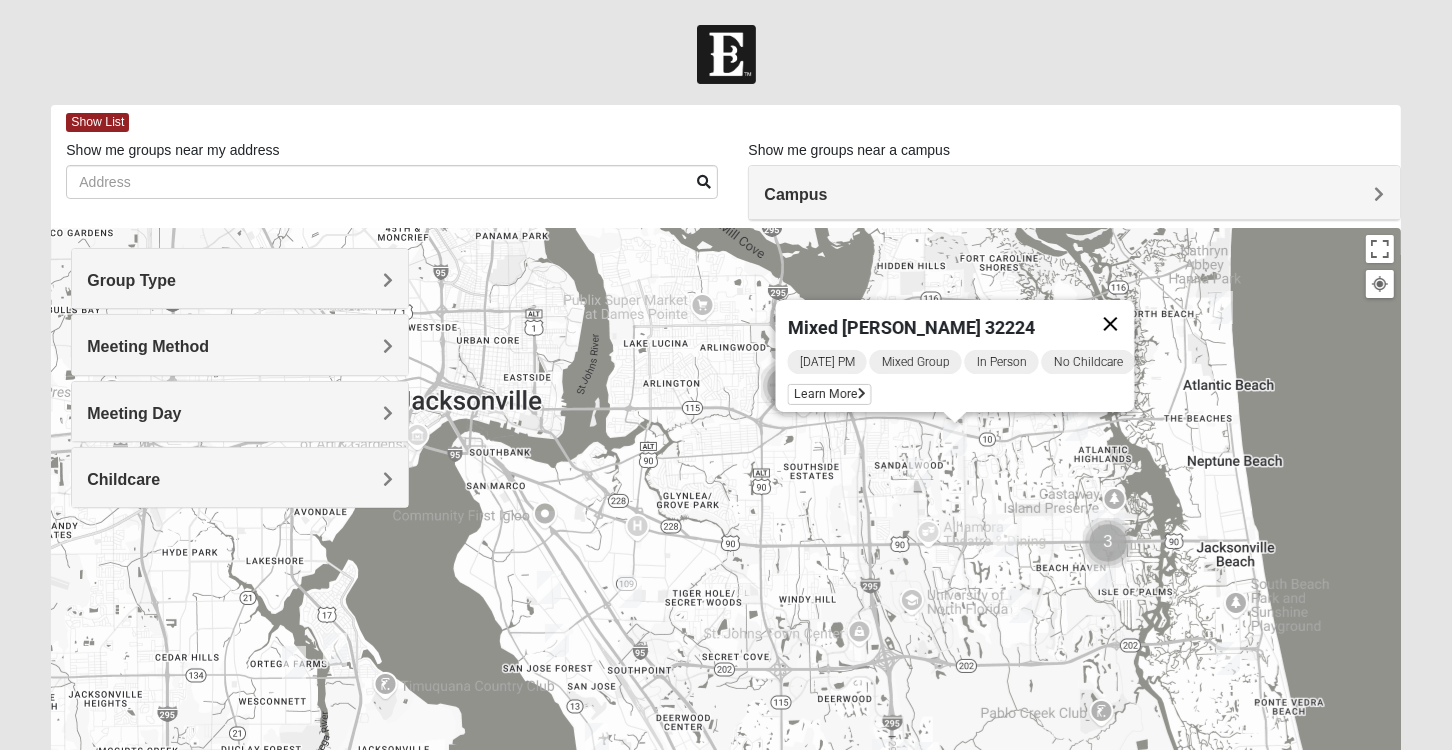 click at bounding box center (1110, 324) 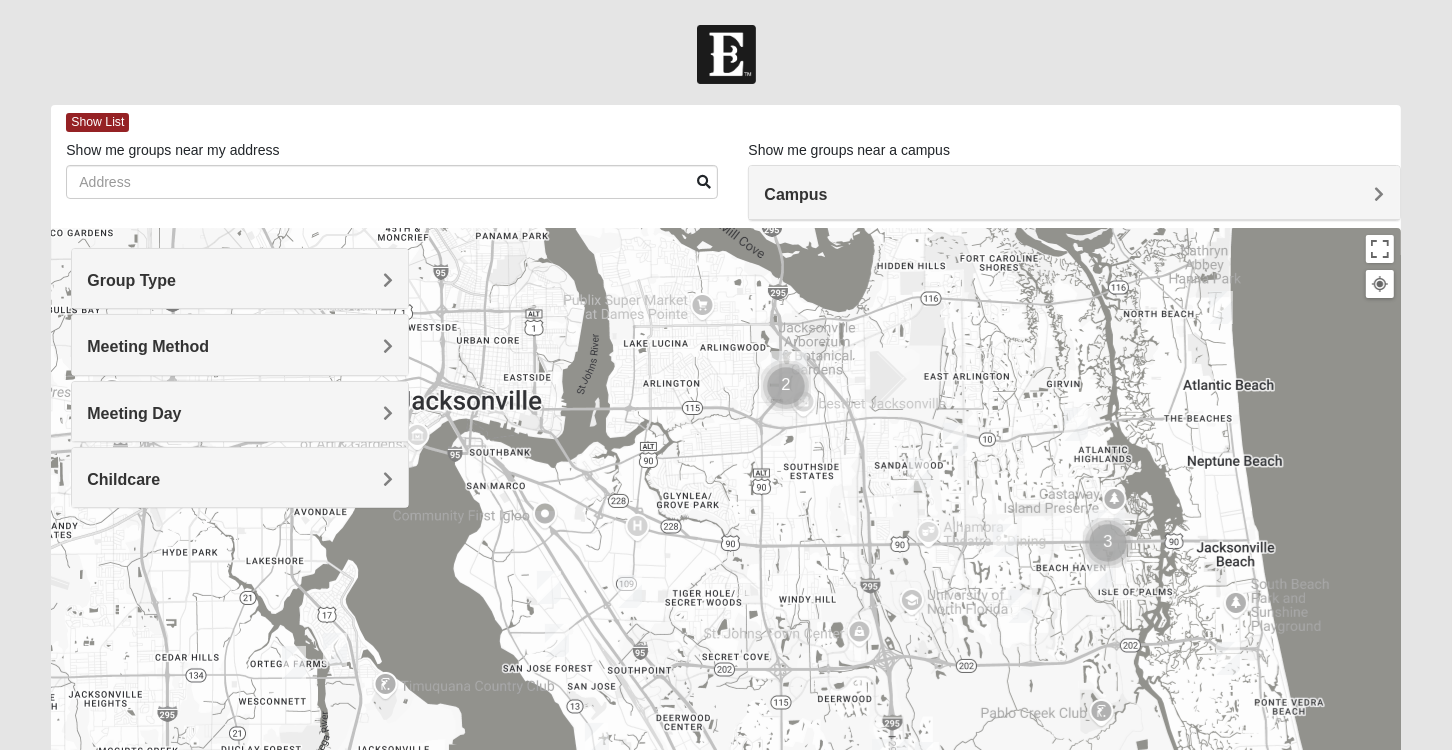 click at bounding box center (919, 474) 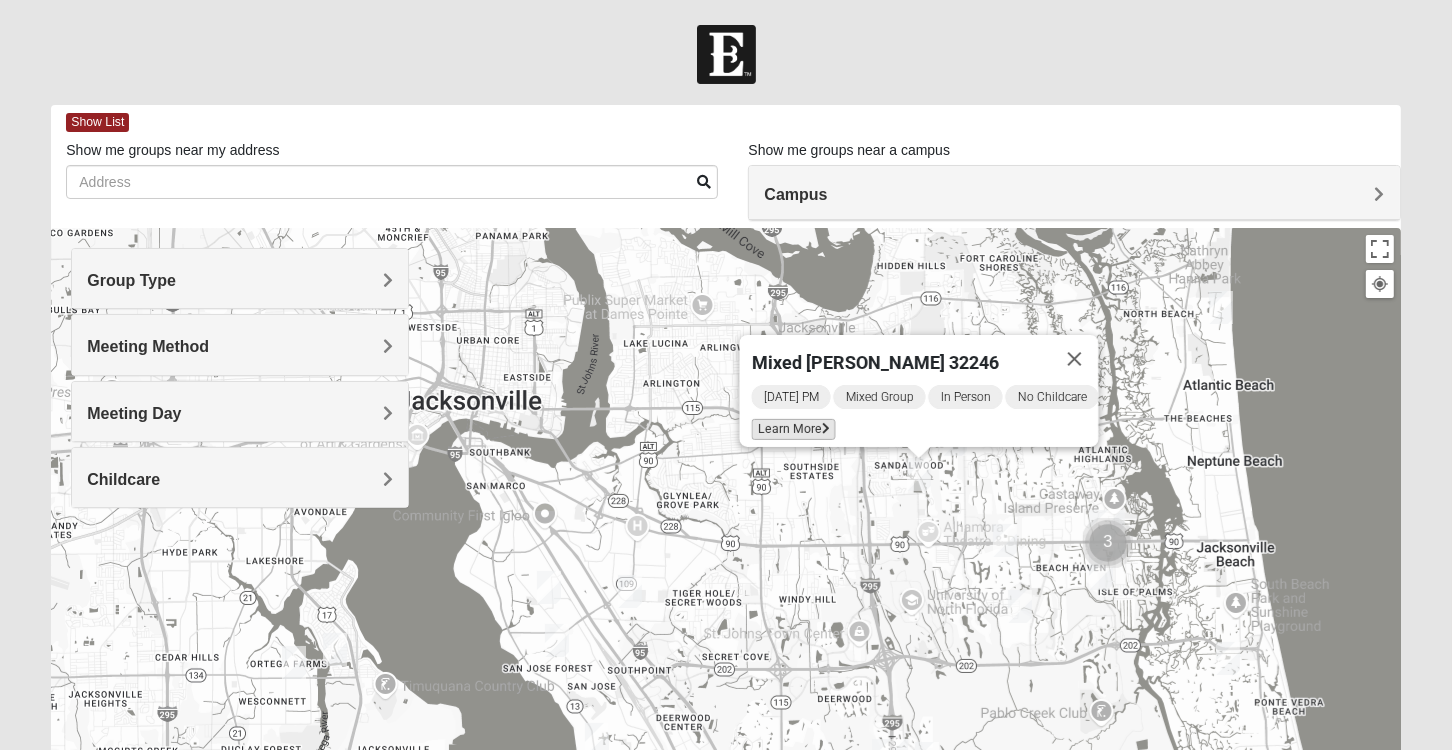 click on "Learn More" at bounding box center (793, 429) 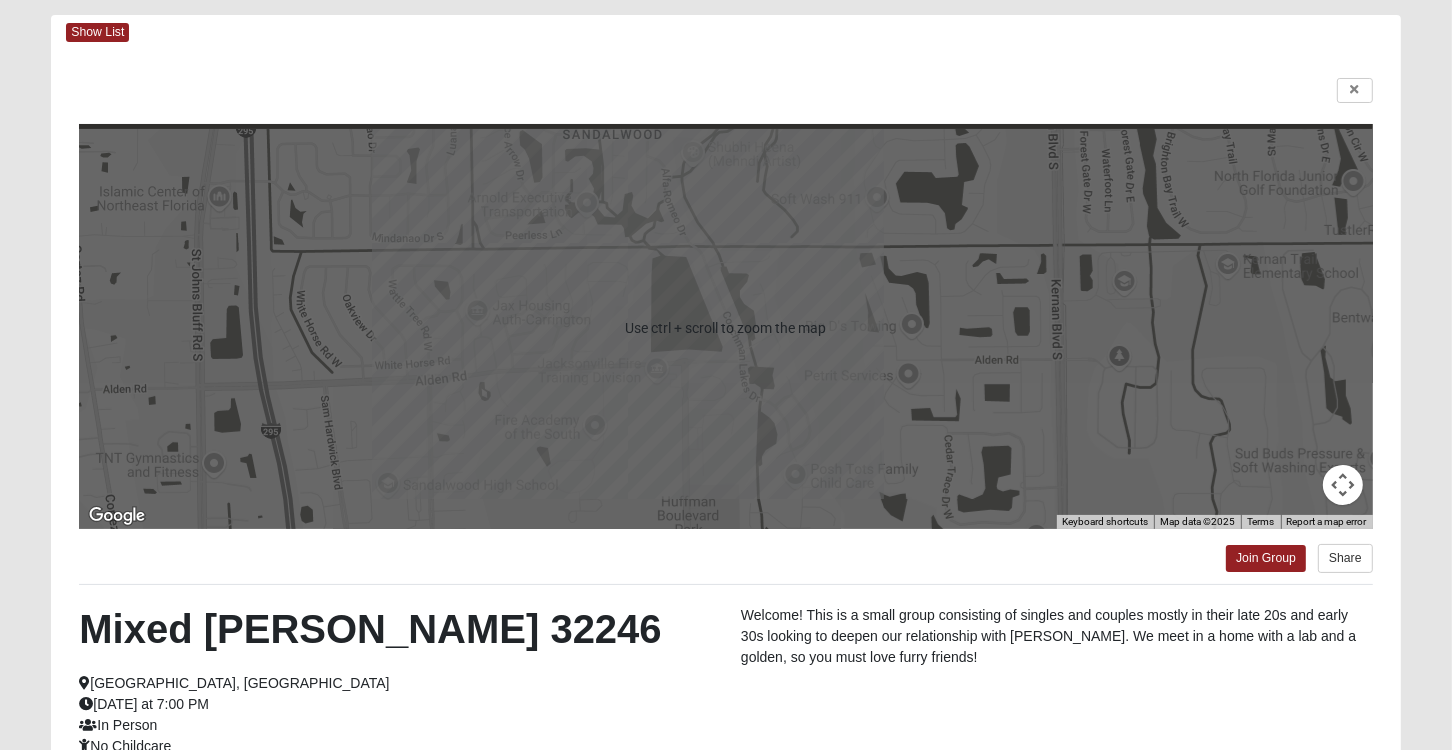 scroll, scrollTop: 0, scrollLeft: 0, axis: both 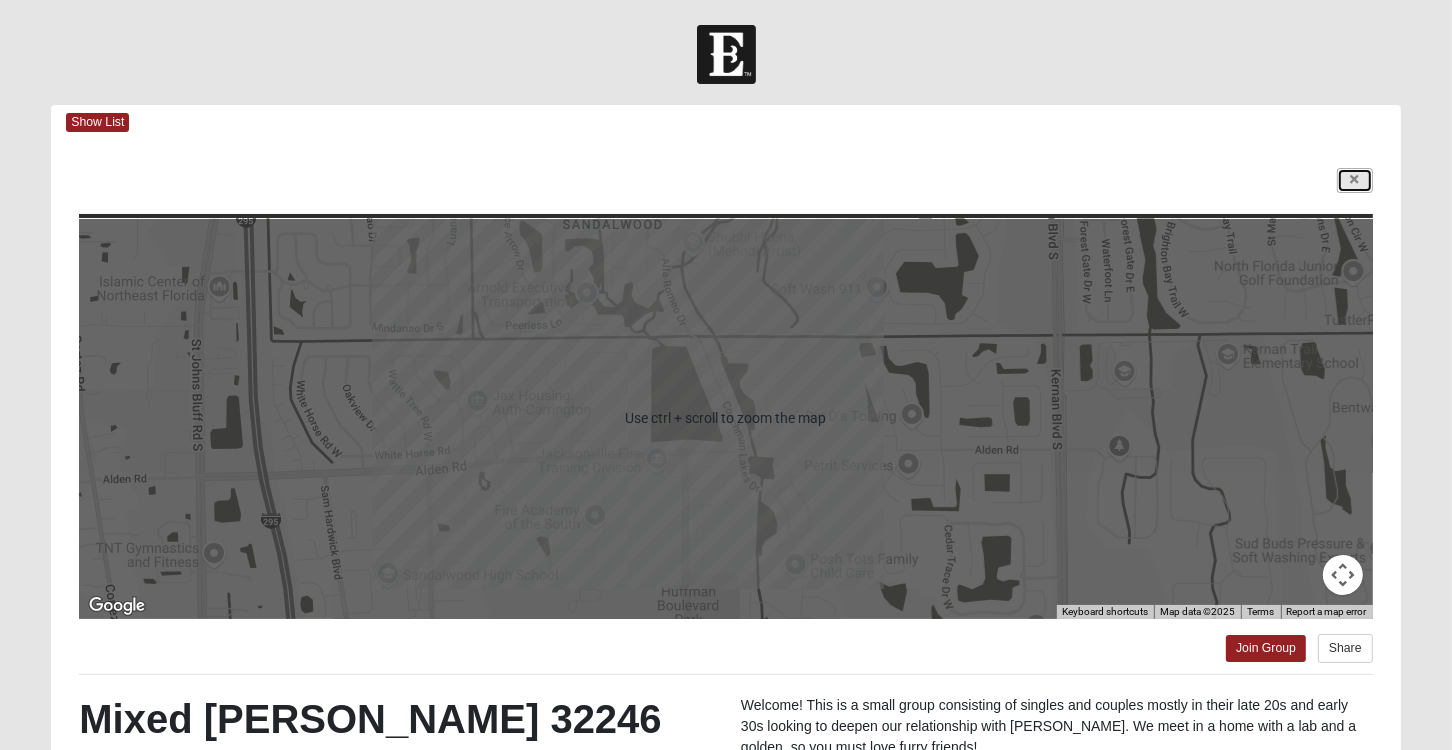 click at bounding box center [1355, 180] 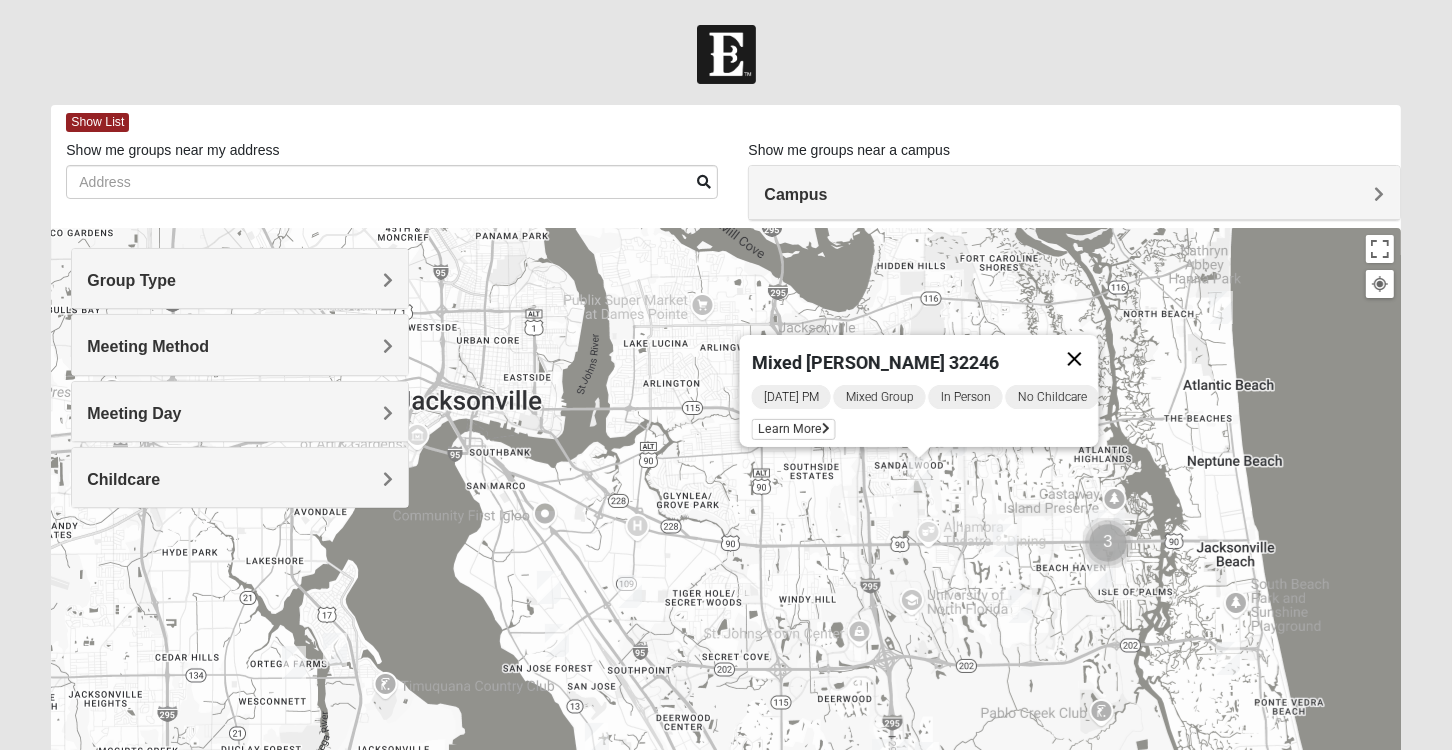 click at bounding box center [1074, 359] 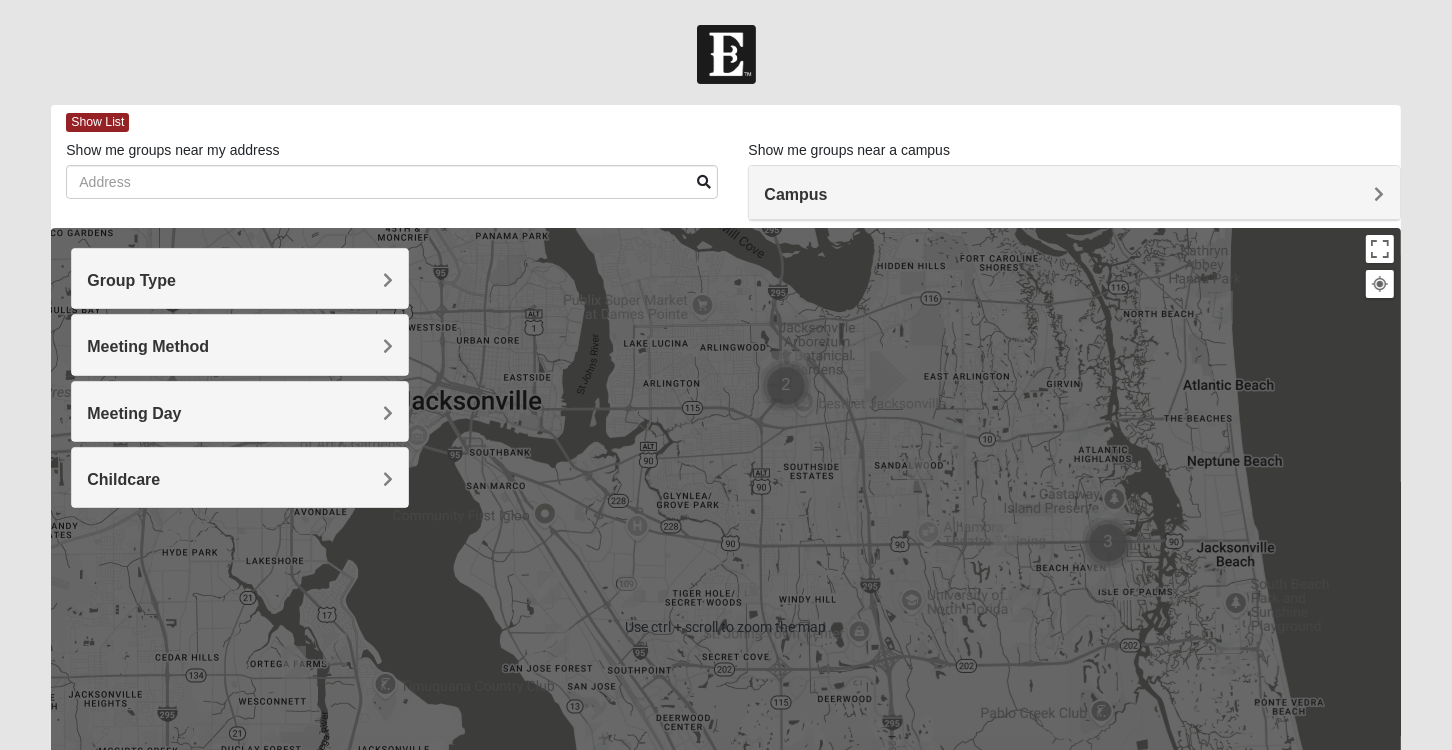 scroll, scrollTop: 0, scrollLeft: 0, axis: both 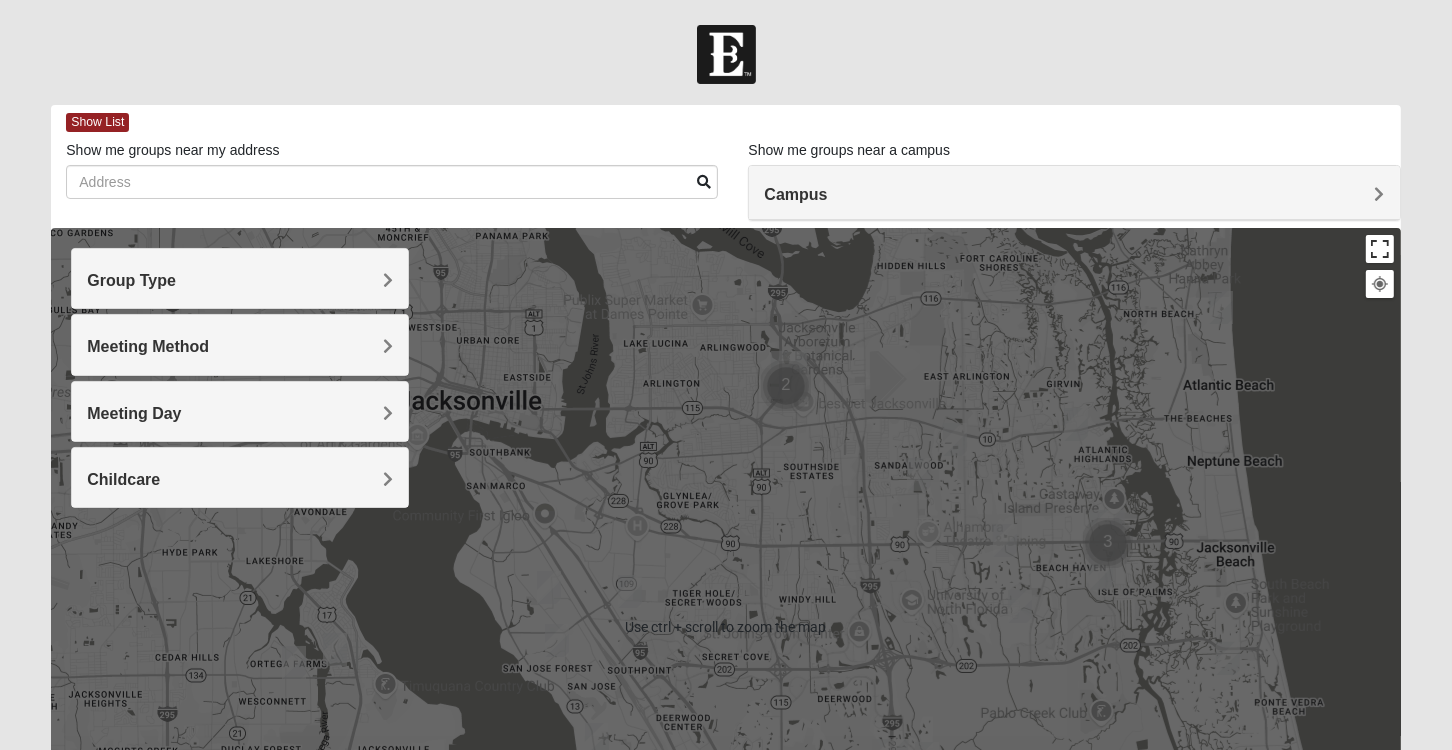 click at bounding box center (1380, 249) 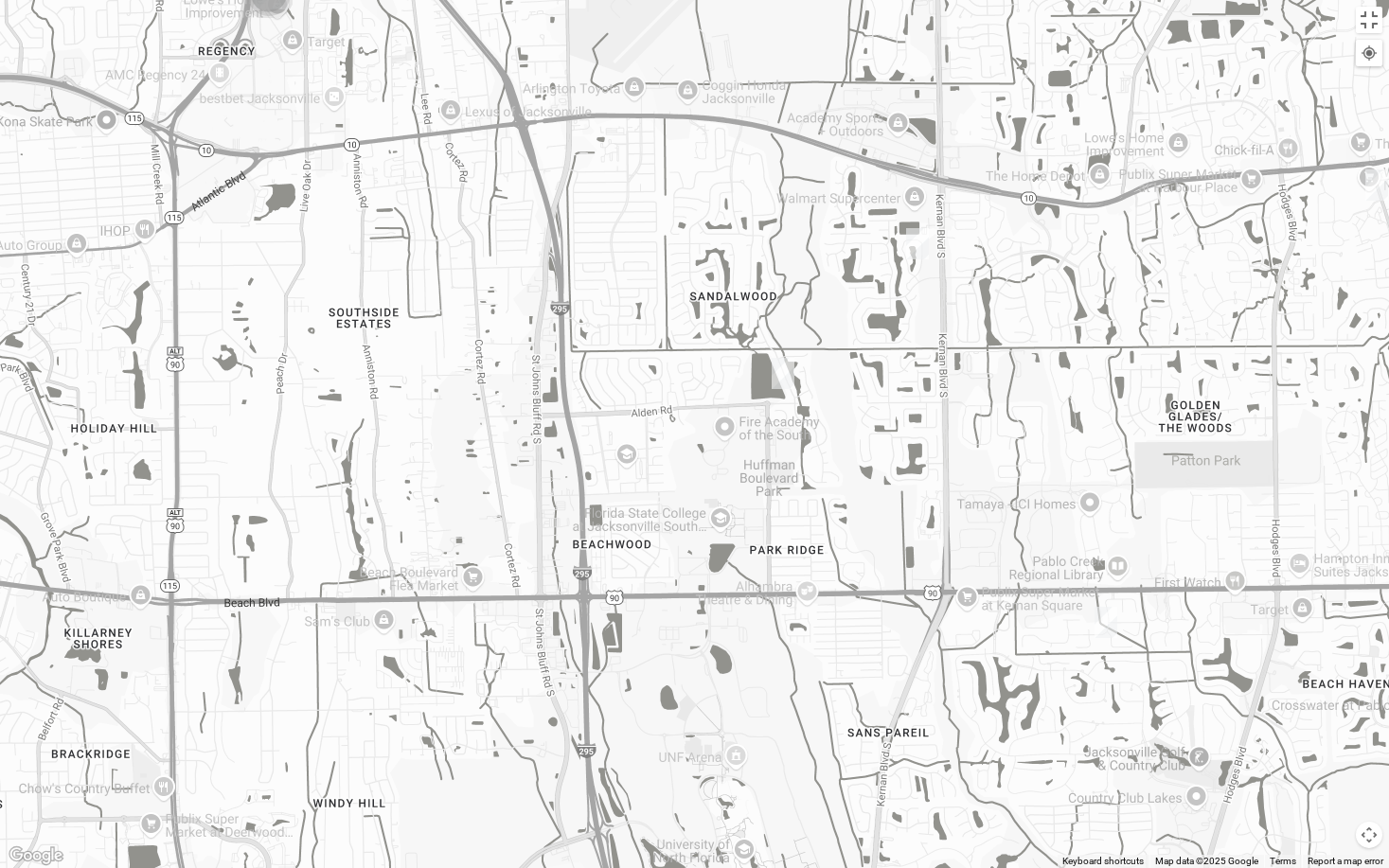 drag, startPoint x: 914, startPoint y: 430, endPoint x: 908, endPoint y: 687, distance: 257.07003 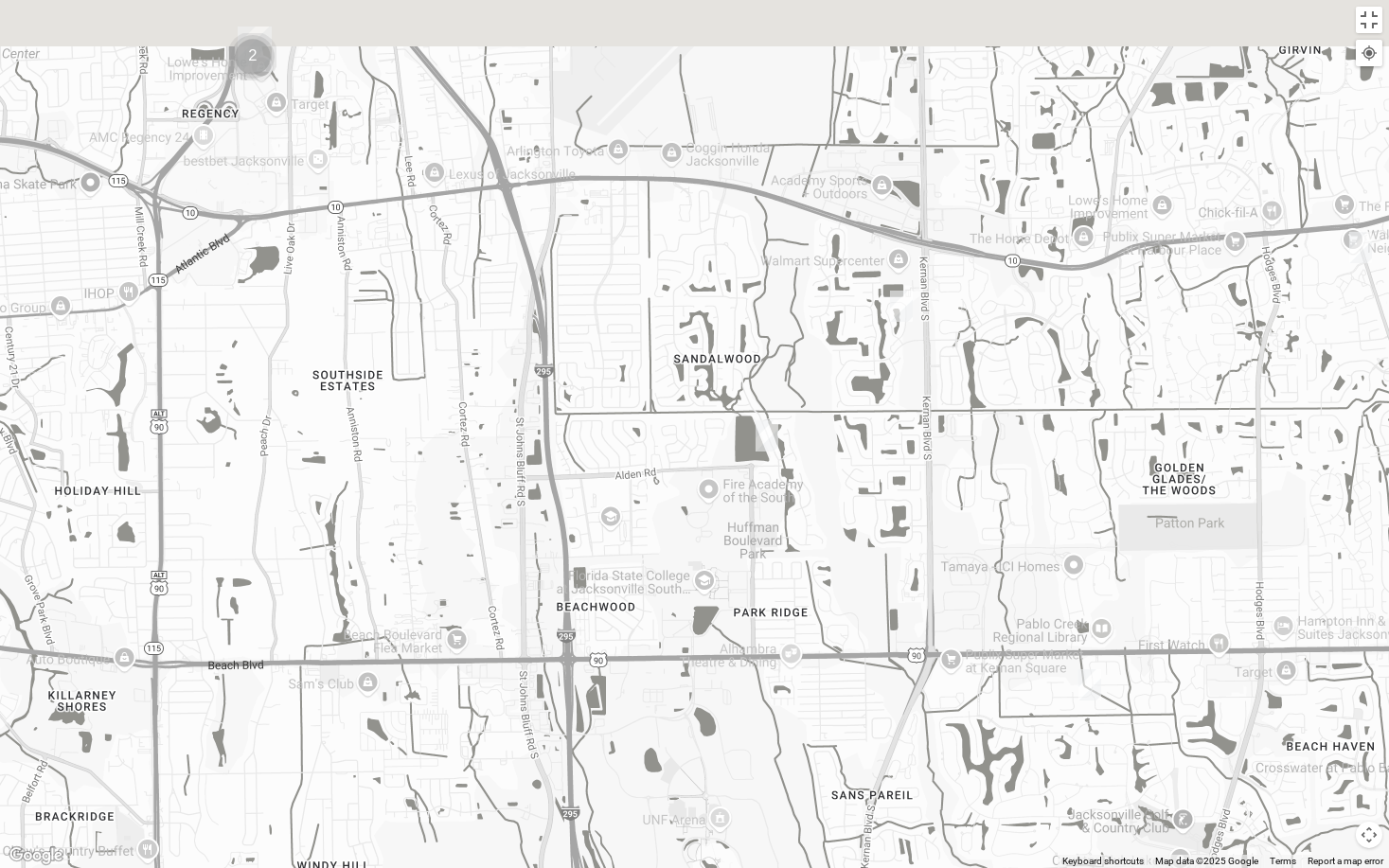 drag, startPoint x: 928, startPoint y: 540, endPoint x: 918, endPoint y: 583, distance: 44.14748 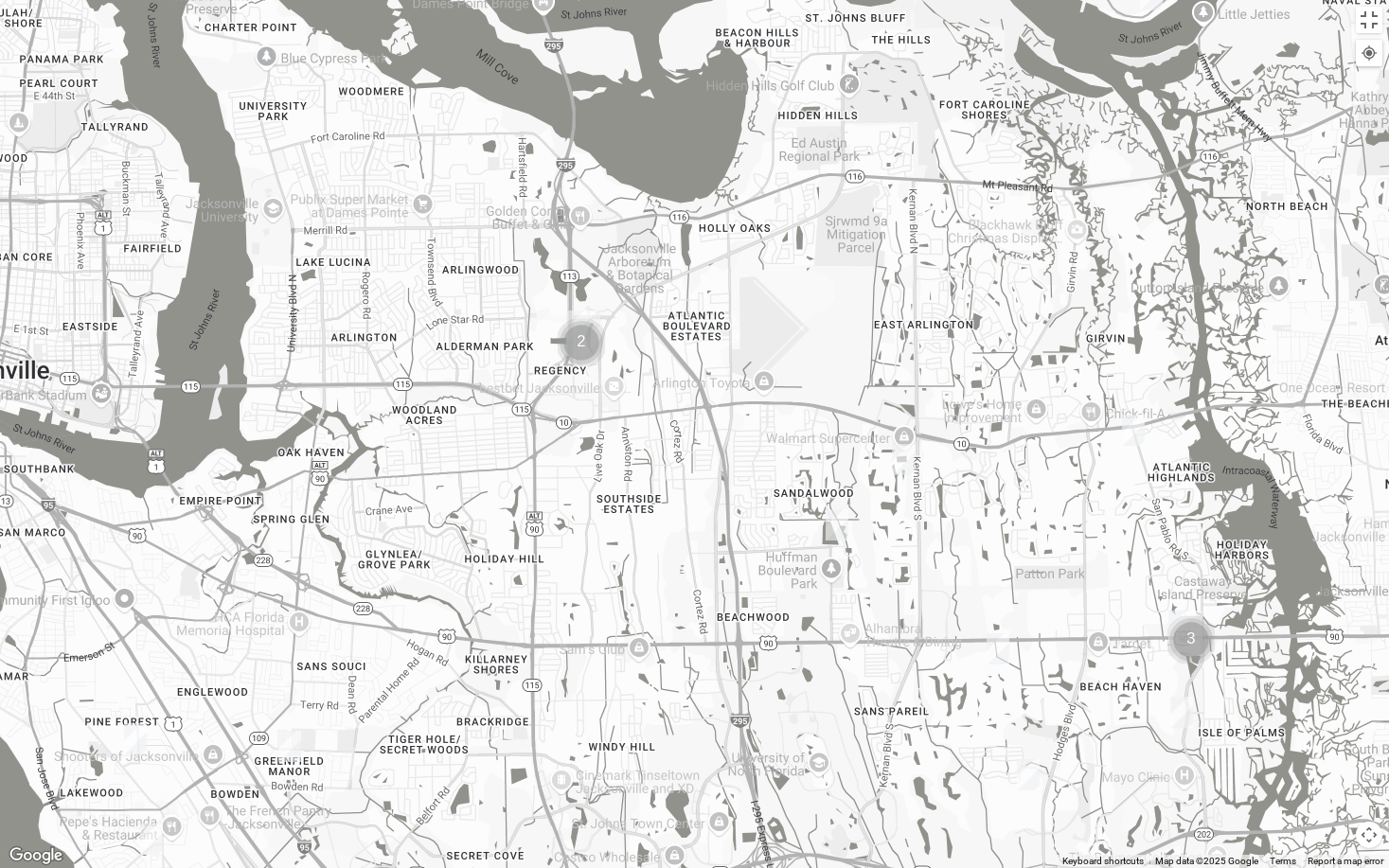 click at bounding box center [581, 343] 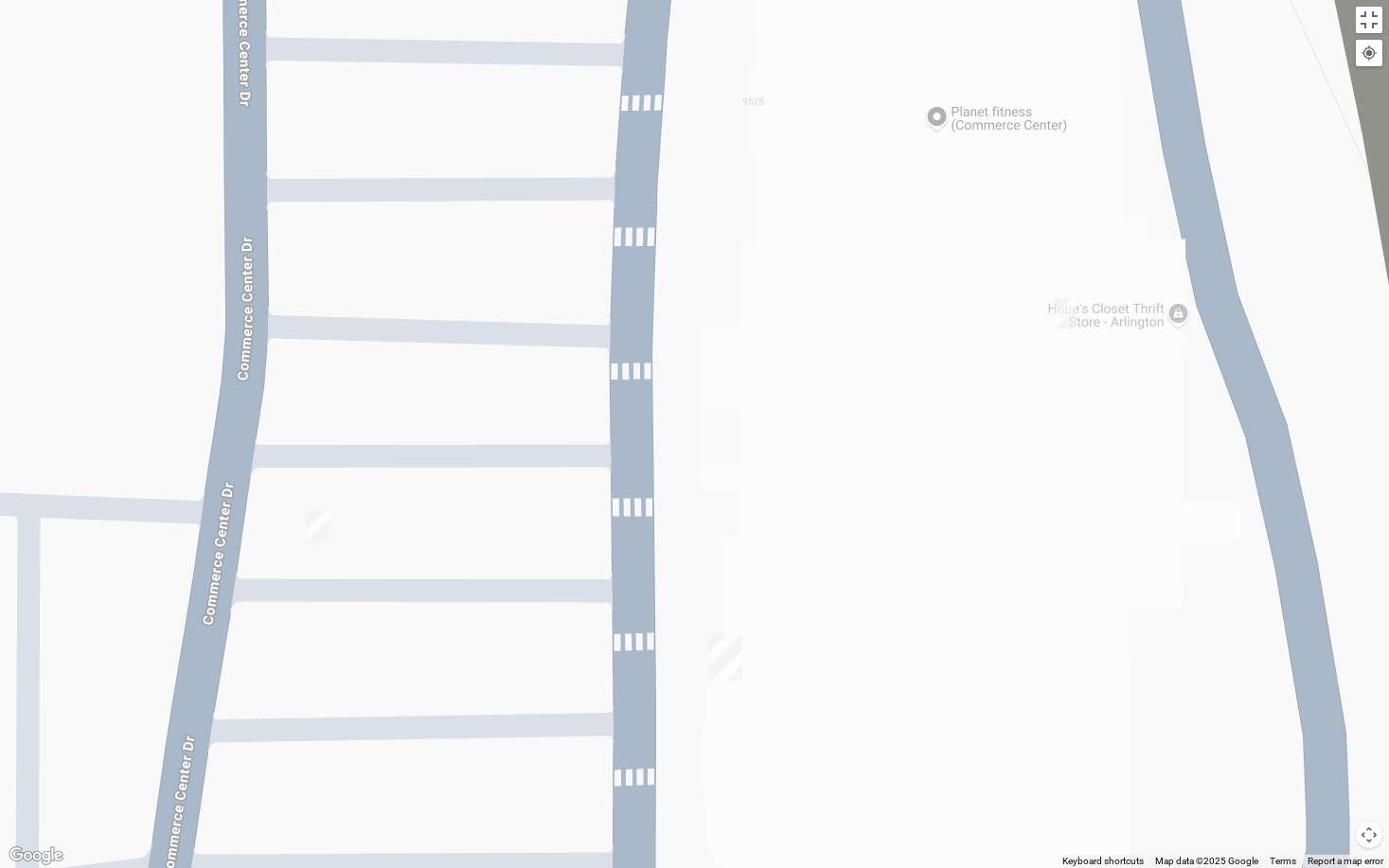 click at bounding box center [1065, 313] 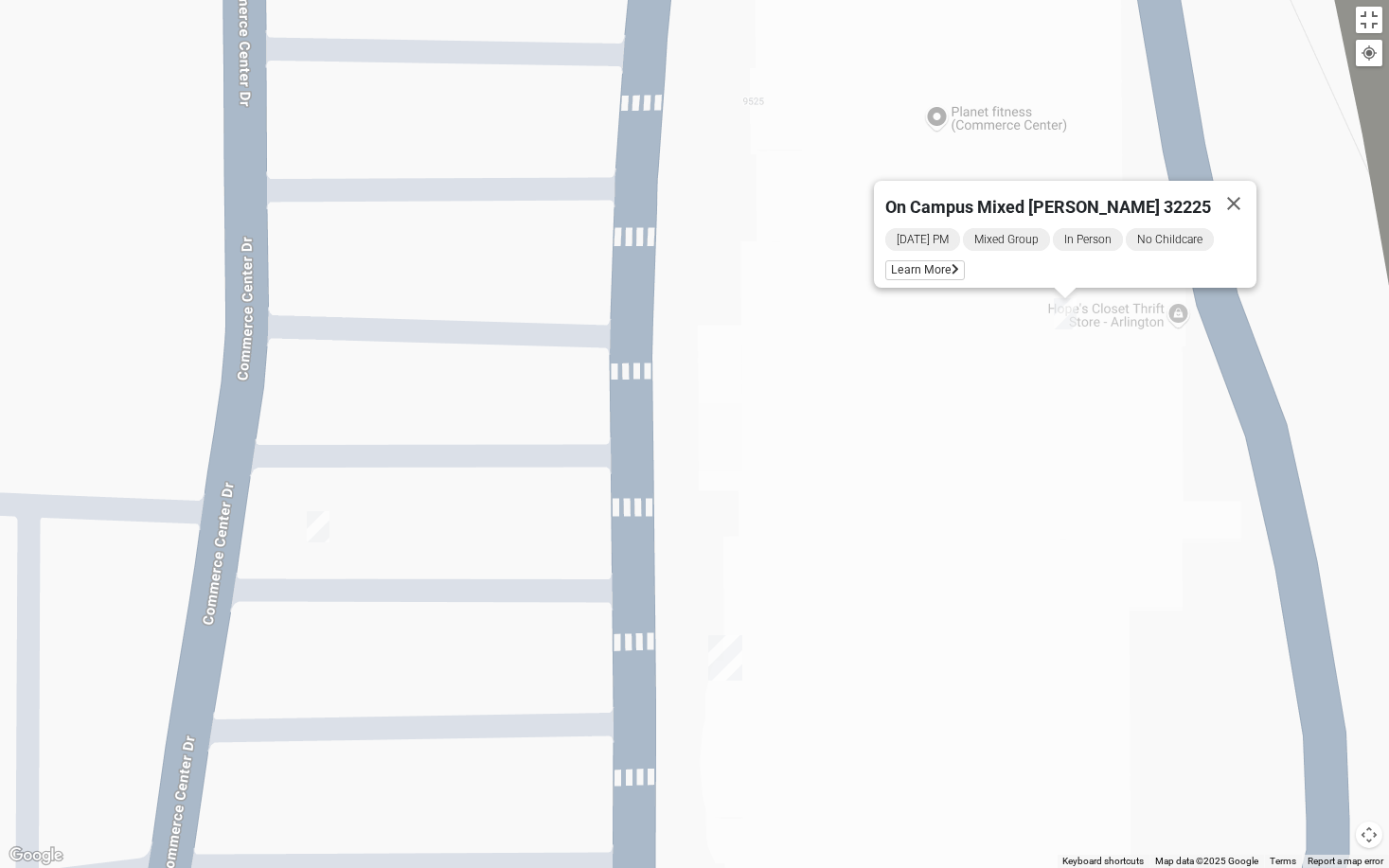 click at bounding box center [1234, 204] 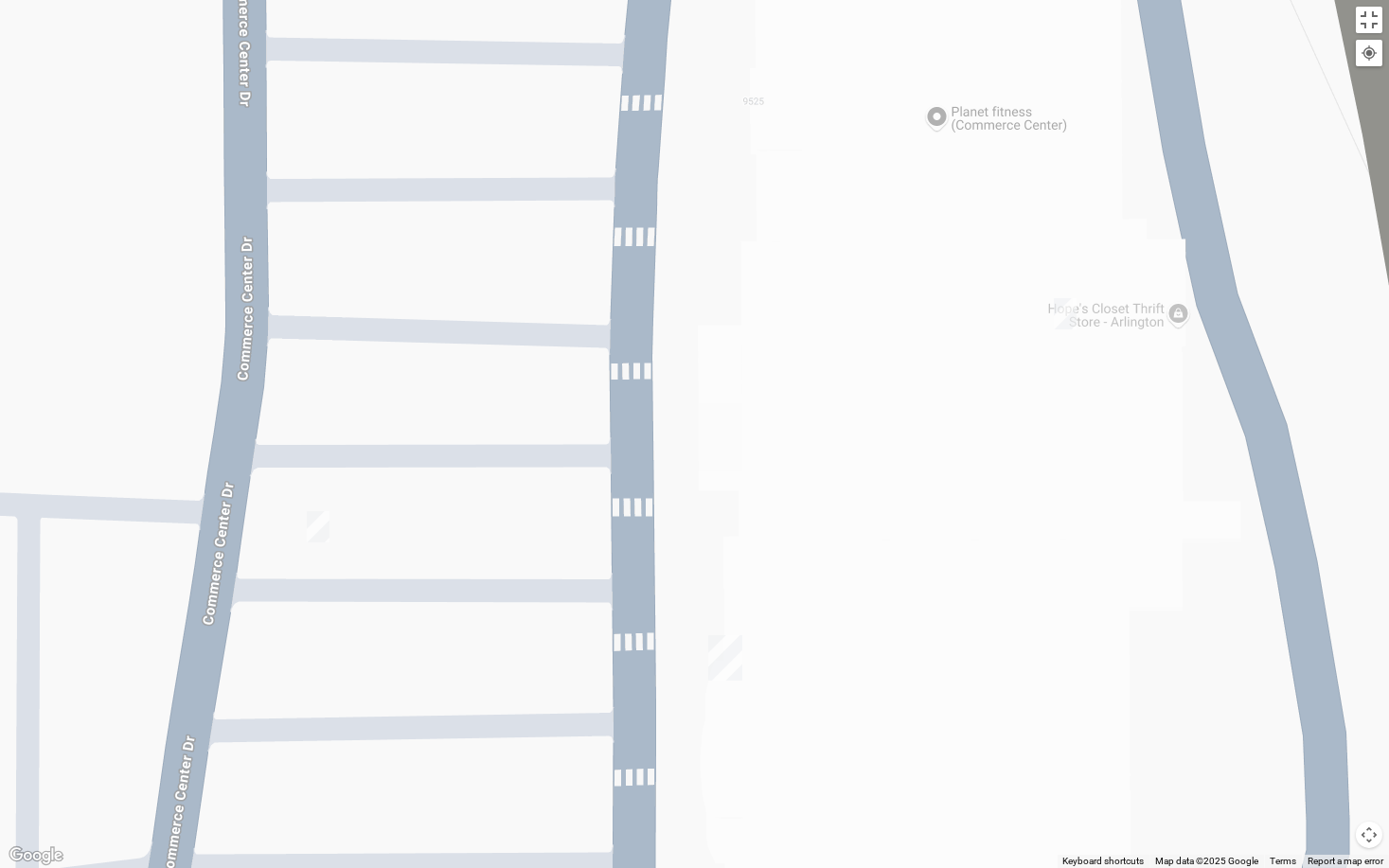 click at bounding box center [318, 526] 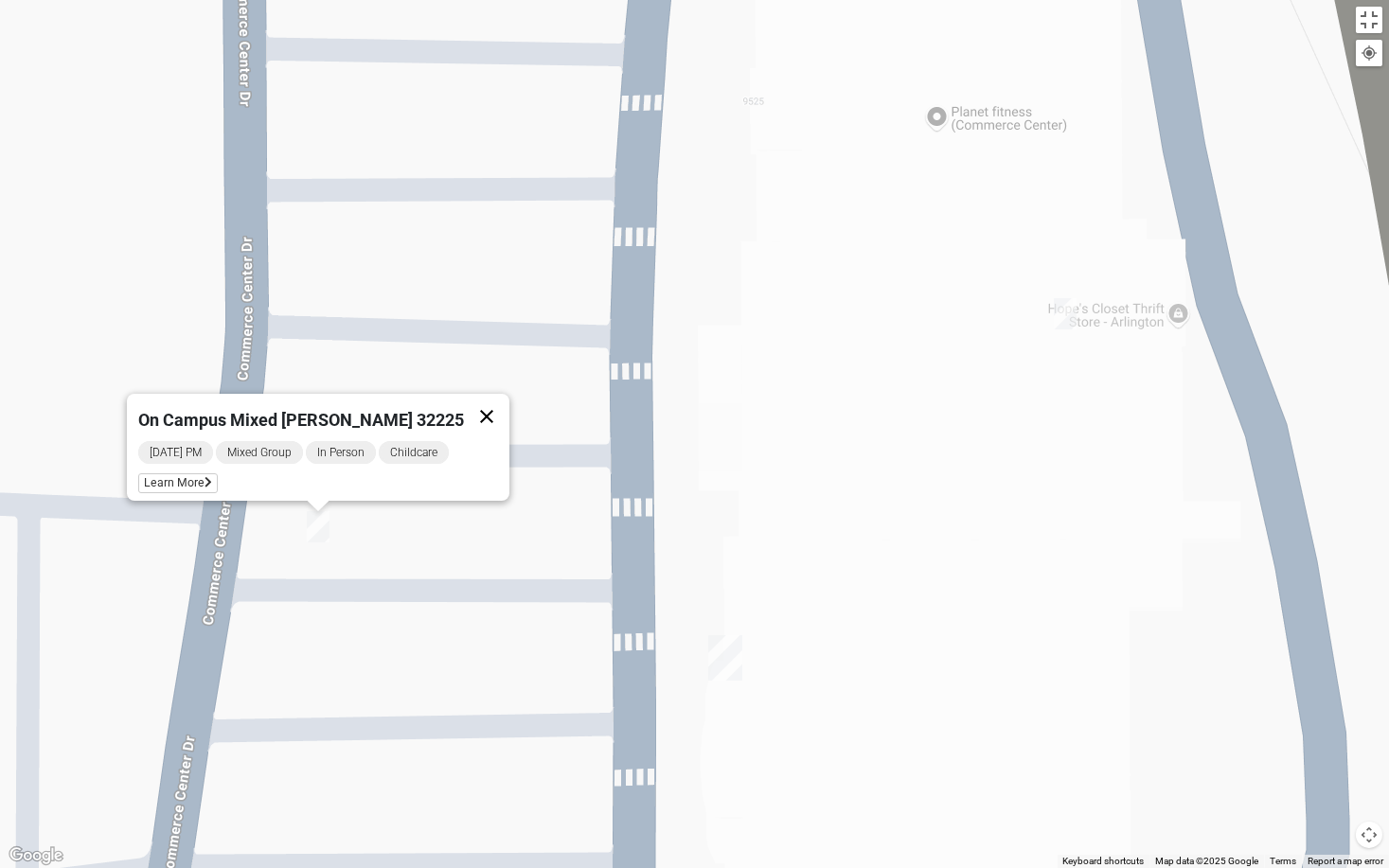 click at bounding box center [487, 416] 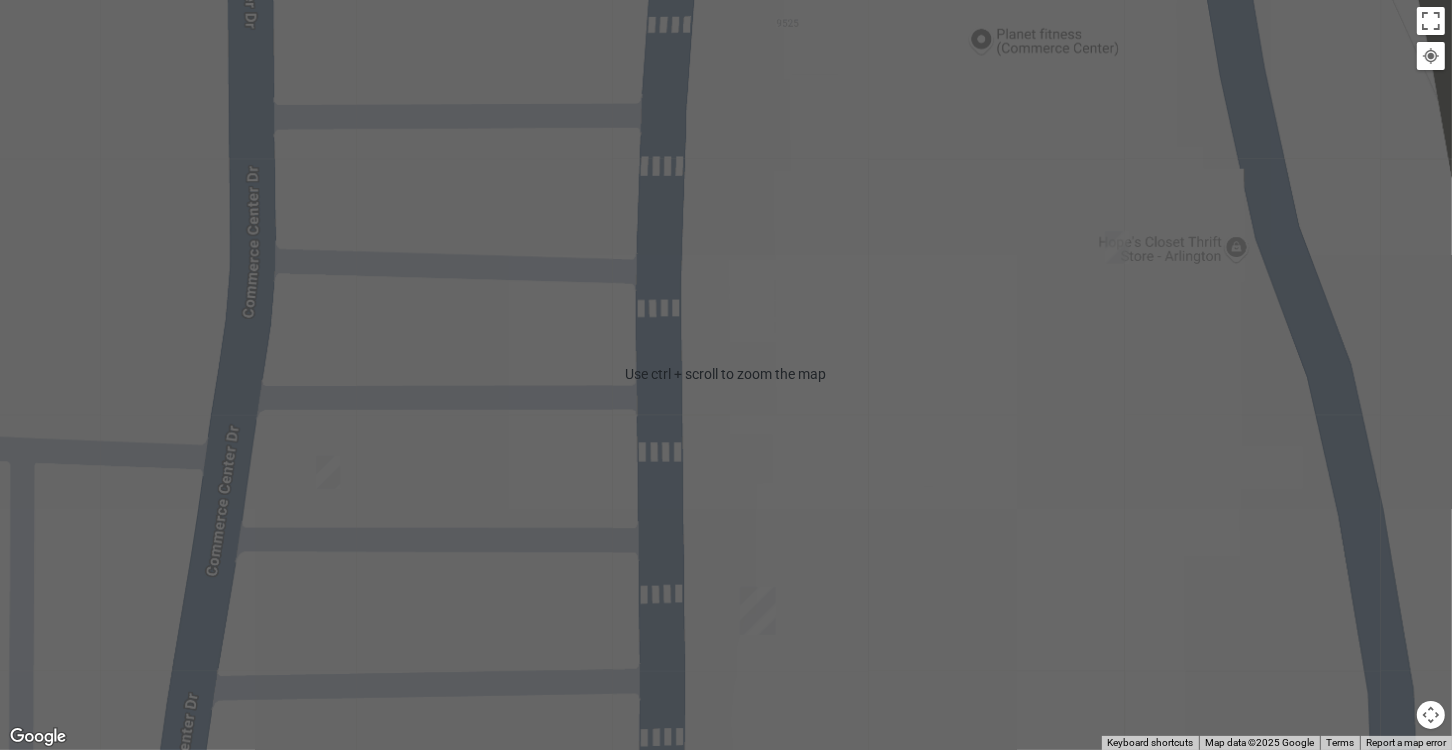 scroll, scrollTop: 51, scrollLeft: 0, axis: vertical 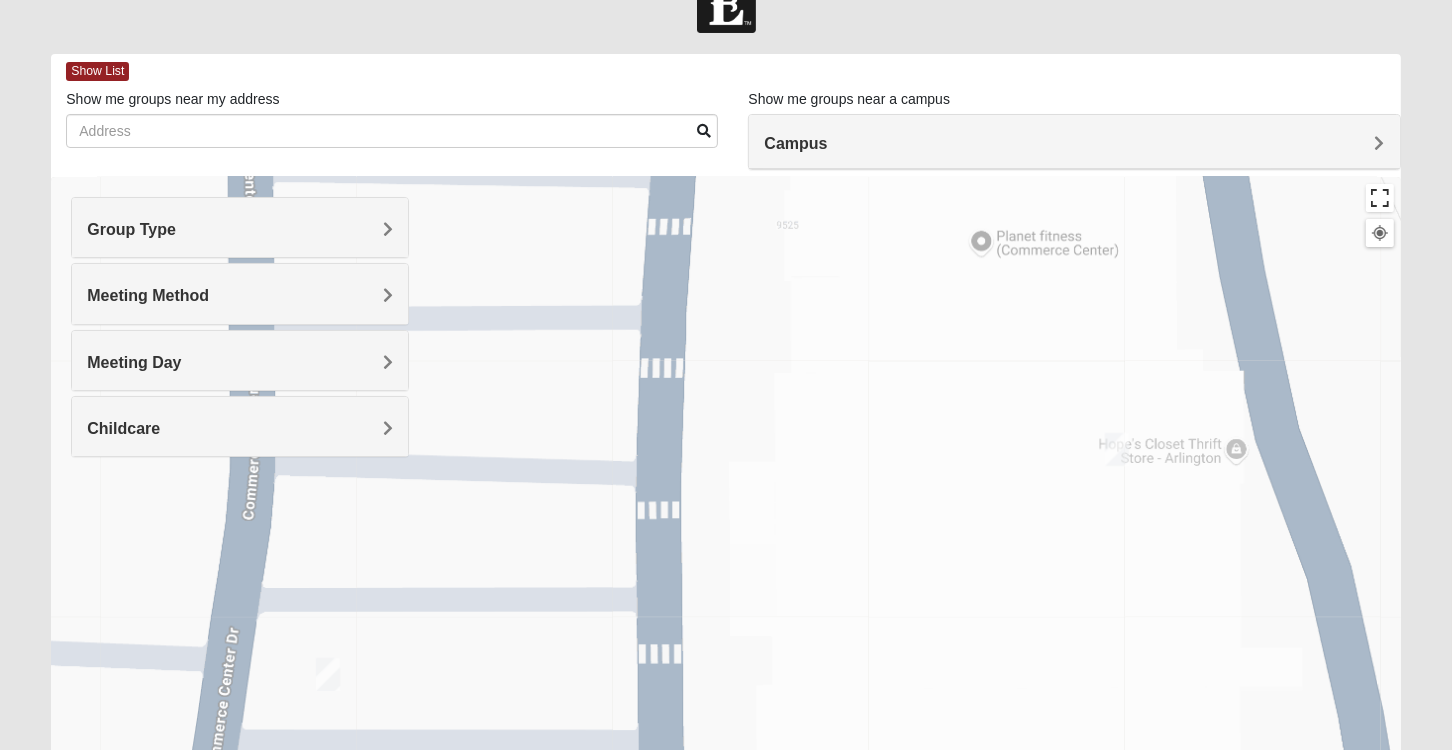 click at bounding box center [1380, 198] 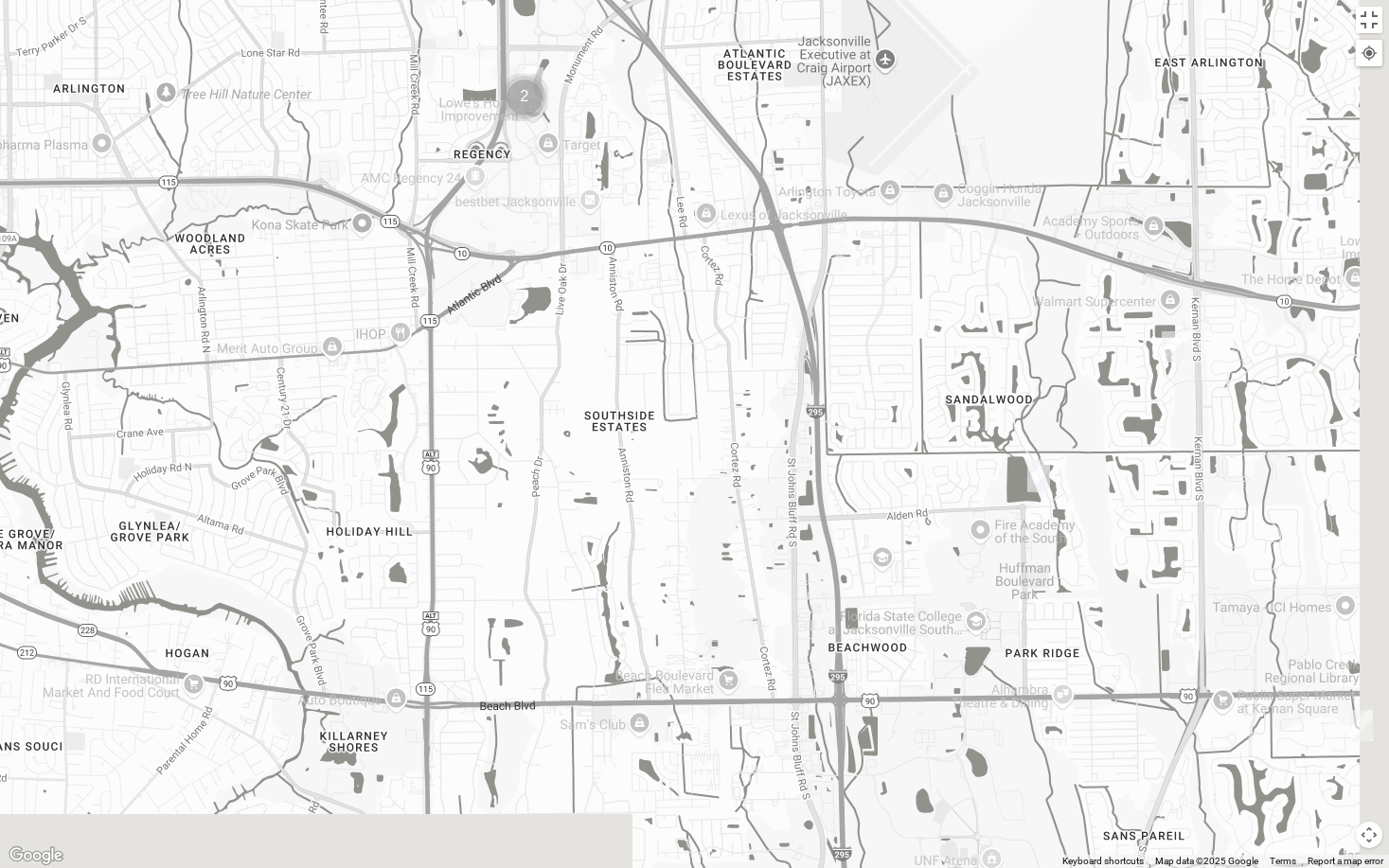 drag, startPoint x: 833, startPoint y: 373, endPoint x: 748, endPoint y: 272, distance: 132.00758 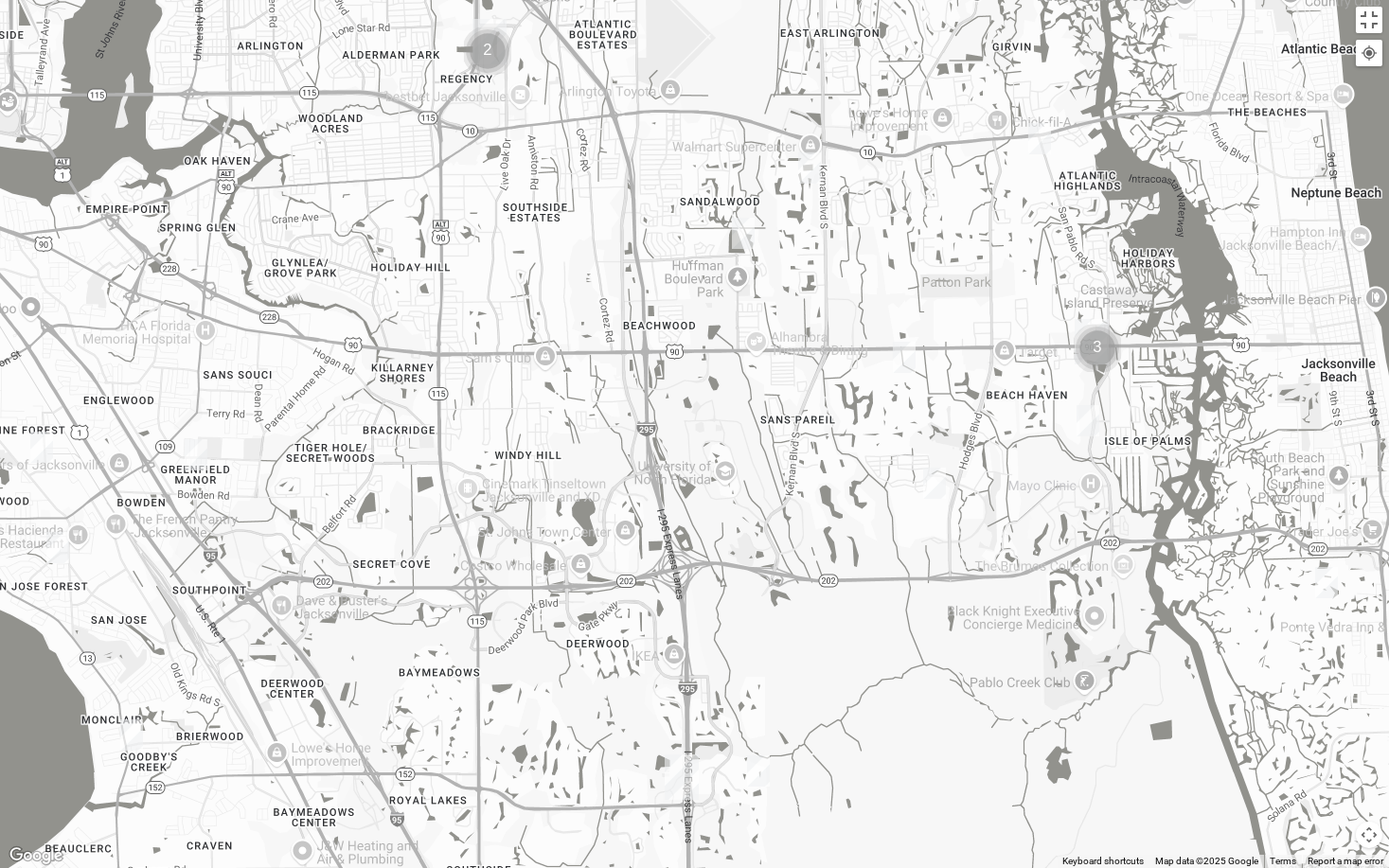drag, startPoint x: 1096, startPoint y: 359, endPoint x: 720, endPoint y: 525, distance: 411.01338 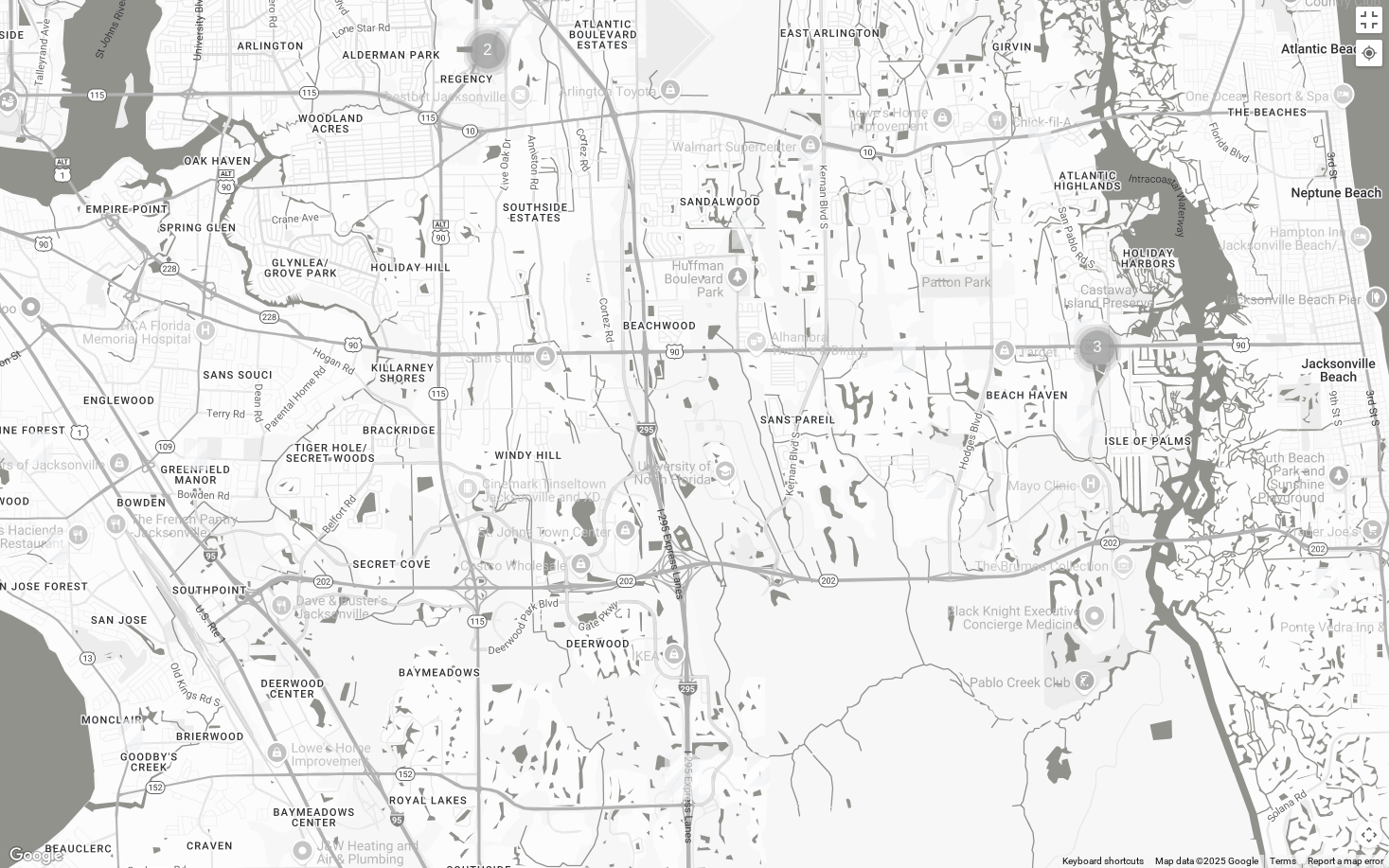 click at bounding box center (935, 483) 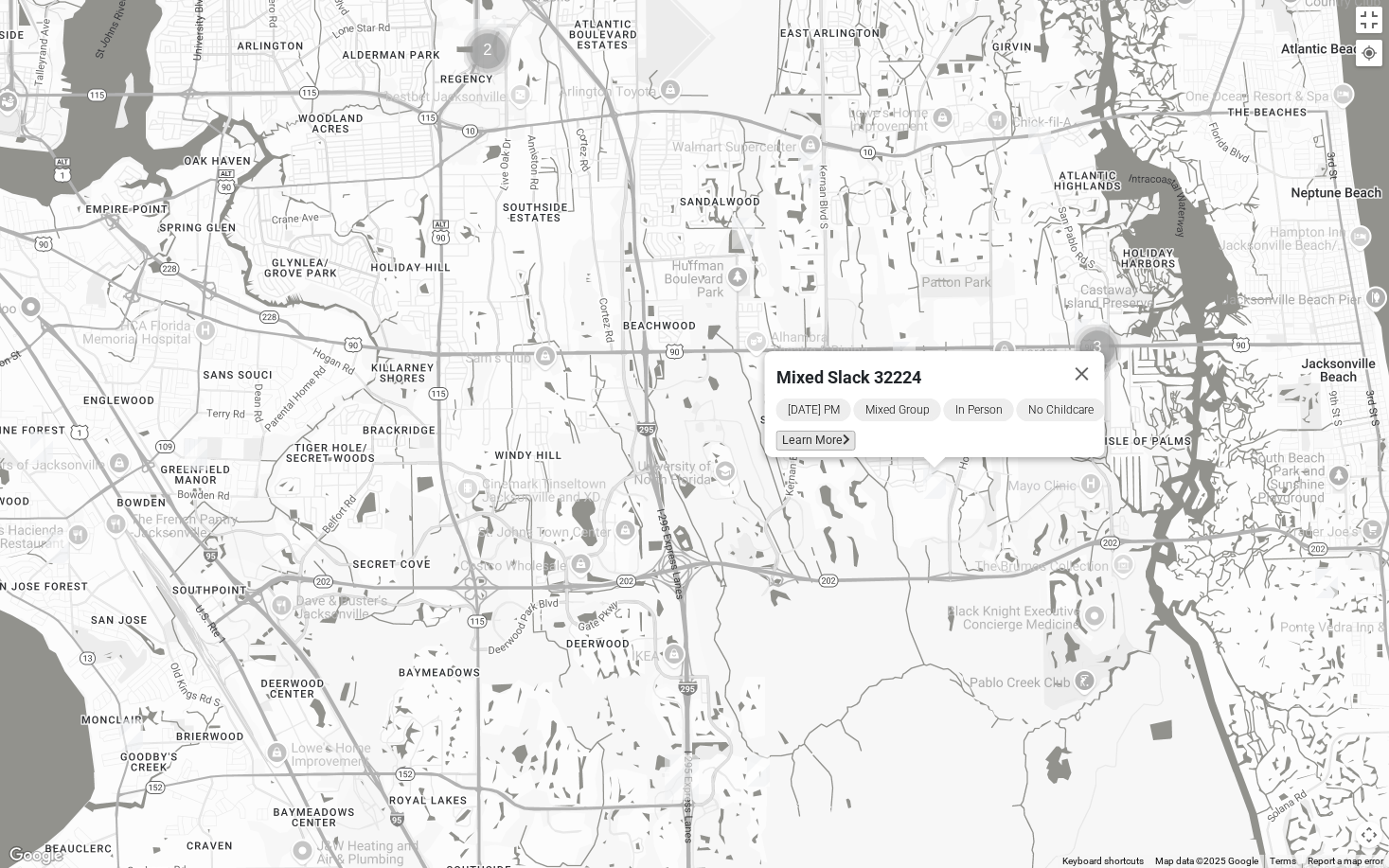 click on "Learn More" at bounding box center [815, 439] 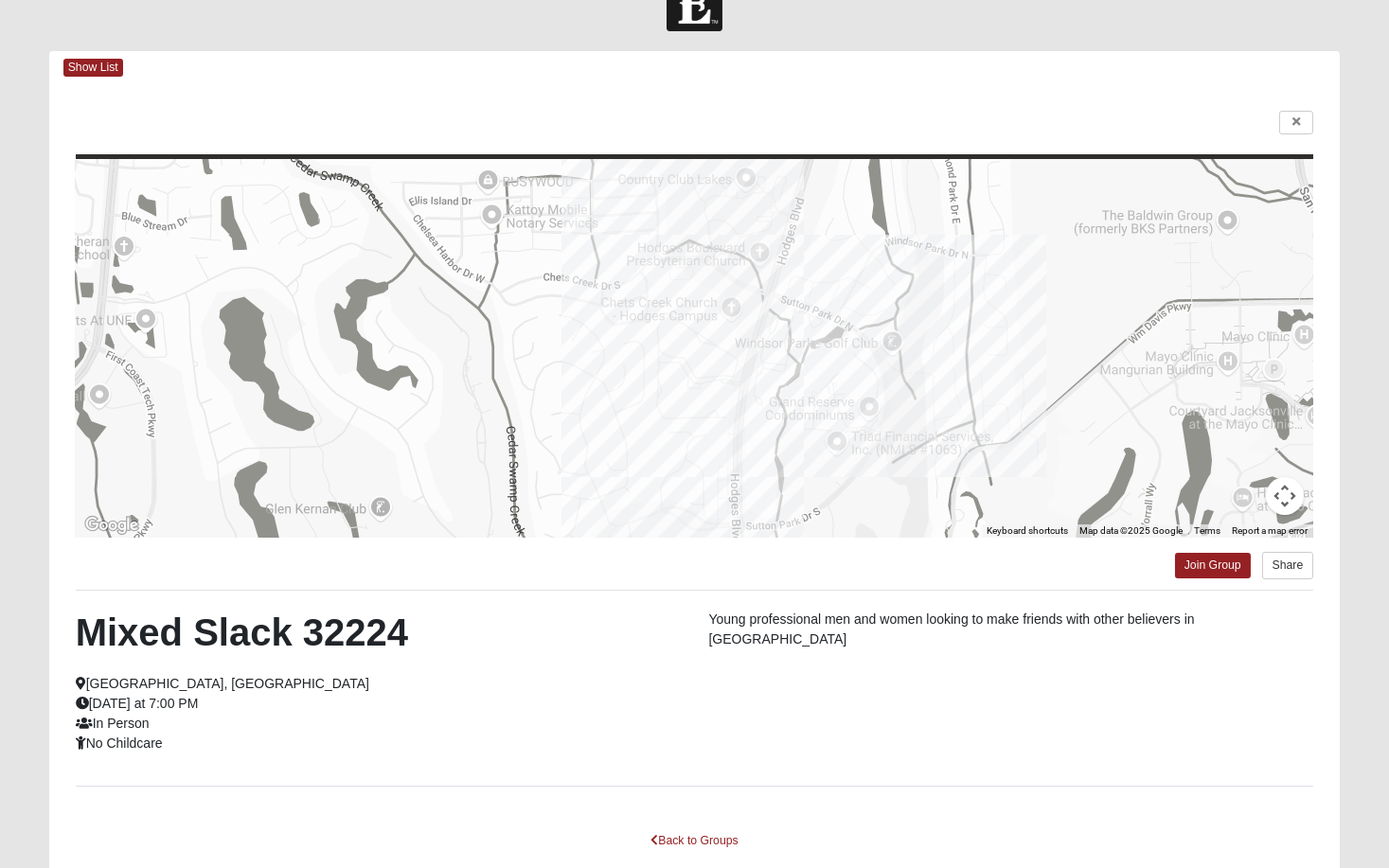 click on "Log In
Find A Group
Error
Show List
Loading Groups" at bounding box center [694, 464] 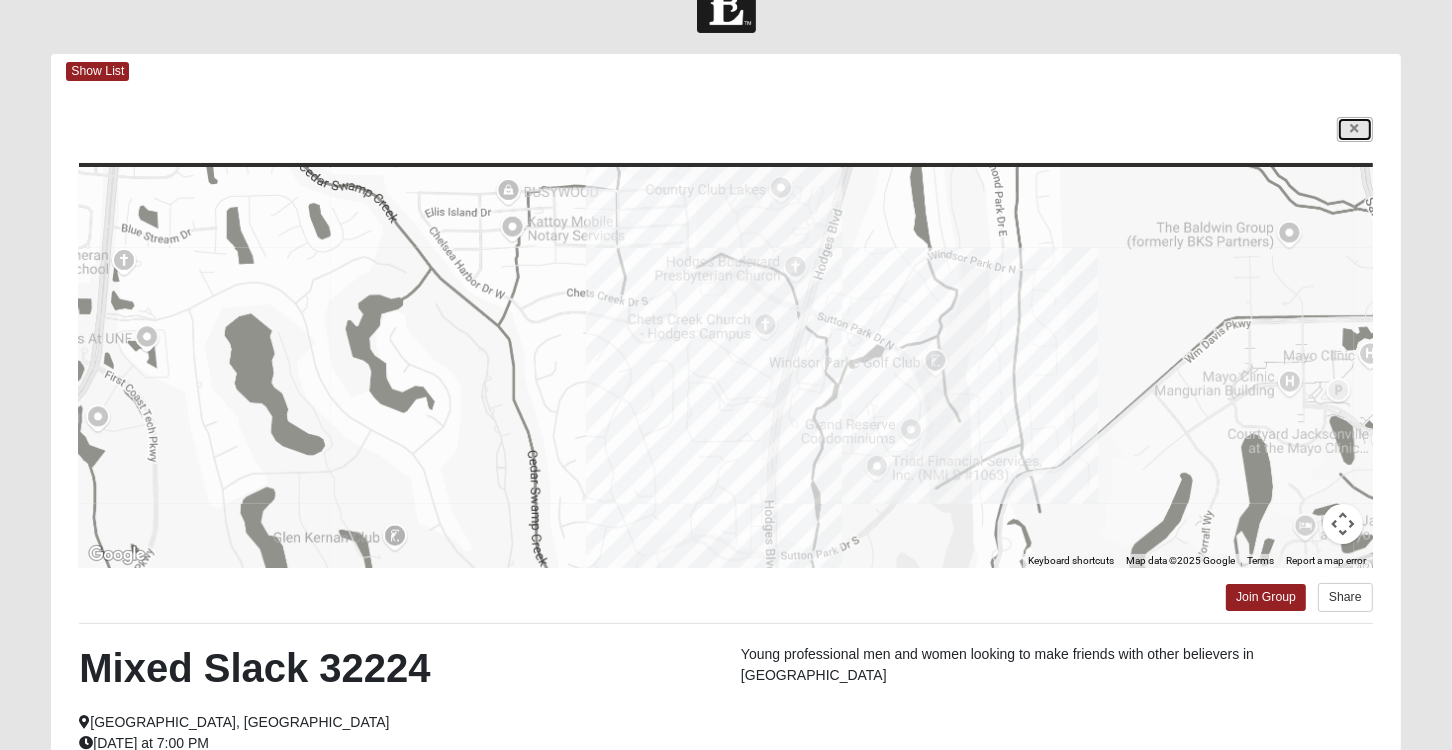 click at bounding box center [1355, 129] 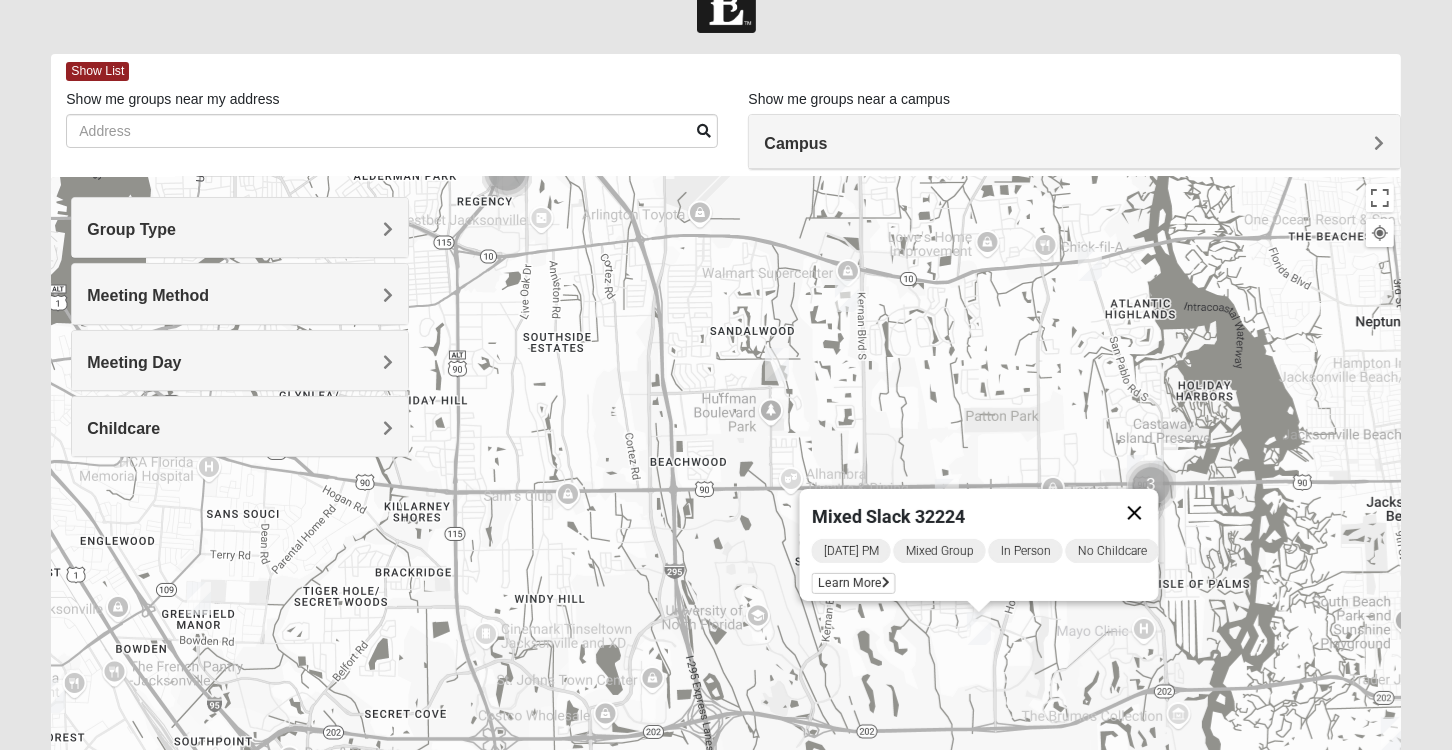 click at bounding box center [1134, 513] 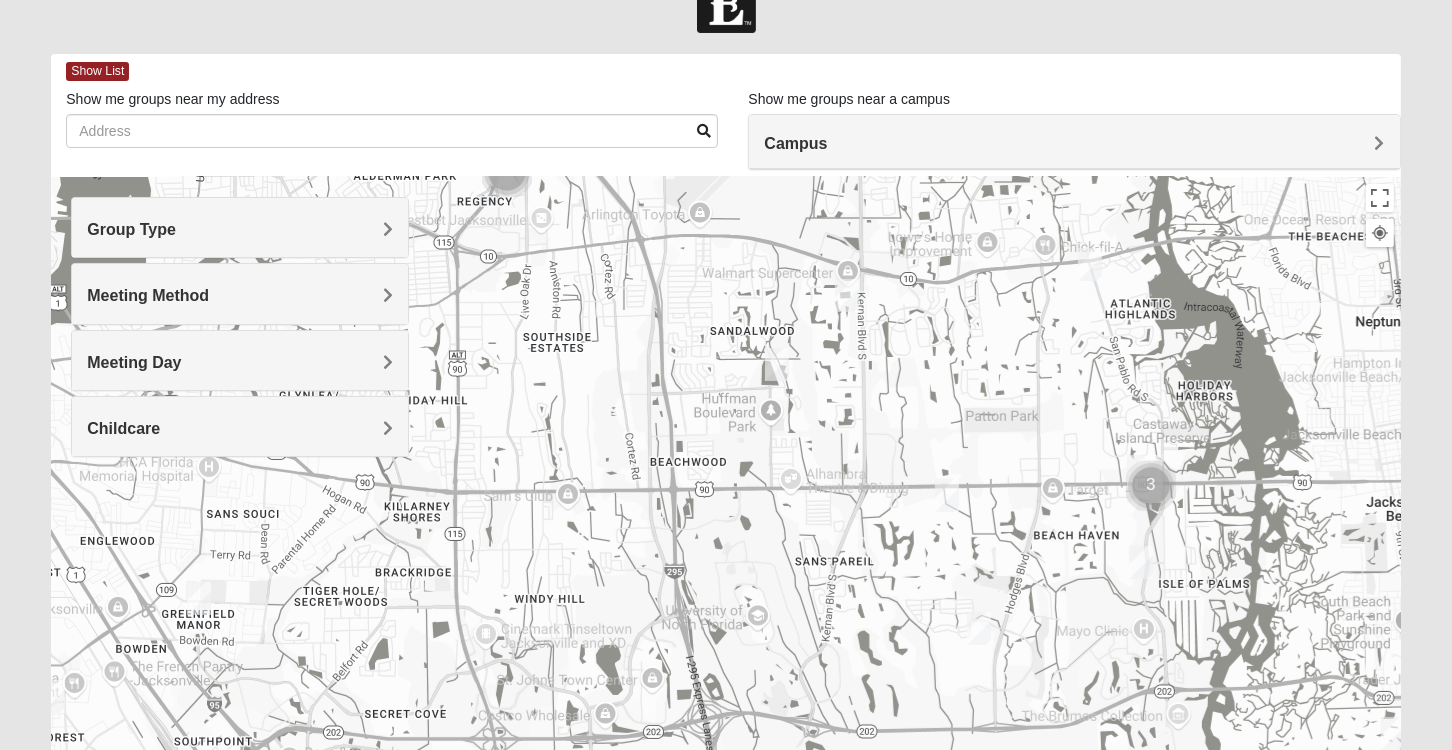 click at bounding box center [777, 364] 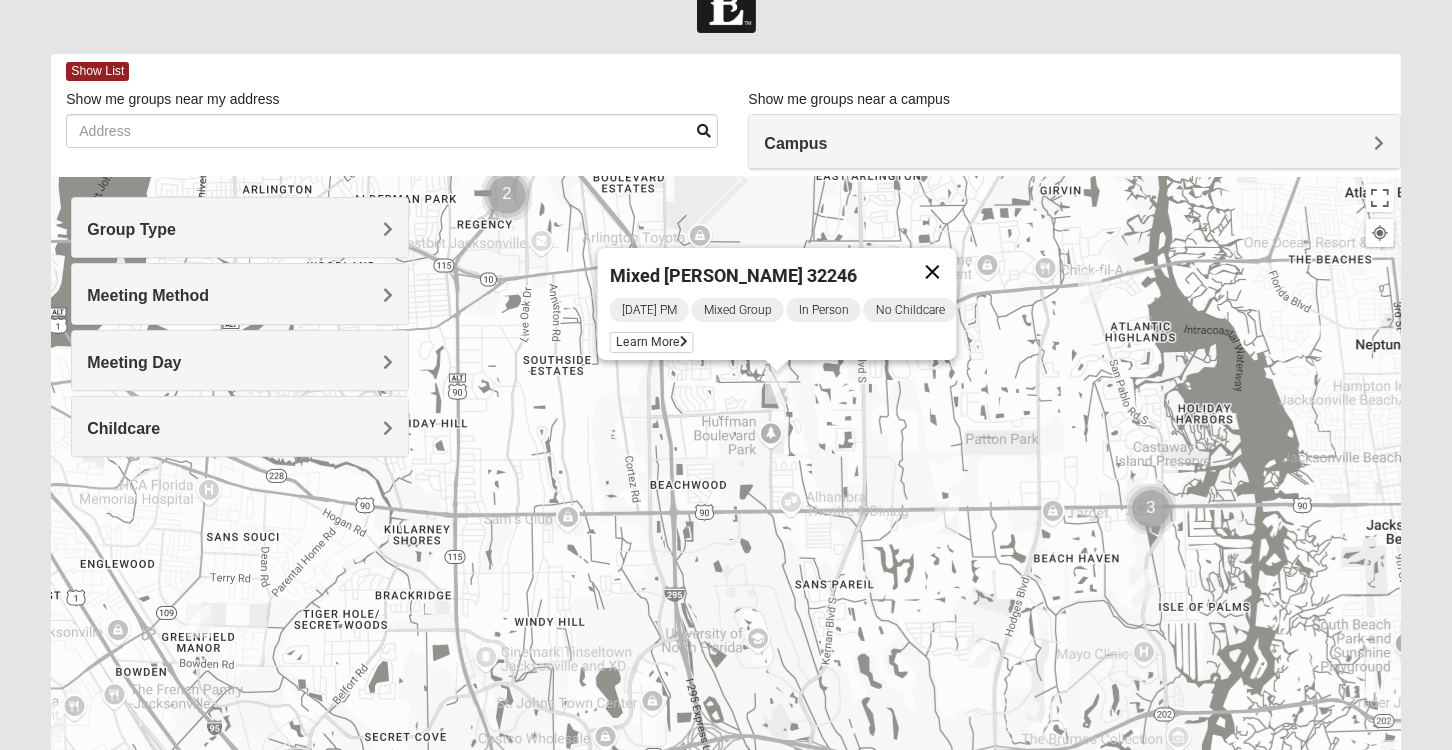 click at bounding box center [932, 272] 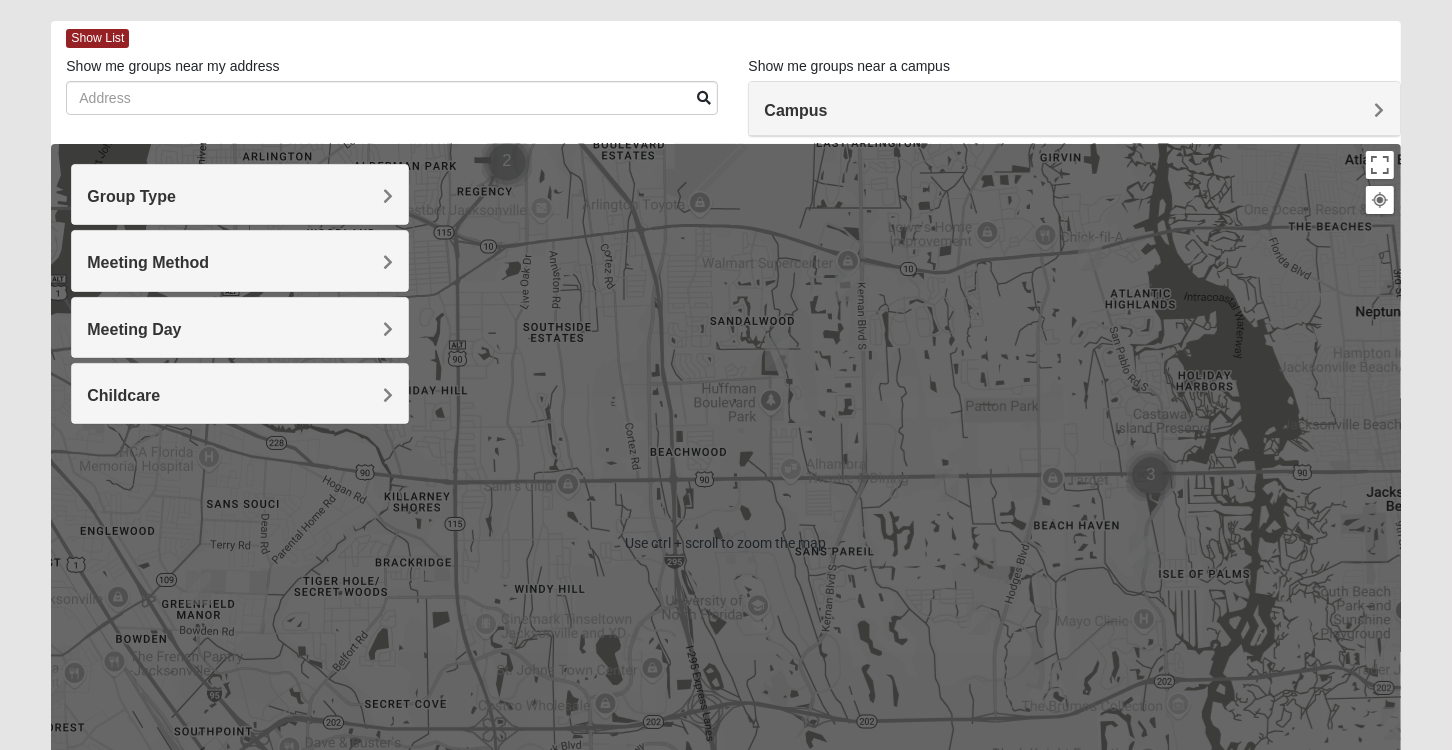 scroll, scrollTop: 100, scrollLeft: 0, axis: vertical 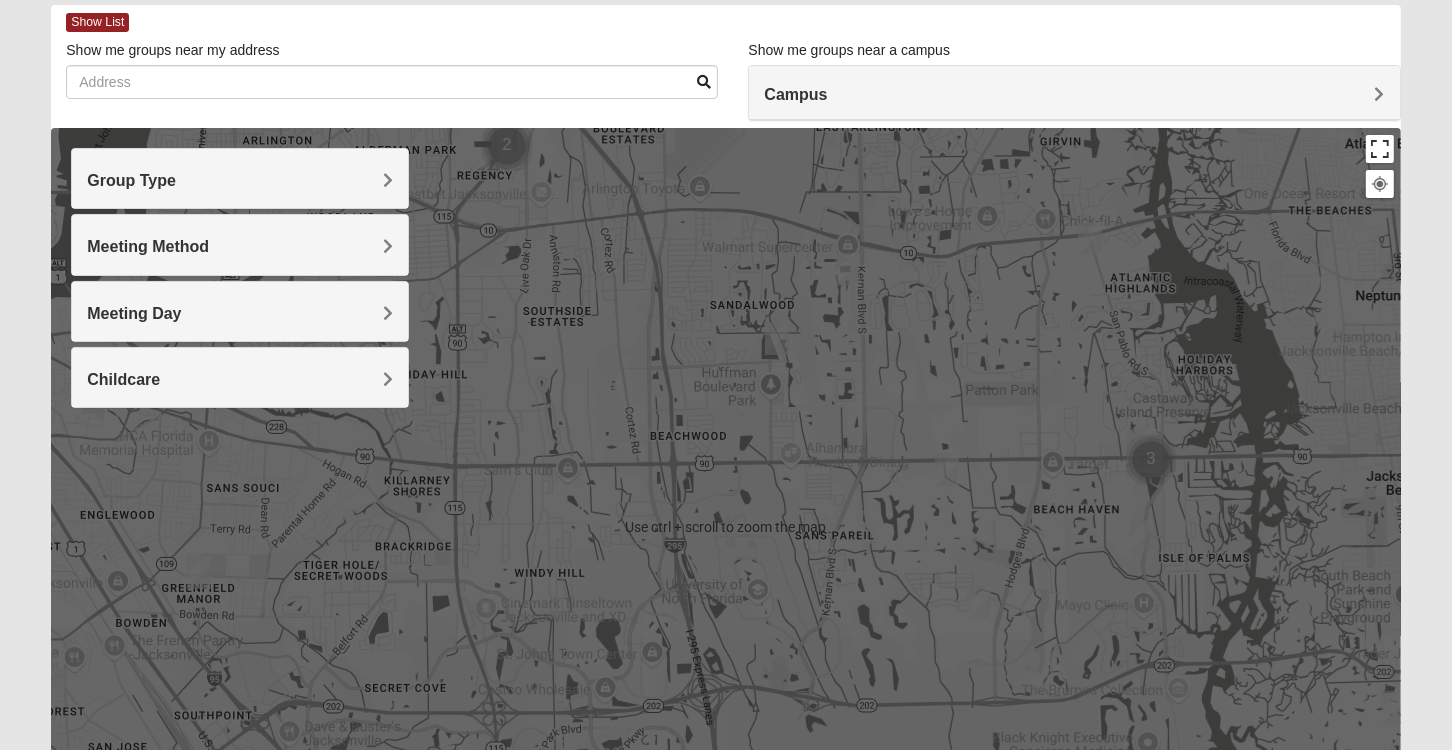 click at bounding box center [1380, 149] 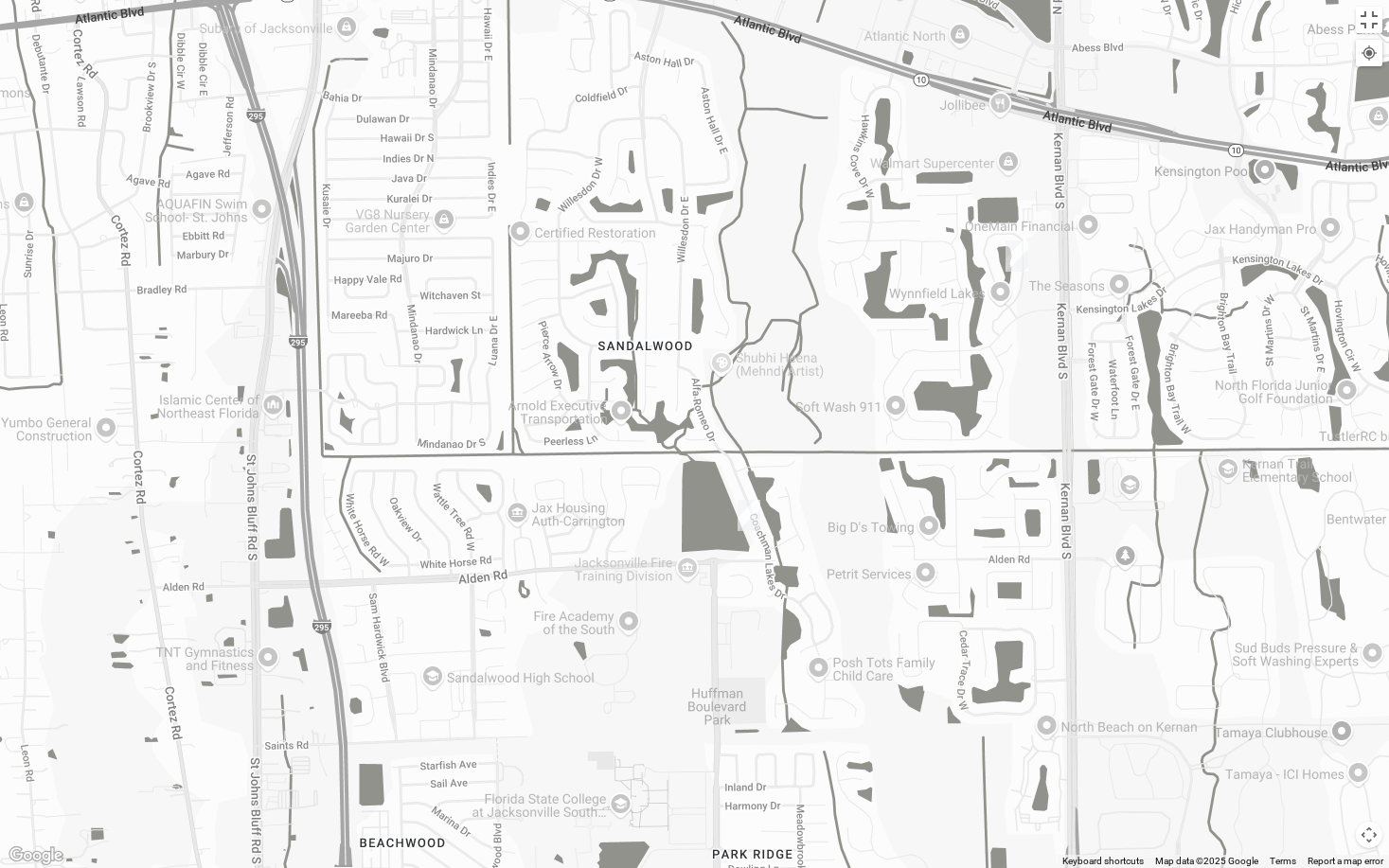 drag, startPoint x: 836, startPoint y: 303, endPoint x: 811, endPoint y: 525, distance: 223.40322 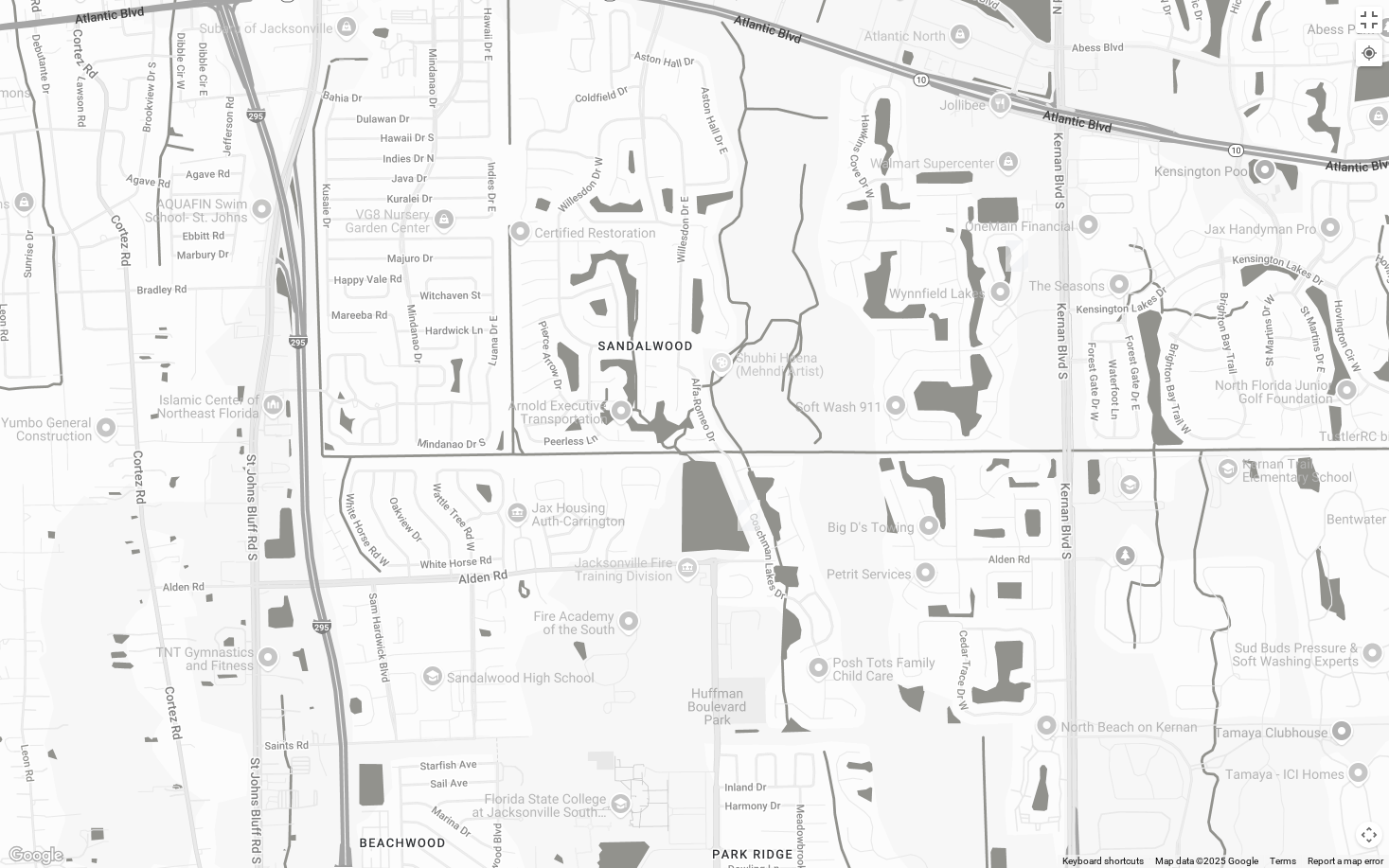 click at bounding box center [1017, 256] 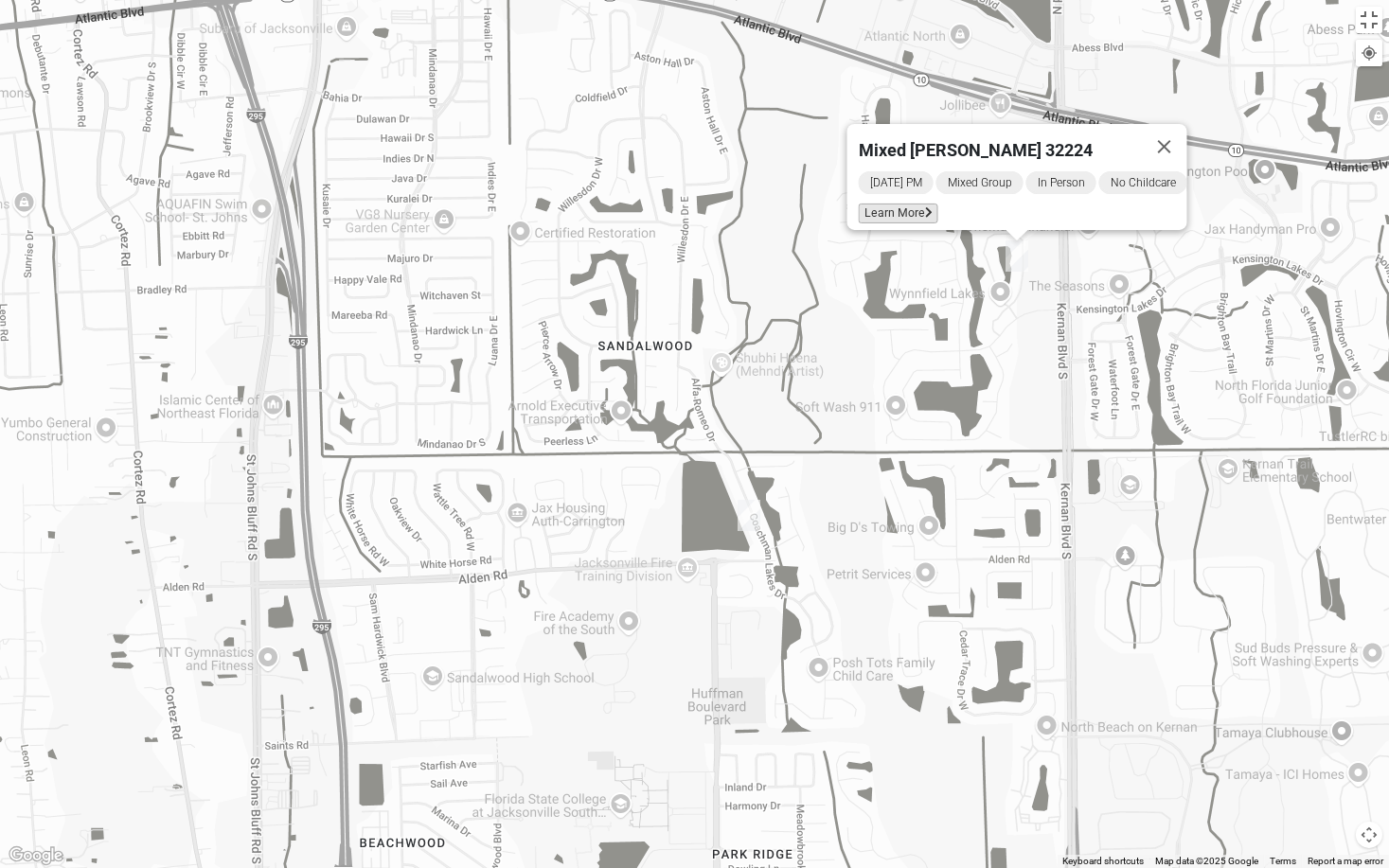click on "Learn More" at bounding box center (898, 212) 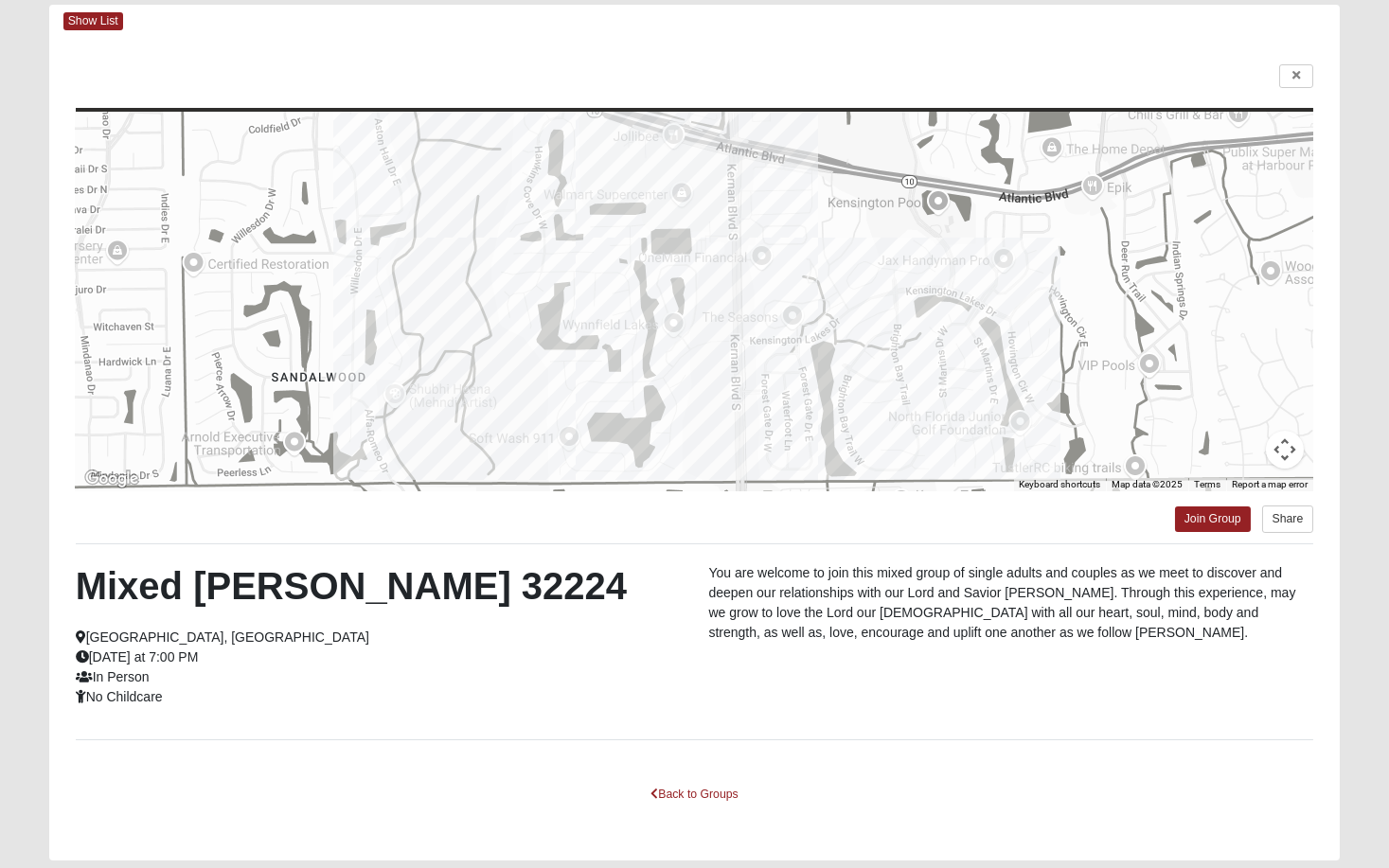 click on "Log In
Find A Group
Error
Show List
Loading Groups" at bounding box center (694, 417) 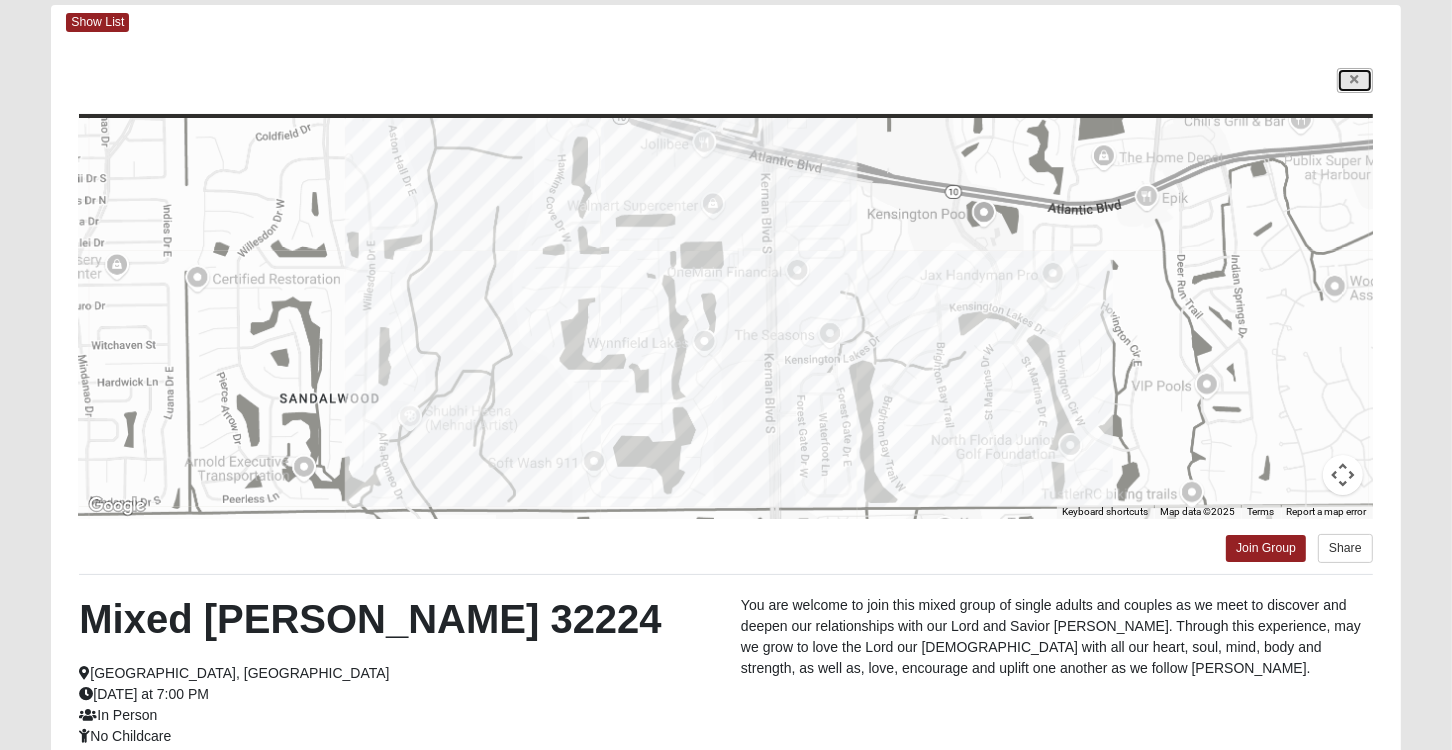 click at bounding box center (1355, 80) 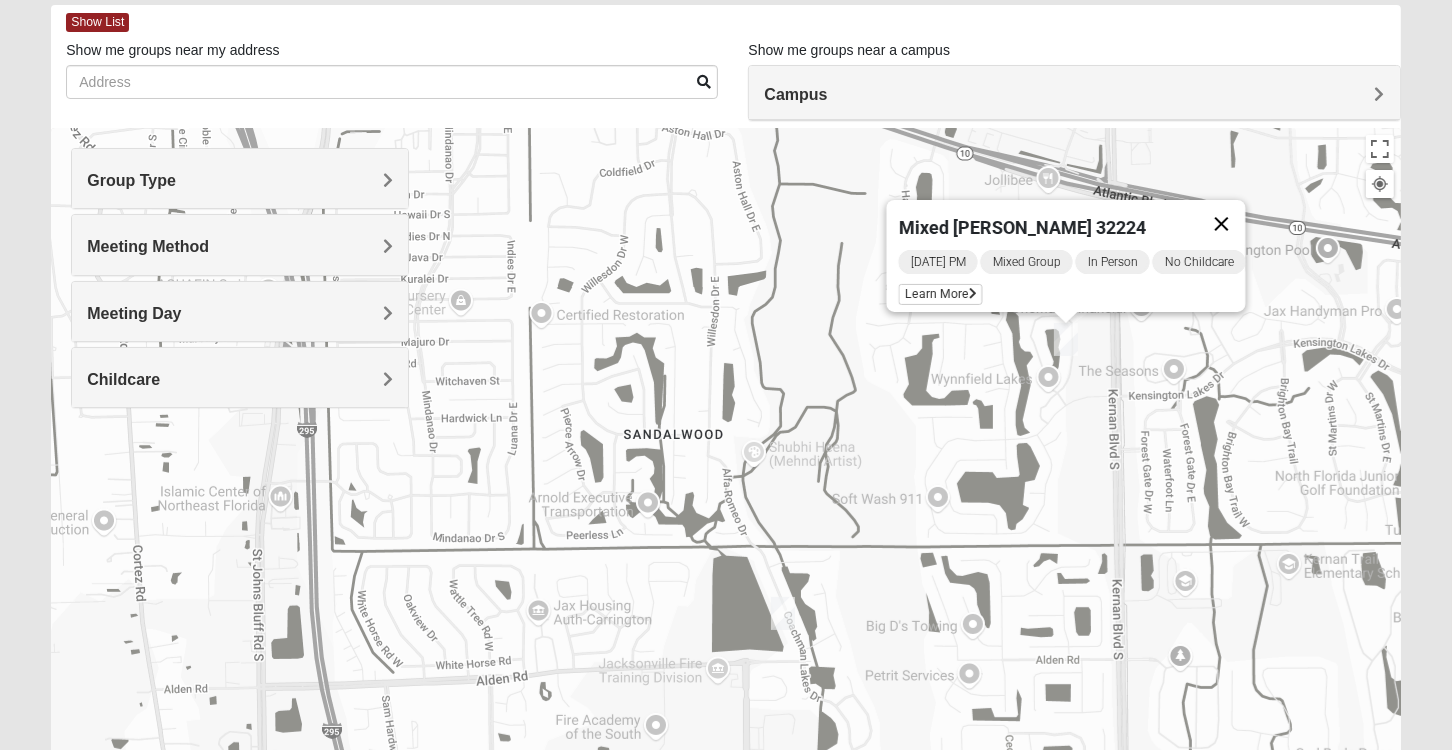 click at bounding box center (1221, 224) 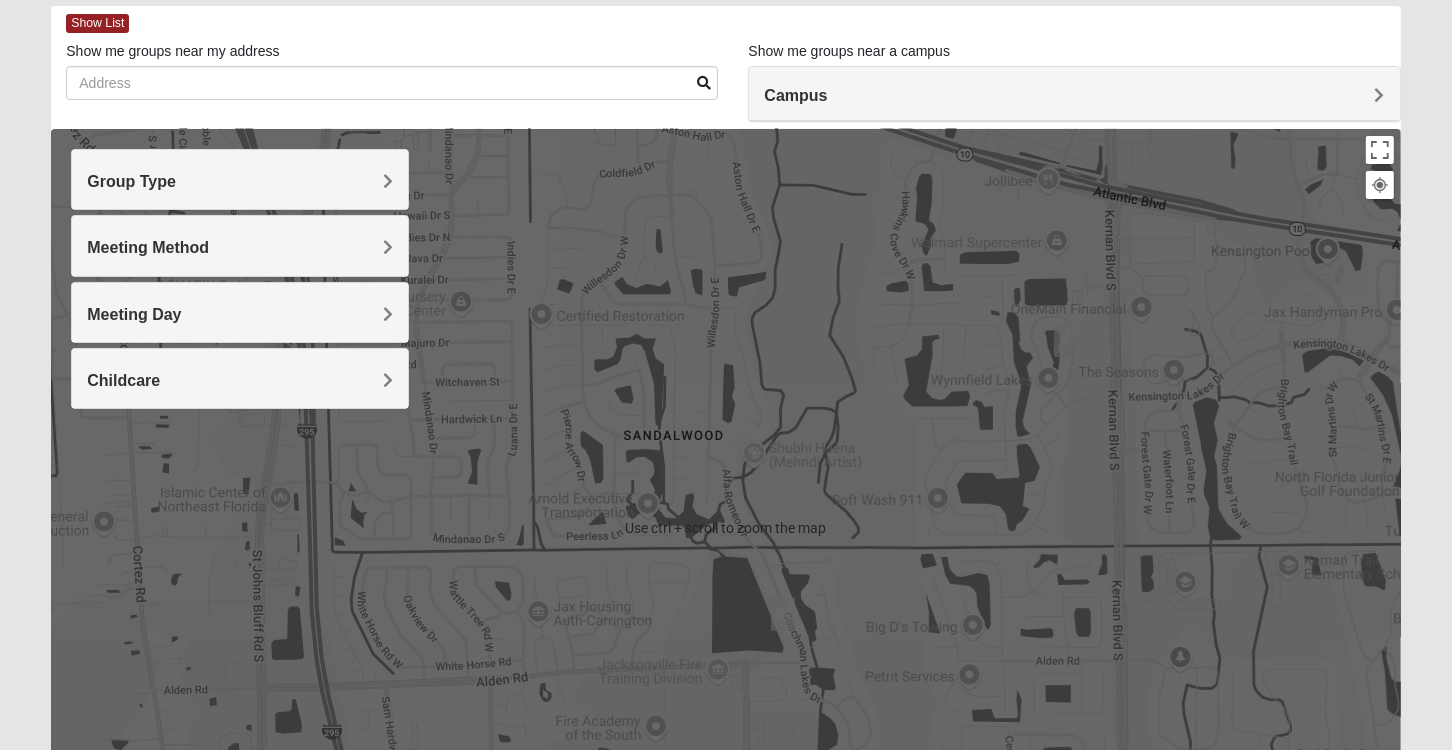 scroll, scrollTop: 0, scrollLeft: 0, axis: both 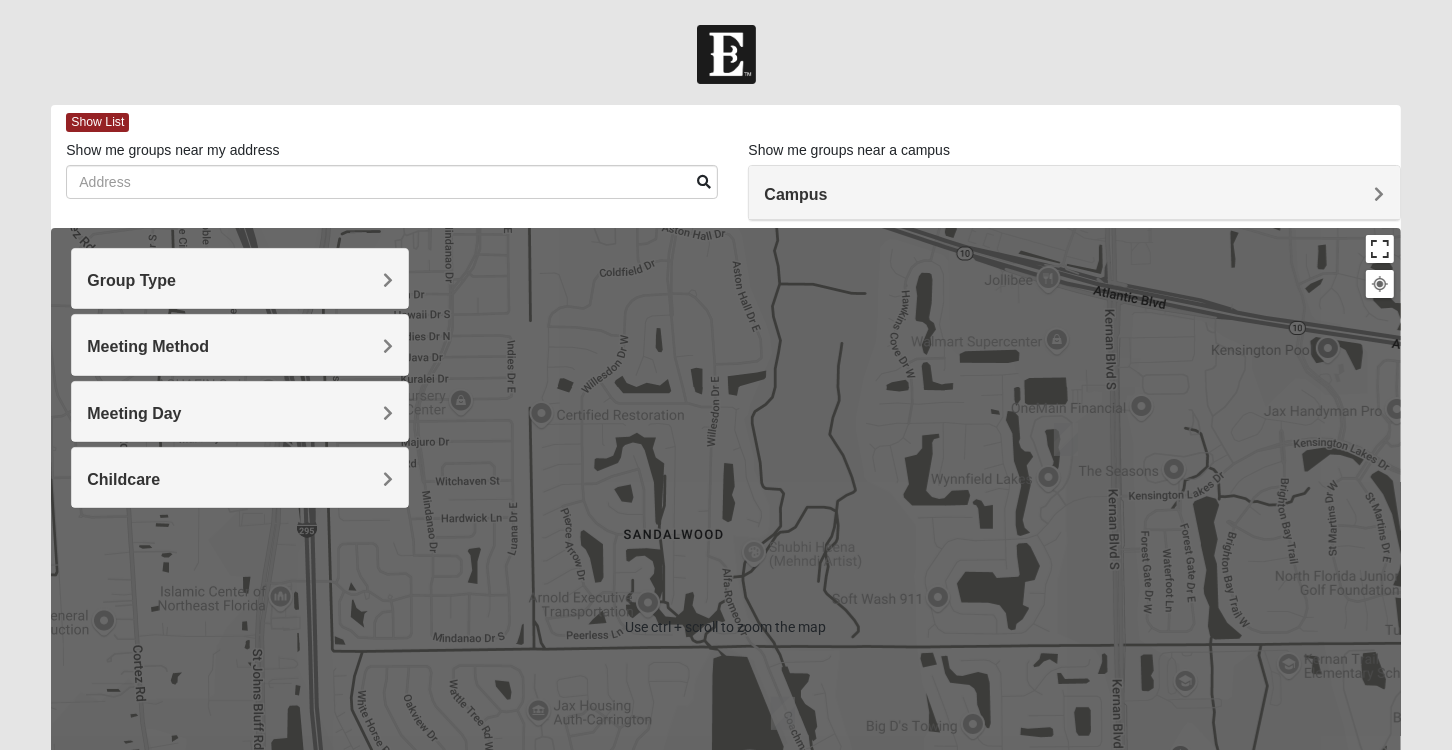click at bounding box center (1380, 249) 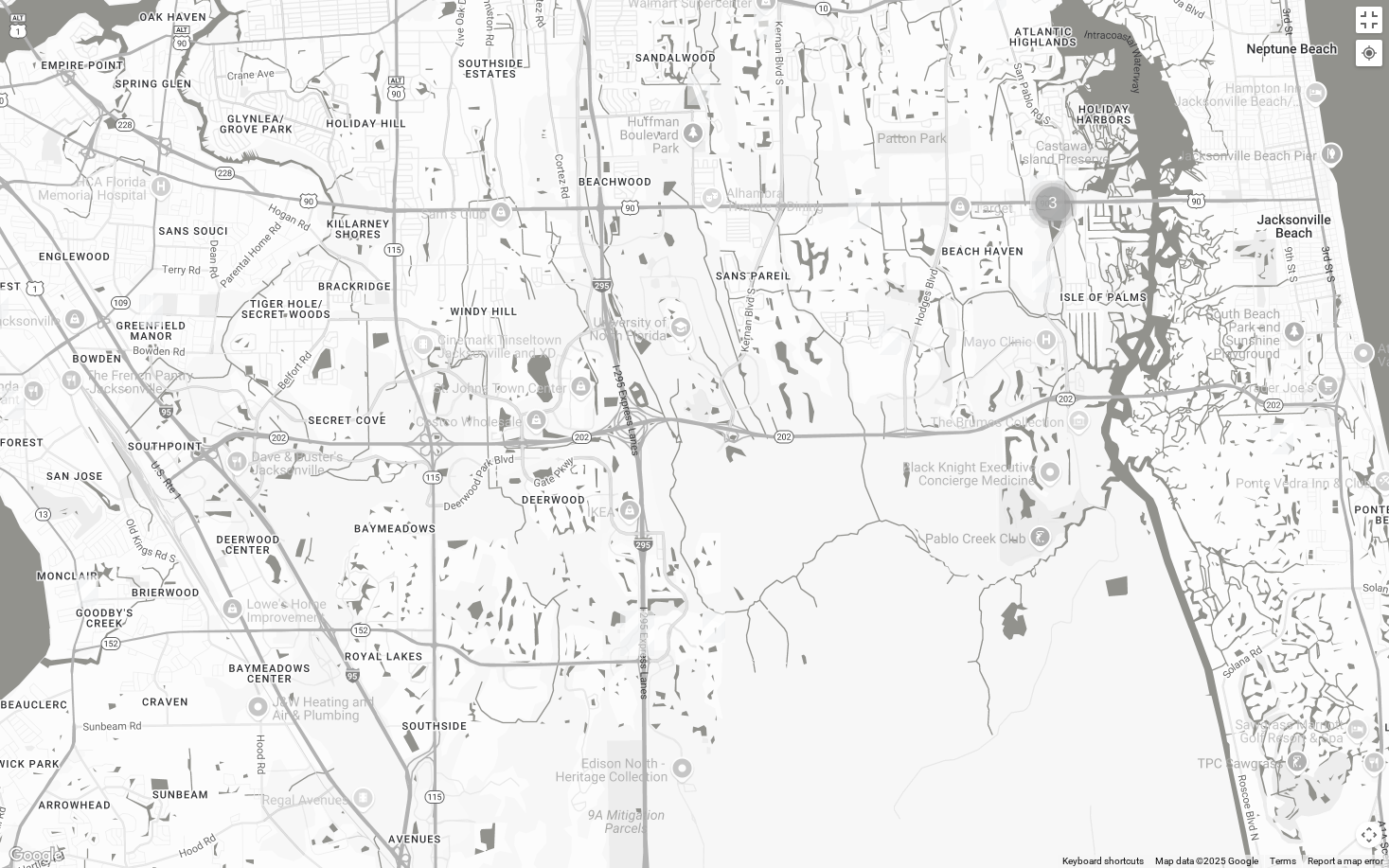 drag, startPoint x: 1065, startPoint y: 547, endPoint x: 838, endPoint y: 208, distance: 407.98284 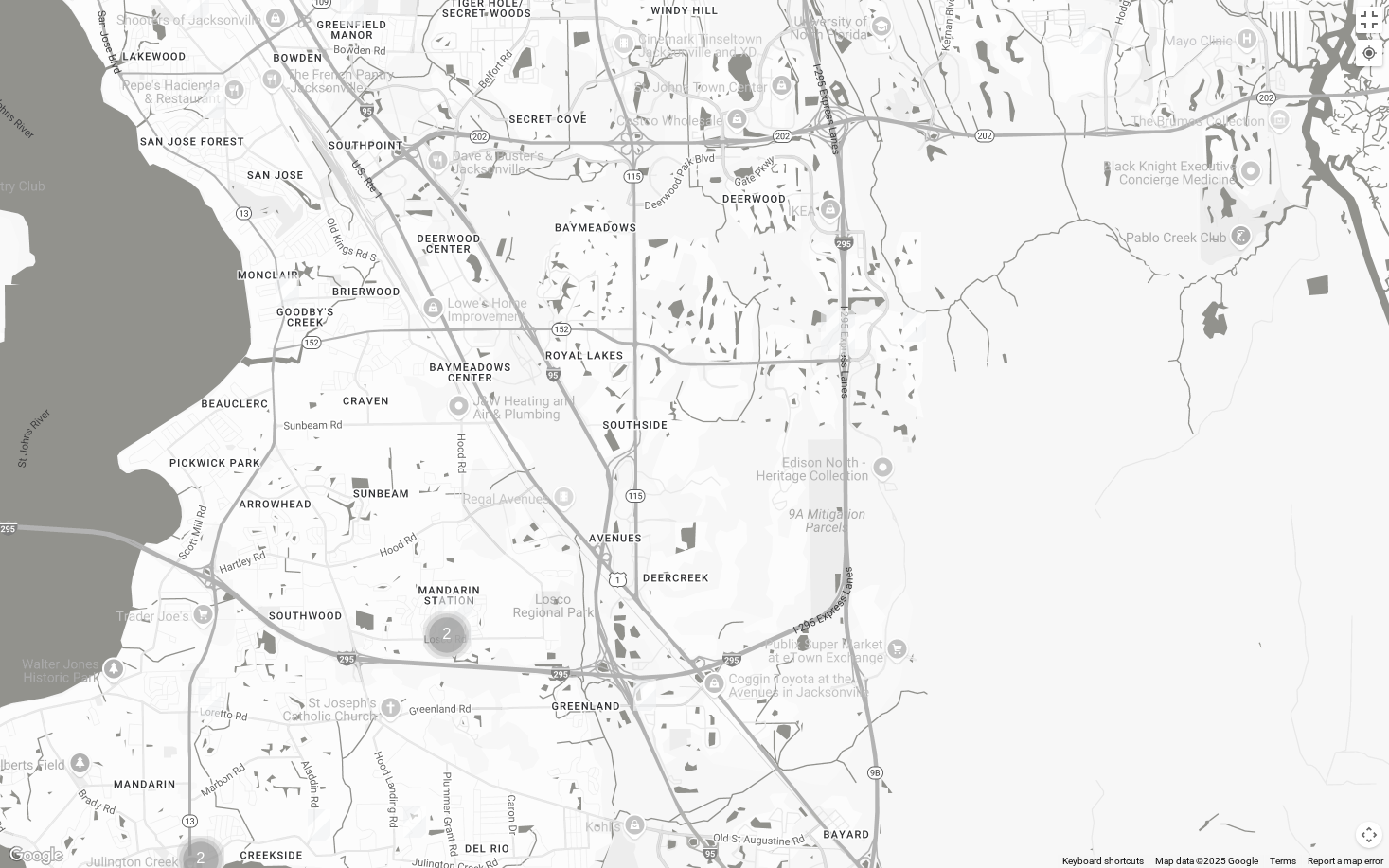 drag, startPoint x: 806, startPoint y: 480, endPoint x: 1006, endPoint y: 176, distance: 363.89009 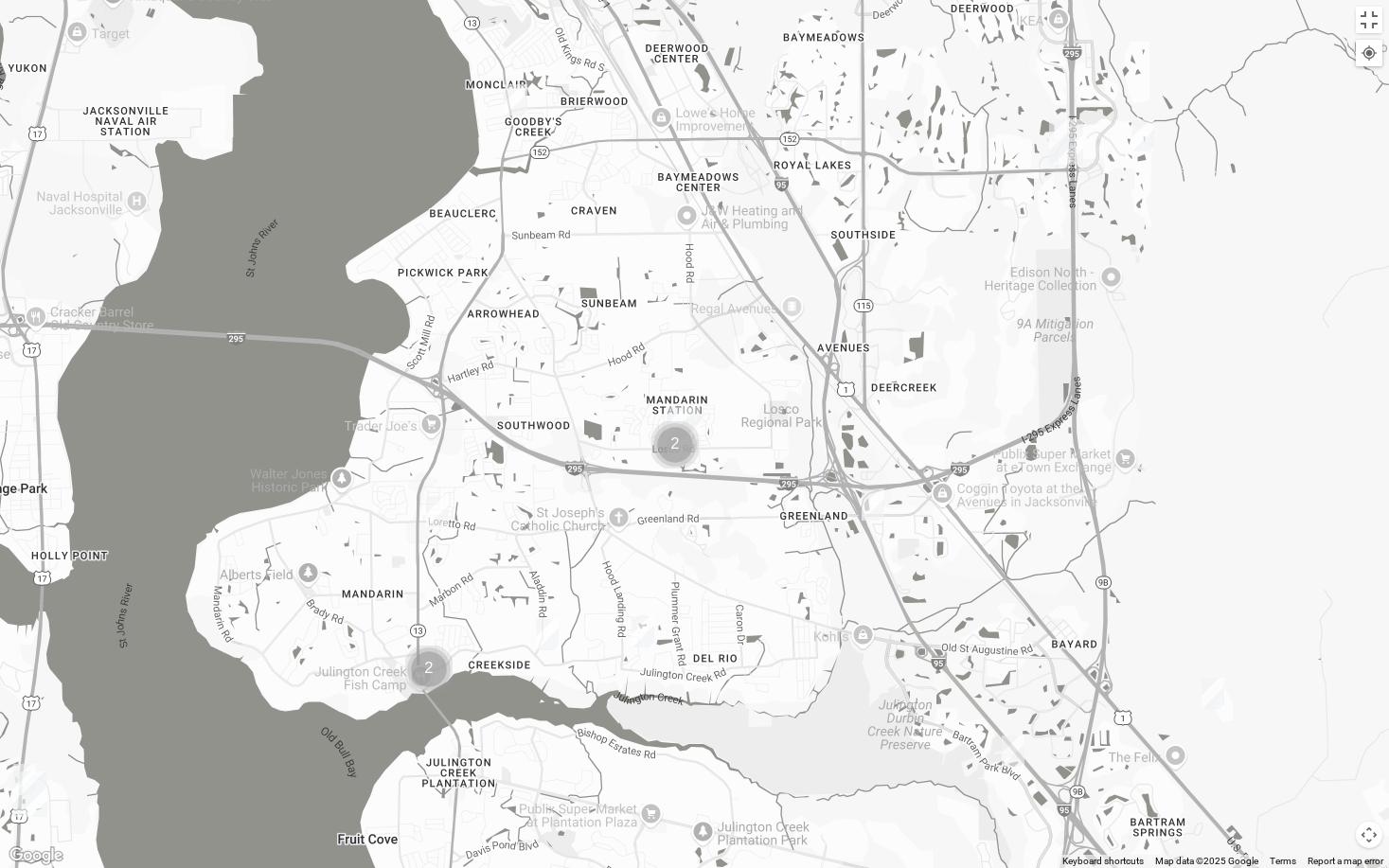 drag, startPoint x: 644, startPoint y: 433, endPoint x: 876, endPoint y: 238, distance: 303.066 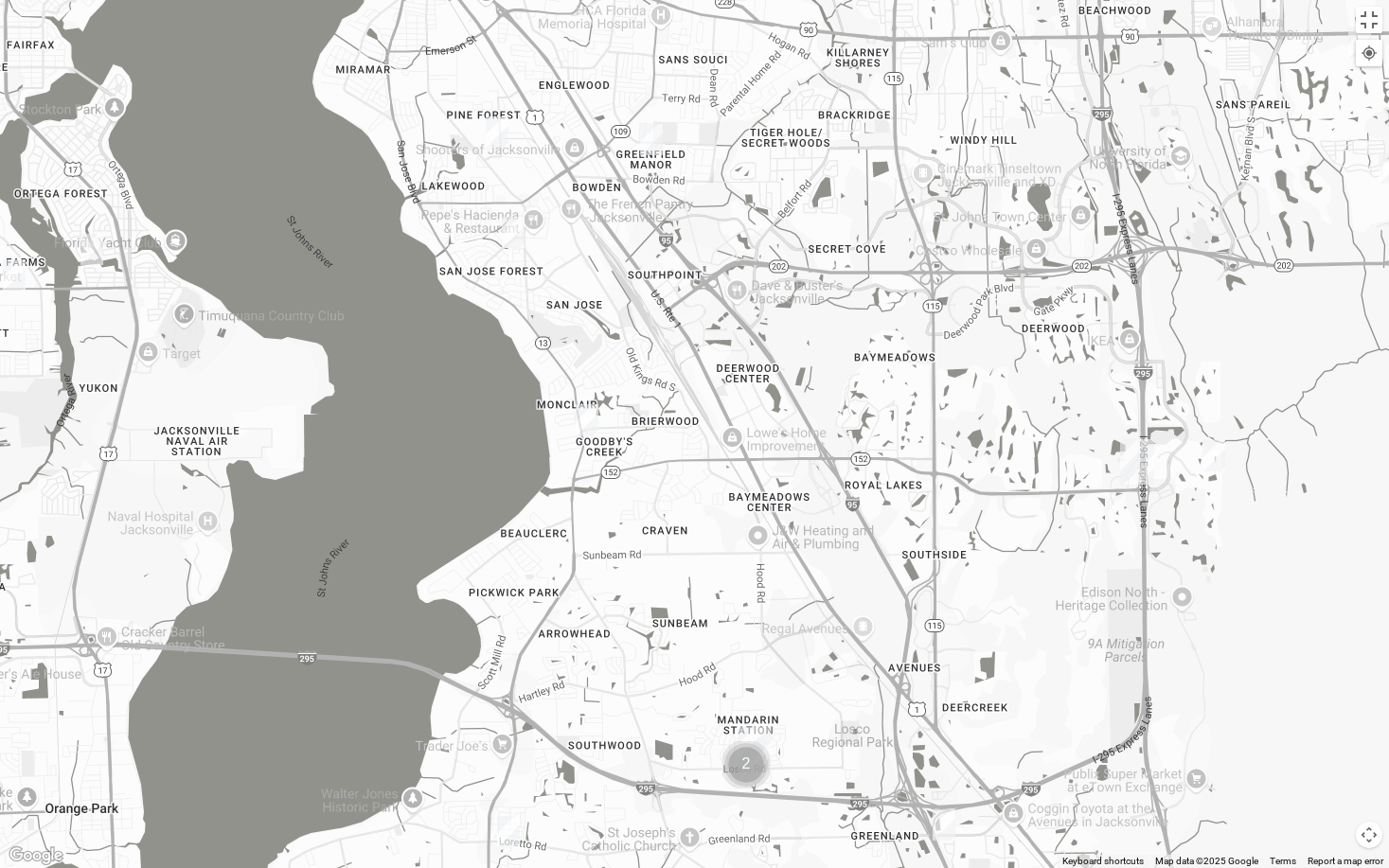 drag, startPoint x: 806, startPoint y: 224, endPoint x: 877, endPoint y: 546, distance: 329.7347 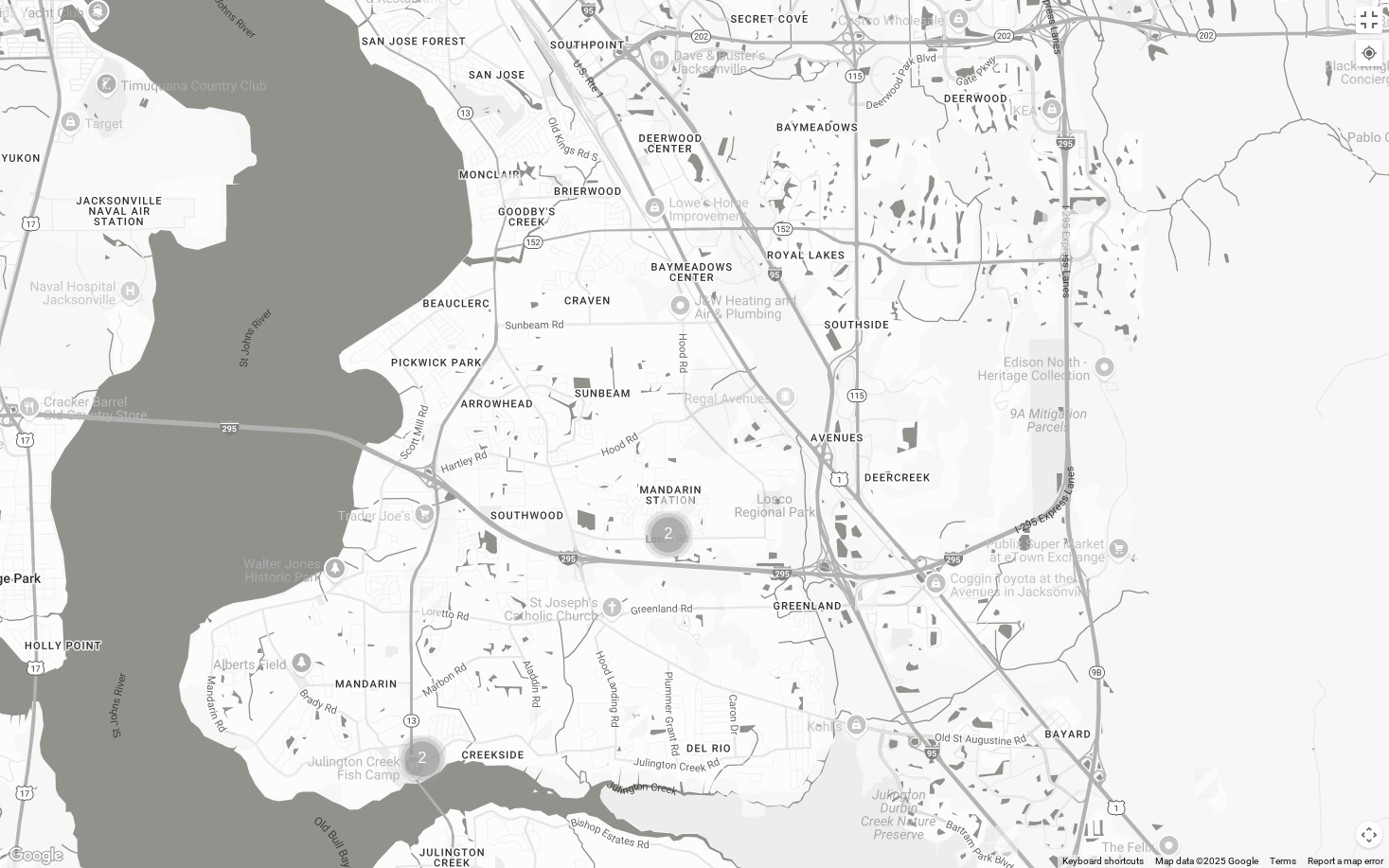 drag, startPoint x: 837, startPoint y: 452, endPoint x: 792, endPoint y: 285, distance: 172.95664 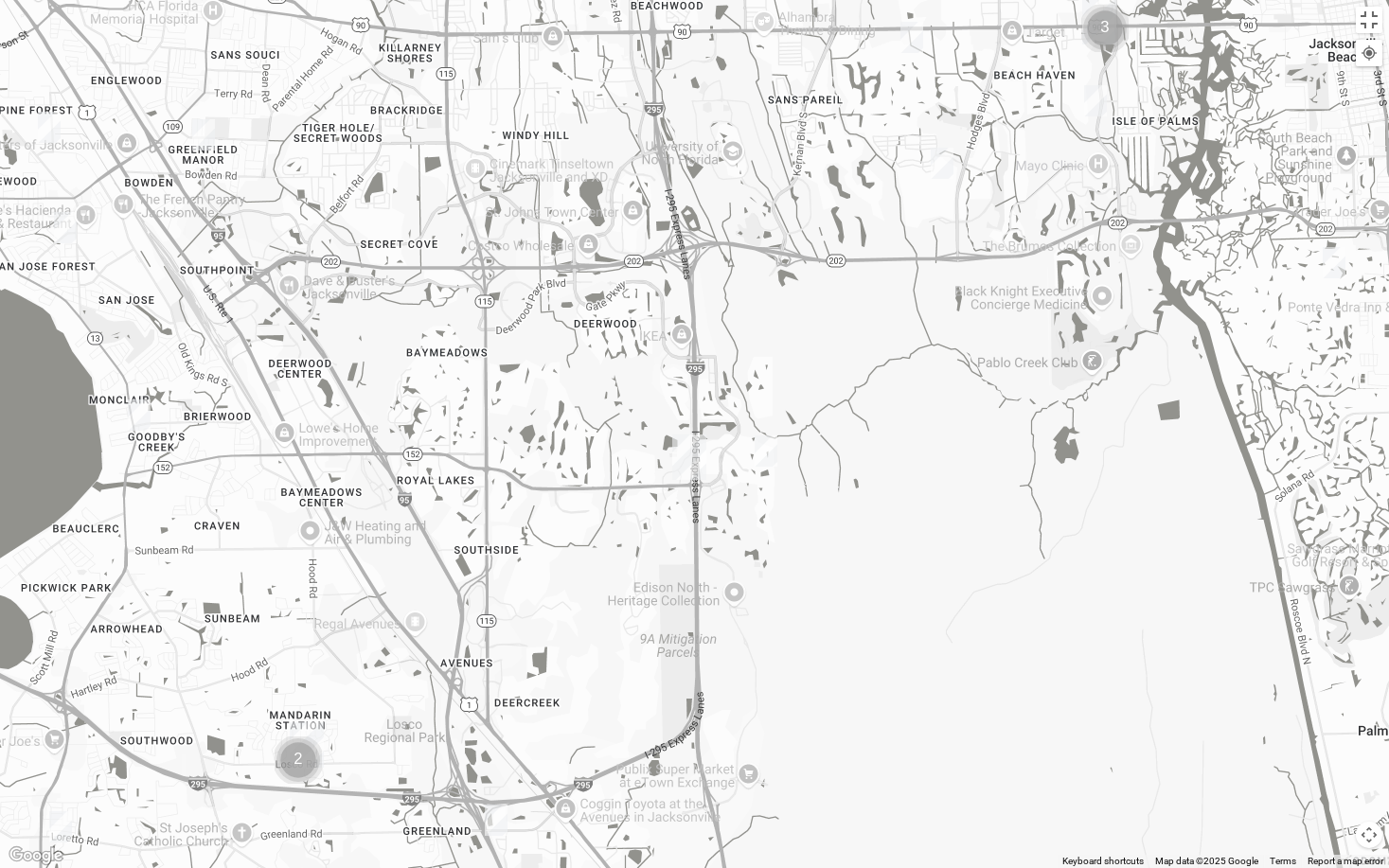drag, startPoint x: 1076, startPoint y: 342, endPoint x: 725, endPoint y: 558, distance: 412.13711 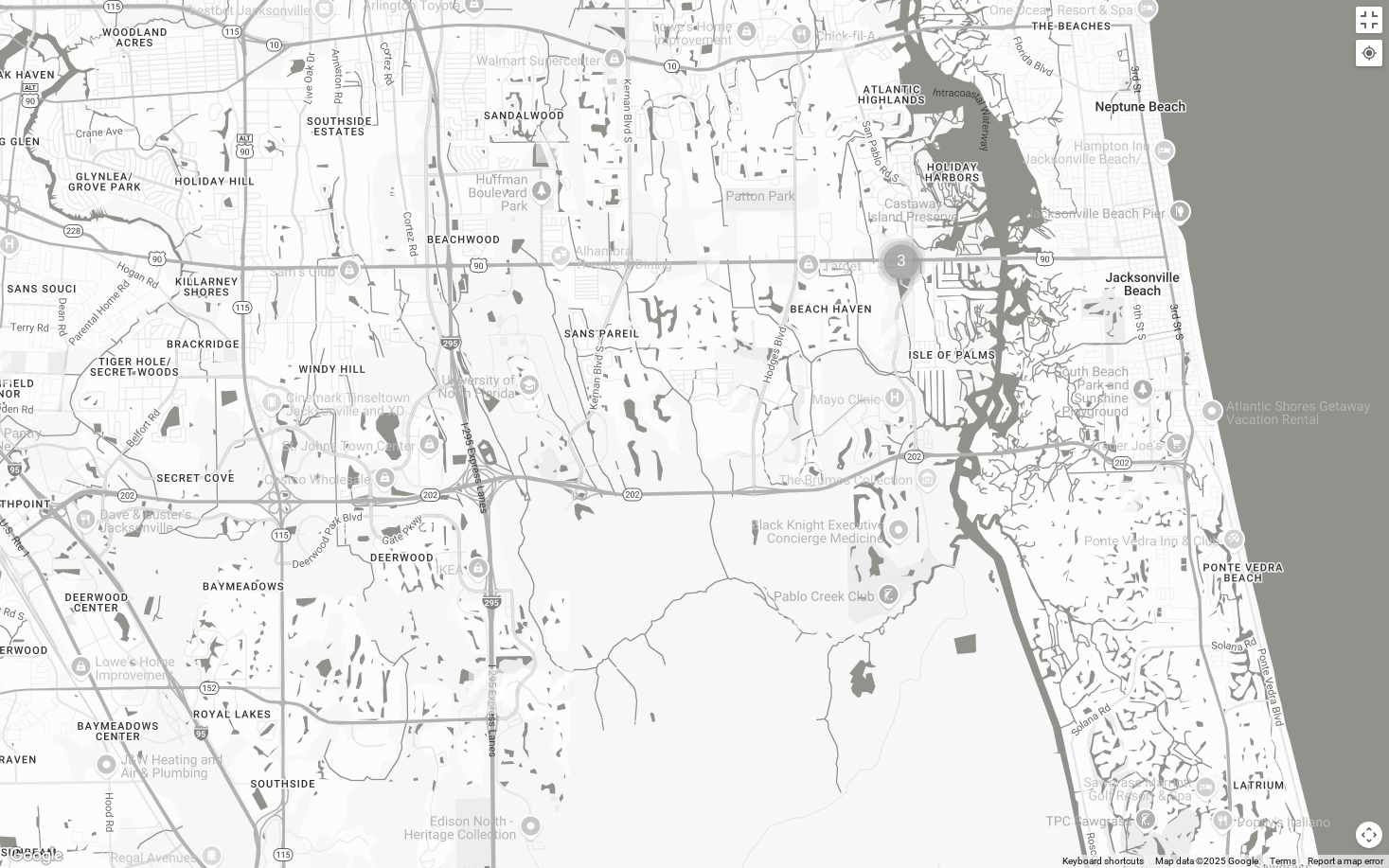 drag, startPoint x: 758, startPoint y: 534, endPoint x: 692, endPoint y: 584, distance: 82.80097 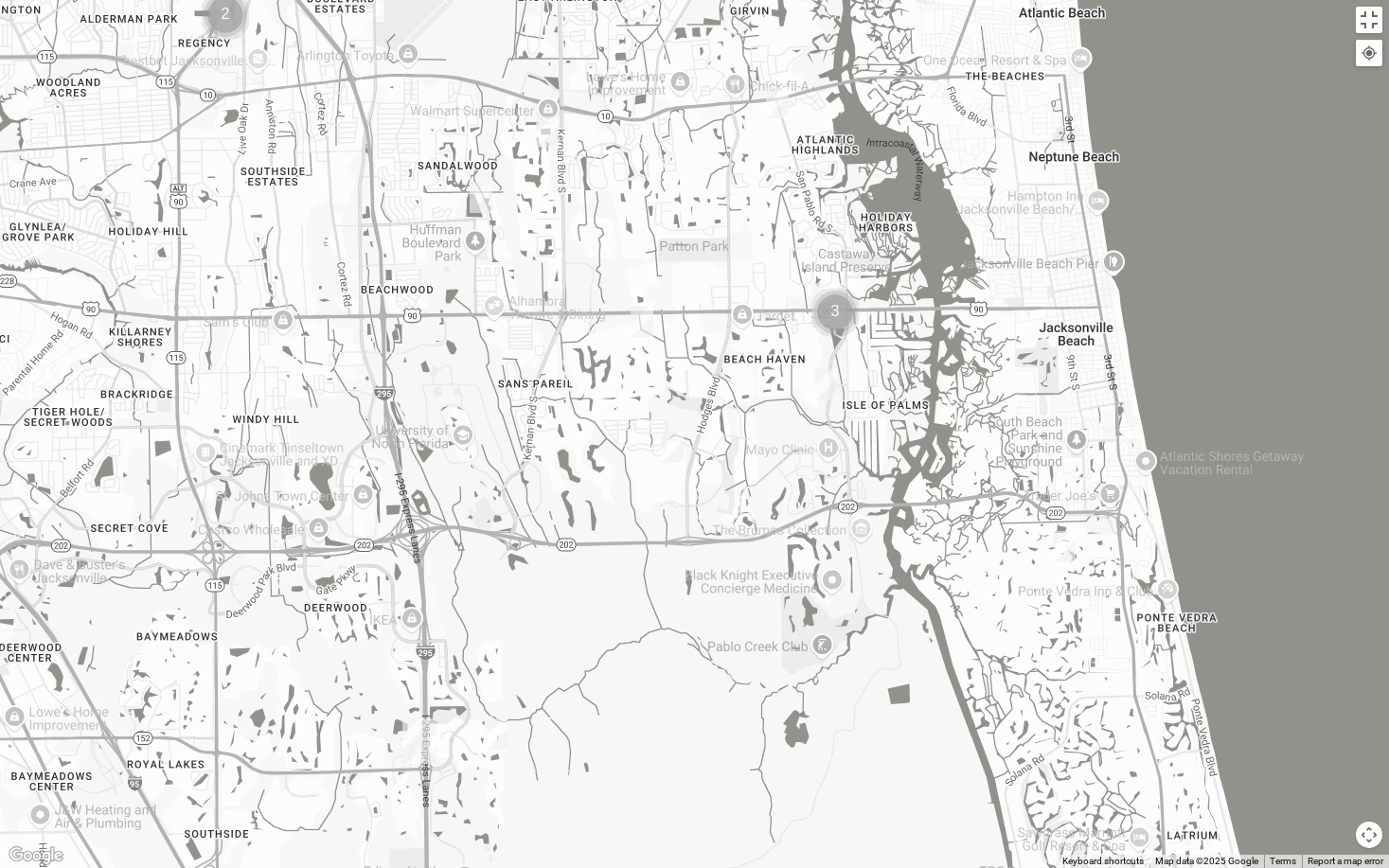 click at bounding box center [1064, 546] 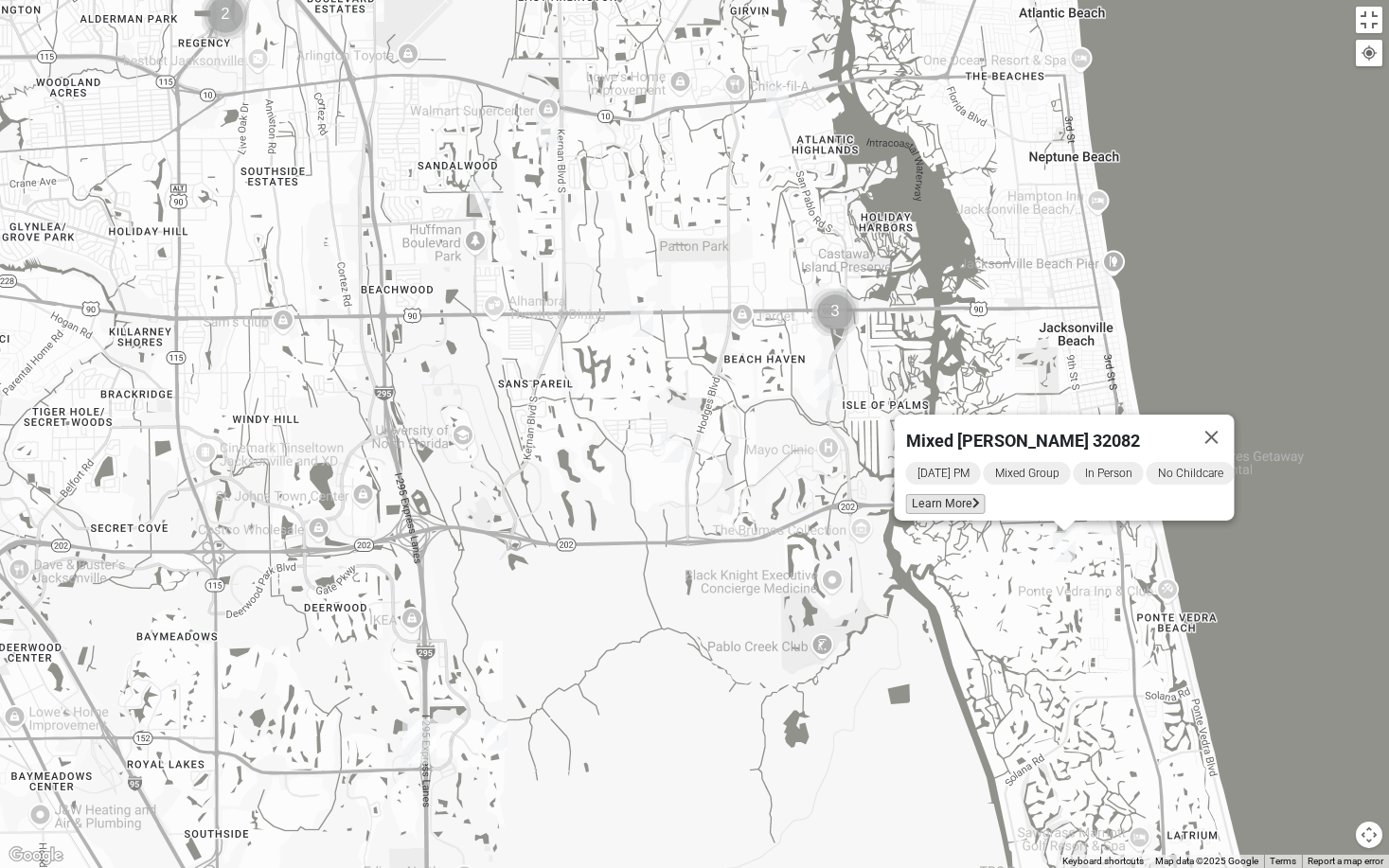 click on "Learn More" at bounding box center [945, 503] 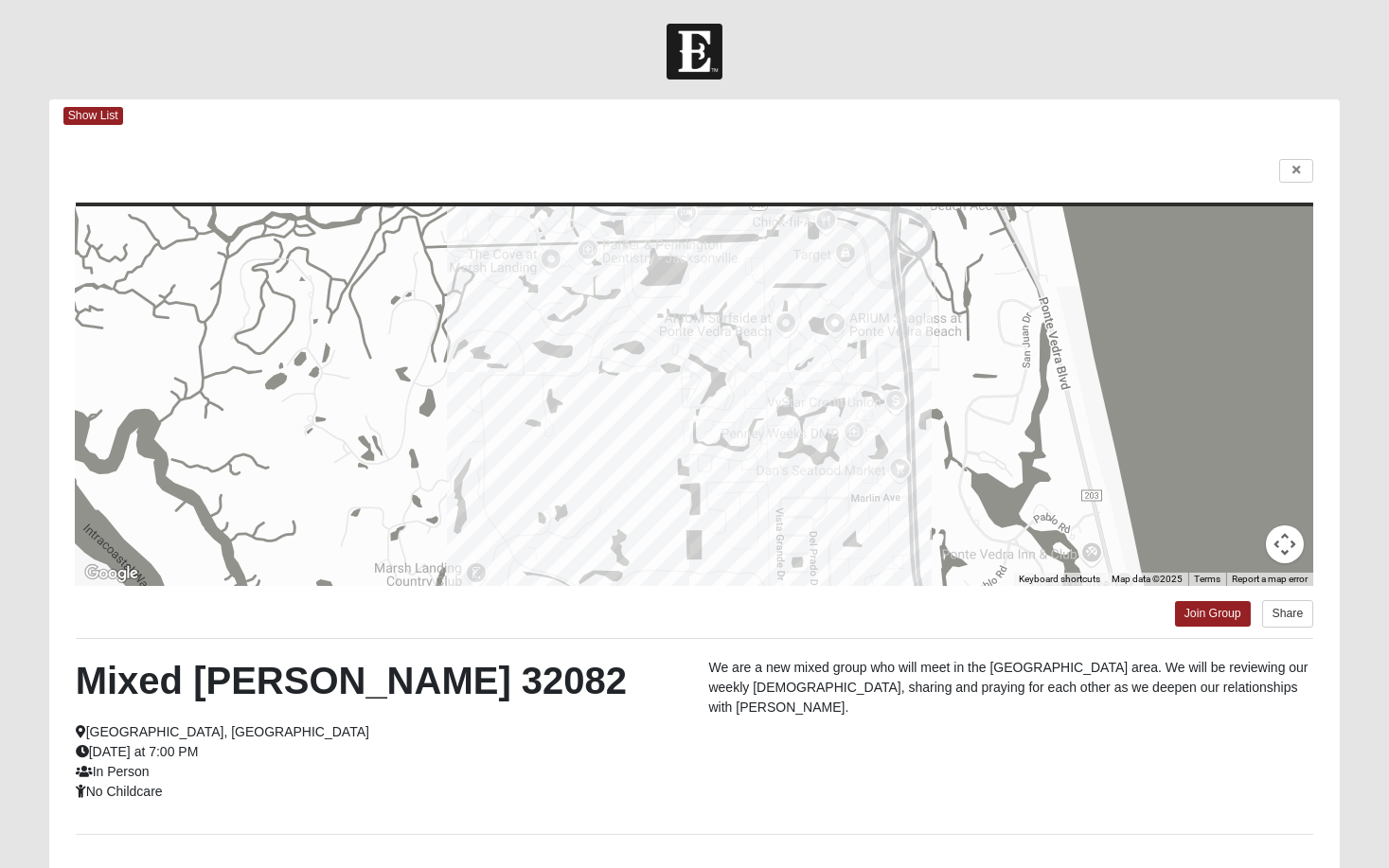 click on "Log In
Find A Group
Error
Show List
Loading Groups" at bounding box center (694, 512) 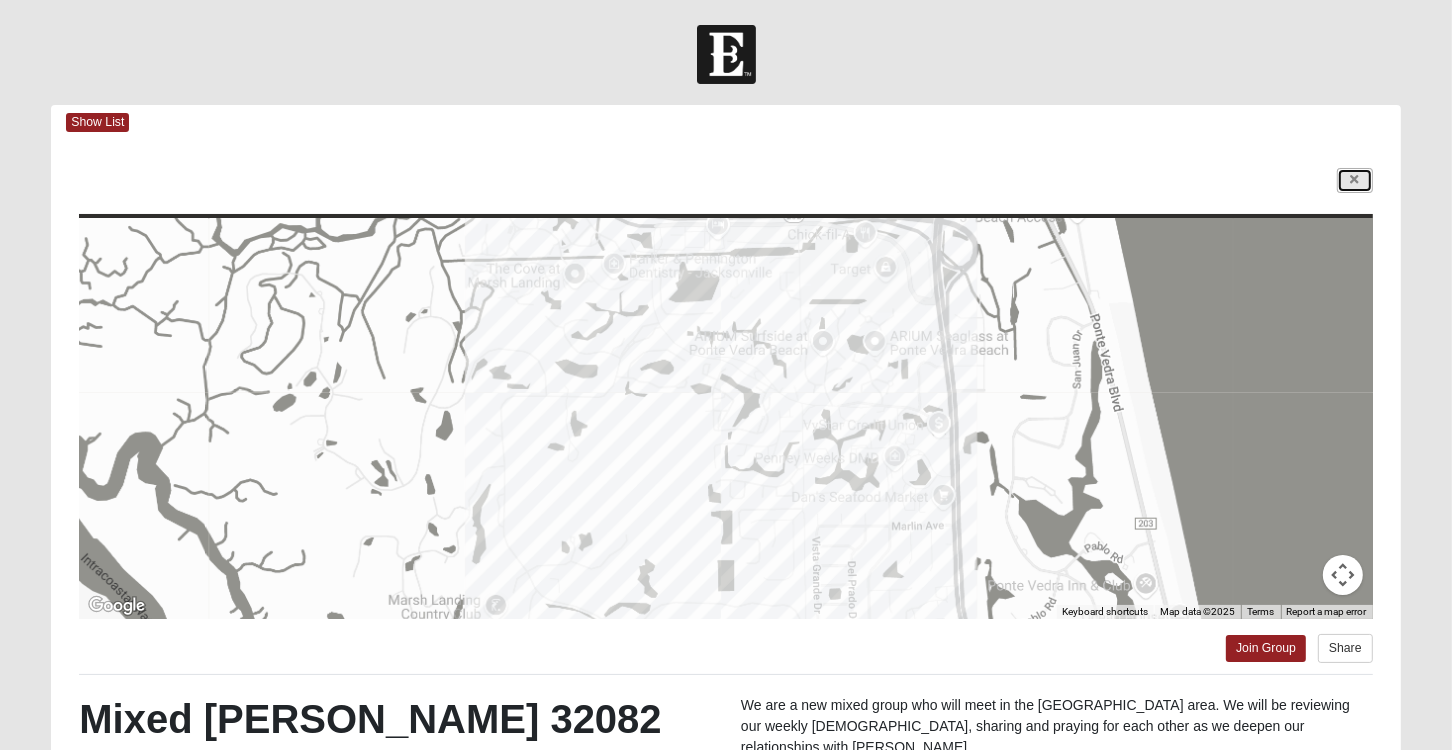 click at bounding box center (1355, 180) 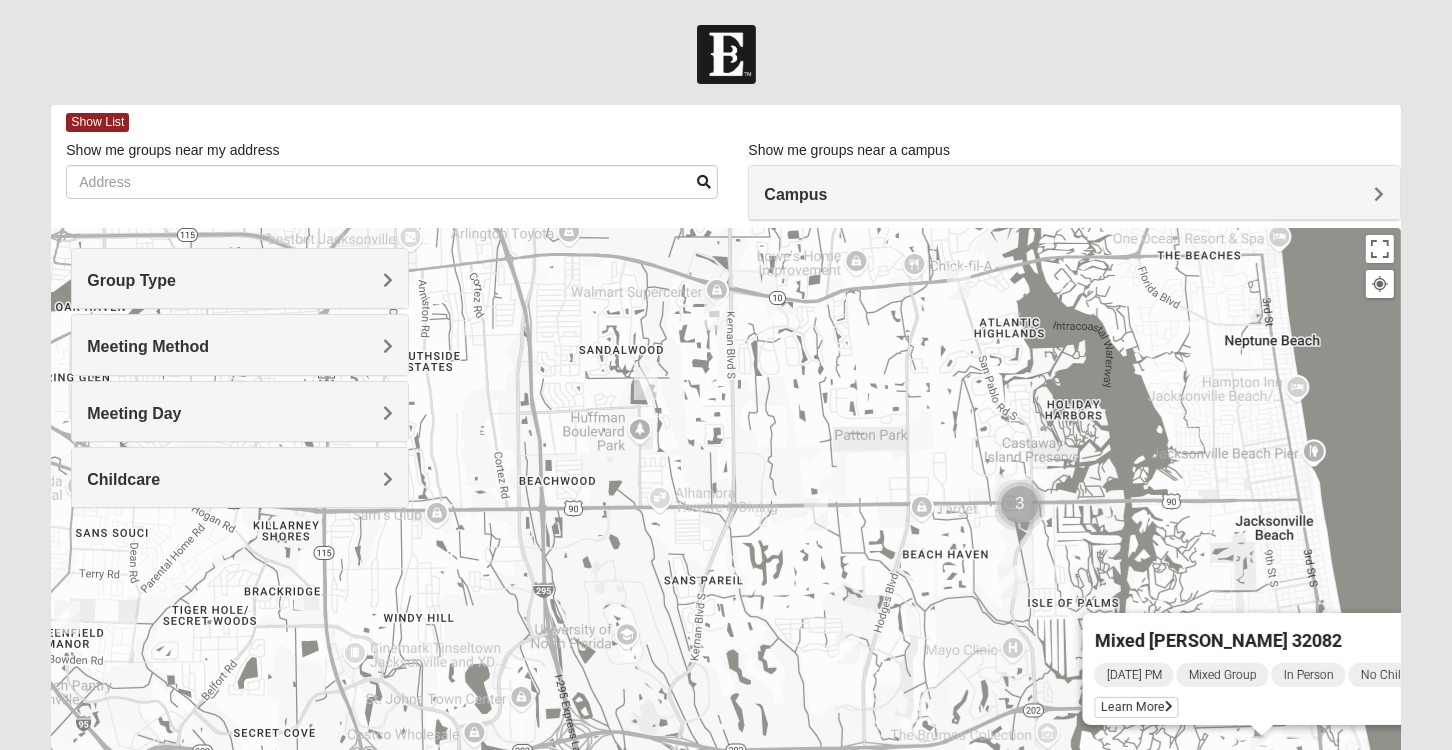 drag, startPoint x: 1082, startPoint y: 378, endPoint x: 1168, endPoint y: 447, distance: 110.25879 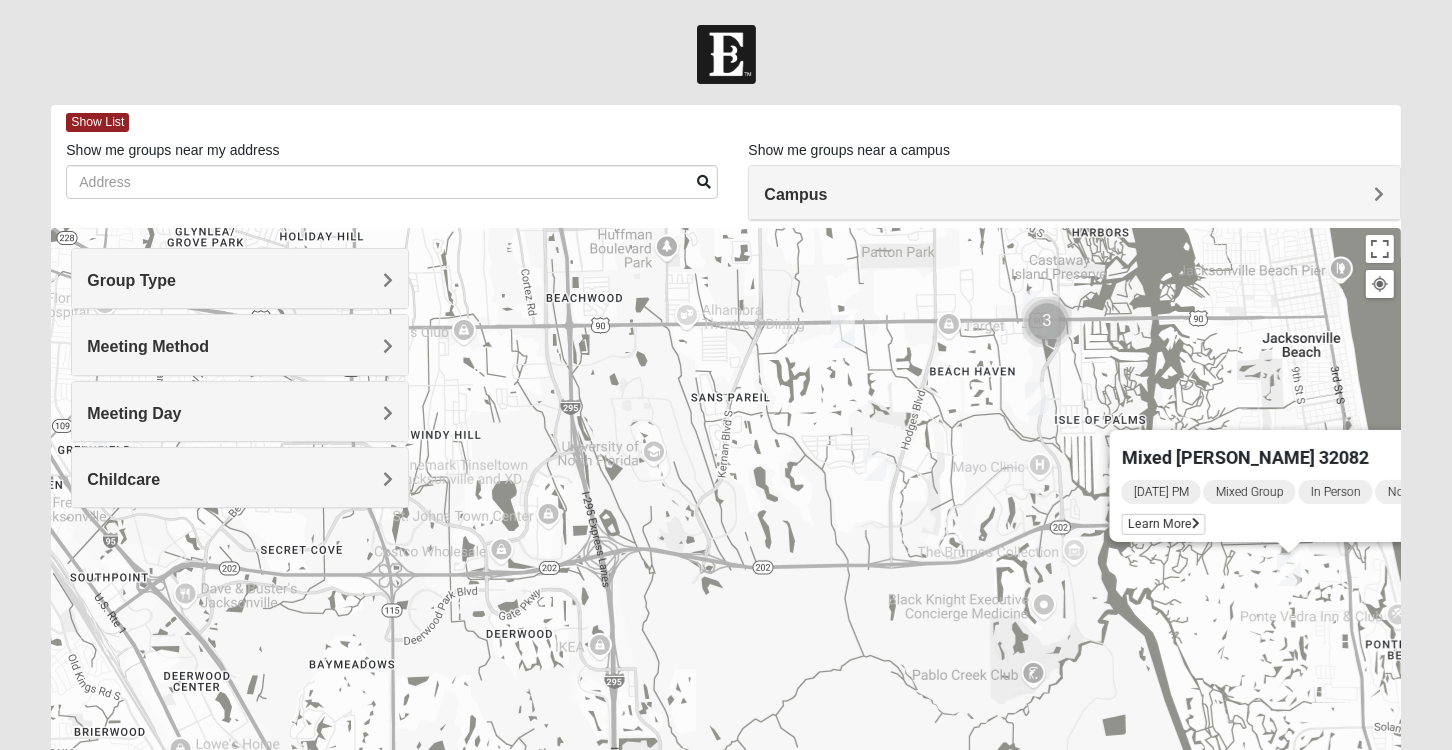 drag, startPoint x: 939, startPoint y: 544, endPoint x: 966, endPoint y: 377, distance: 169.16855 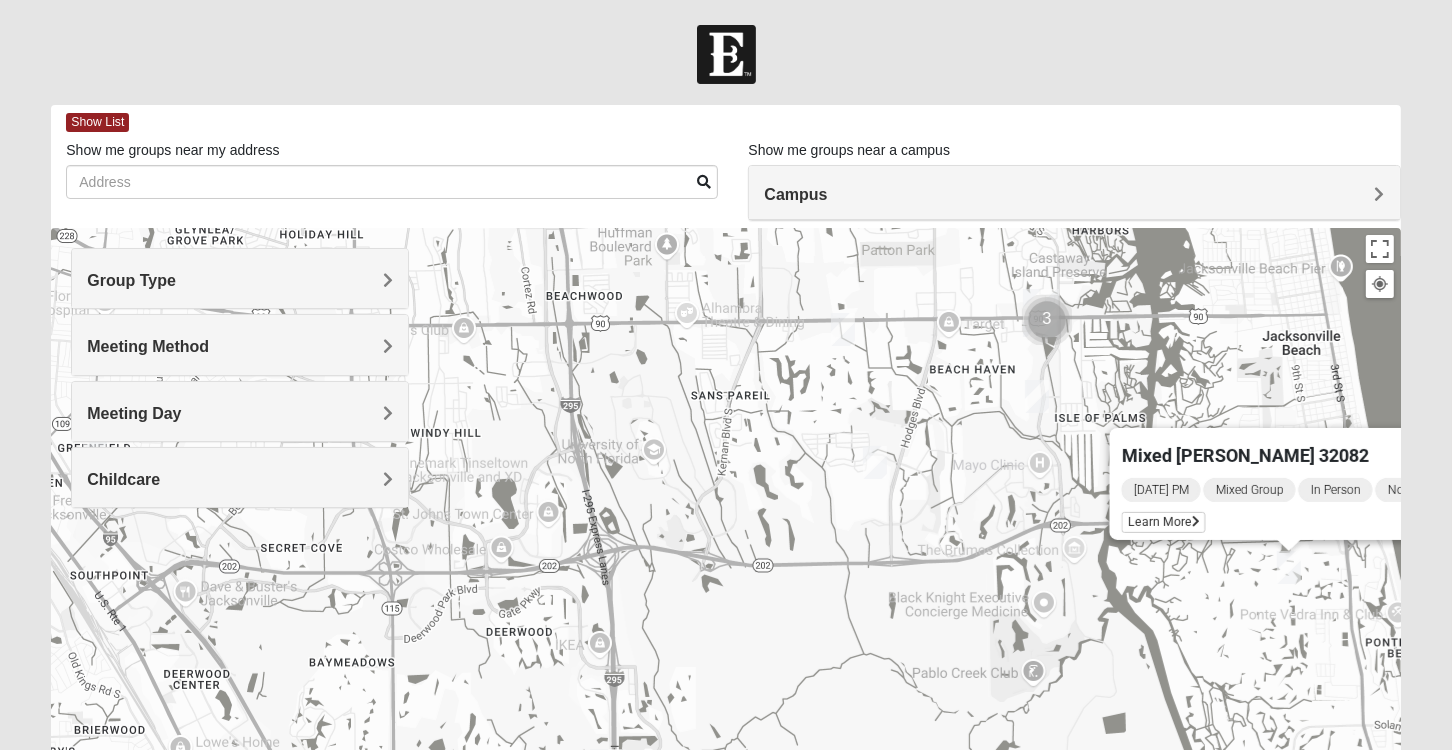 click at bounding box center [843, 329] 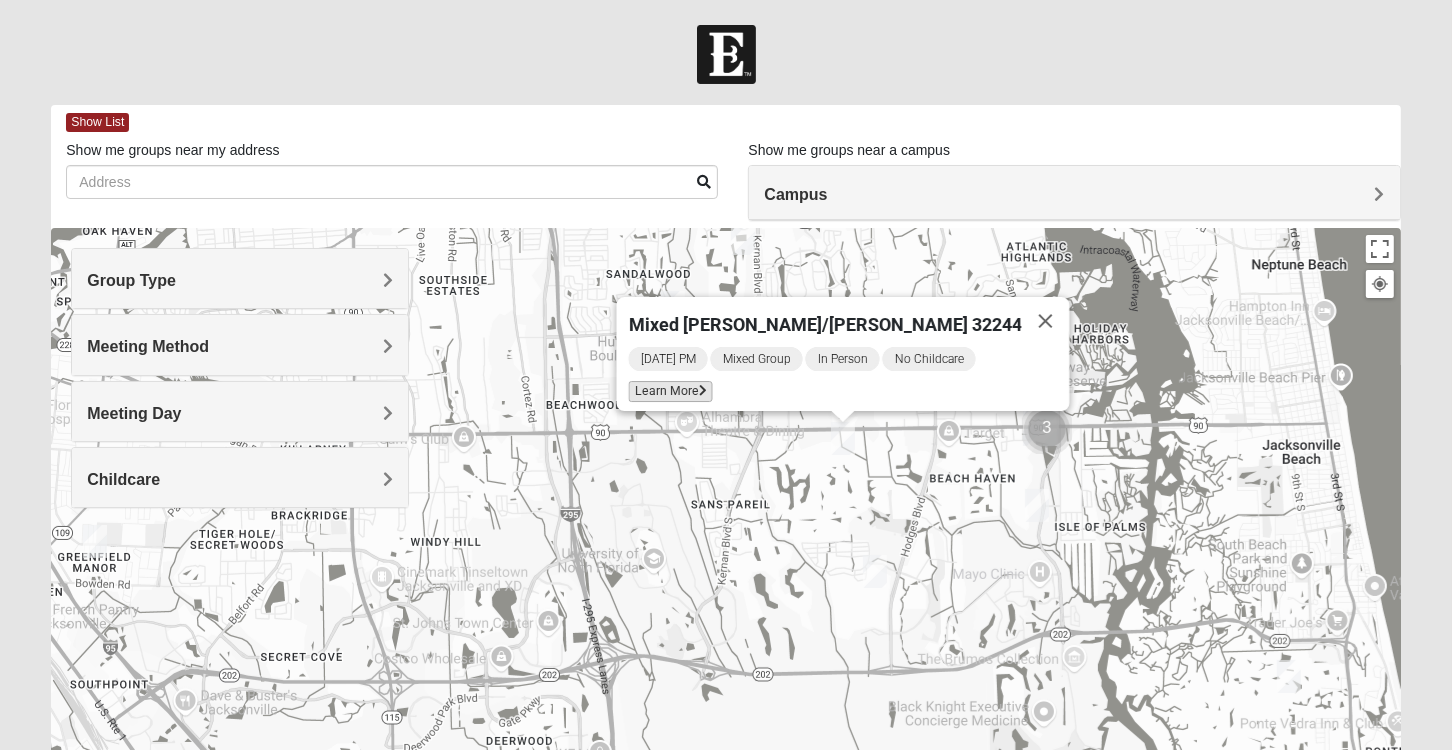 click on "Learn More" at bounding box center [670, 391] 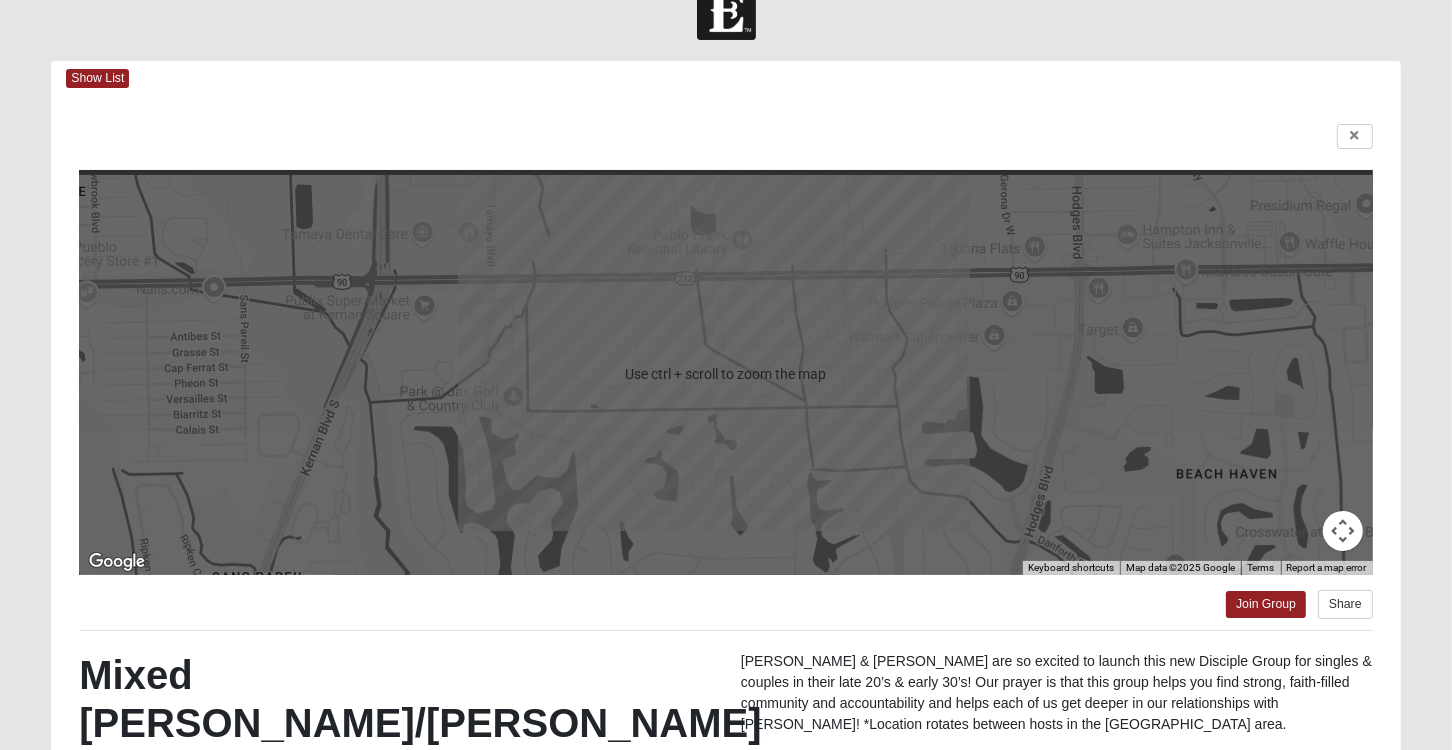 scroll, scrollTop: 0, scrollLeft: 0, axis: both 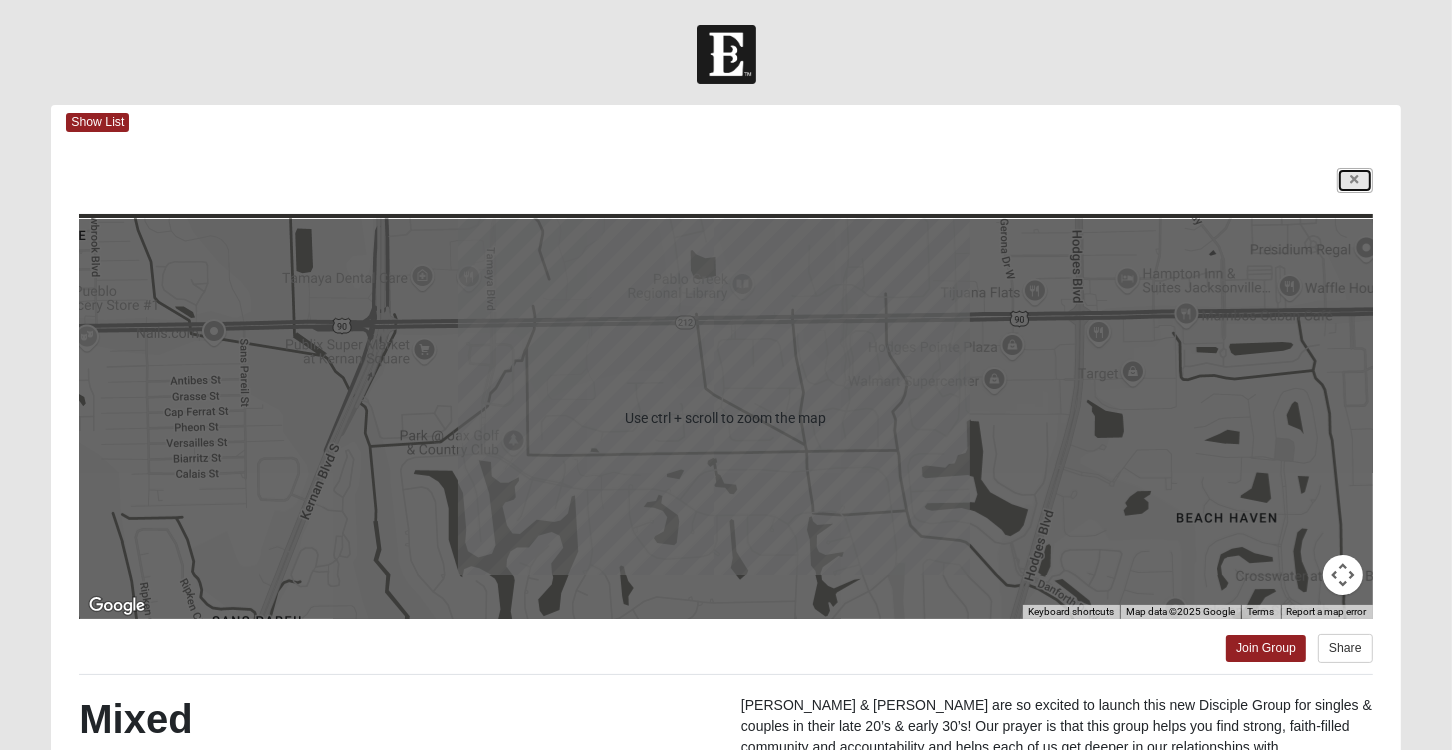 click at bounding box center [1355, 180] 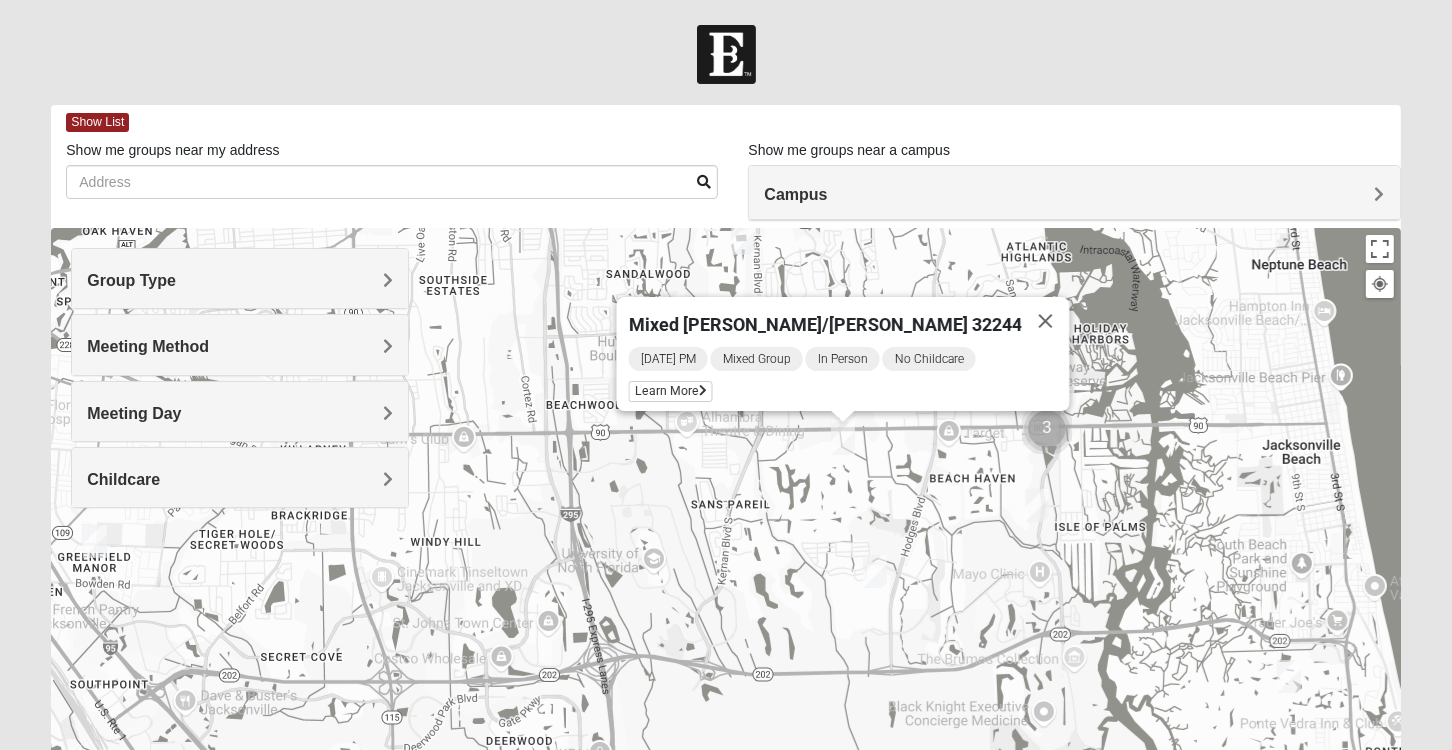 click at bounding box center (875, 571) 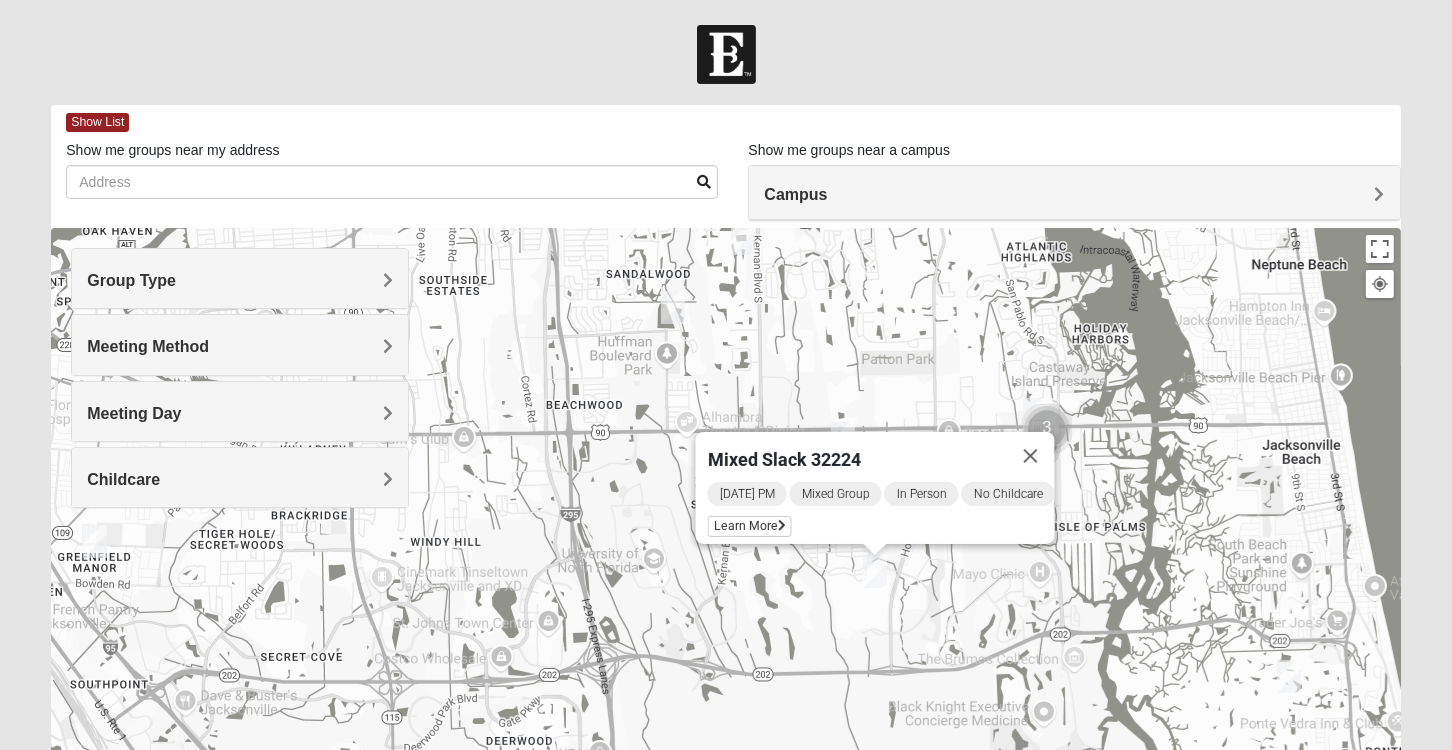 click on "[DATE] PM      Mixed Group      In Person      No Childcare Learn More" at bounding box center (880, 512) 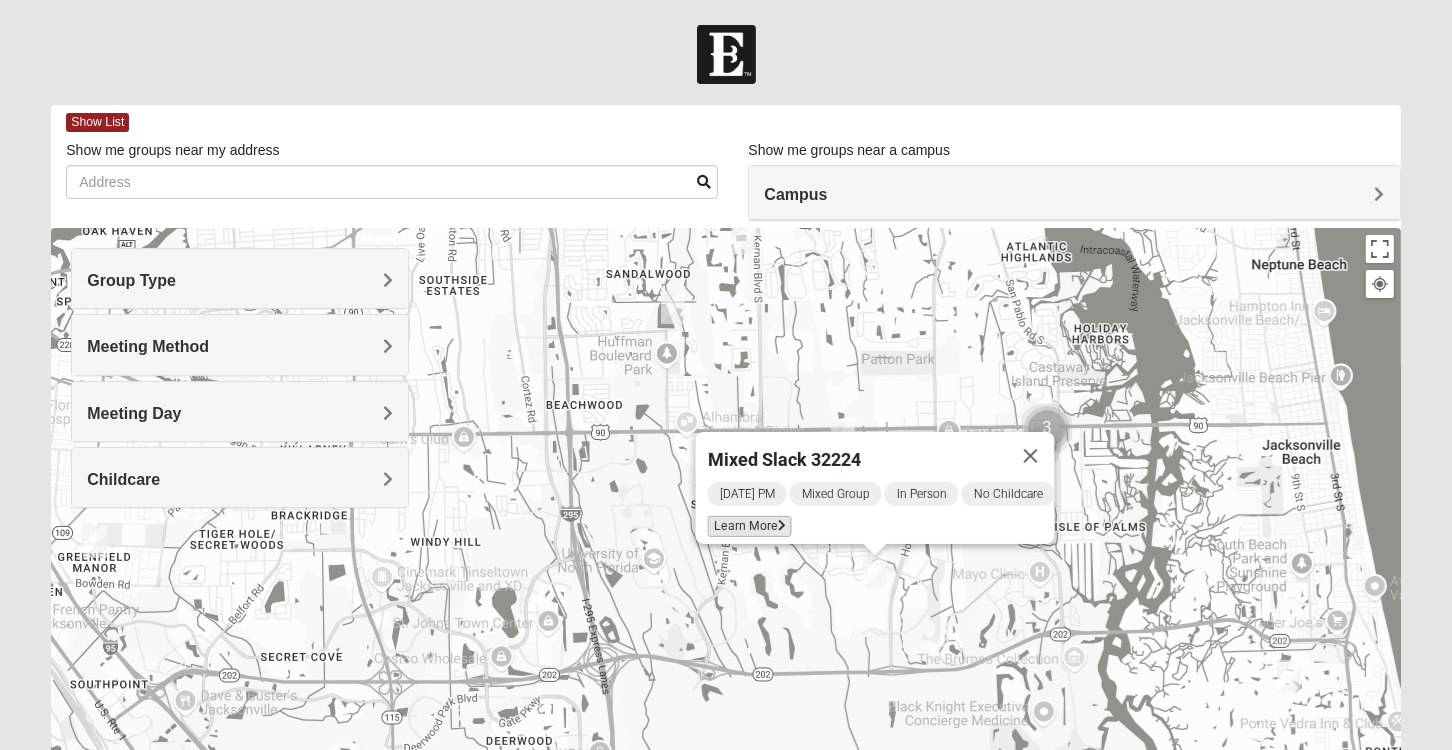 click on "Learn More" at bounding box center [749, 526] 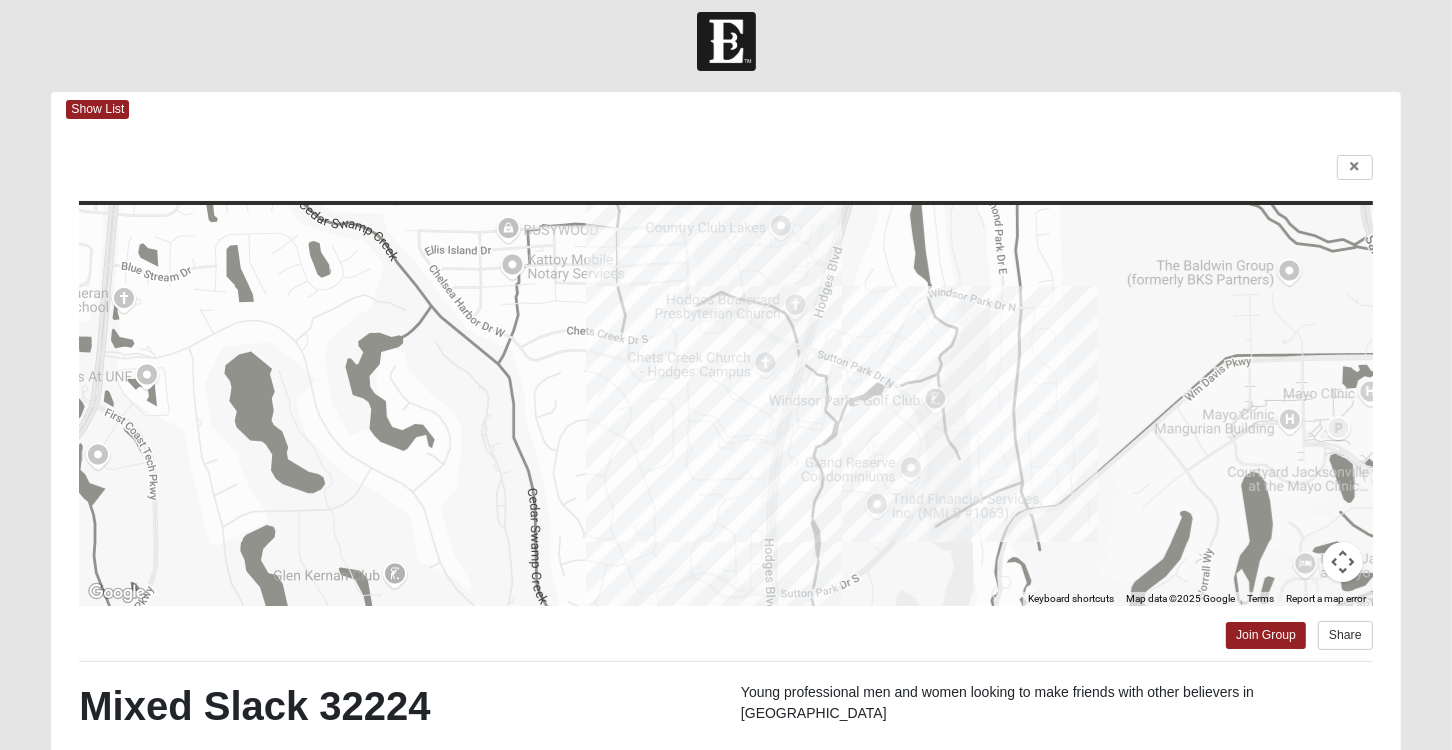 scroll, scrollTop: 0, scrollLeft: 0, axis: both 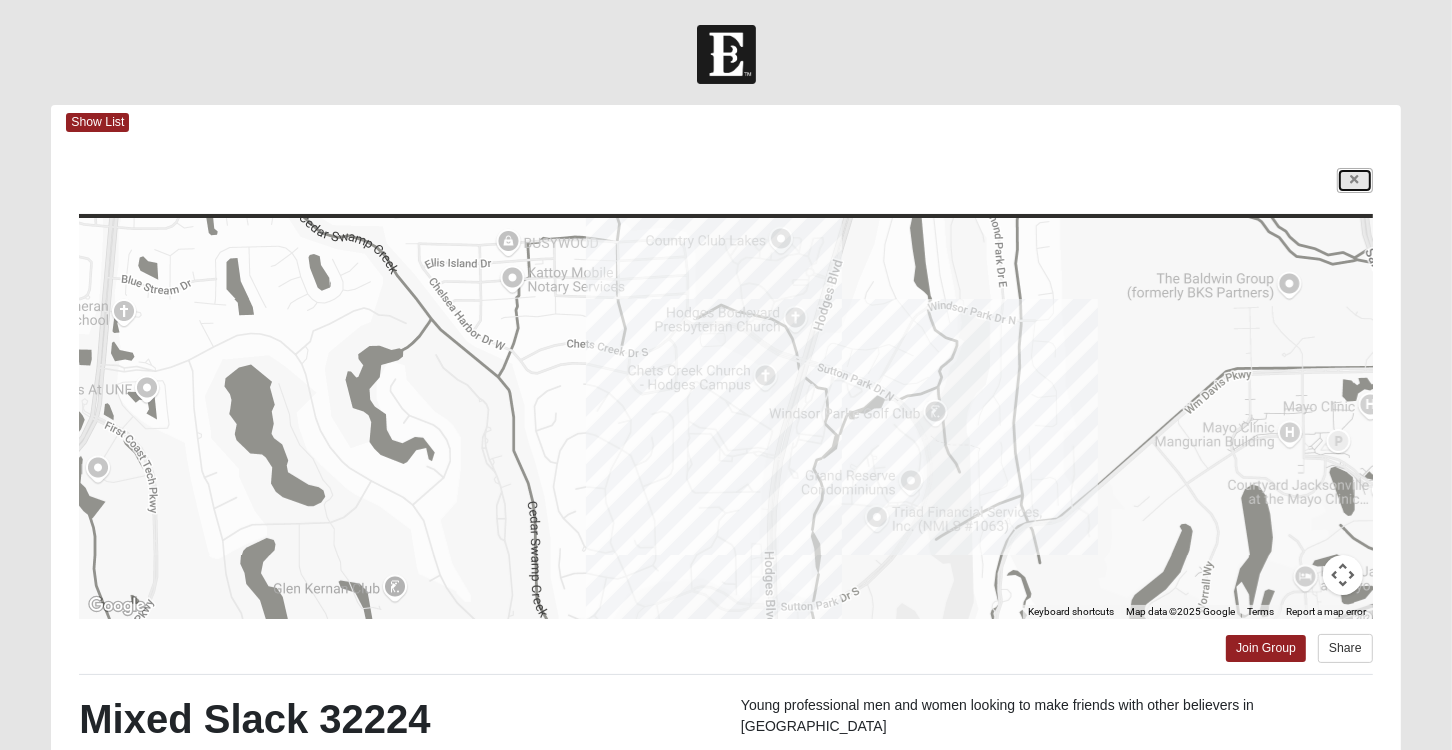click at bounding box center (1355, 180) 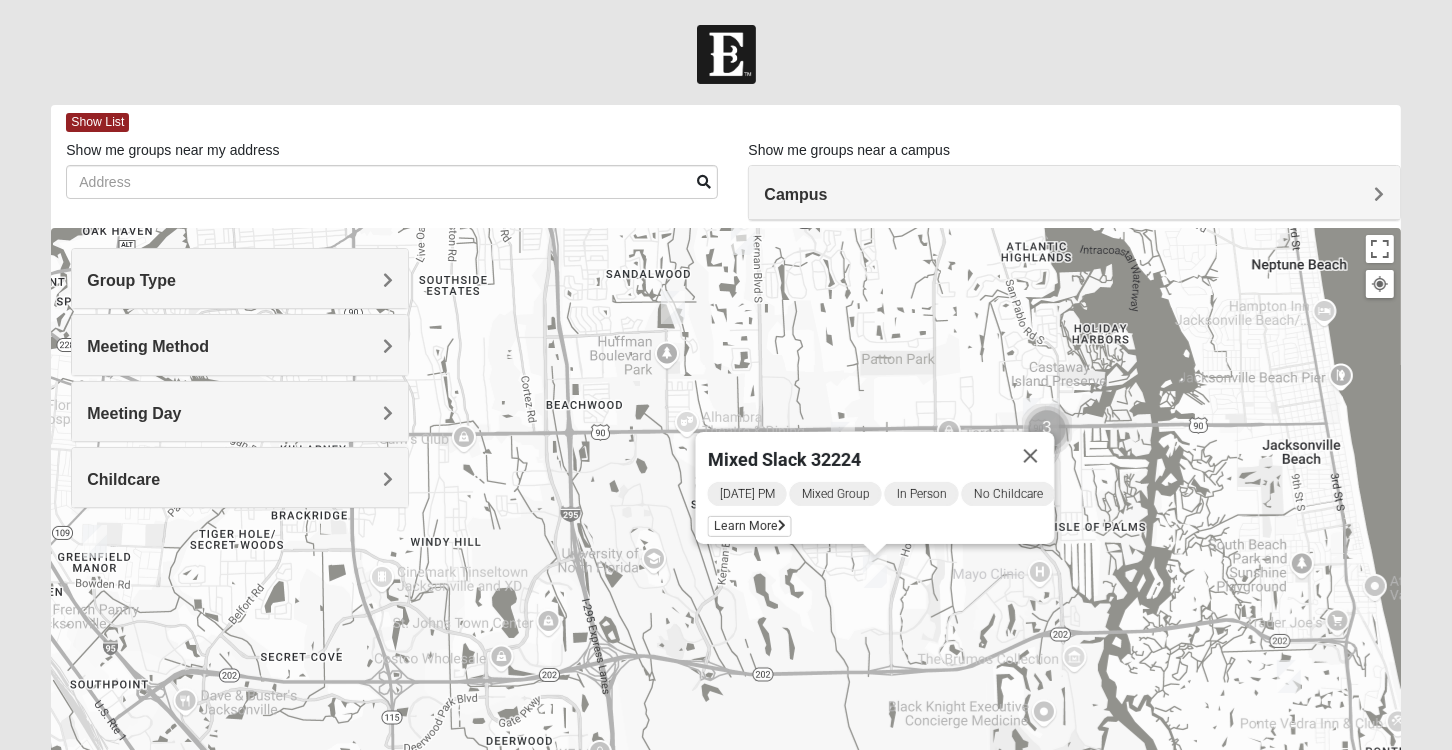click at bounding box center [1030, 456] 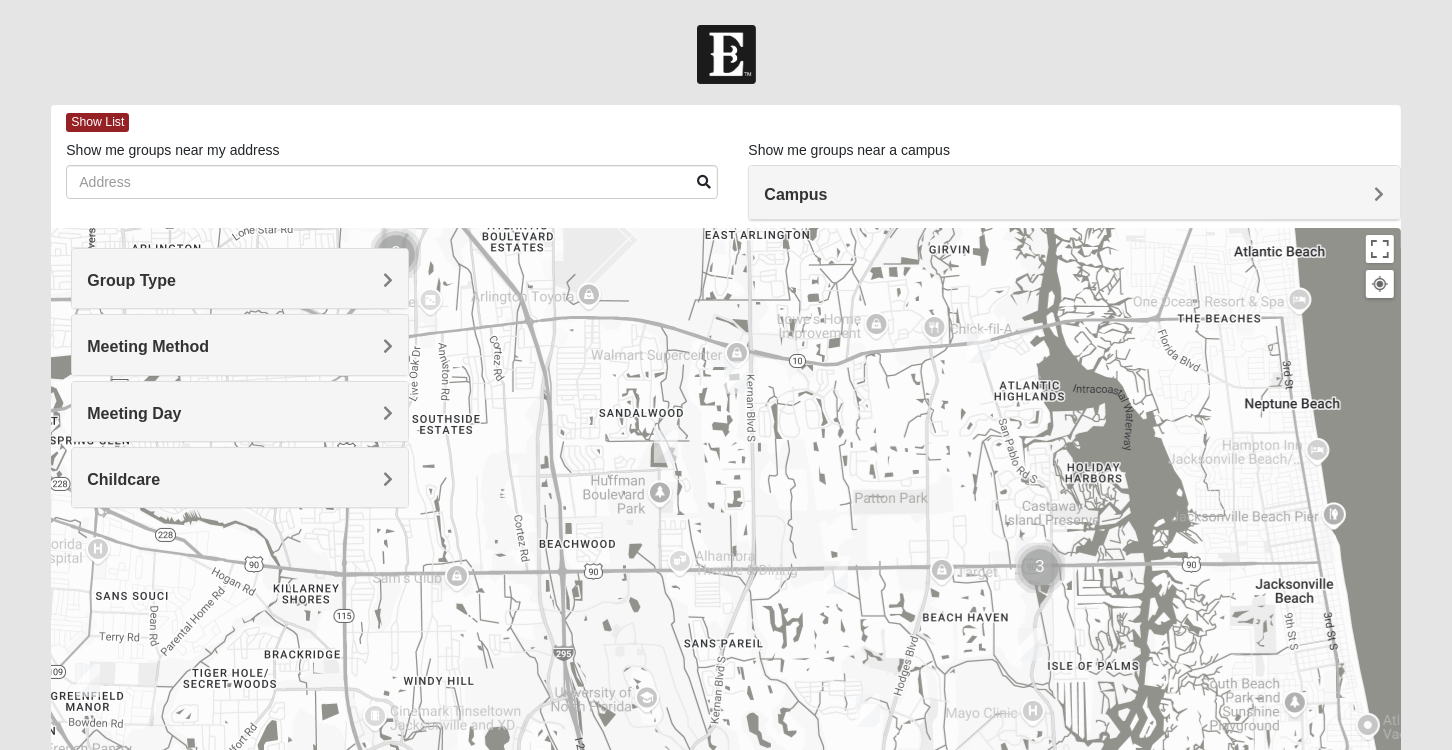 drag, startPoint x: 949, startPoint y: 560, endPoint x: 919, endPoint y: 648, distance: 92.973114 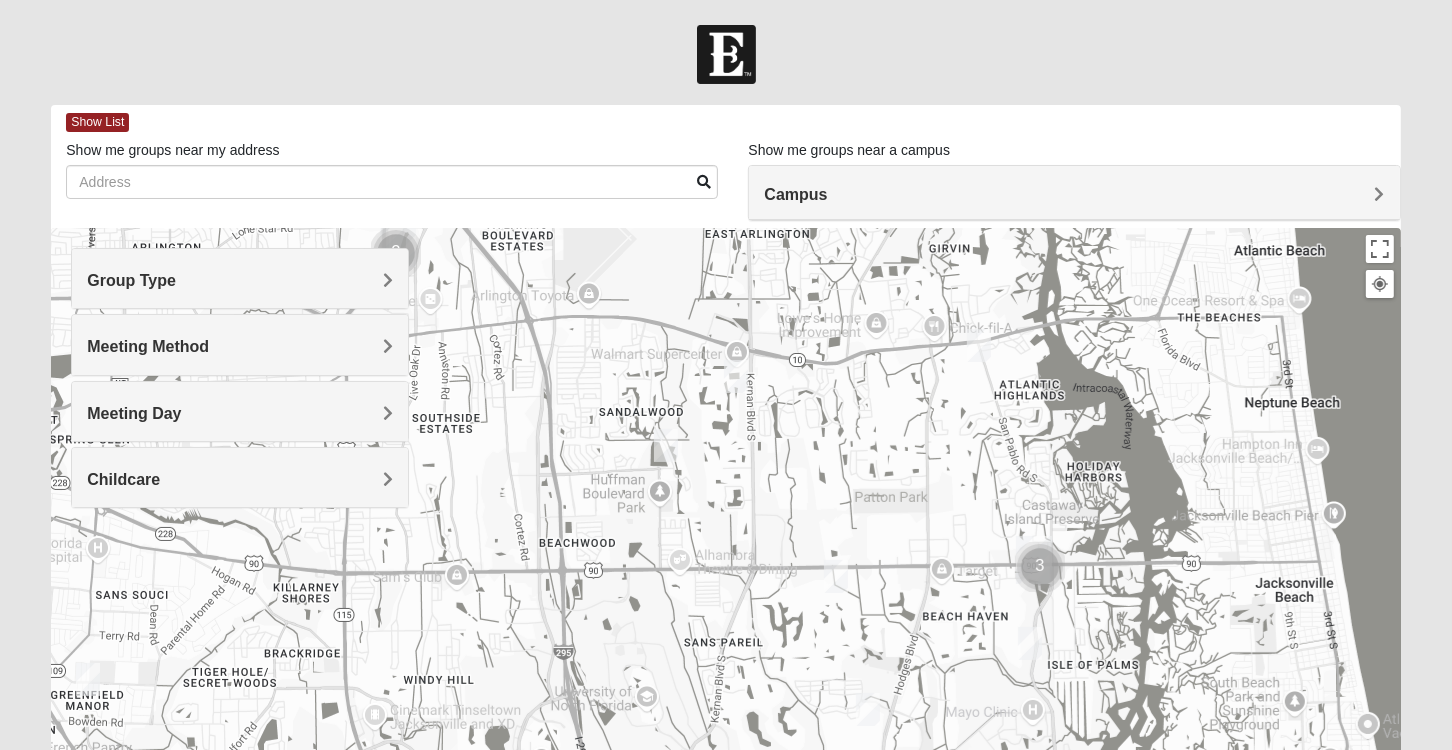 click at bounding box center [736, 376] 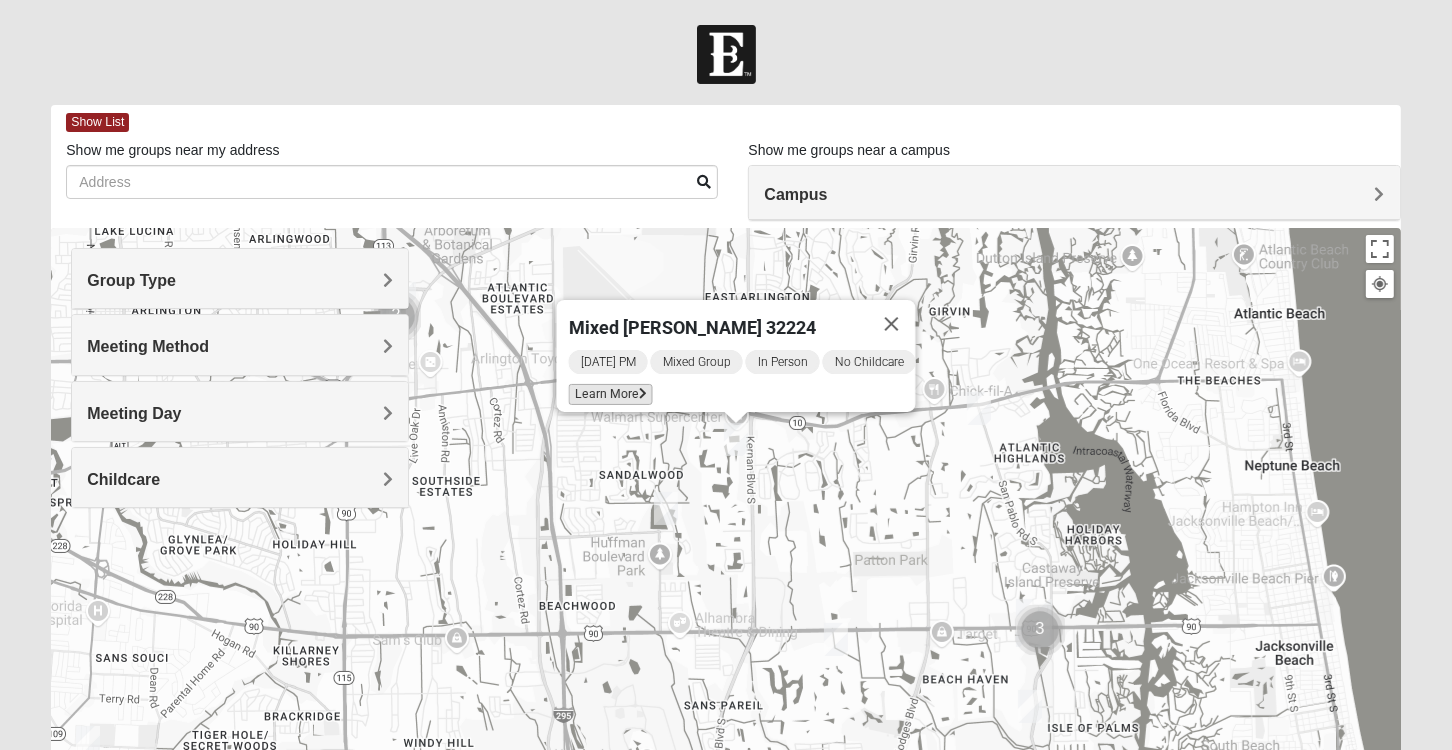 click on "Learn More" at bounding box center [610, 394] 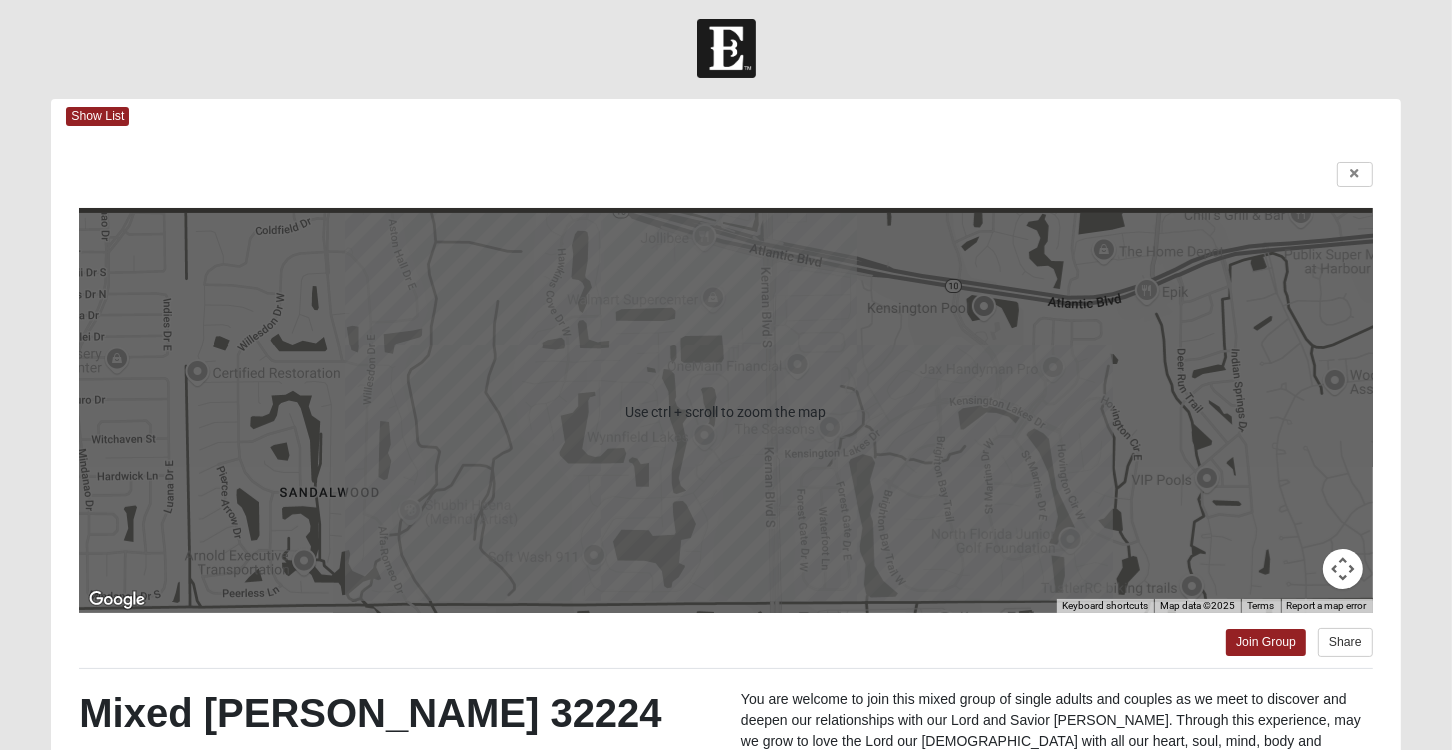 scroll, scrollTop: 0, scrollLeft: 0, axis: both 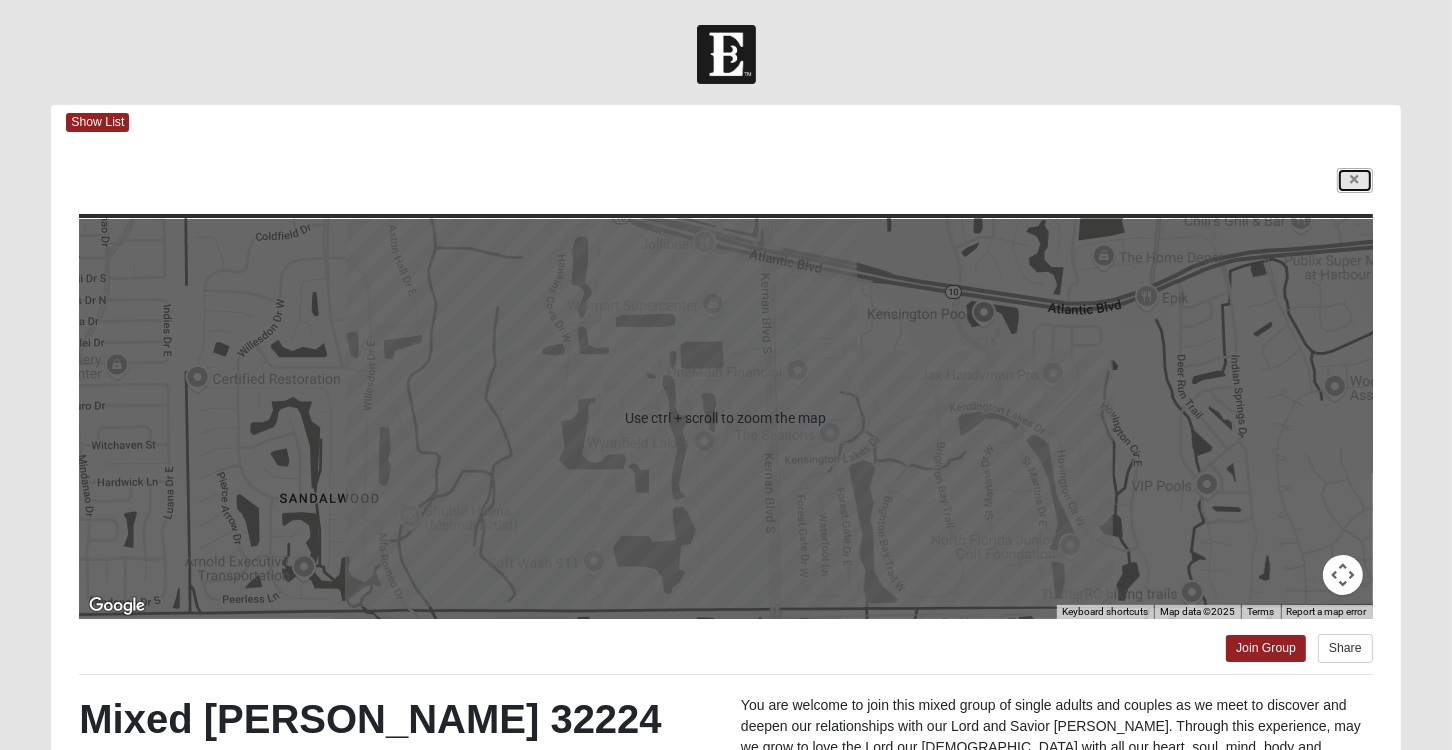click at bounding box center (1355, 180) 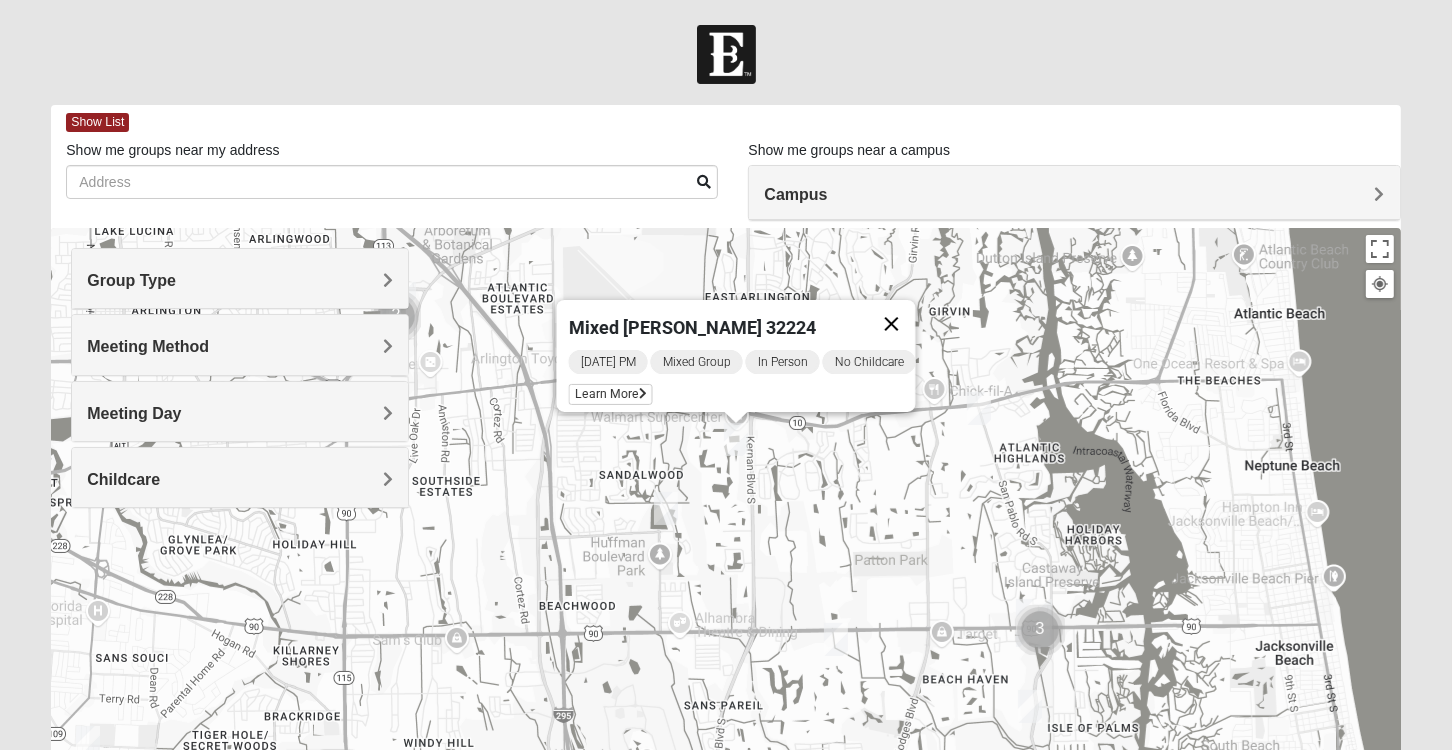 click at bounding box center [891, 324] 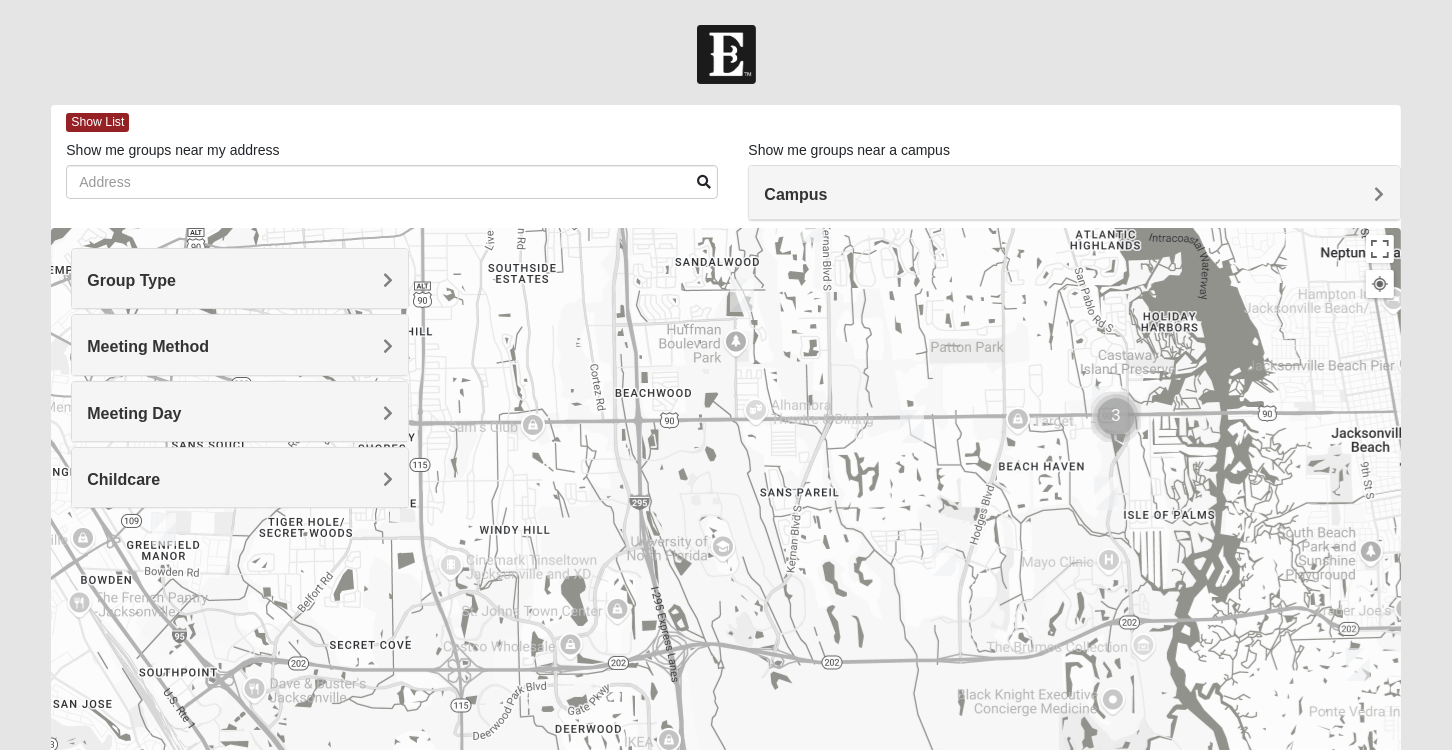 drag, startPoint x: 963, startPoint y: 515, endPoint x: 1040, endPoint y: 299, distance: 229.3142 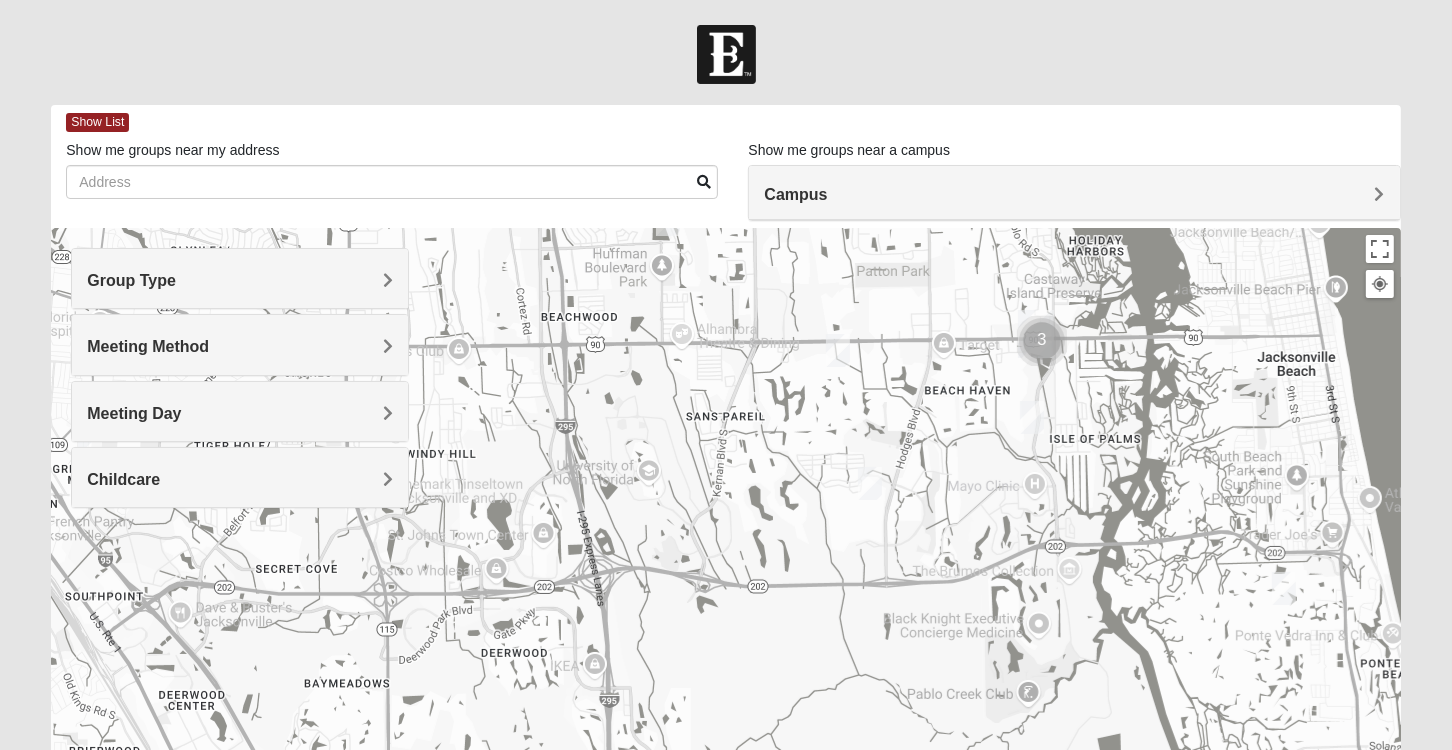 drag, startPoint x: 1102, startPoint y: 496, endPoint x: 1028, endPoint y: 420, distance: 106.07545 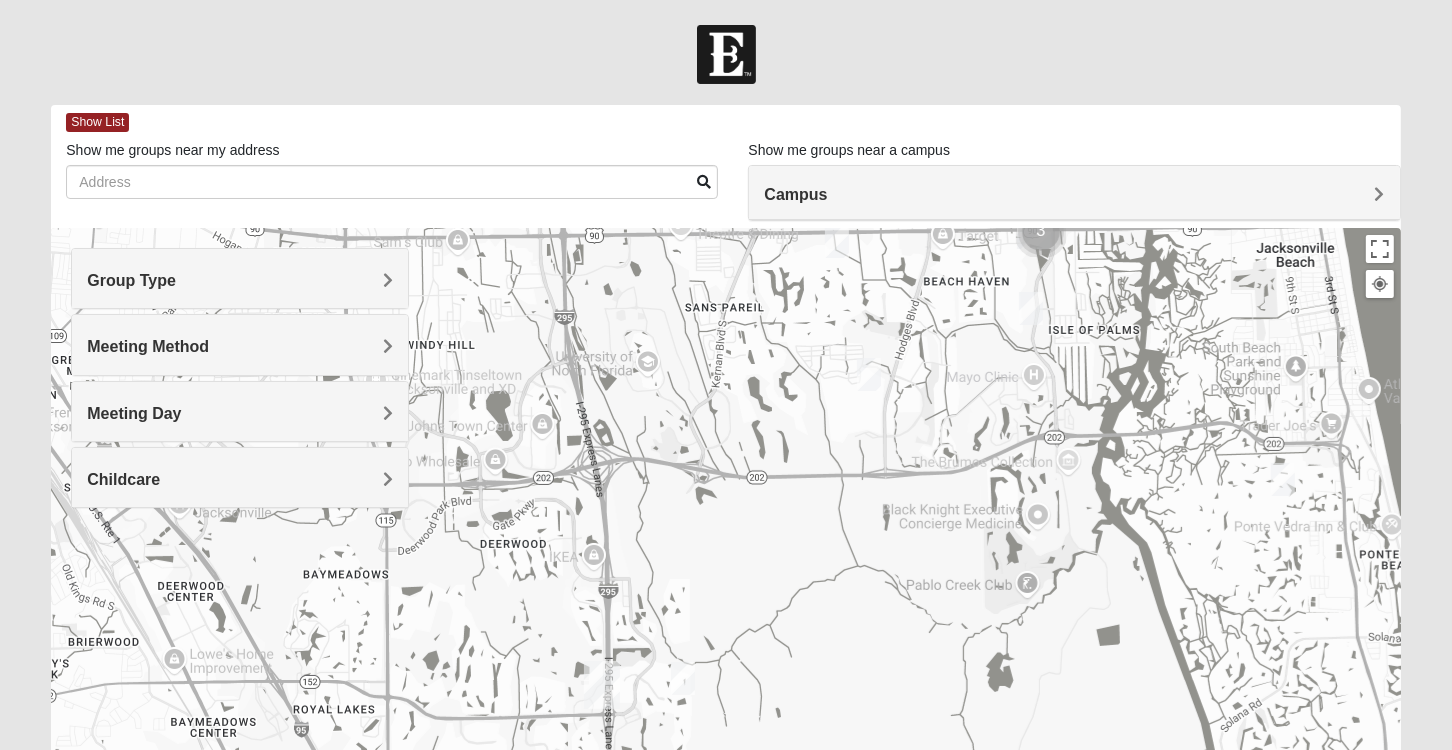 drag, startPoint x: 975, startPoint y: 498, endPoint x: 974, endPoint y: 377, distance: 121.004135 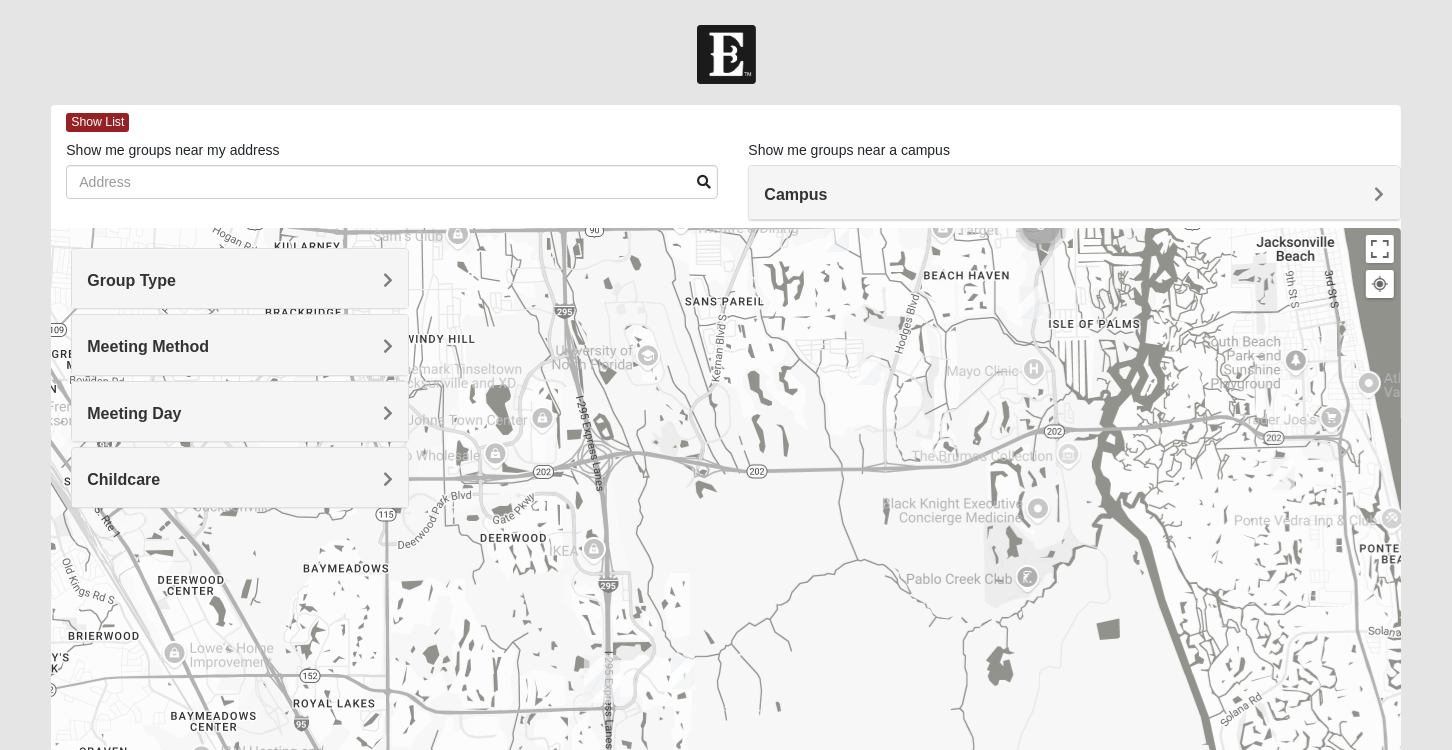 click at bounding box center (869, 368) 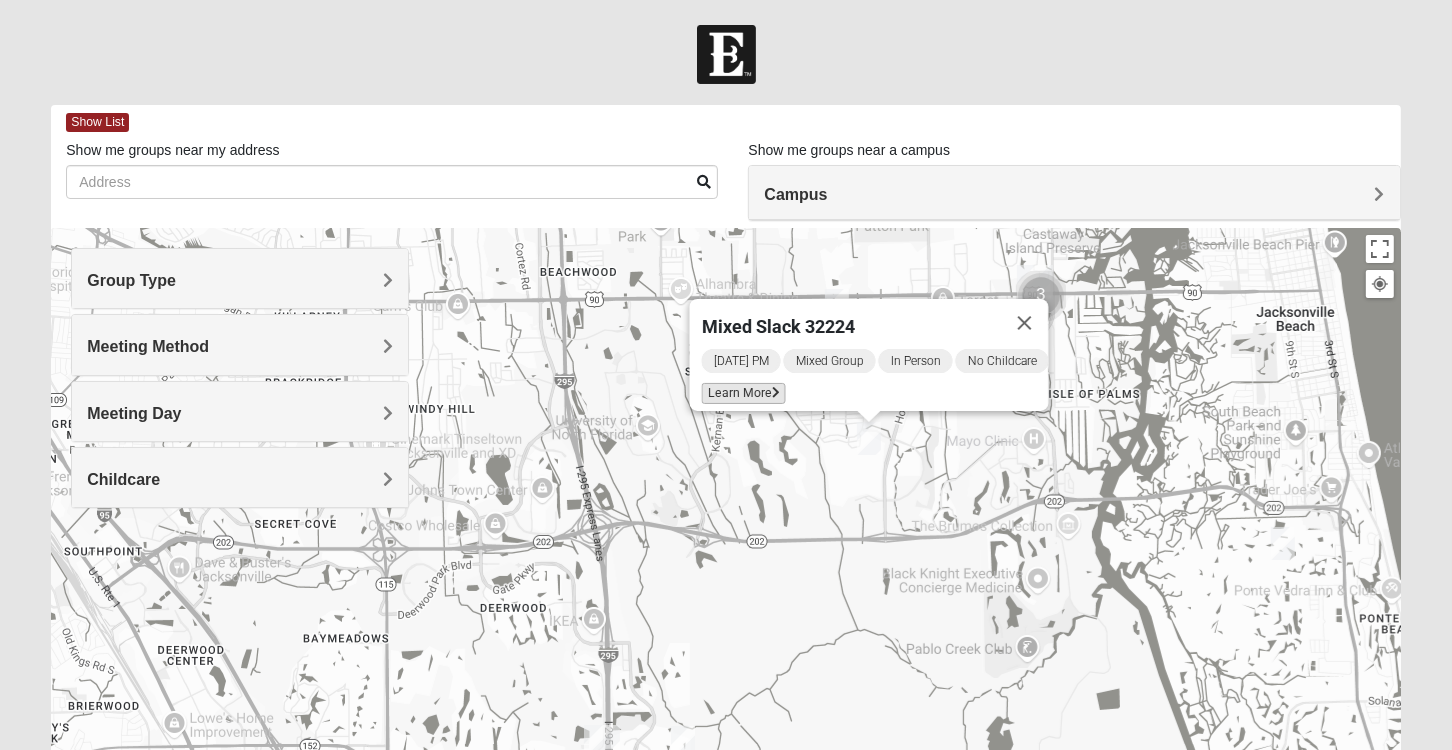 click on "Learn More" at bounding box center (743, 393) 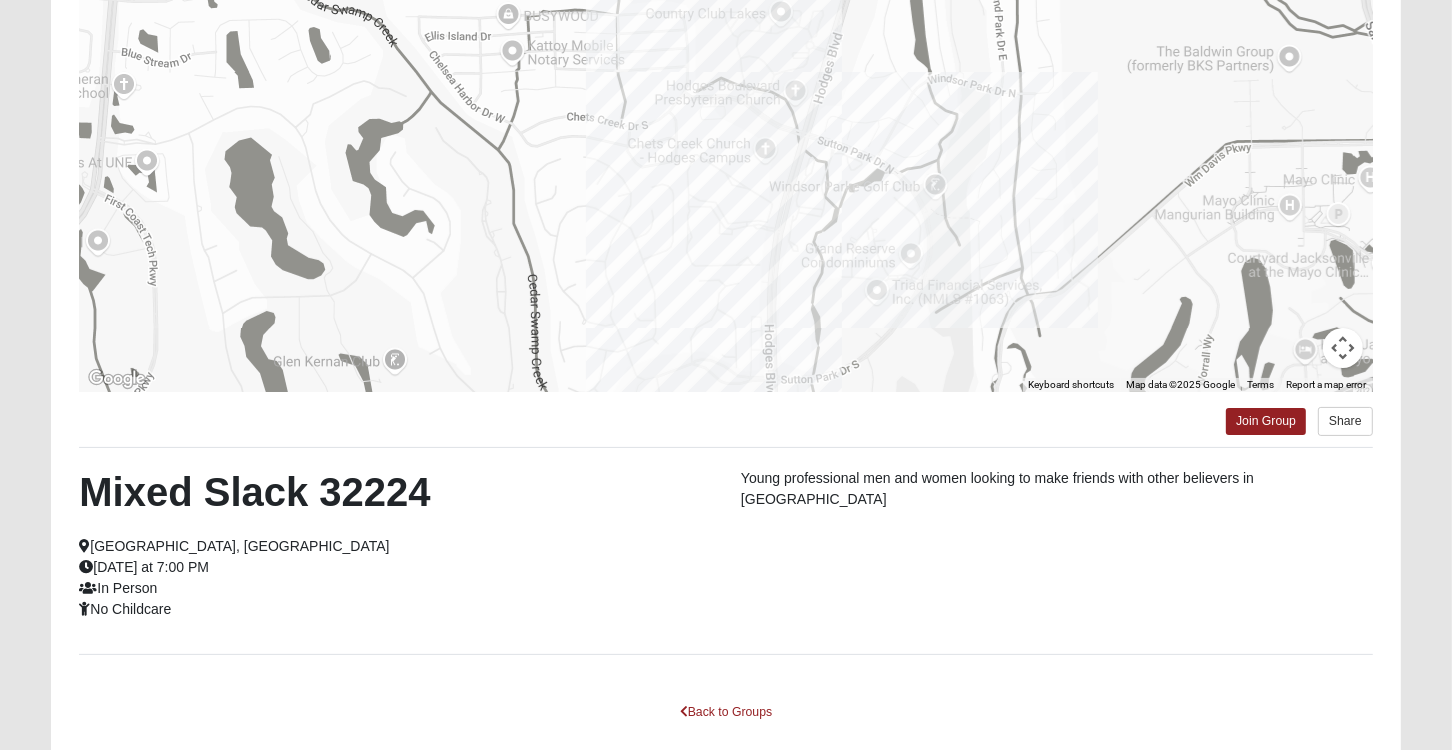 scroll, scrollTop: 0, scrollLeft: 0, axis: both 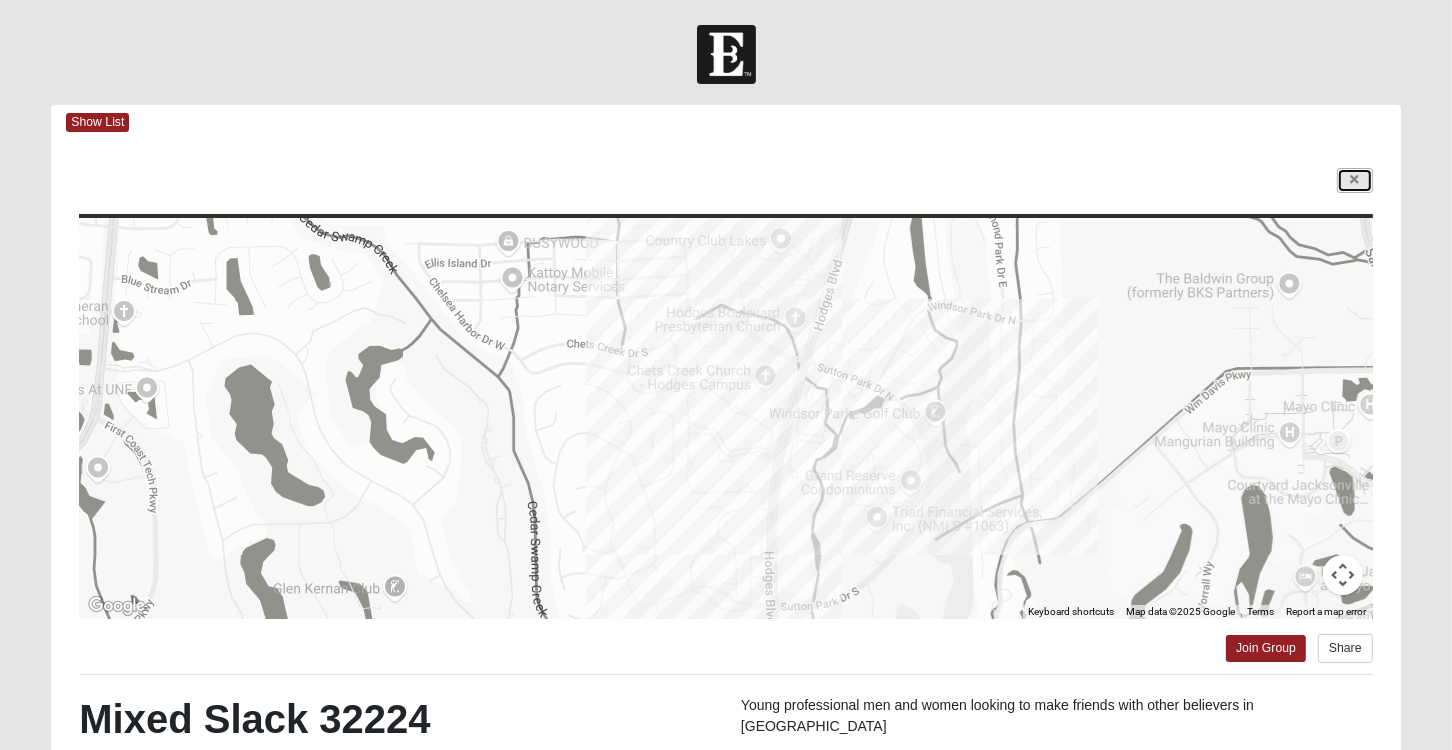 click at bounding box center [1355, 180] 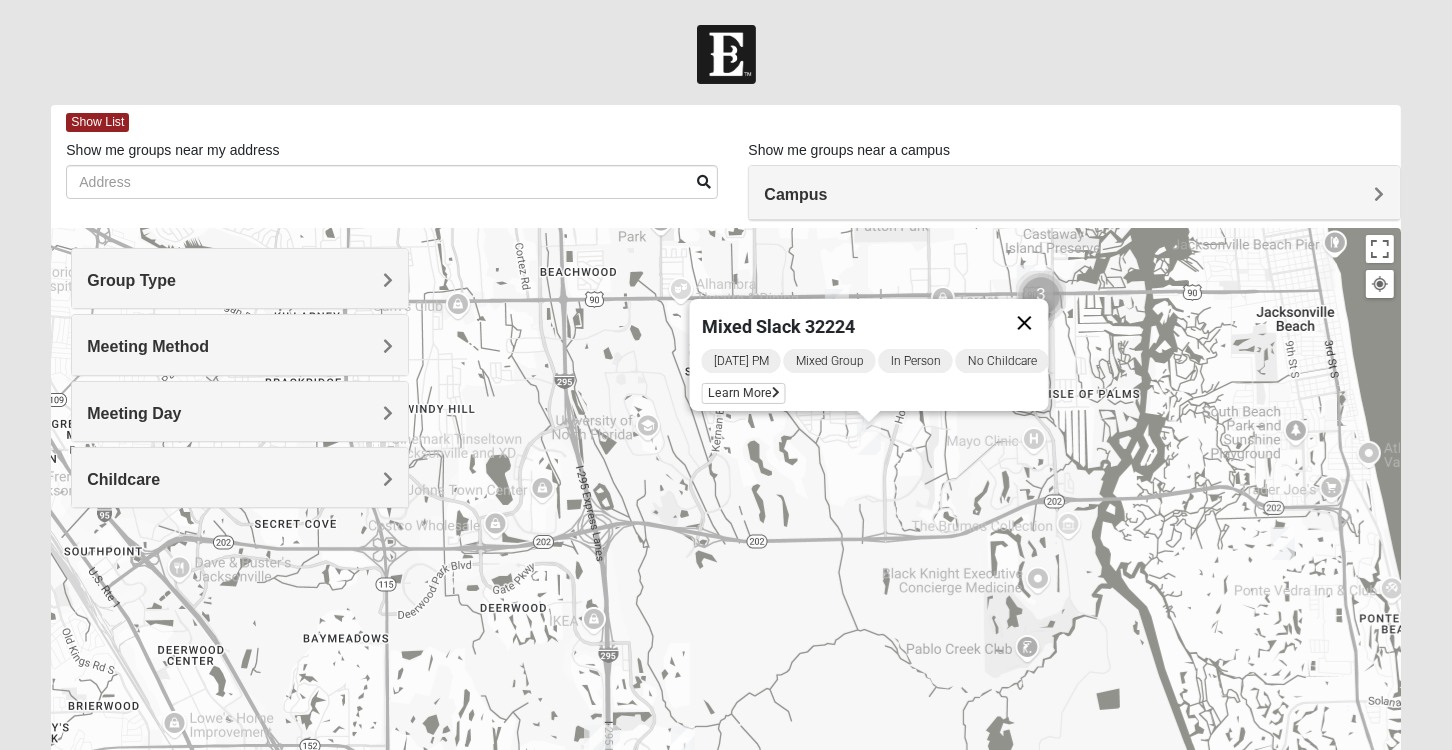 click at bounding box center [1024, 323] 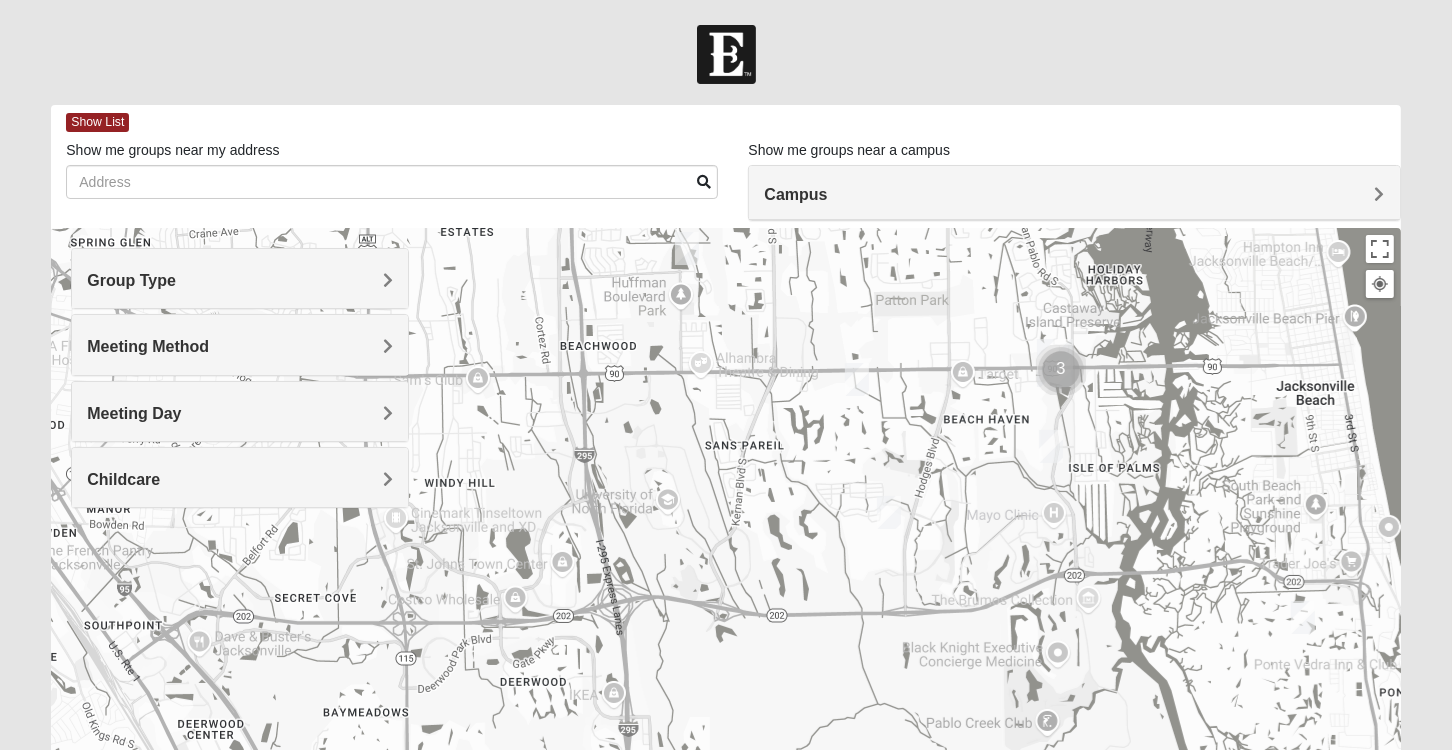drag, startPoint x: 967, startPoint y: 394, endPoint x: 987, endPoint y: 470, distance: 78.58753 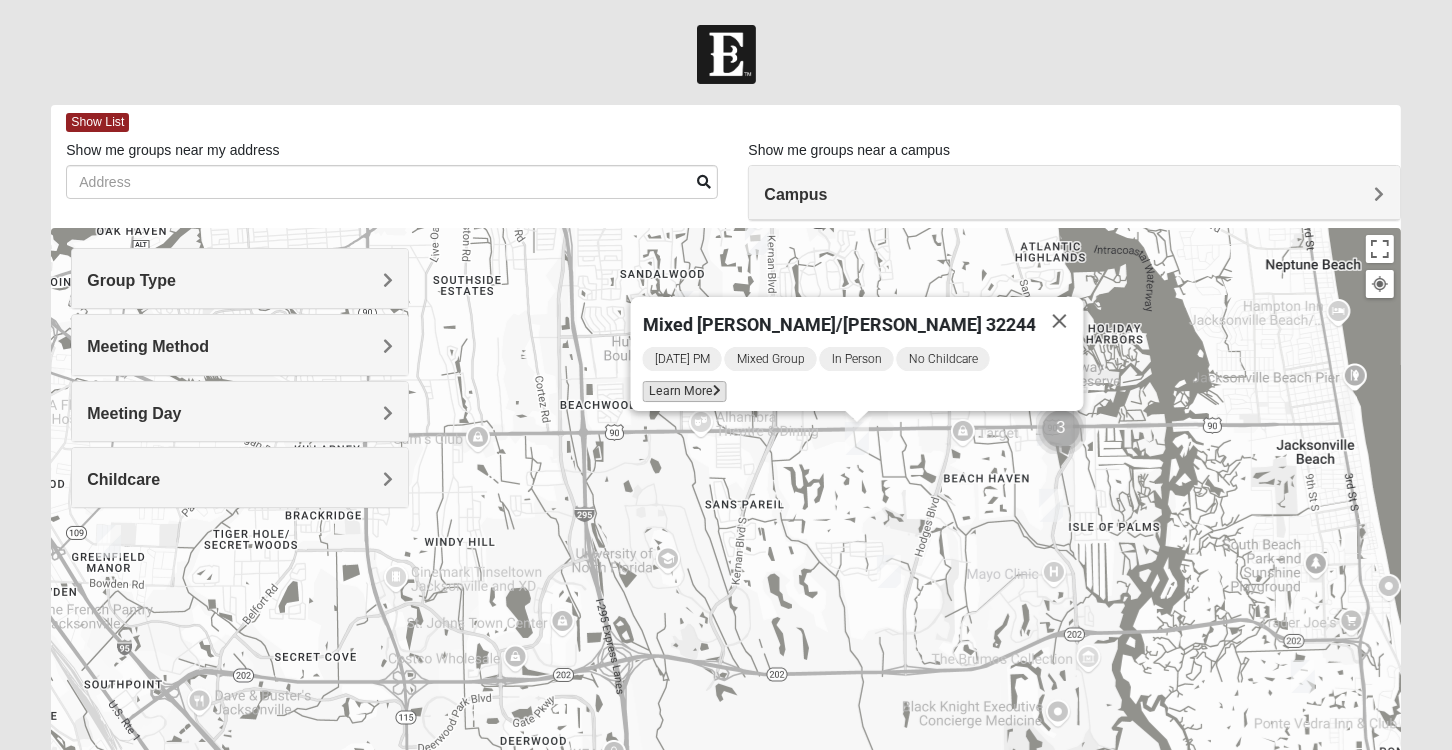 click on "Learn More" at bounding box center (684, 391) 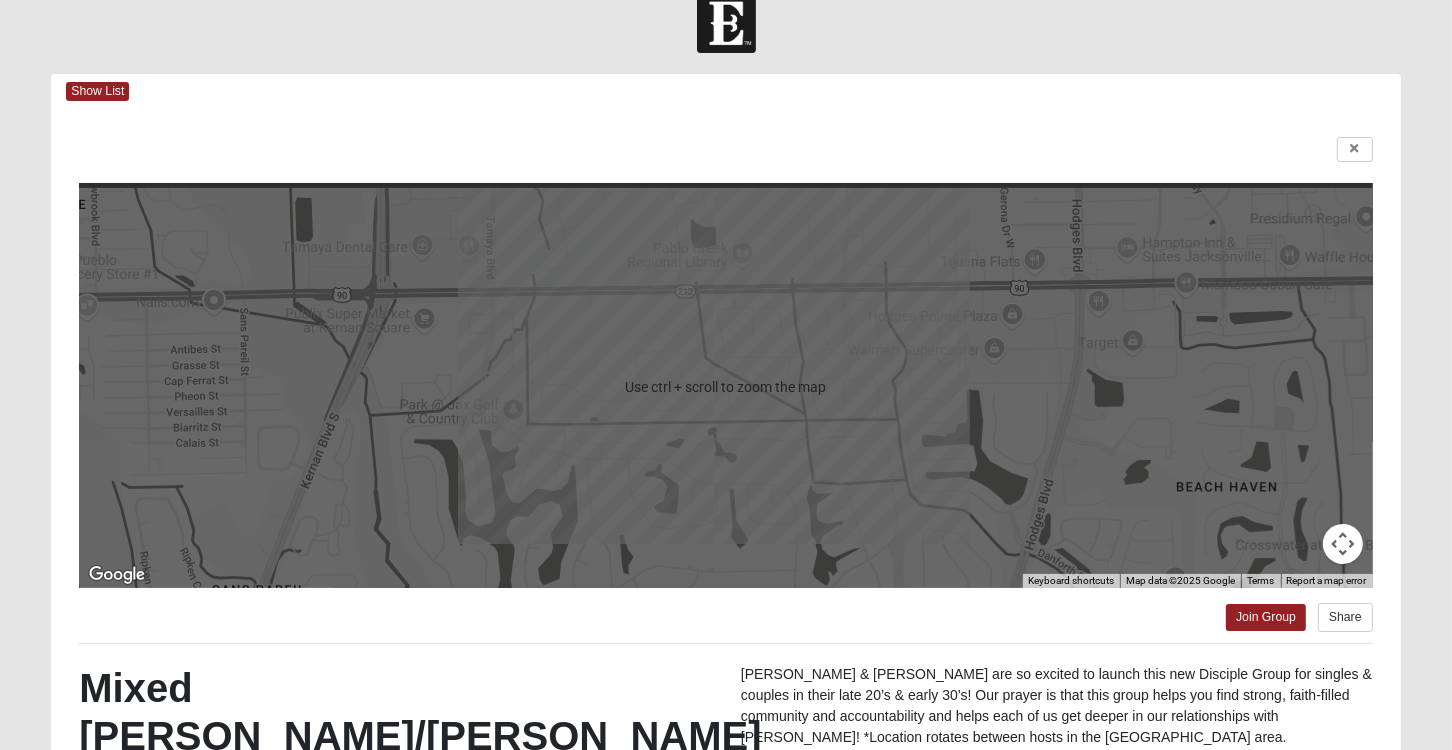 scroll, scrollTop: 0, scrollLeft: 0, axis: both 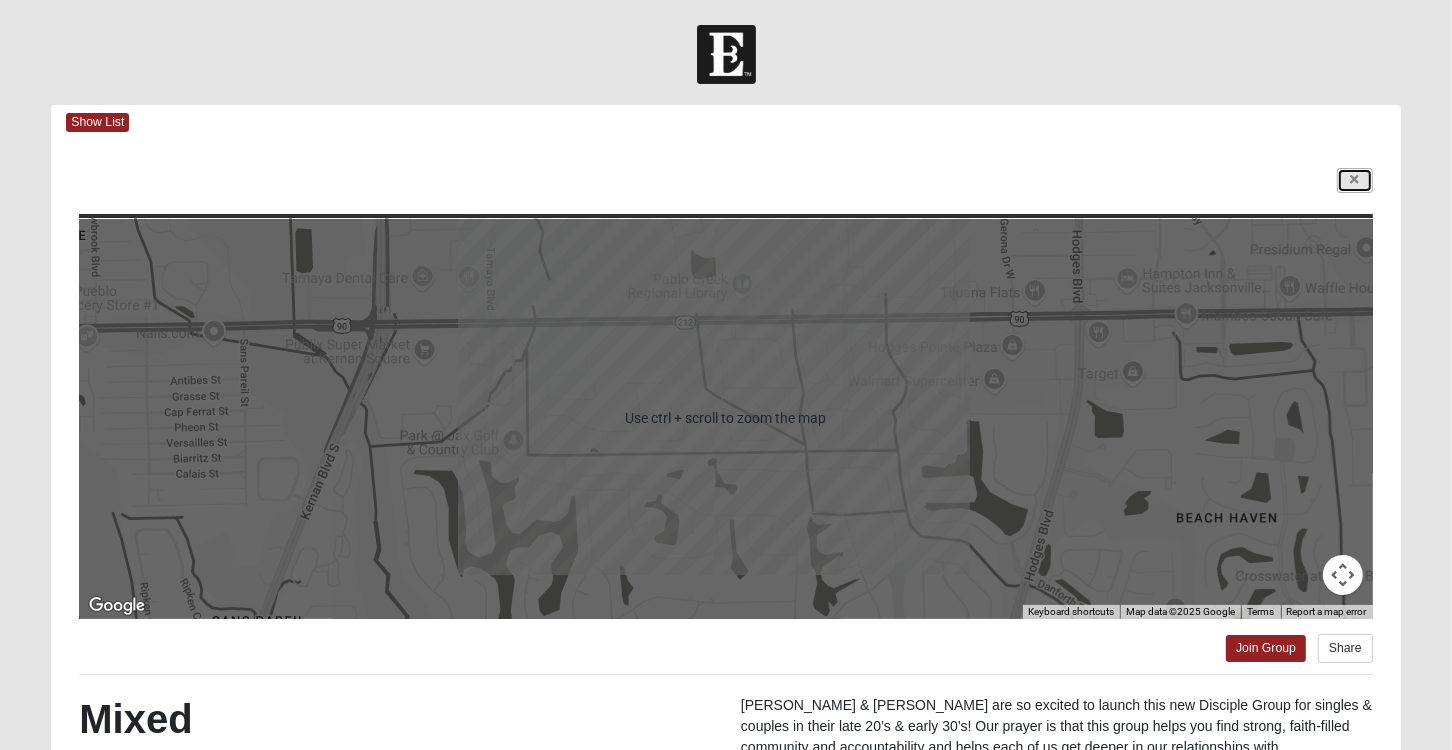 click at bounding box center (1355, 180) 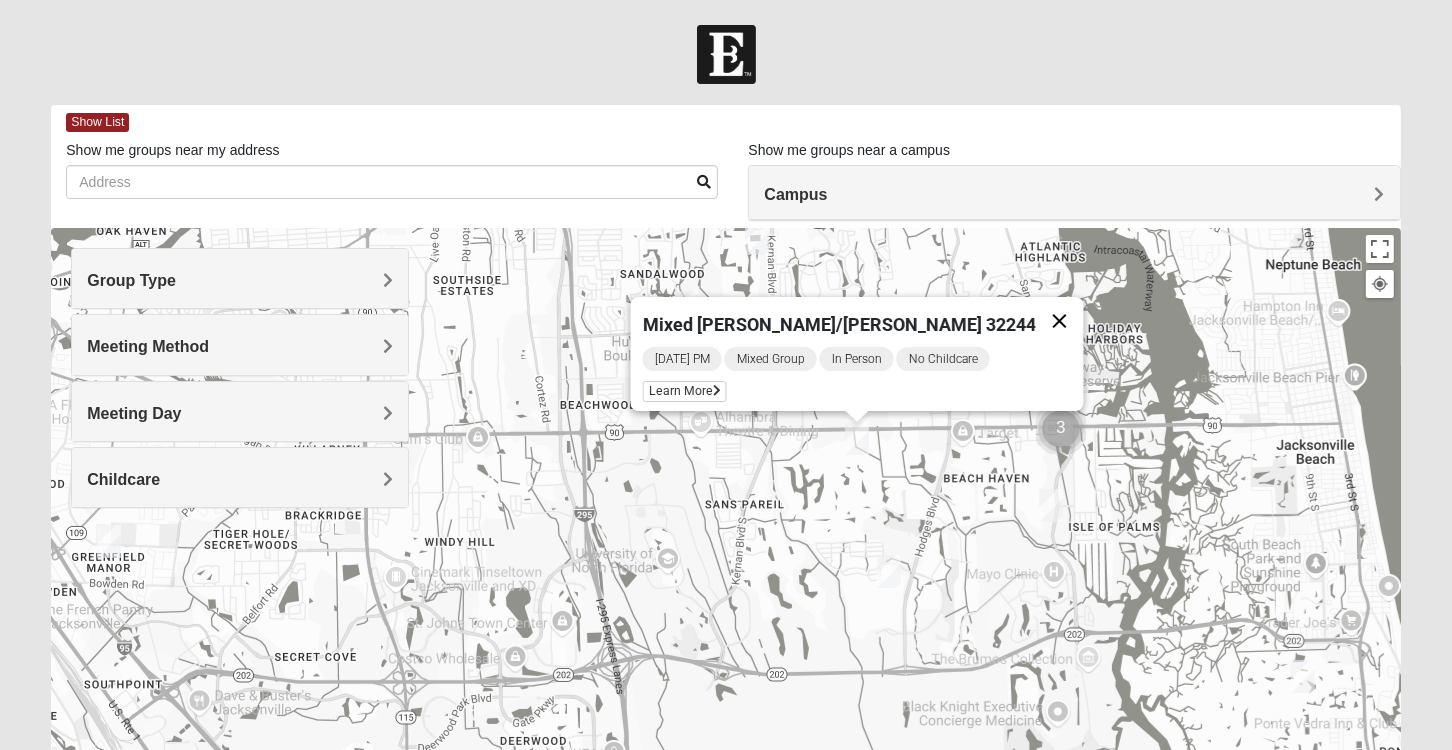 click at bounding box center [1059, 321] 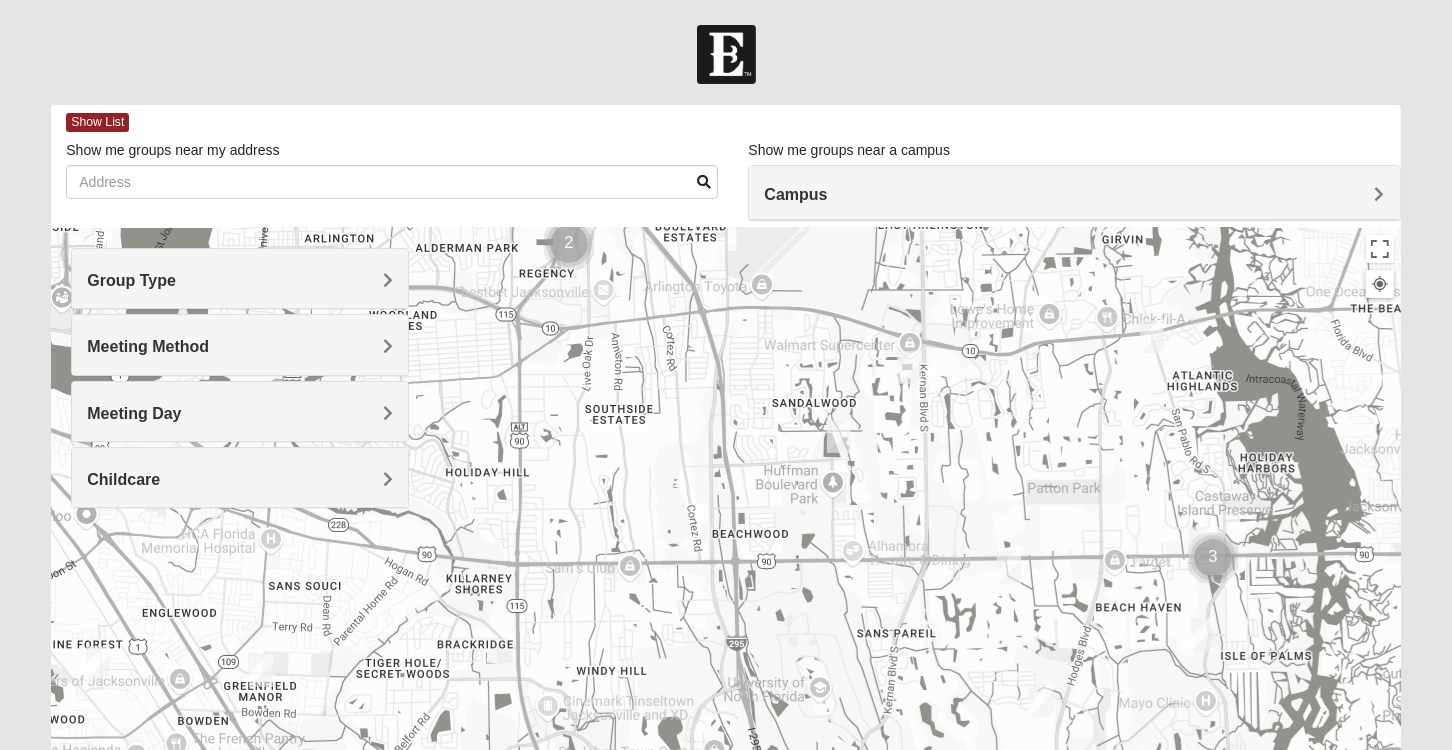 drag, startPoint x: 857, startPoint y: 366, endPoint x: 1013, endPoint y: 498, distance: 204.35263 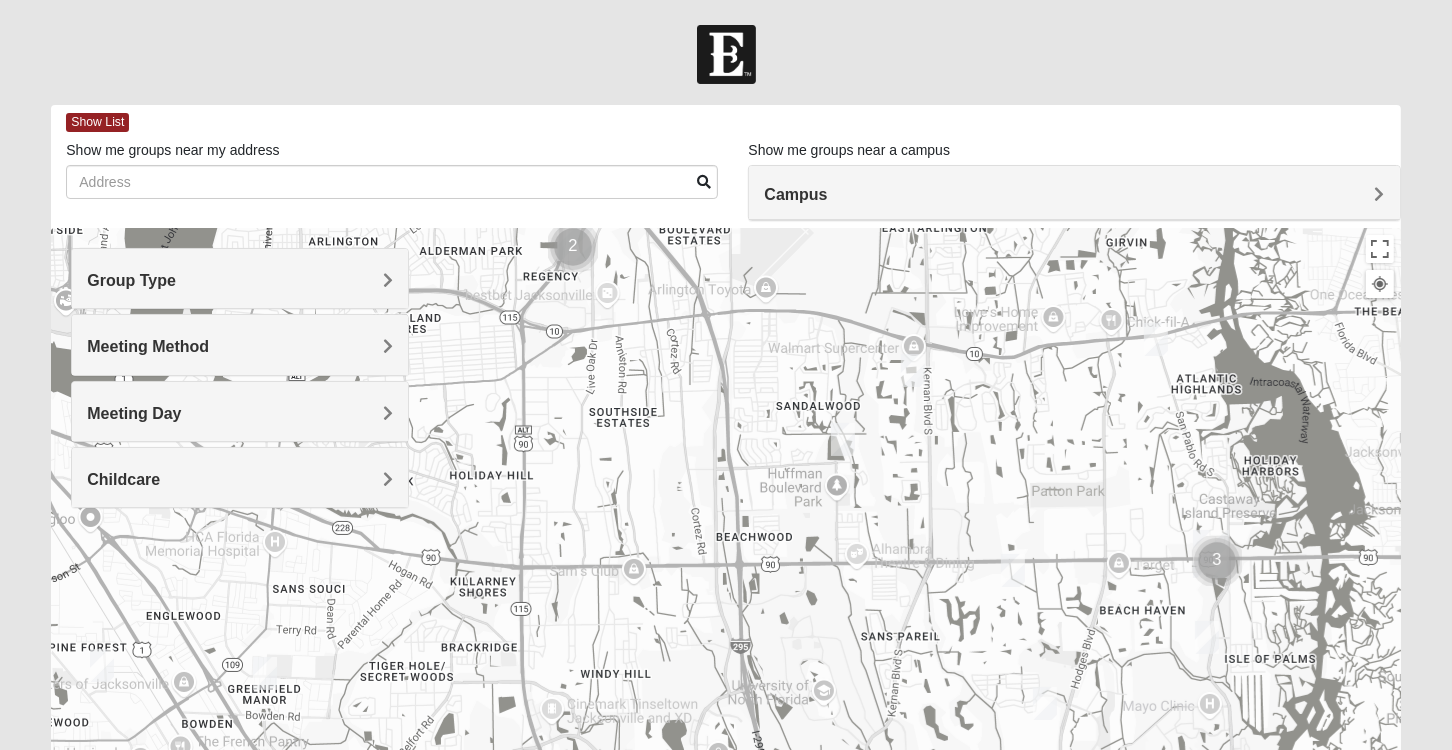 click at bounding box center [843, 439] 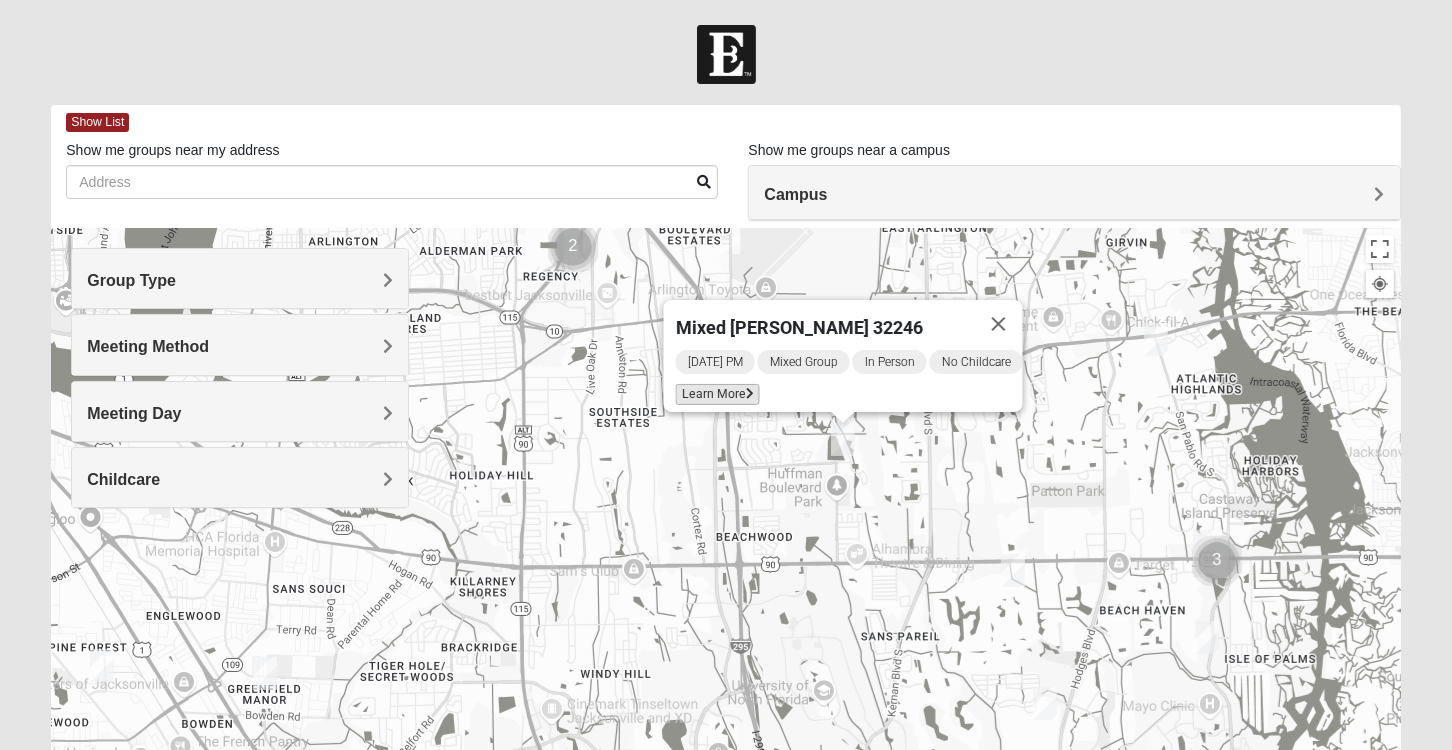 click on "Learn More" at bounding box center [717, 394] 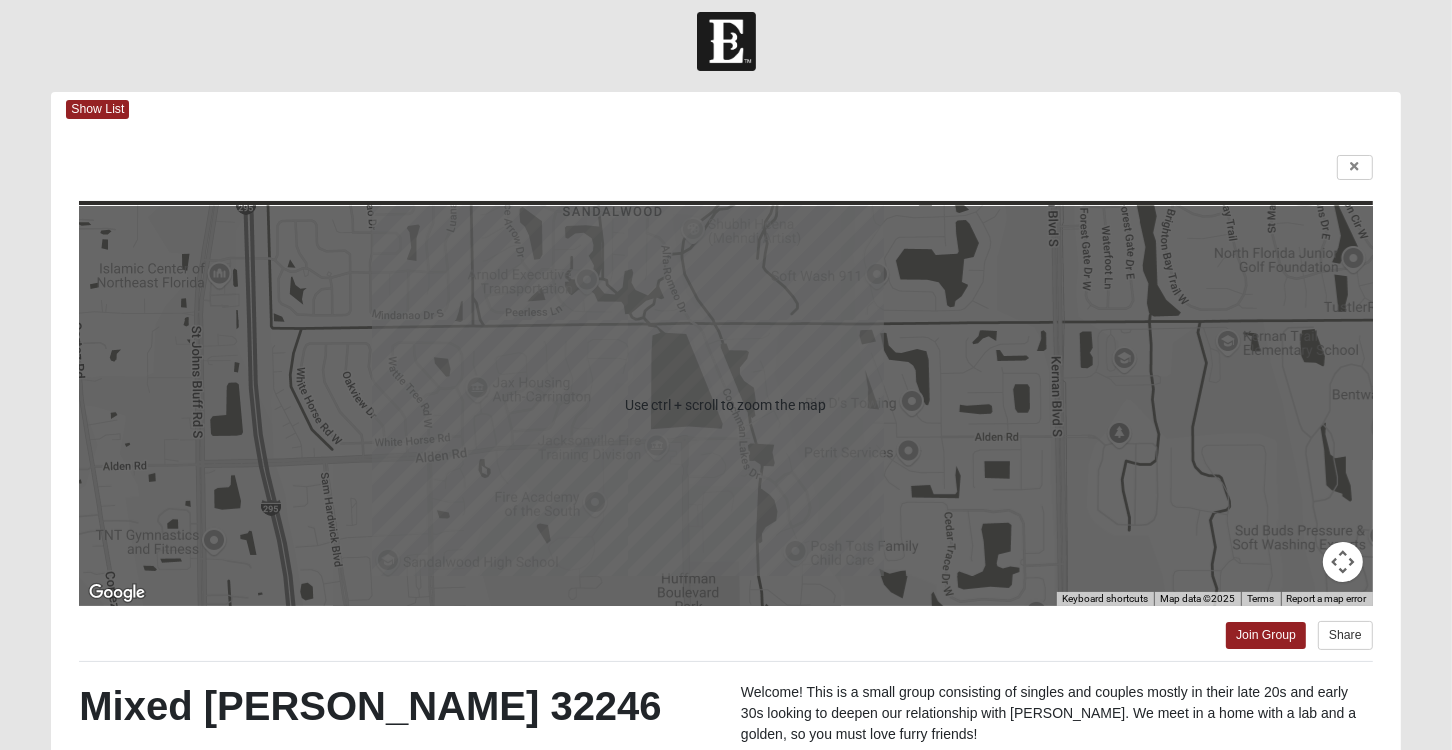 scroll, scrollTop: 0, scrollLeft: 0, axis: both 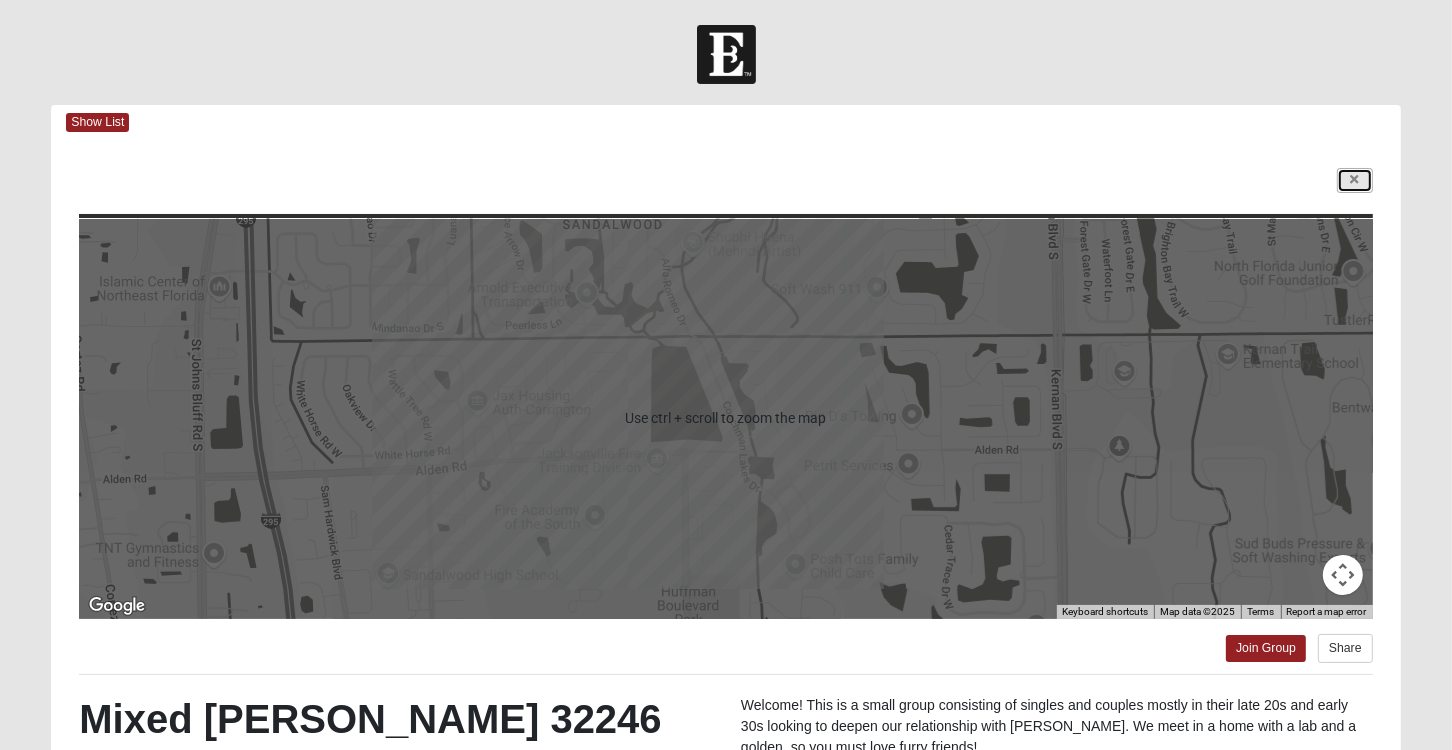 click at bounding box center [1355, 180] 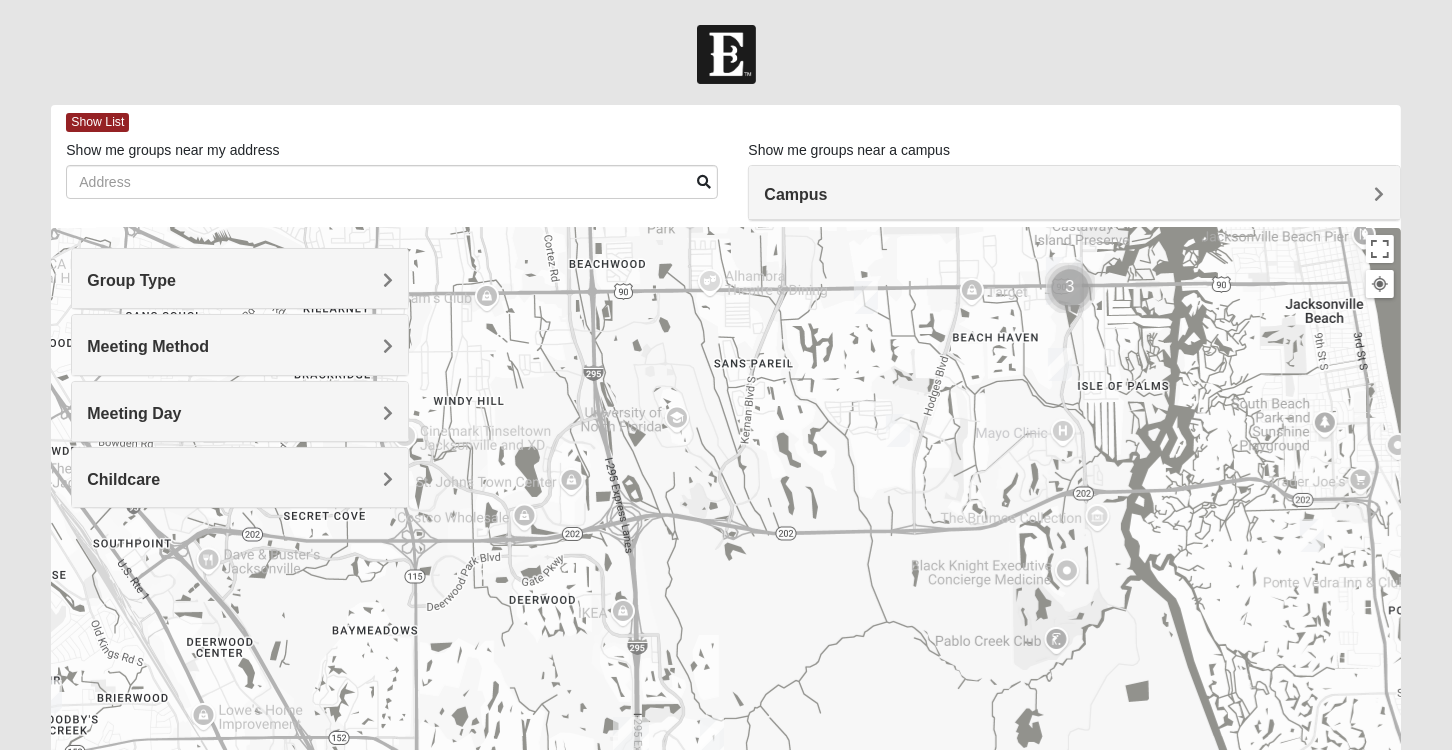 drag, startPoint x: 1169, startPoint y: 498, endPoint x: 1019, endPoint y: 215, distance: 320.29517 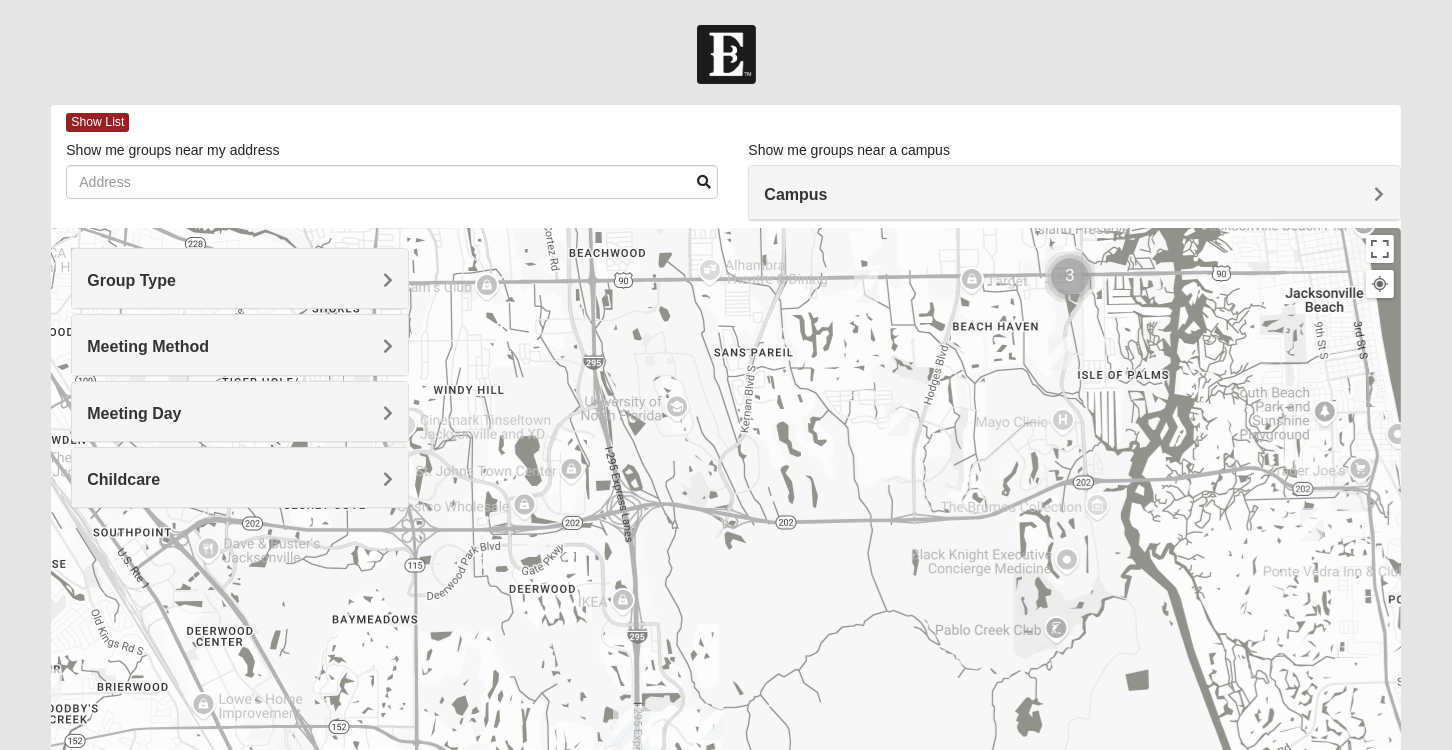 drag, startPoint x: 984, startPoint y: 332, endPoint x: 1046, endPoint y: 200, distance: 145.83553 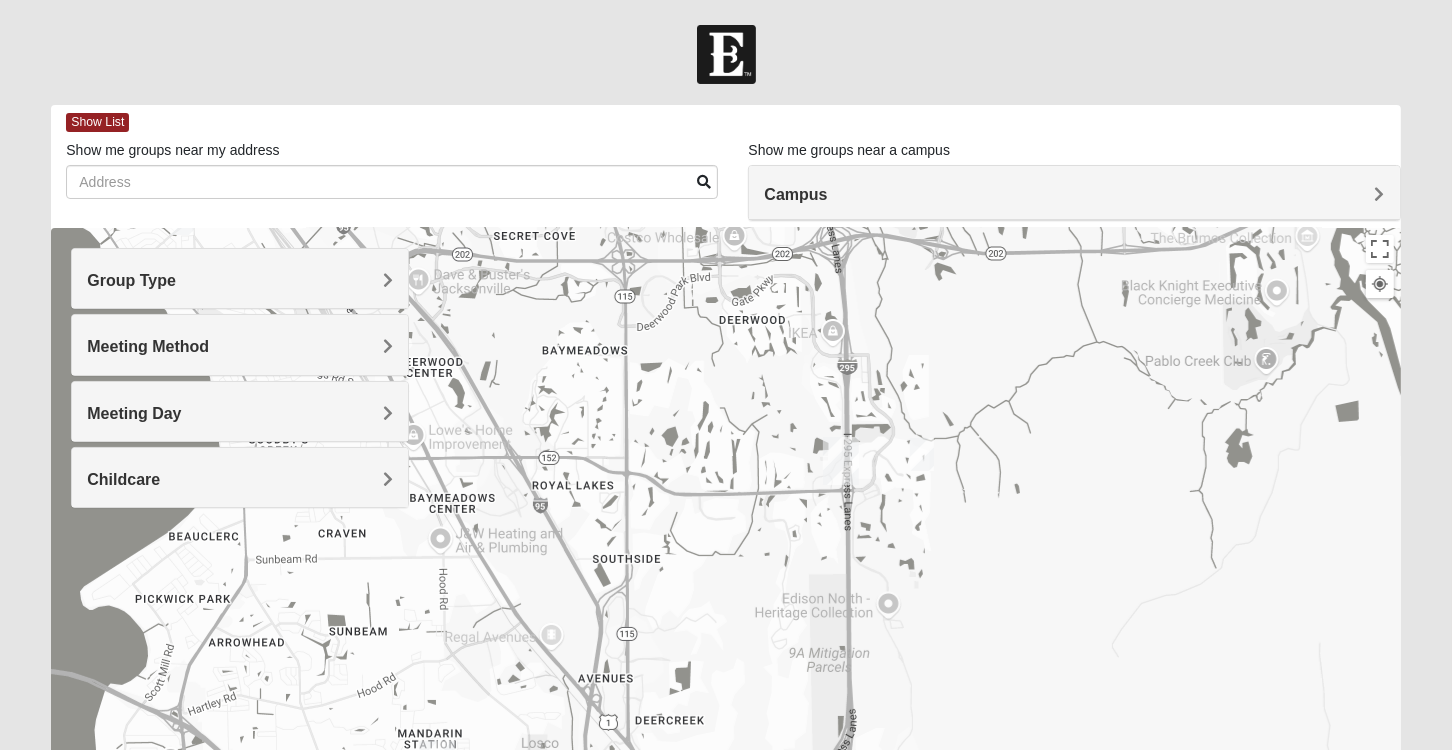 drag, startPoint x: 979, startPoint y: 540, endPoint x: 1116, endPoint y: 424, distance: 179.51323 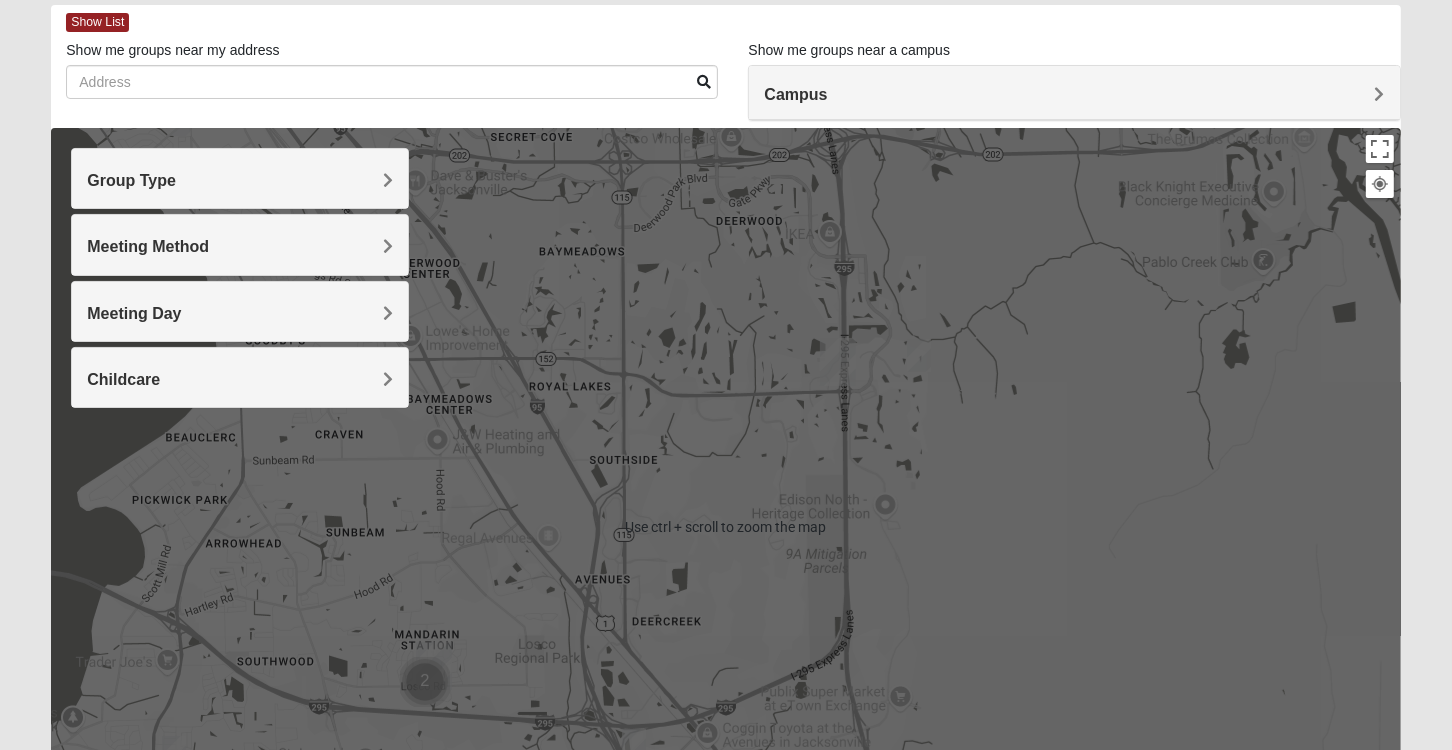 scroll, scrollTop: 0, scrollLeft: 0, axis: both 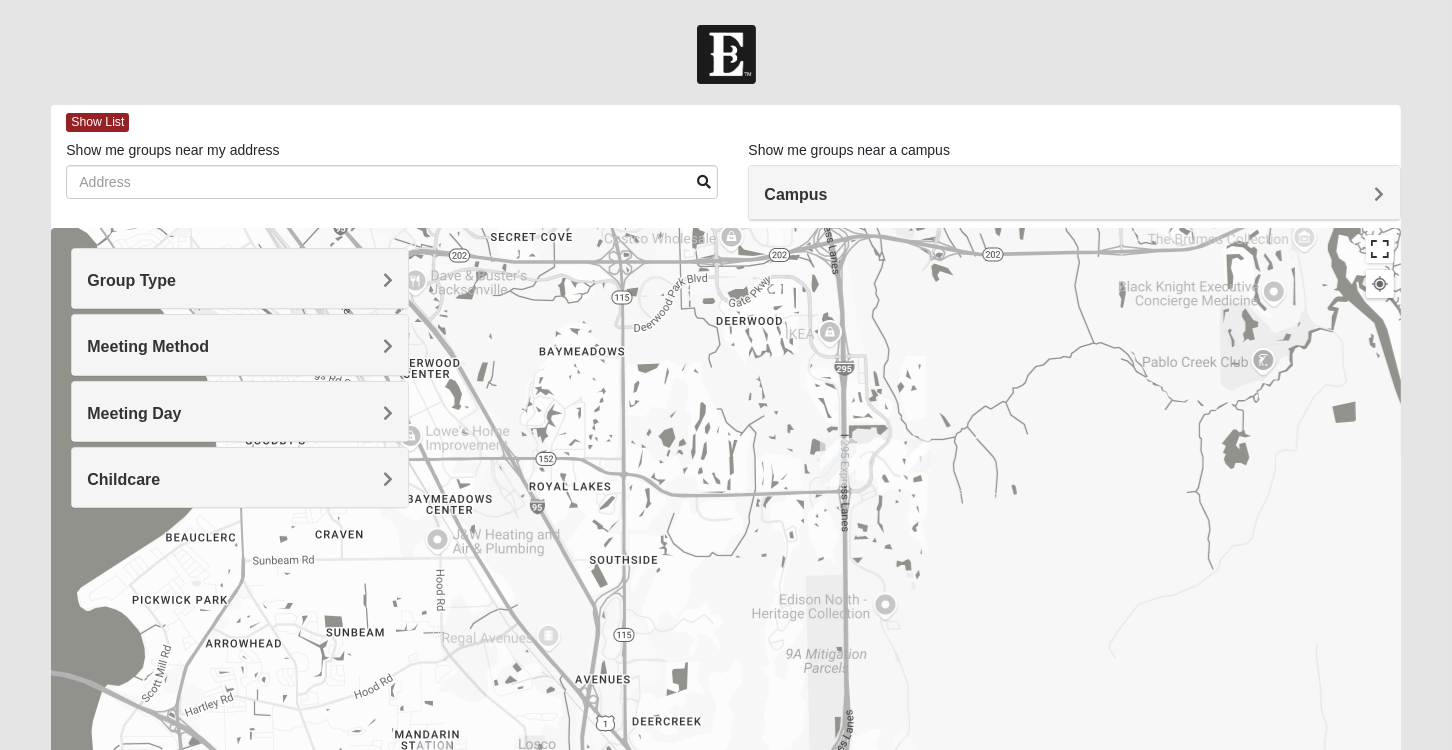 click at bounding box center [1380, 249] 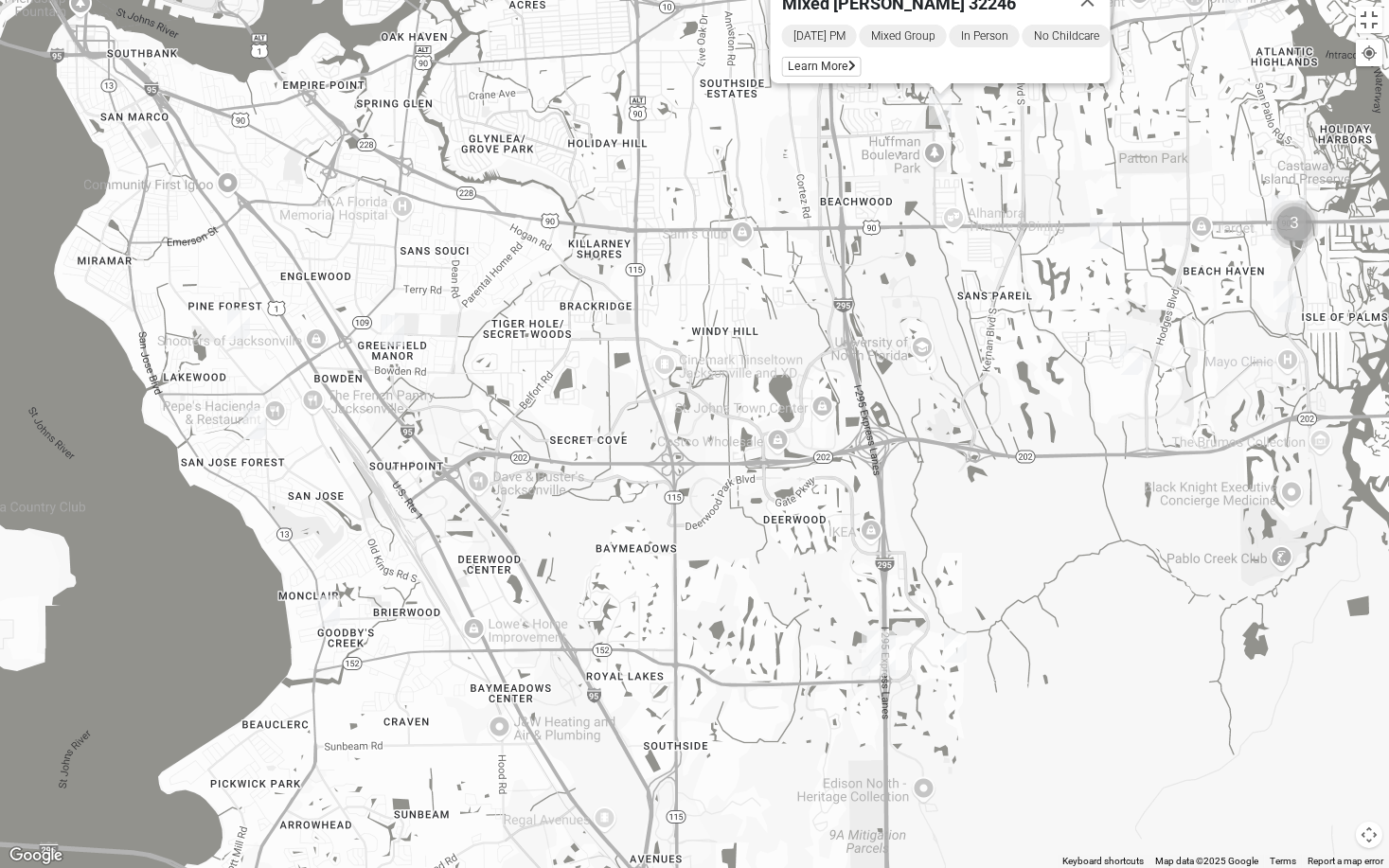 drag, startPoint x: 1074, startPoint y: 357, endPoint x: 1155, endPoint y: 738, distance: 389.51508 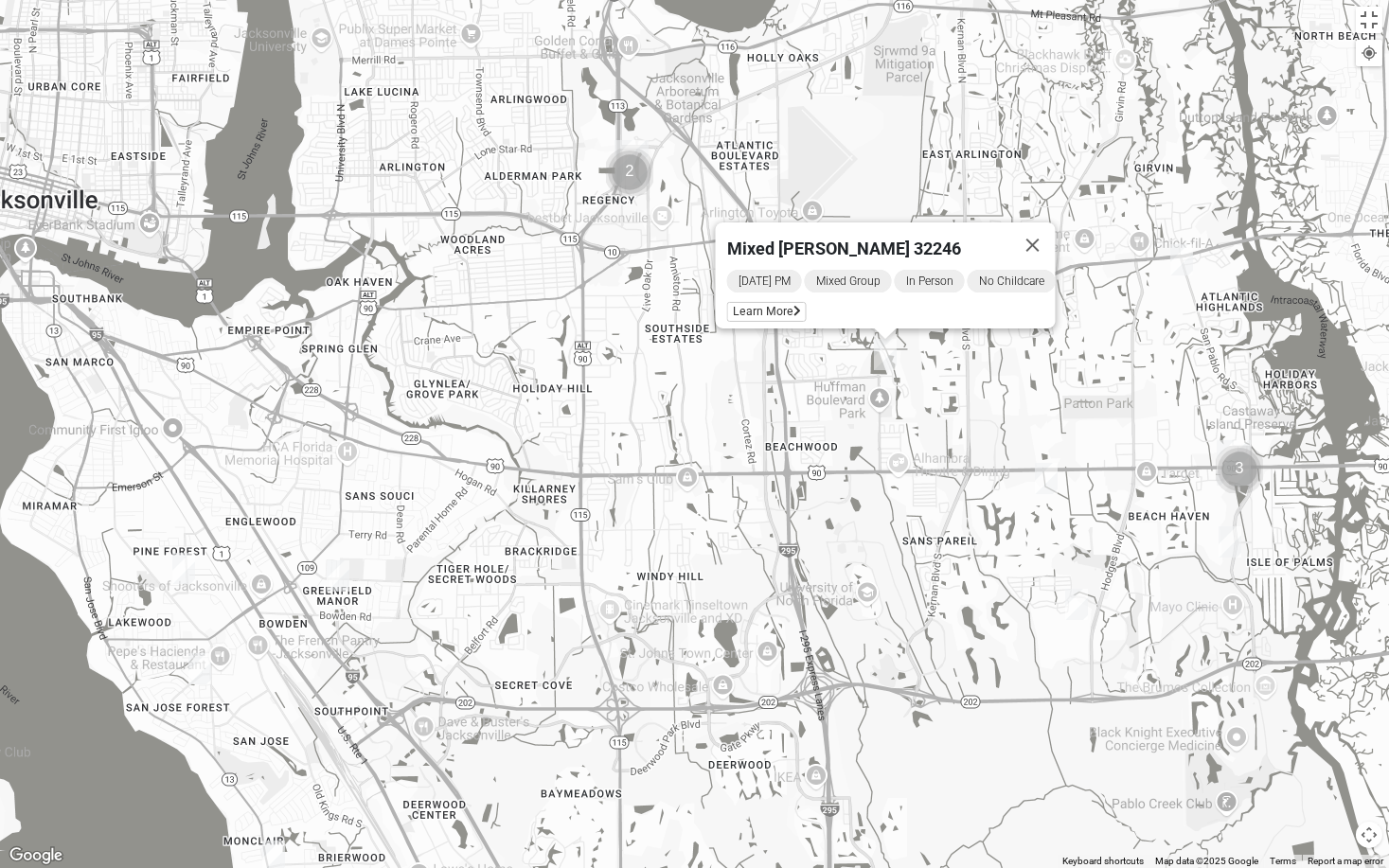 drag, startPoint x: 1036, startPoint y: 493, endPoint x: 981, endPoint y: 743, distance: 255.97851 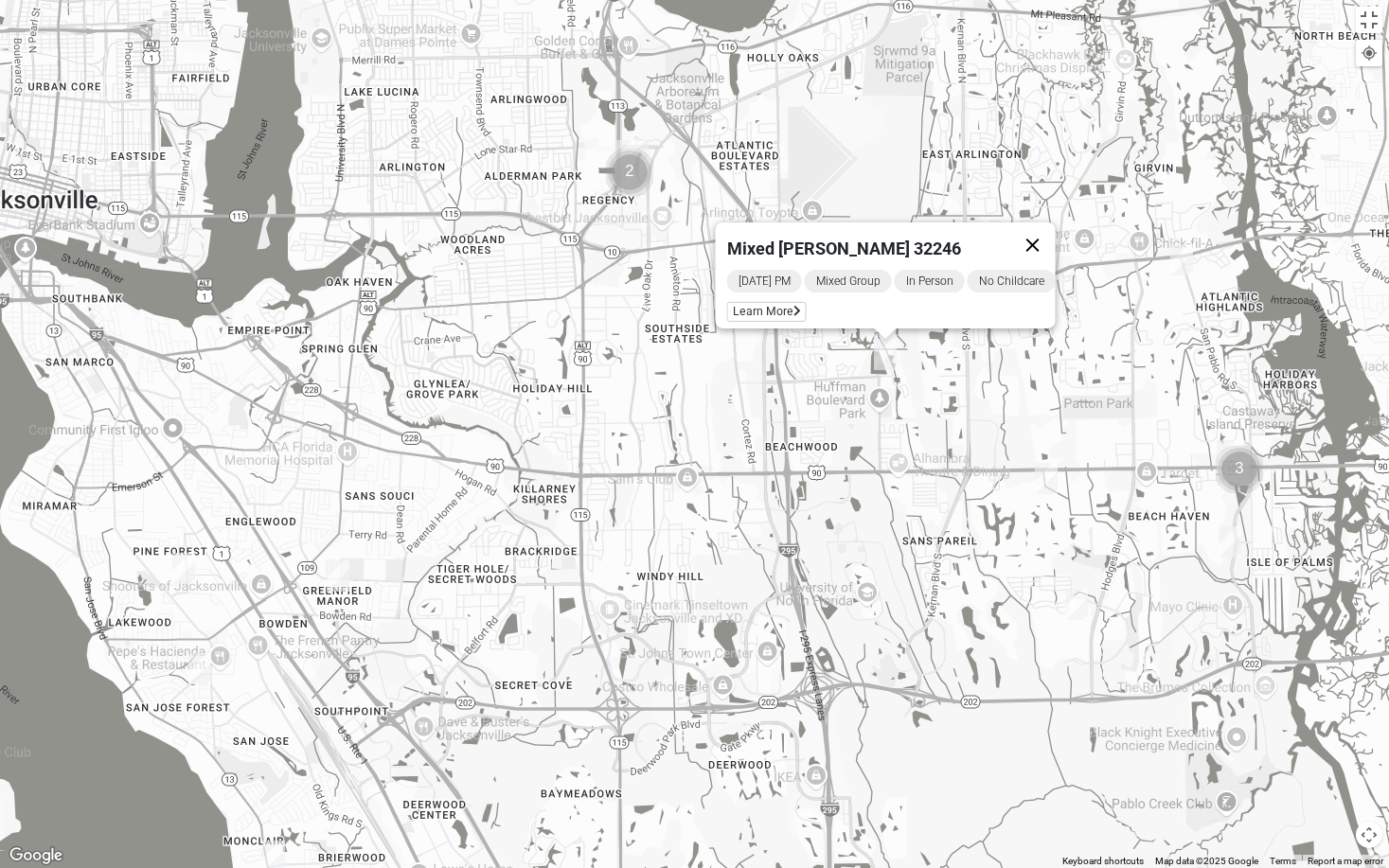 click at bounding box center (1032, 244) 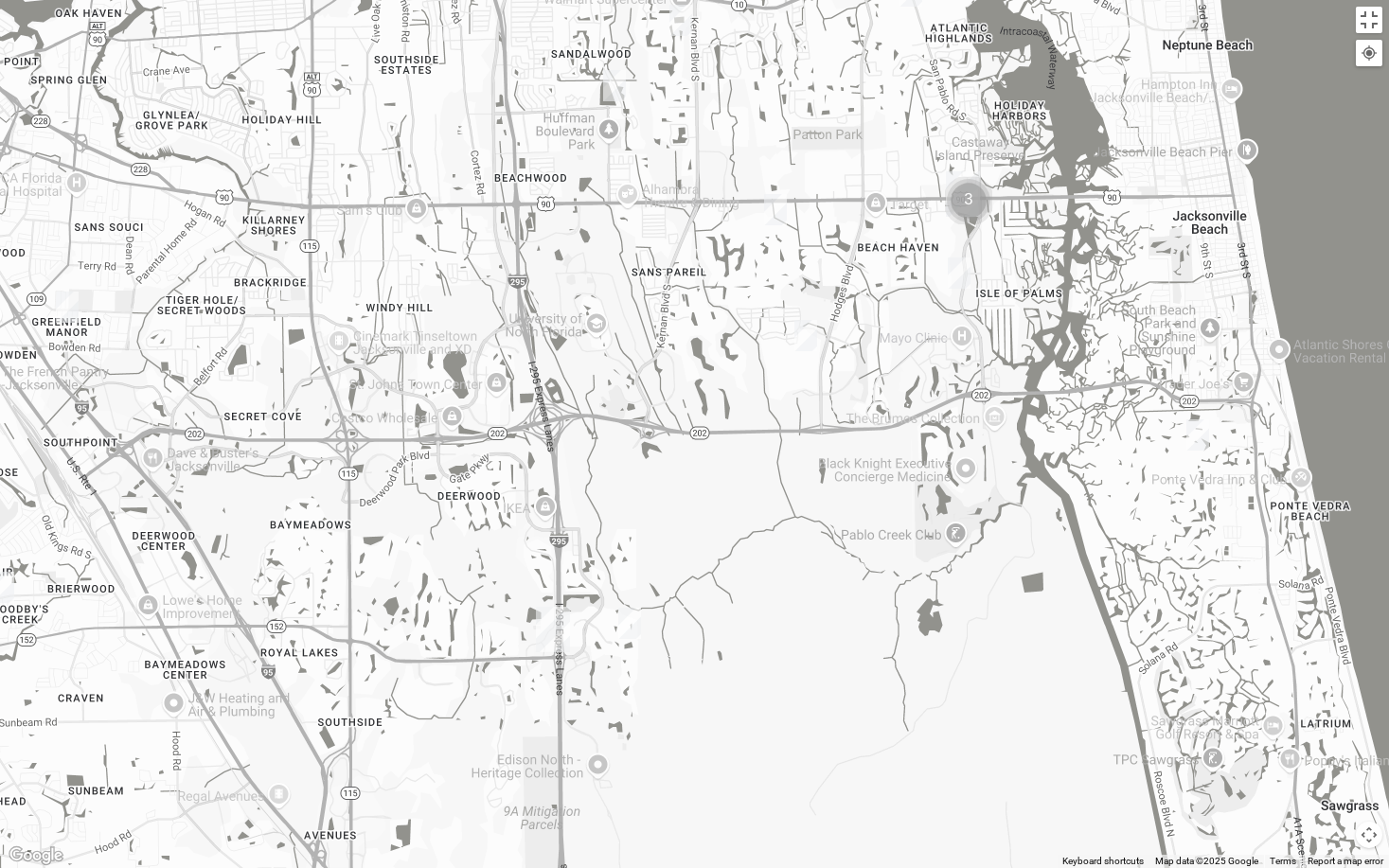 drag, startPoint x: 1149, startPoint y: 629, endPoint x: 879, endPoint y: 361, distance: 380.42608 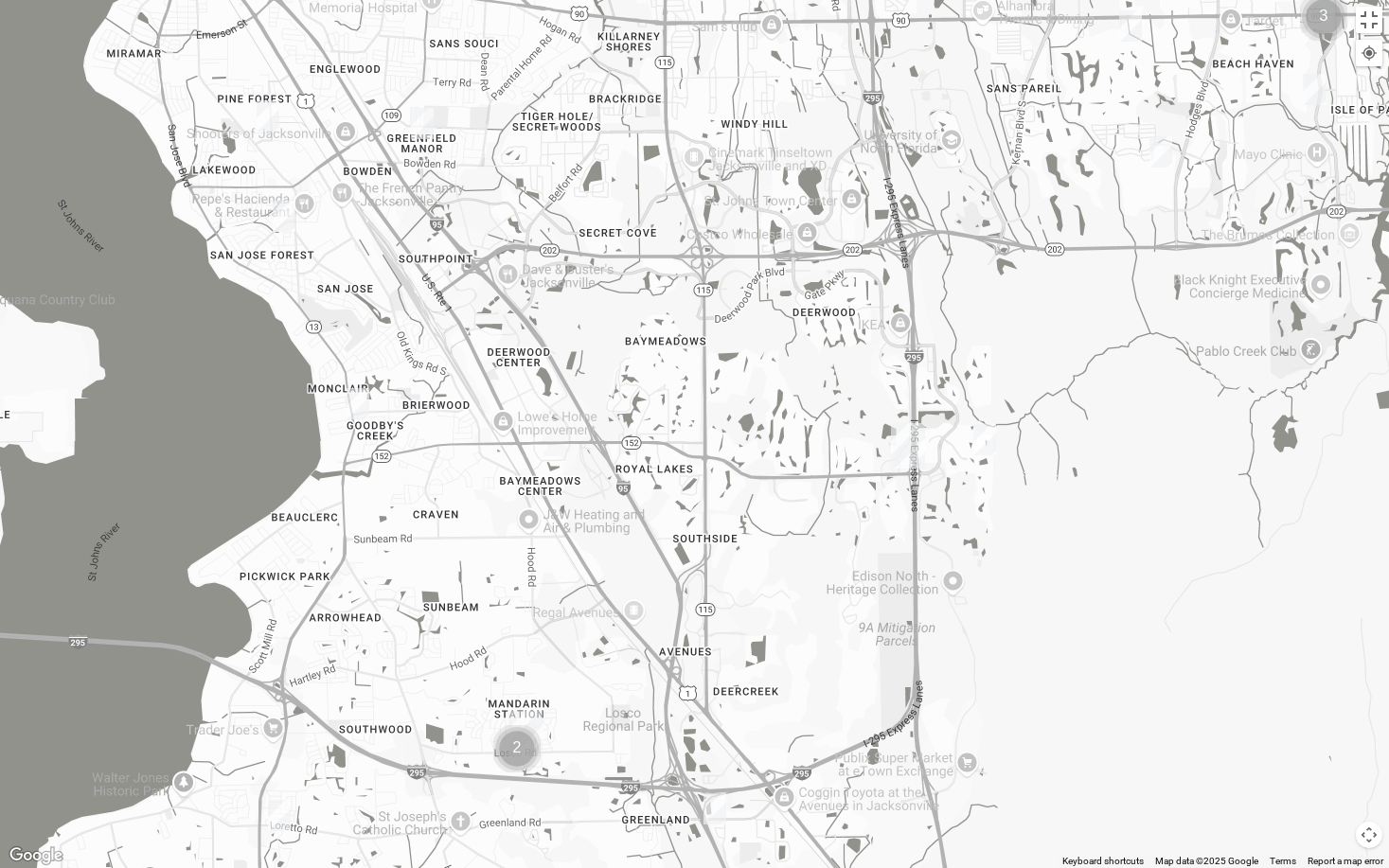 drag, startPoint x: 961, startPoint y: 417, endPoint x: 1095, endPoint y: 351, distance: 149.37202 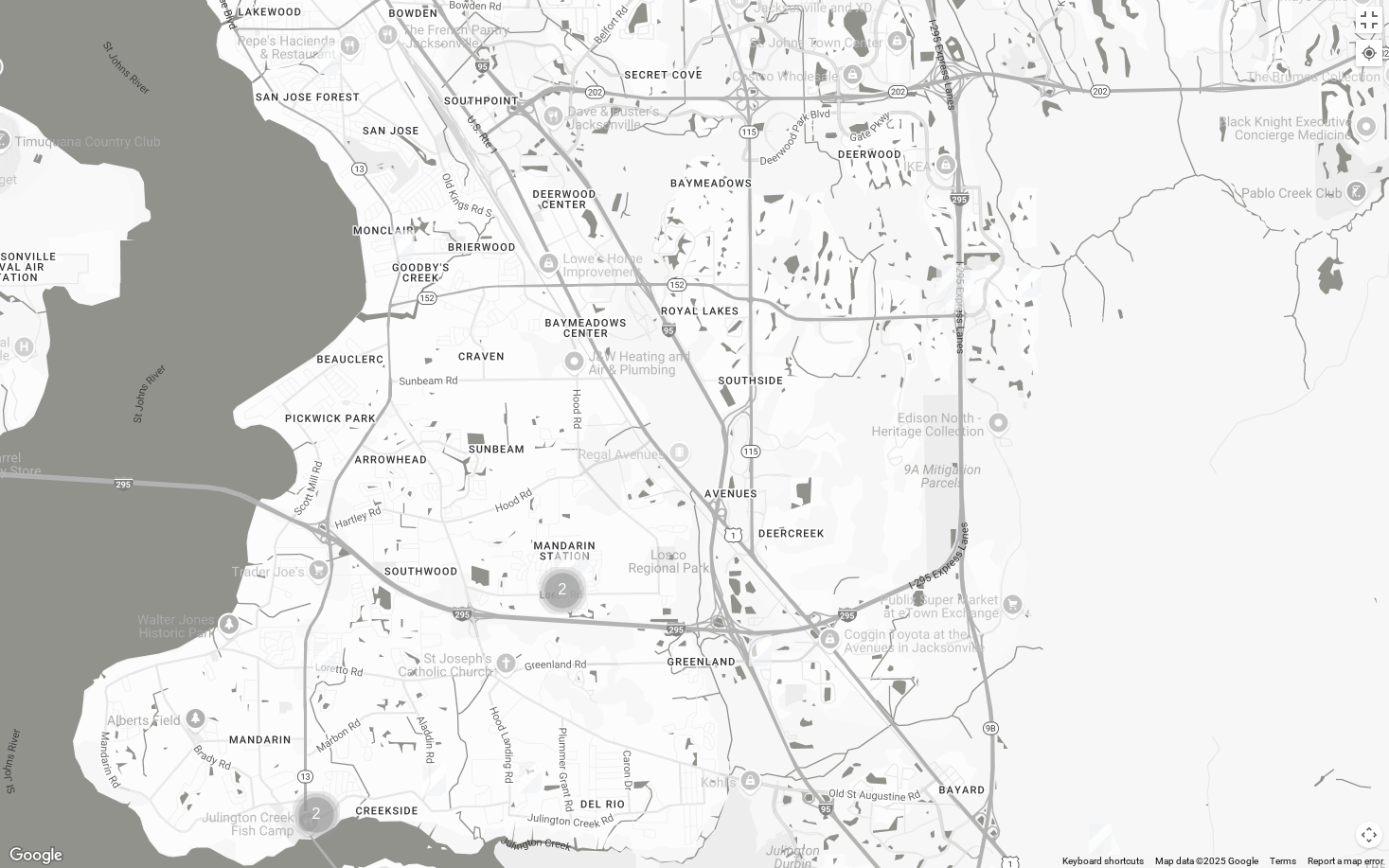 drag, startPoint x: 1110, startPoint y: 330, endPoint x: 1125, endPoint y: 283, distance: 49.33559 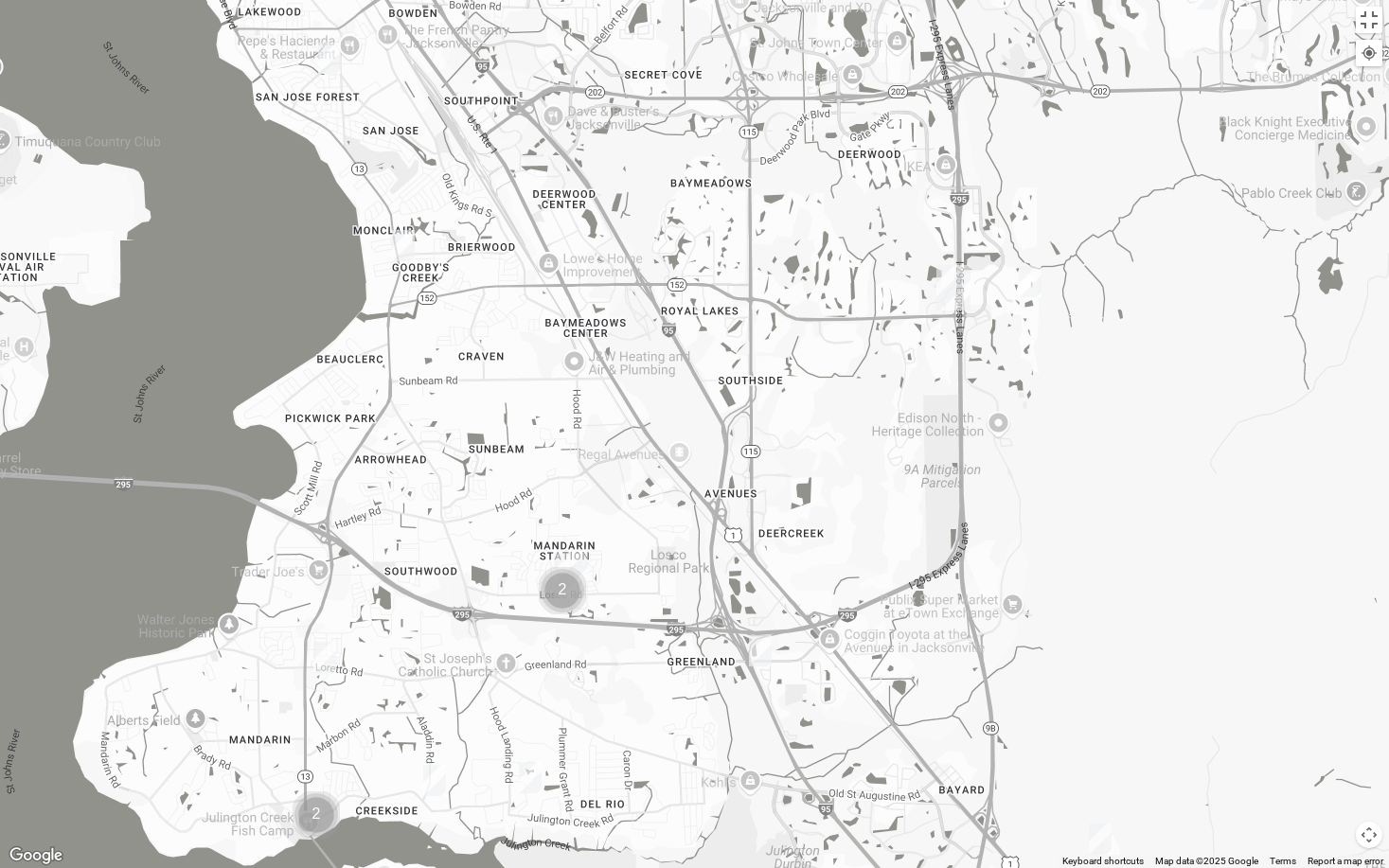 click at bounding box center [325, 657] 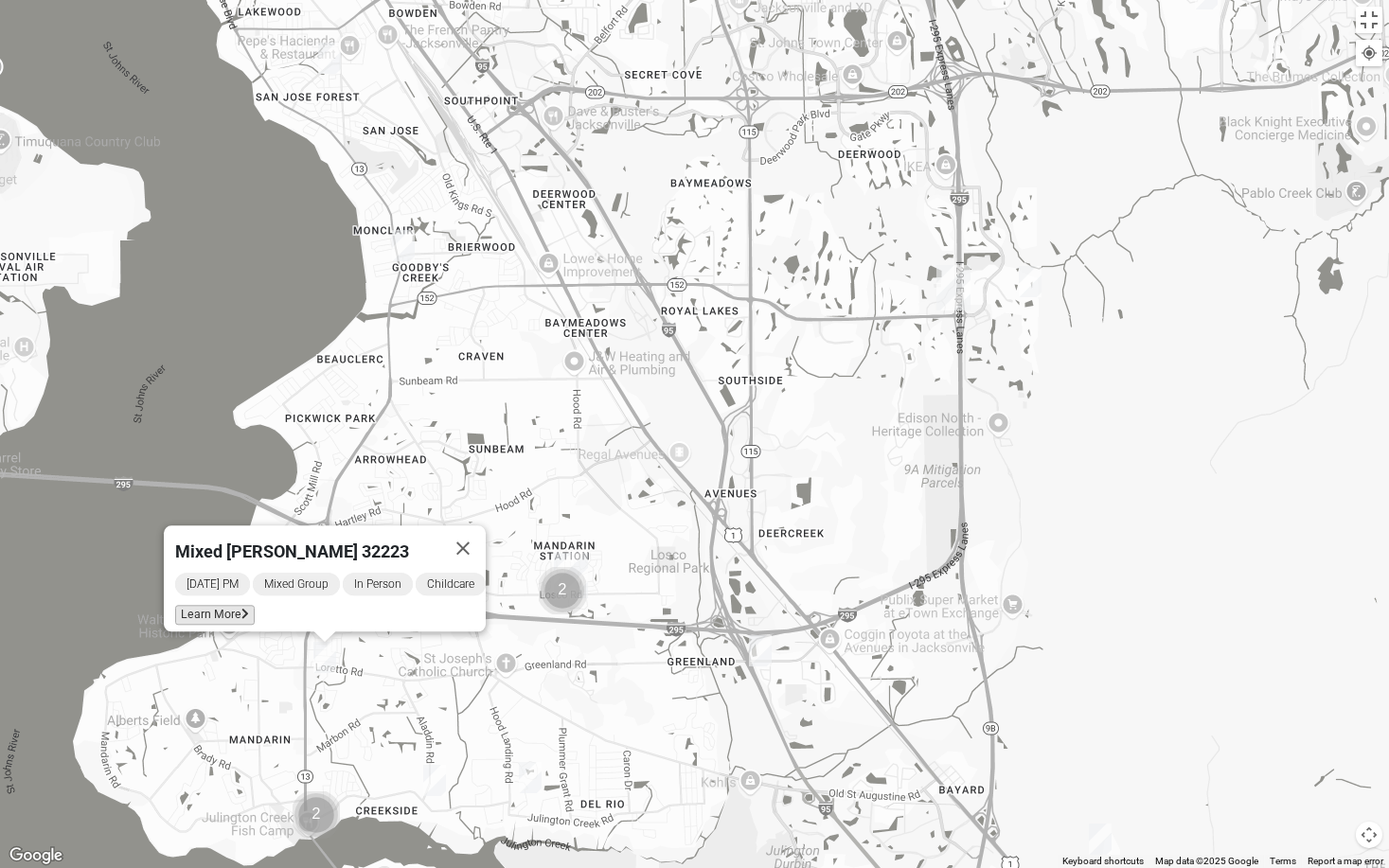 click on "Learn More" at bounding box center [215, 614] 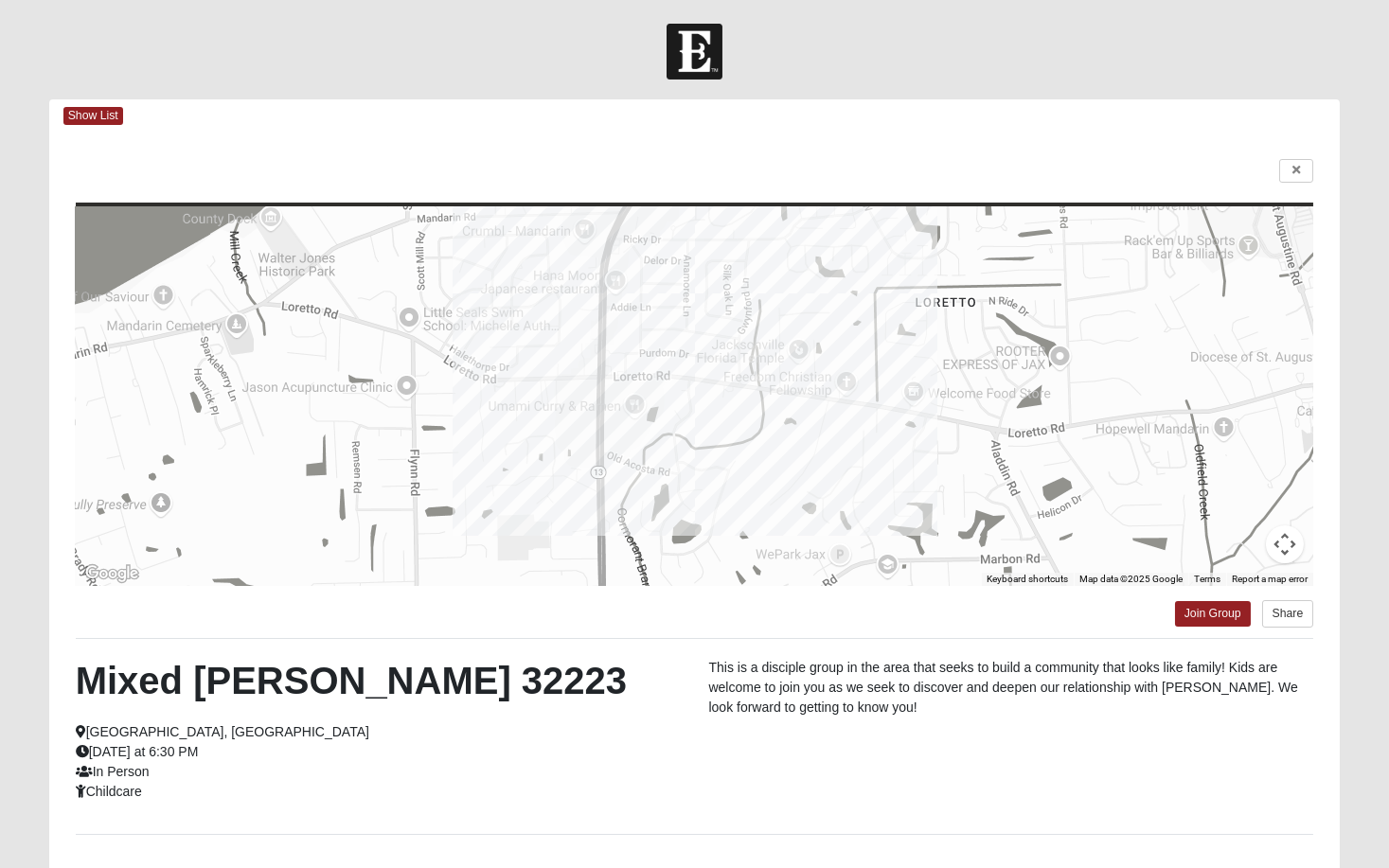 click on "Log In
Find A Group
Error
Show List
Loading Groups" at bounding box center (694, 512) 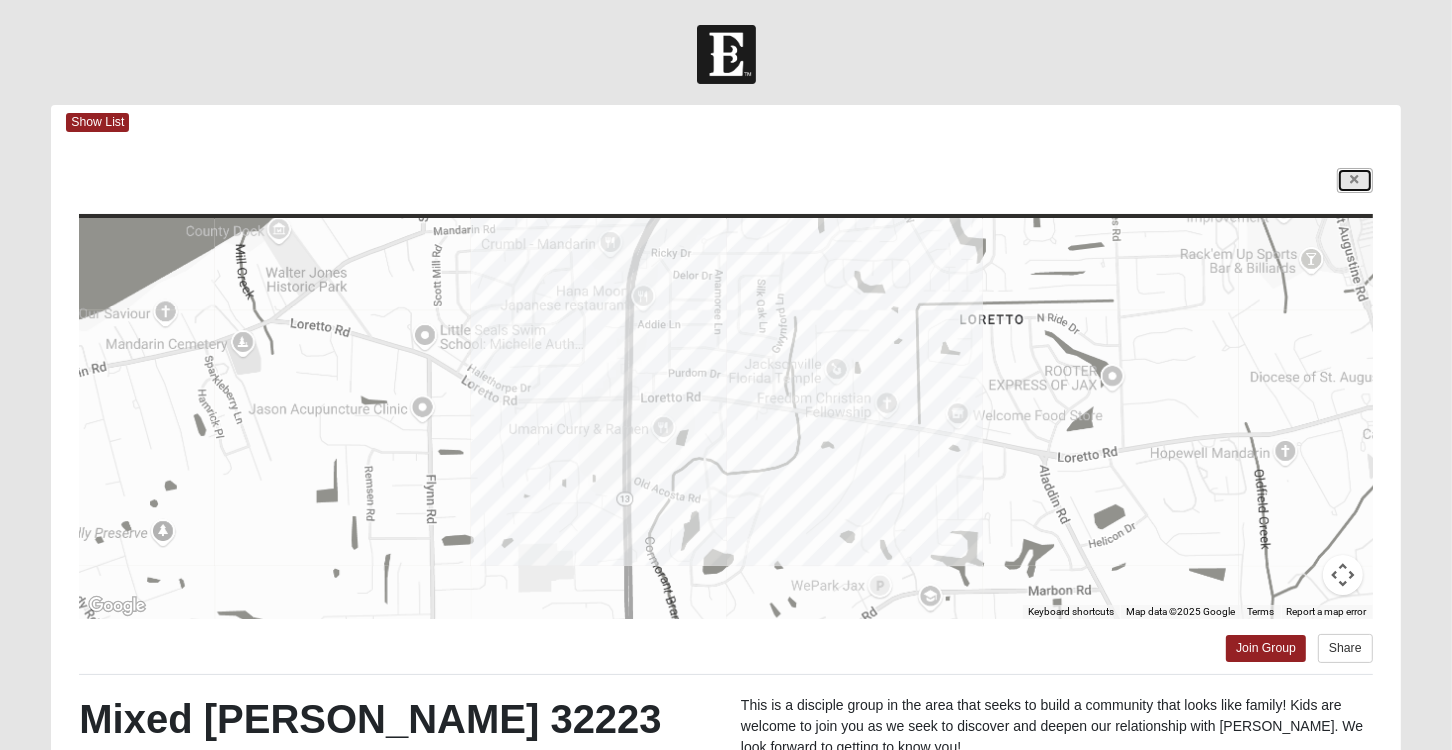 click at bounding box center [1355, 180] 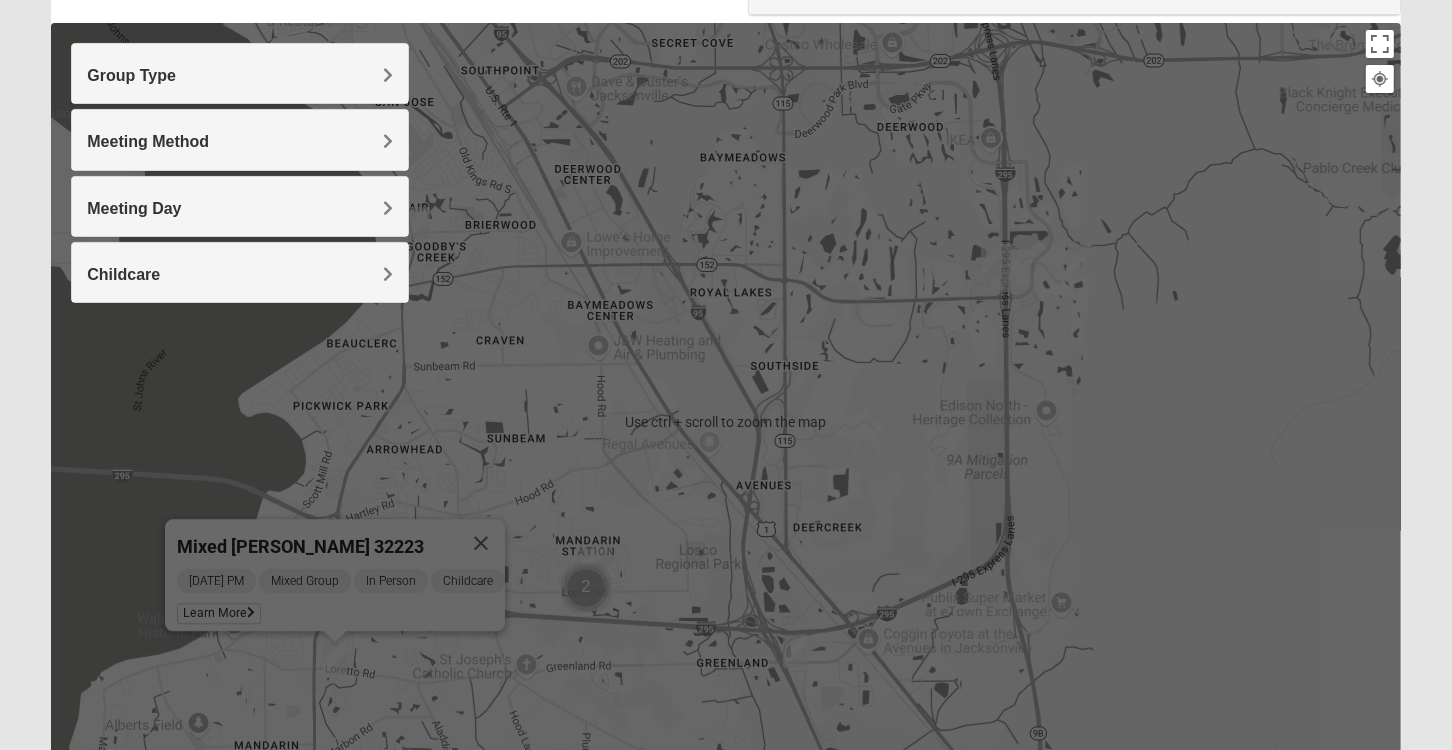 scroll, scrollTop: 0, scrollLeft: 0, axis: both 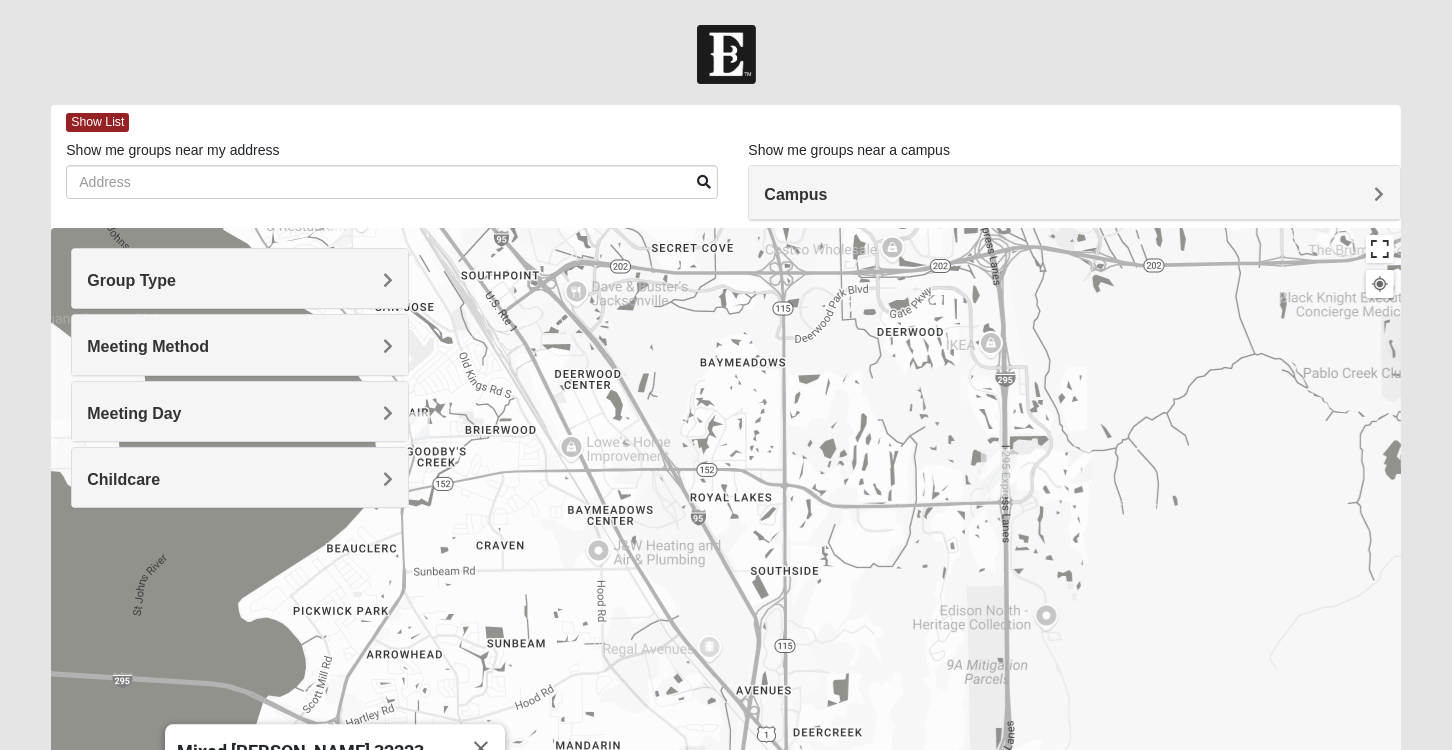 click at bounding box center (1380, 249) 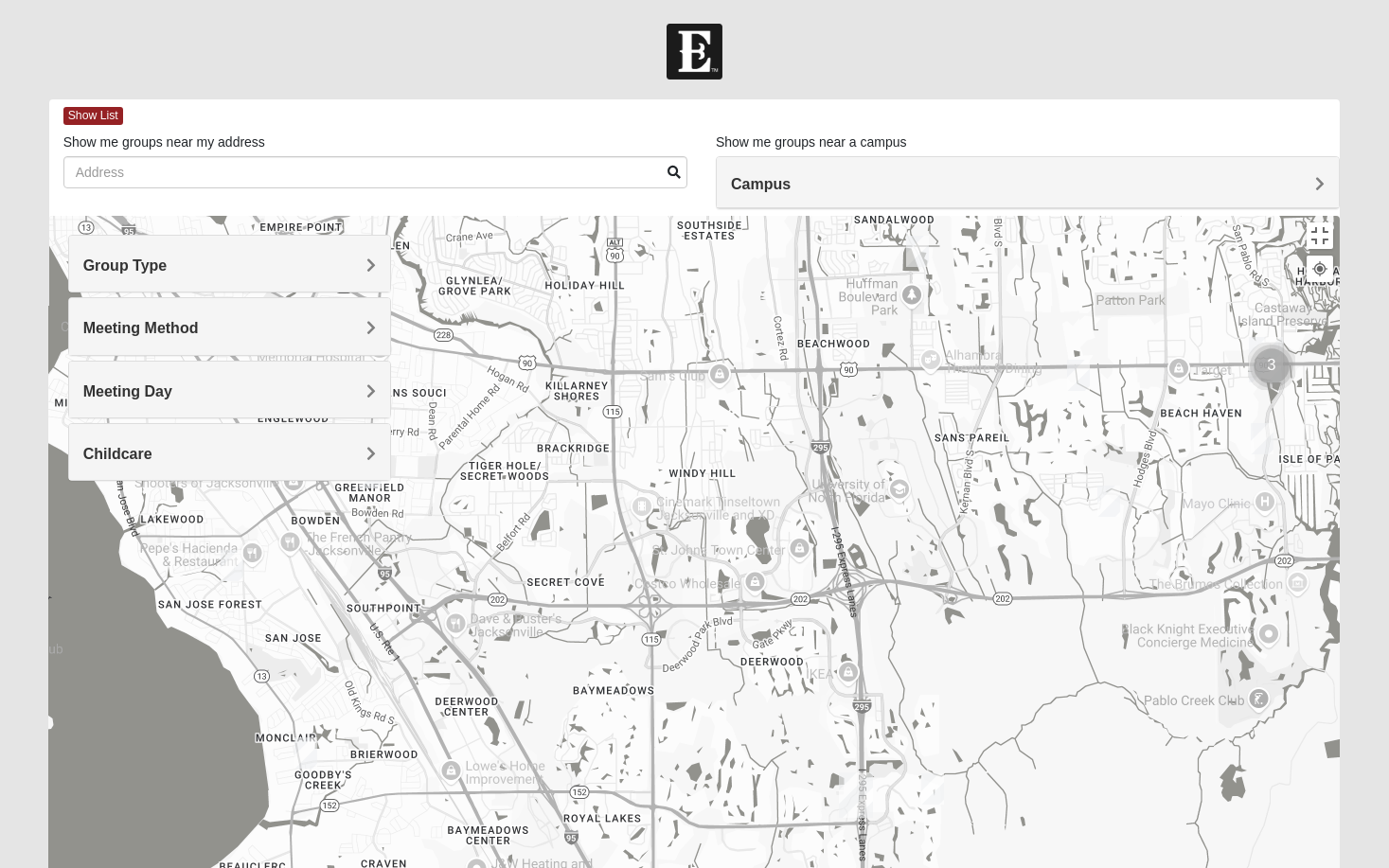 drag, startPoint x: 878, startPoint y: 300, endPoint x: 778, endPoint y: 671, distance: 384.24081 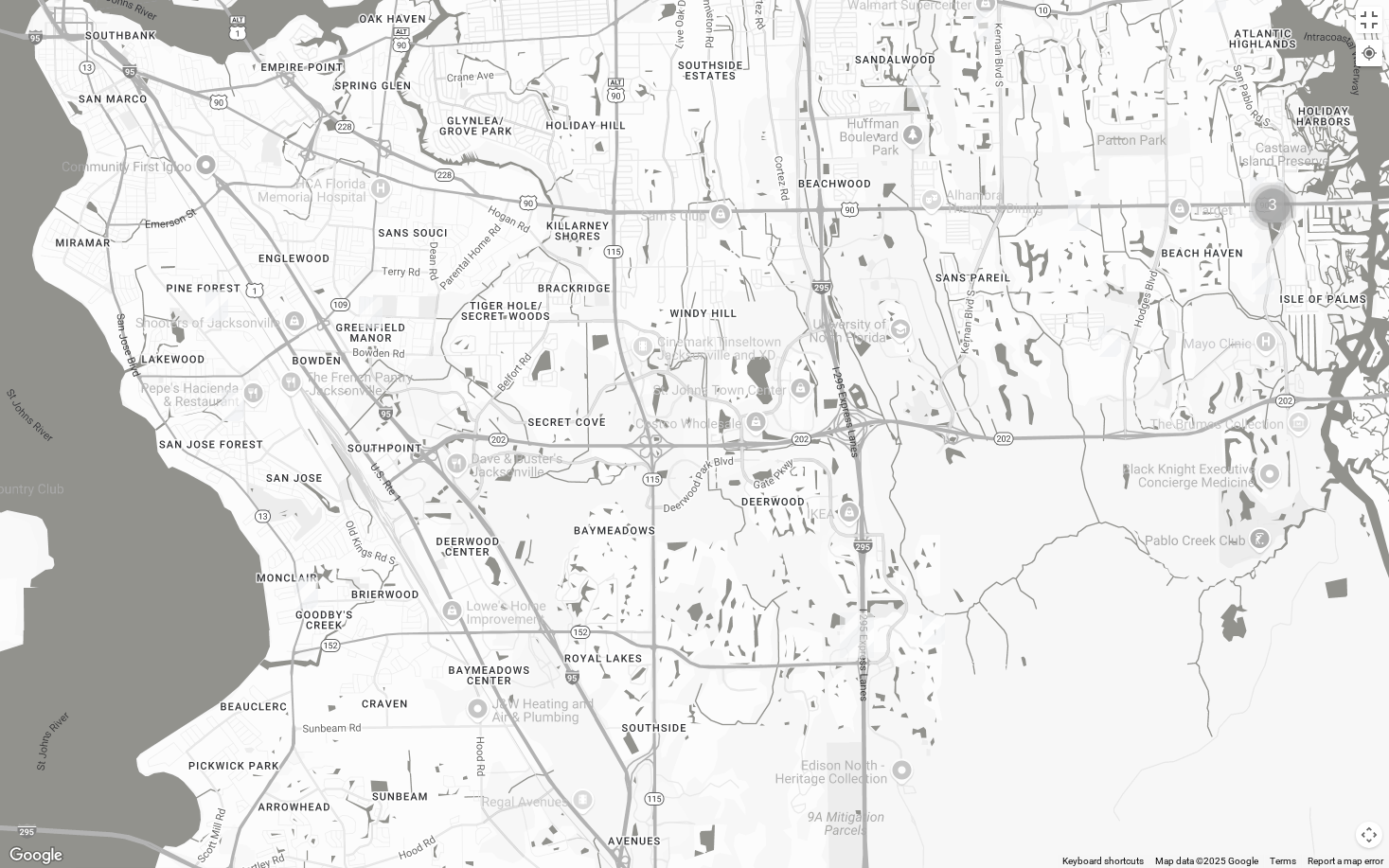 click on "Mixed [PERSON_NAME] 32223          [DATE] PM      Mixed Group      In Person      Childcare Learn More" at bounding box center (694, 434) 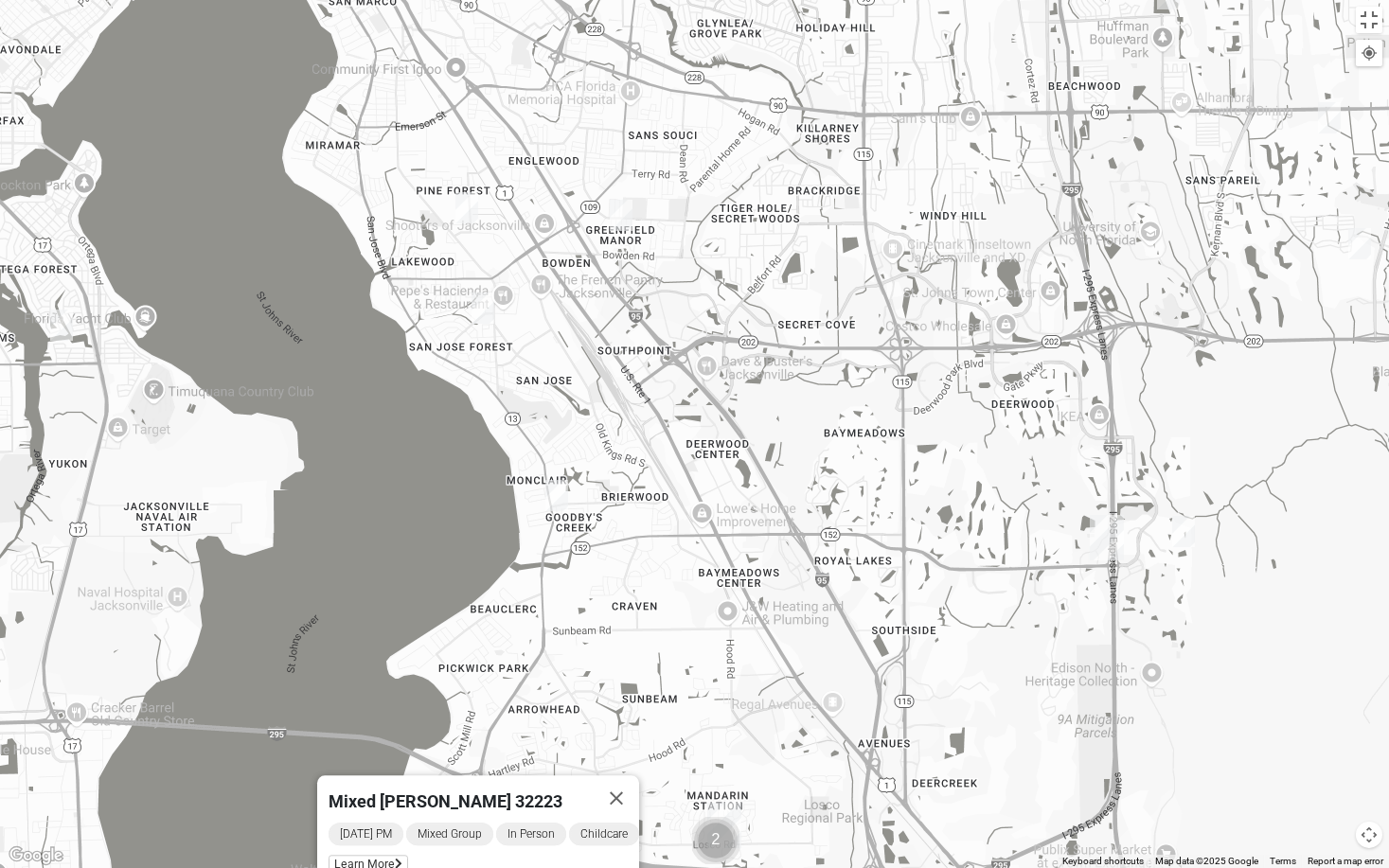 drag, startPoint x: 741, startPoint y: 372, endPoint x: 977, endPoint y: 235, distance: 272.88276 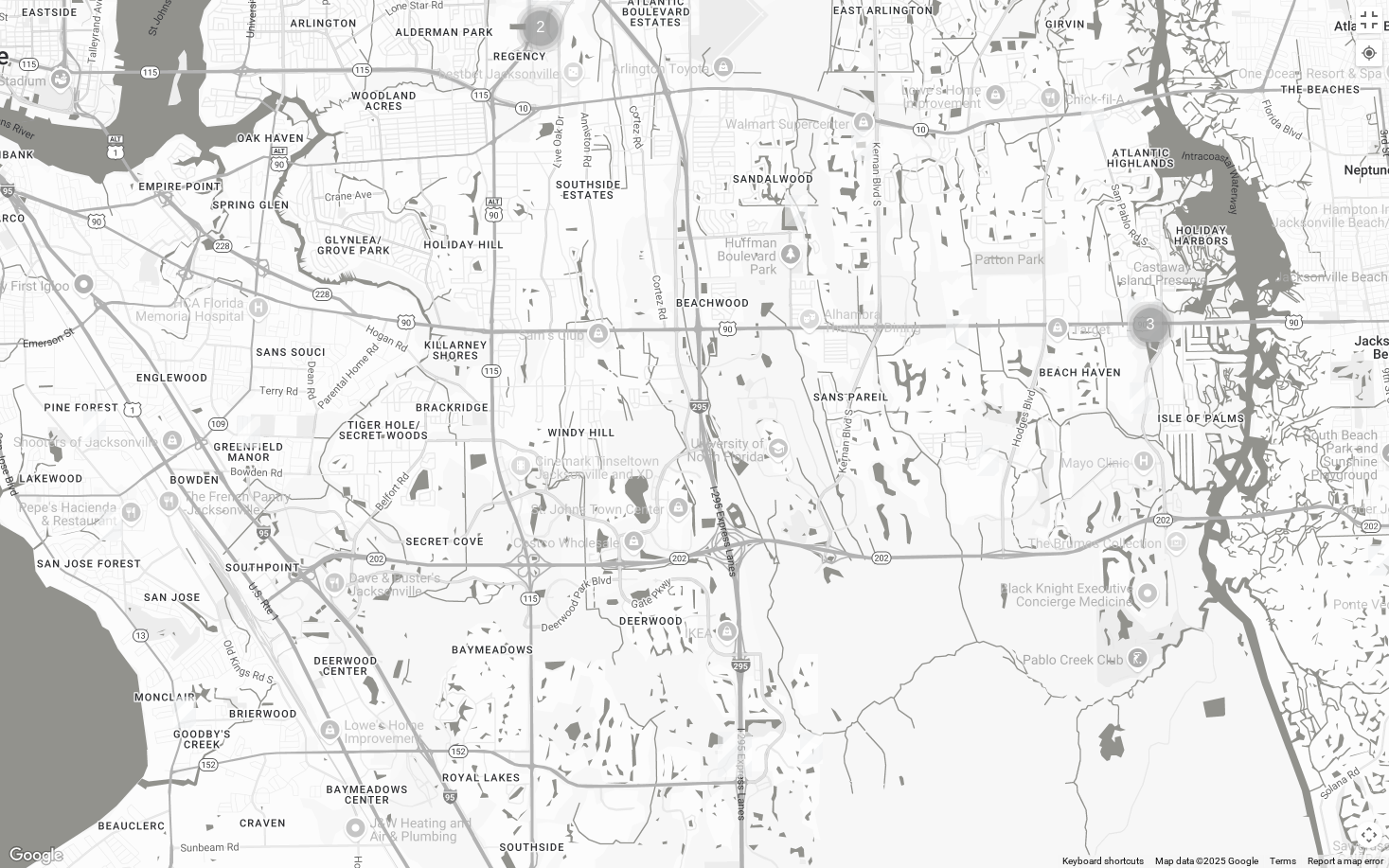 drag, startPoint x: 1079, startPoint y: 402, endPoint x: 705, endPoint y: 620, distance: 432.89722 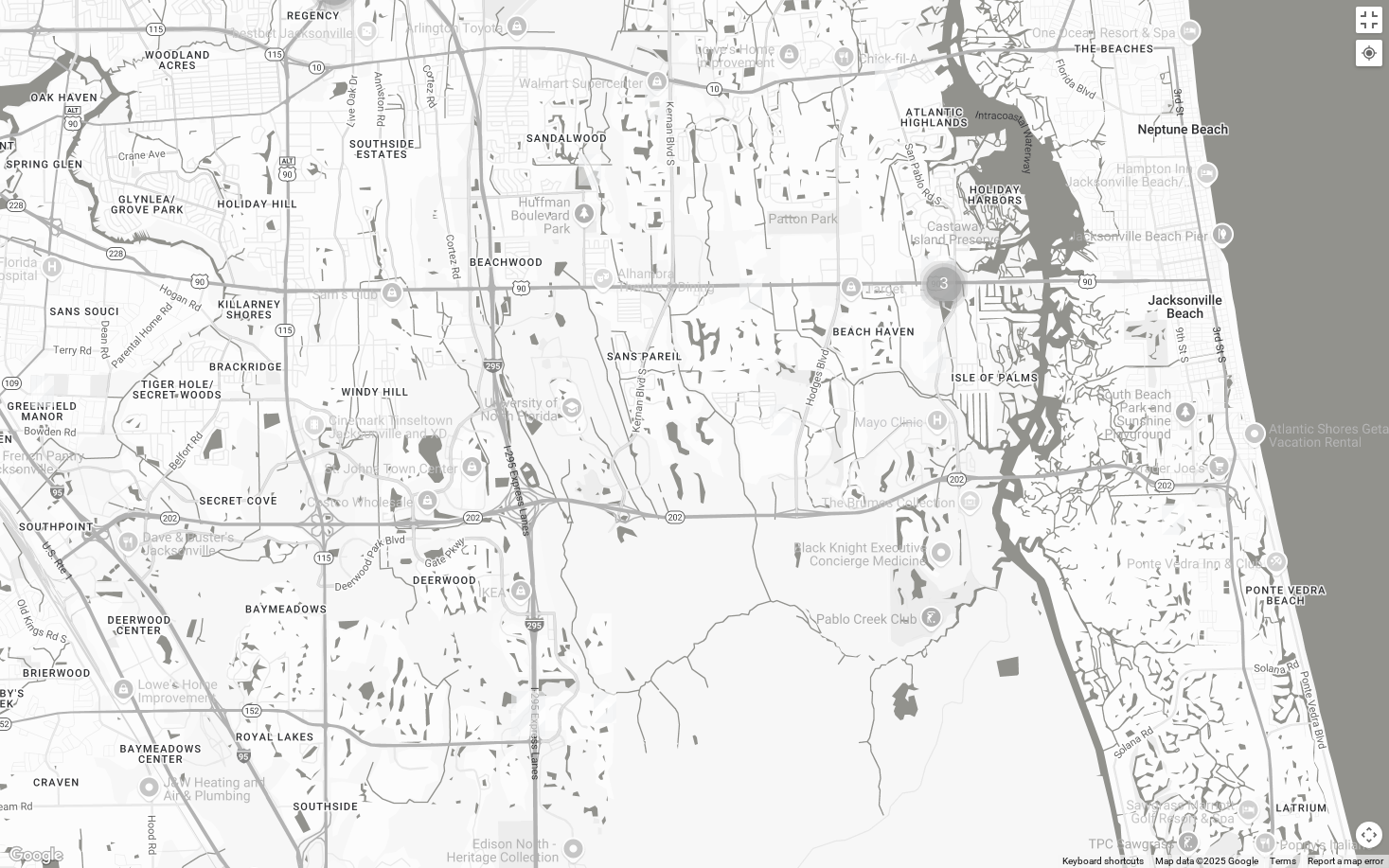drag, startPoint x: 857, startPoint y: 569, endPoint x: 695, endPoint y: 528, distance: 167.10775 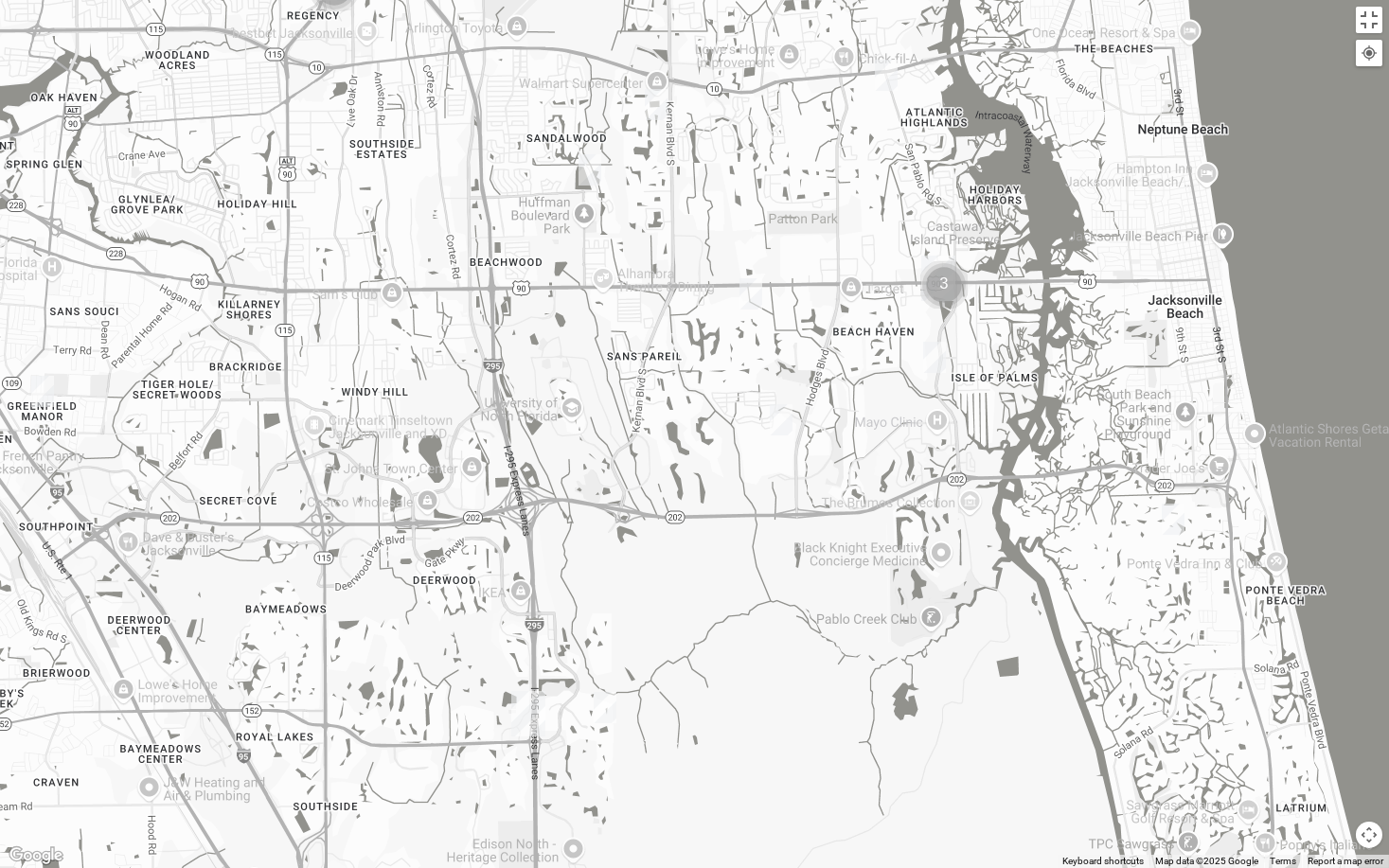 click at bounding box center (751, 293) 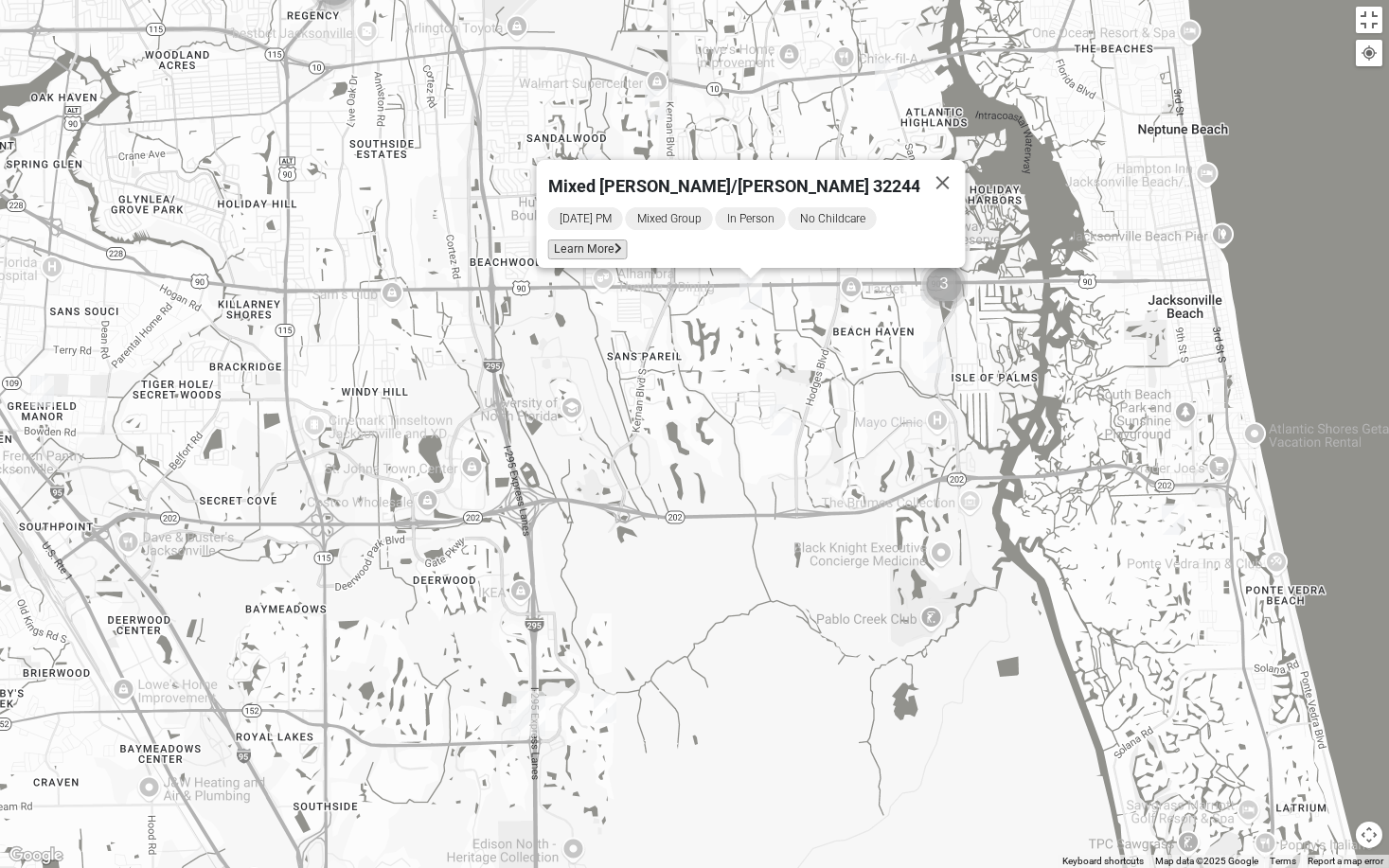 click on "Learn More" at bounding box center [587, 249] 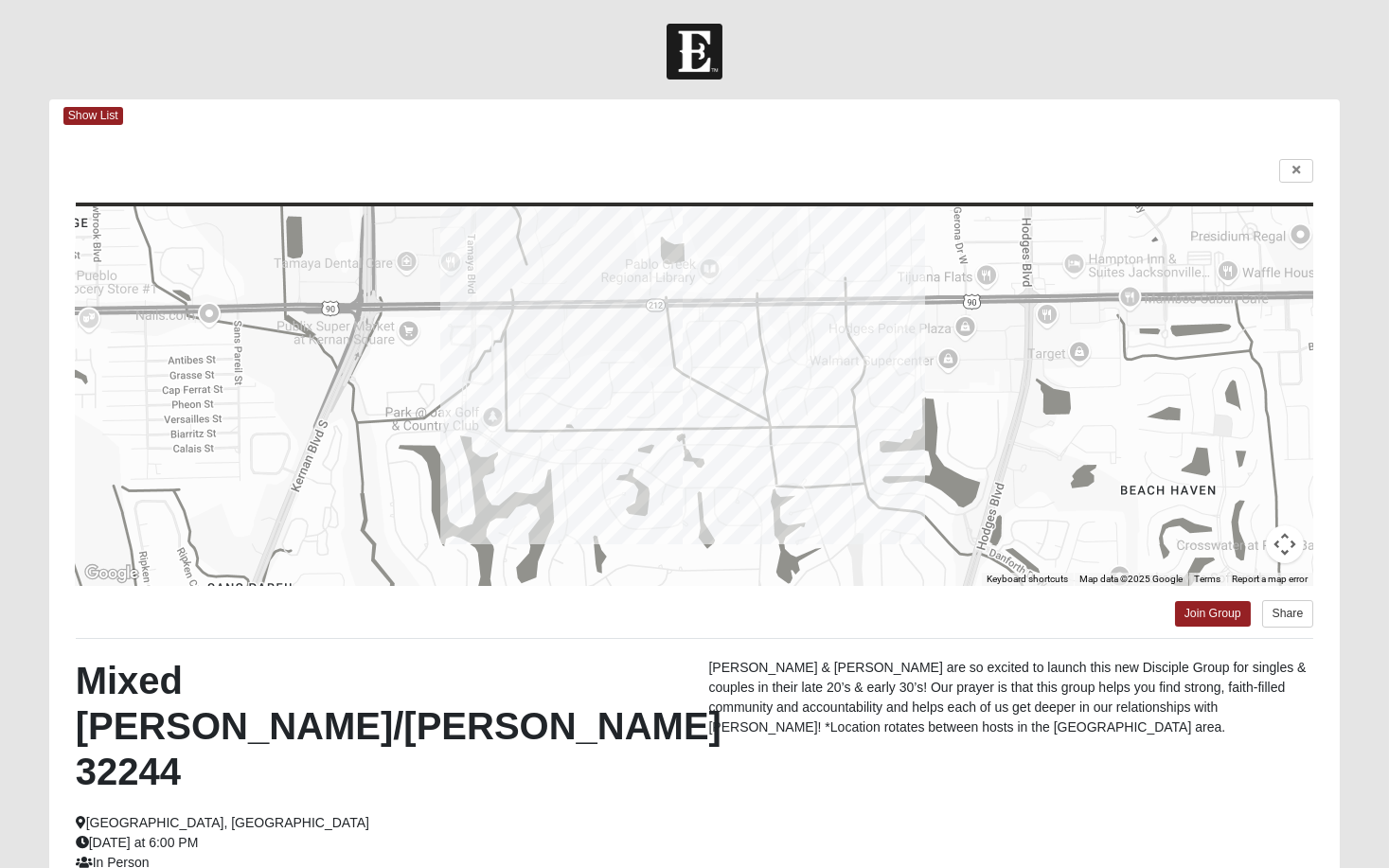 click on "Log In
Find A Group
Error
Show List
Loading Groups" at bounding box center (694, 558) 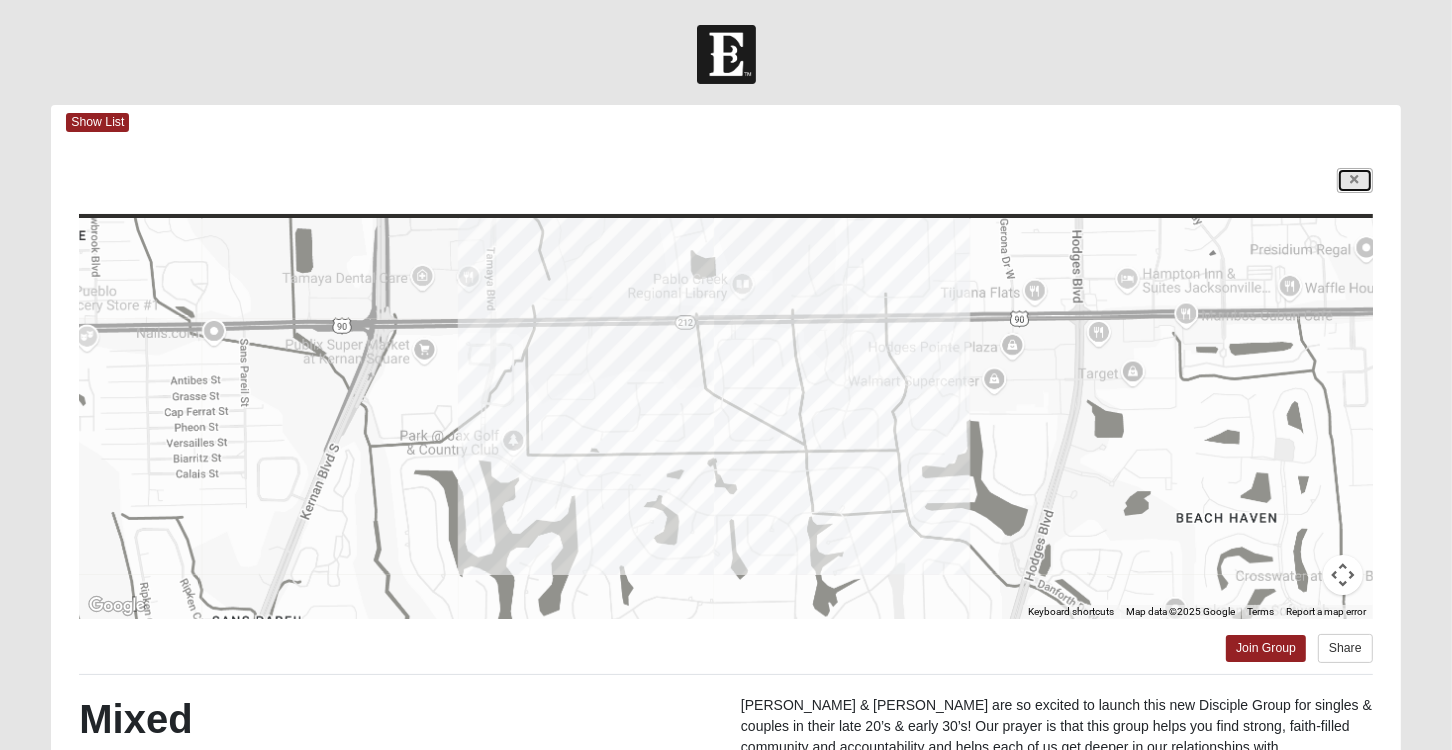 click at bounding box center (1355, 180) 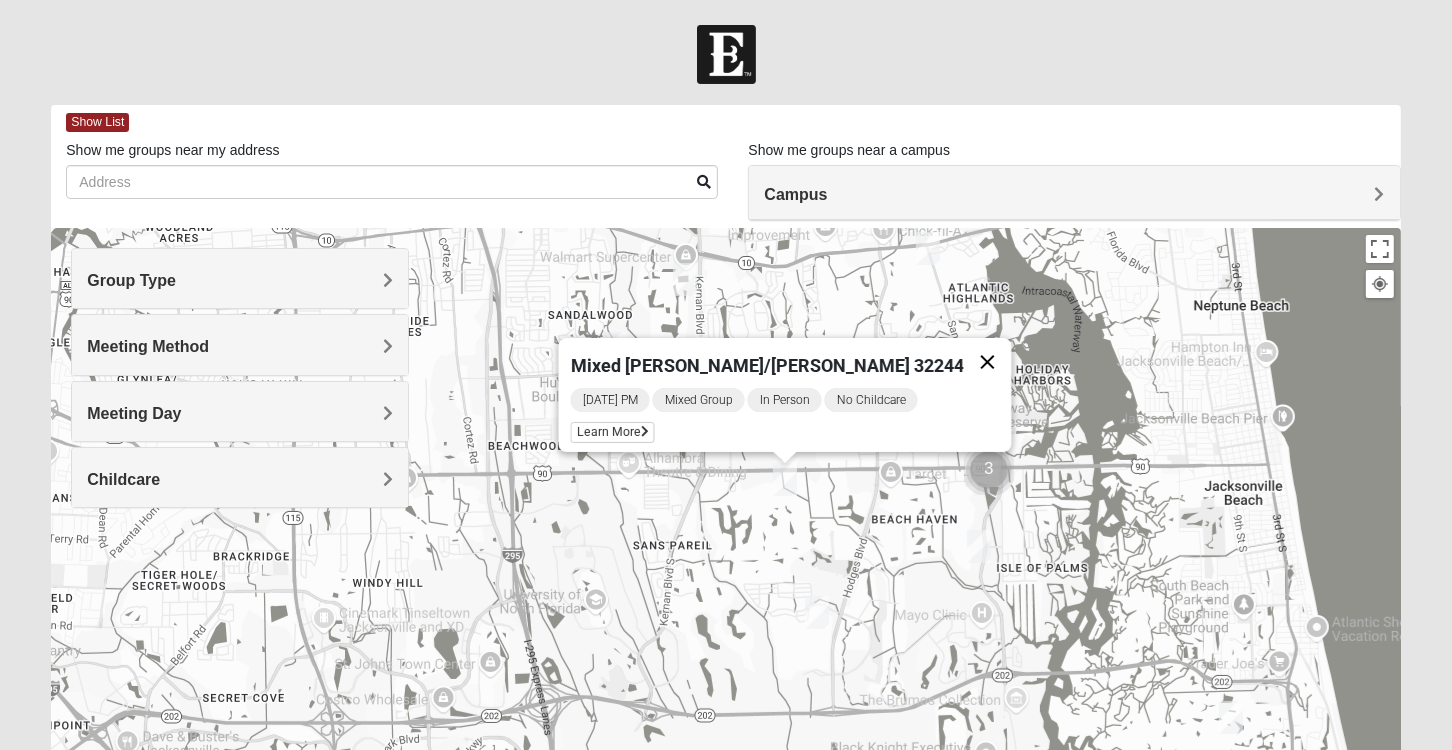 click at bounding box center (987, 362) 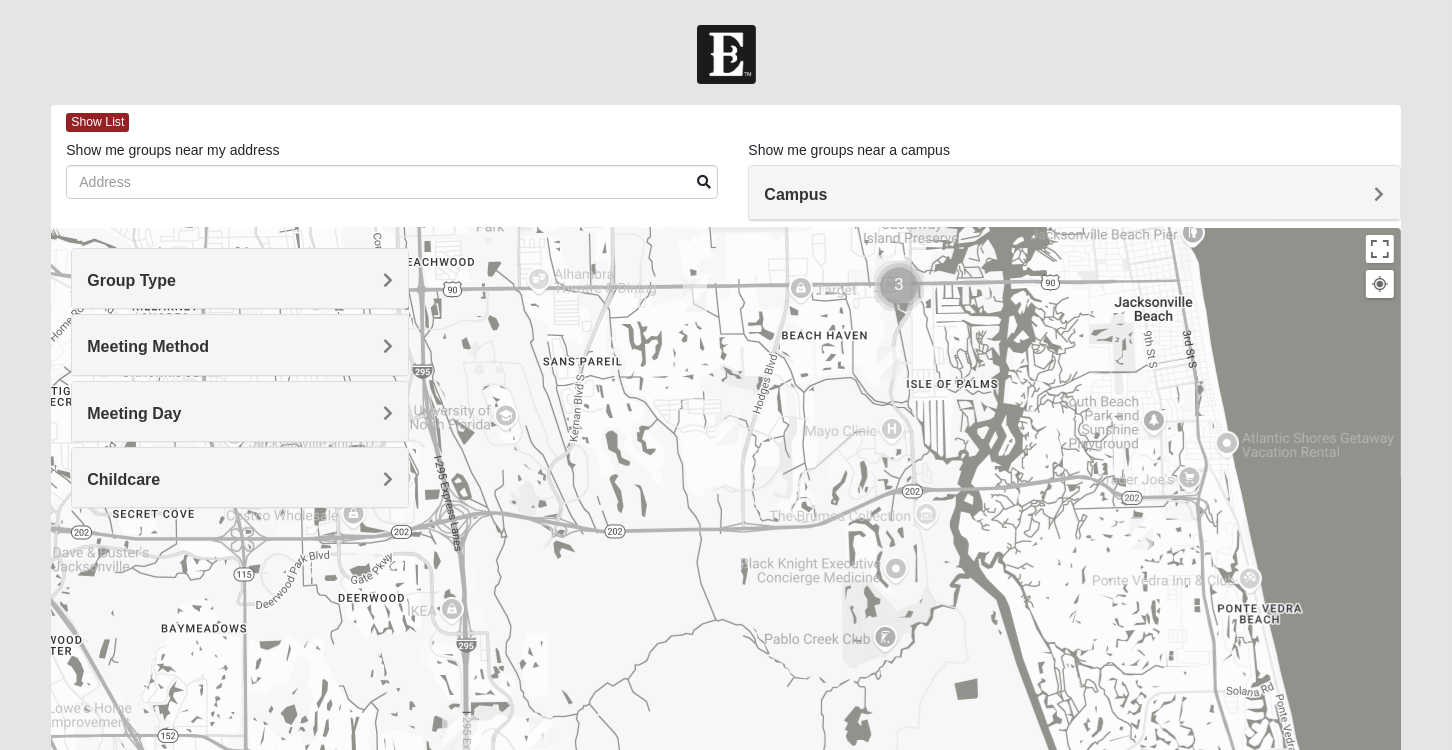 drag, startPoint x: 1163, startPoint y: 508, endPoint x: 1068, endPoint y: 352, distance: 182.64993 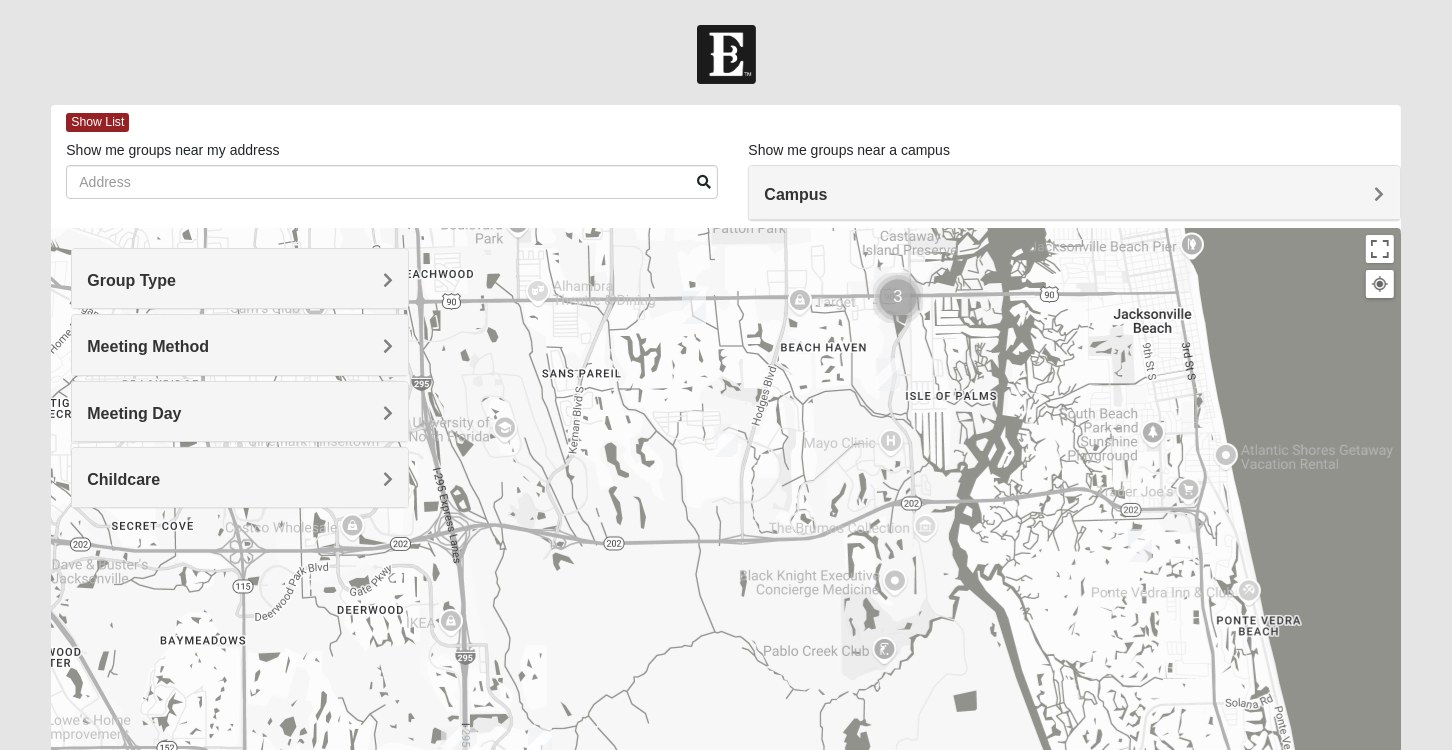 click at bounding box center (726, 440) 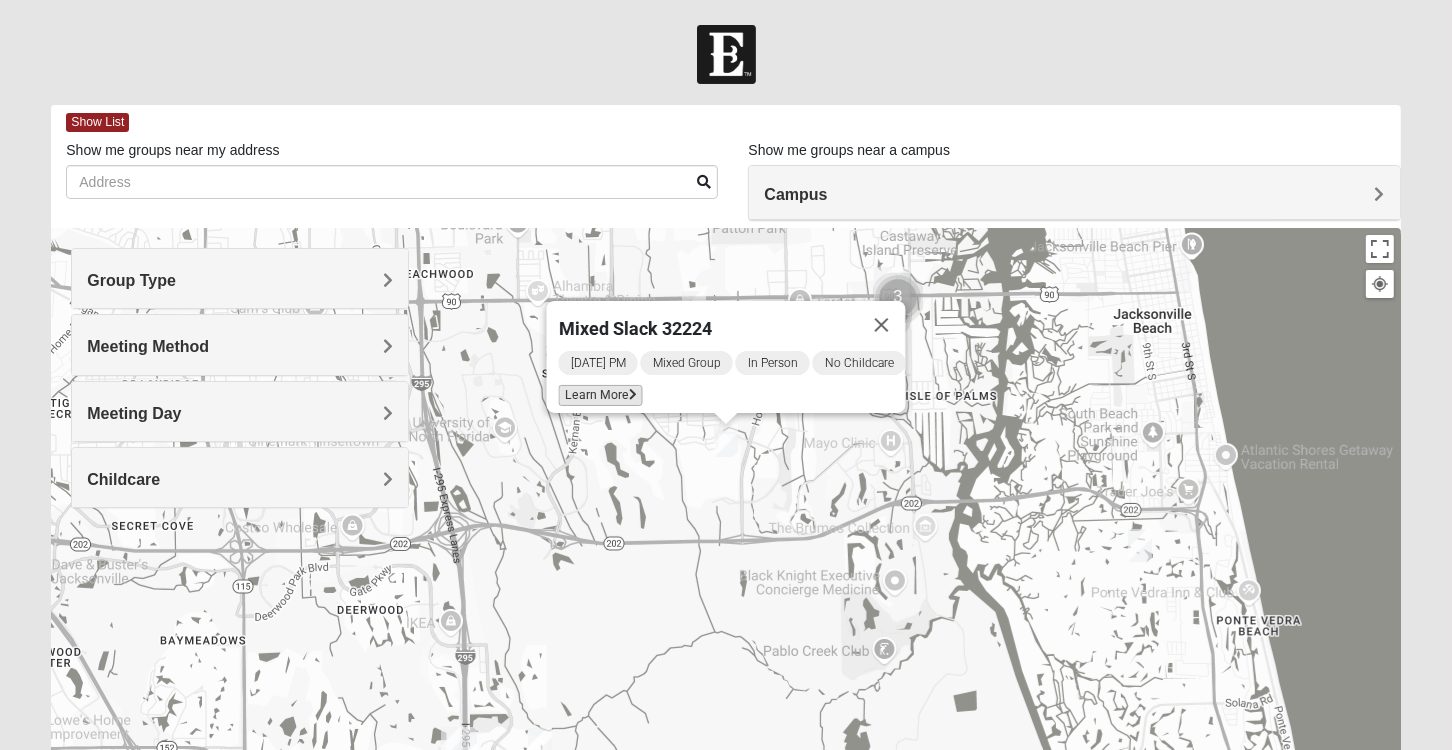 click on "Learn More" at bounding box center [600, 395] 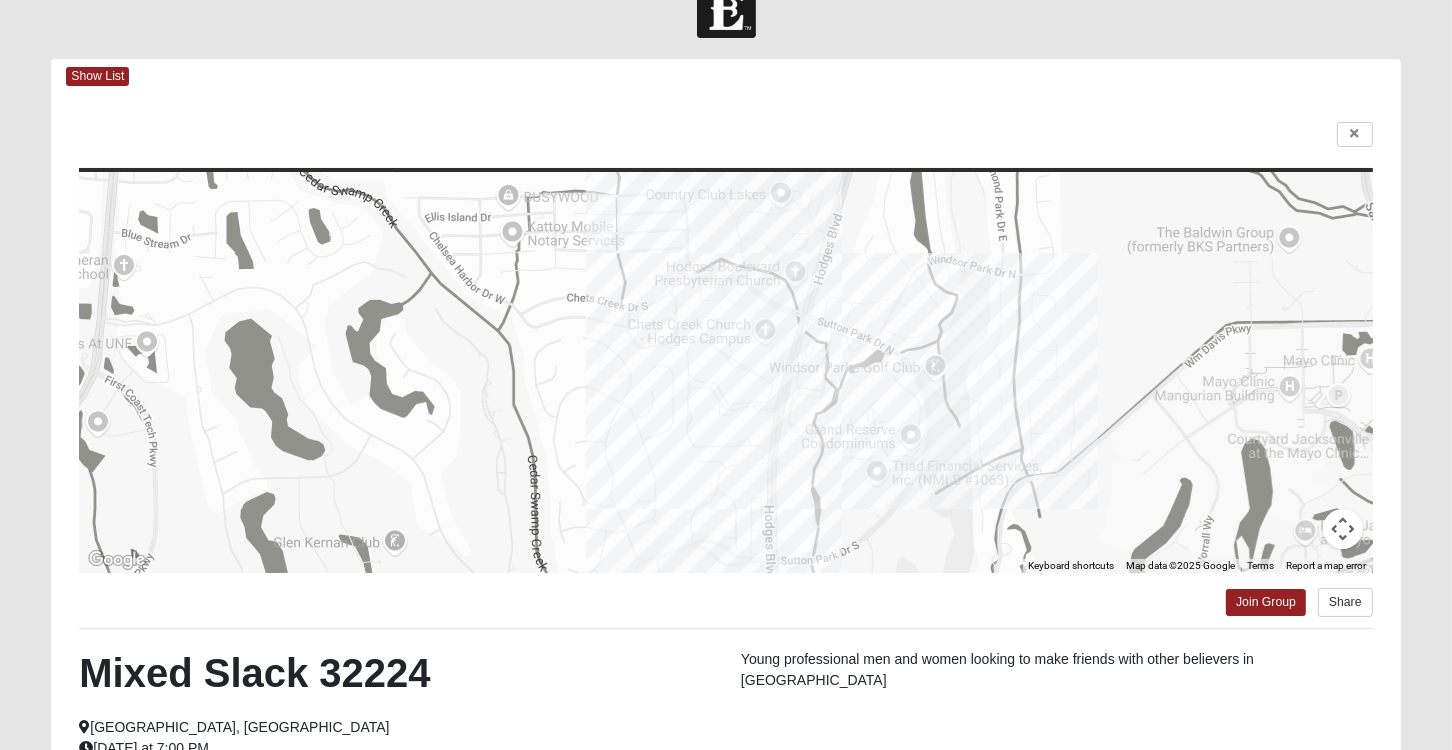 scroll, scrollTop: 0, scrollLeft: 0, axis: both 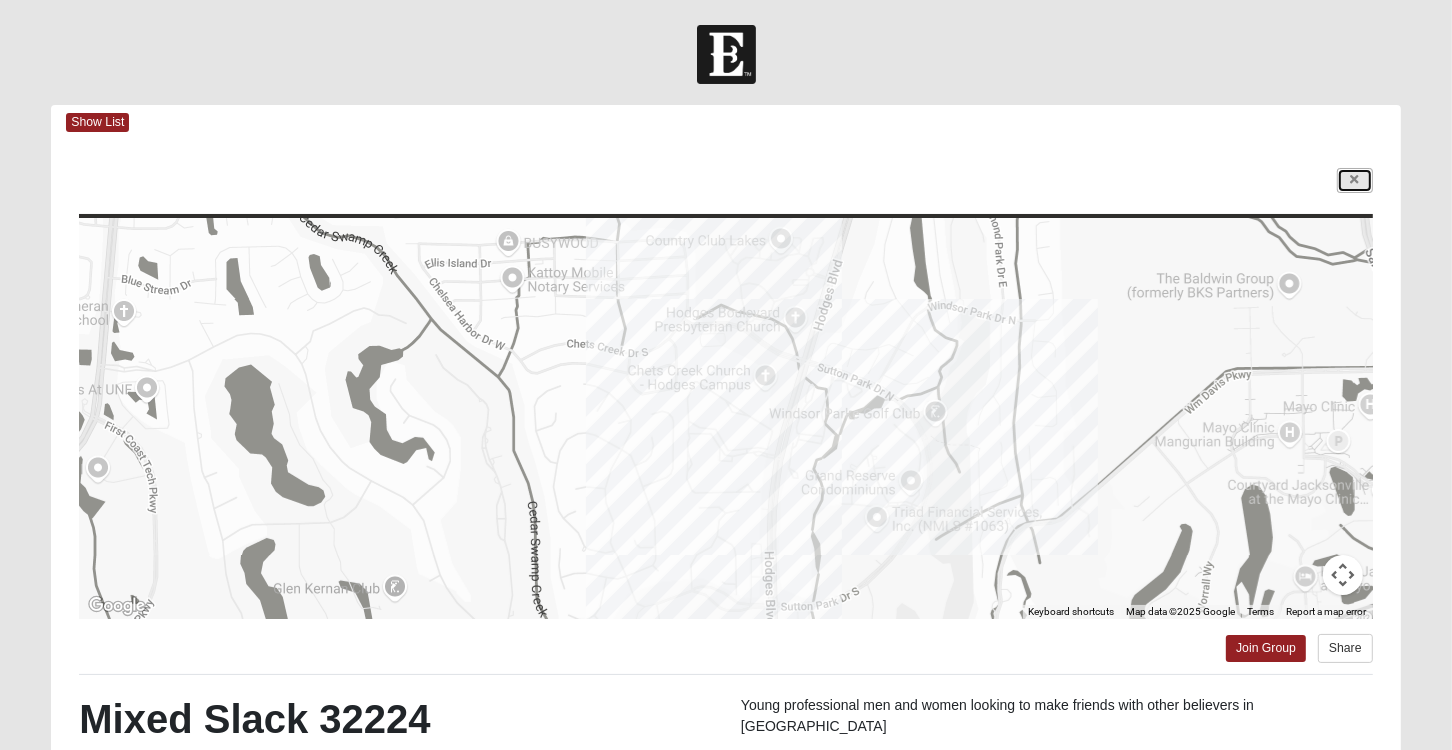 click at bounding box center (1355, 180) 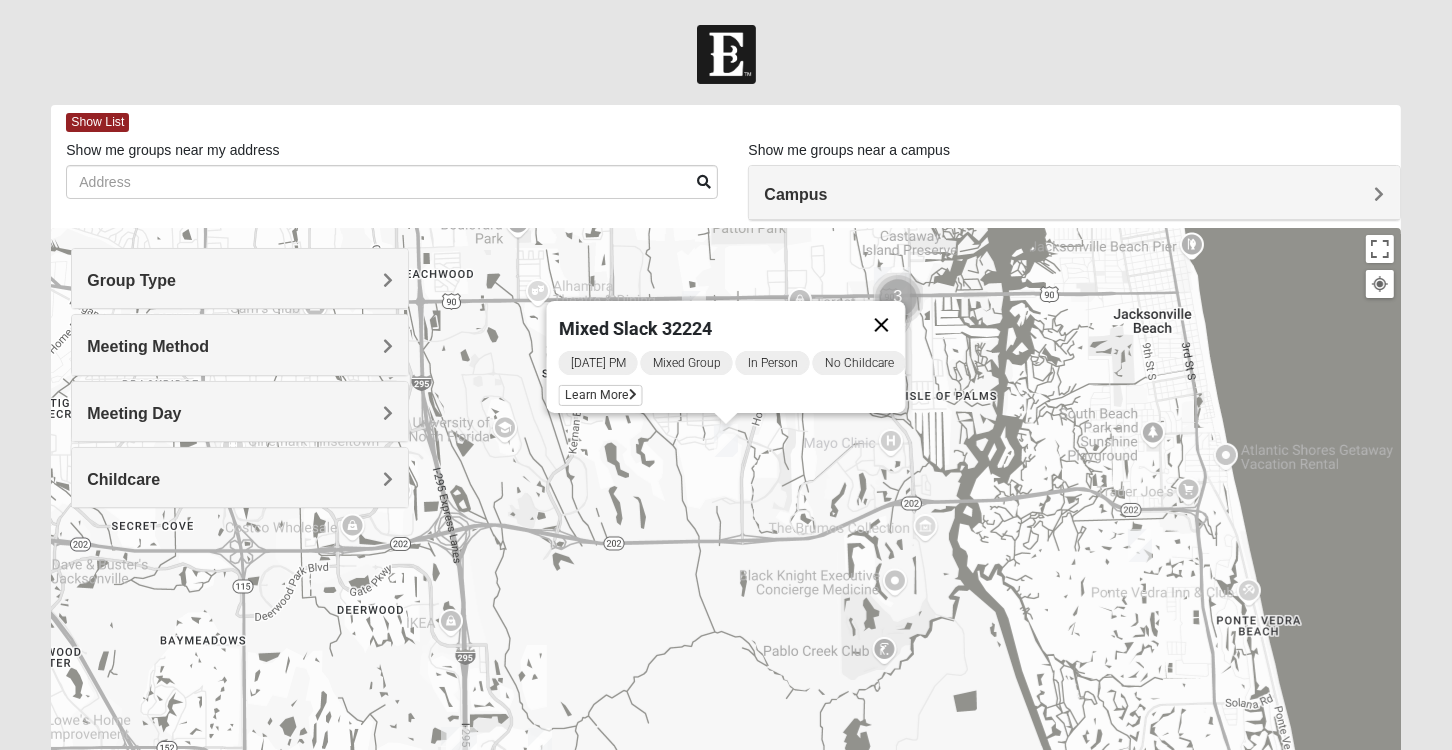 click at bounding box center [881, 325] 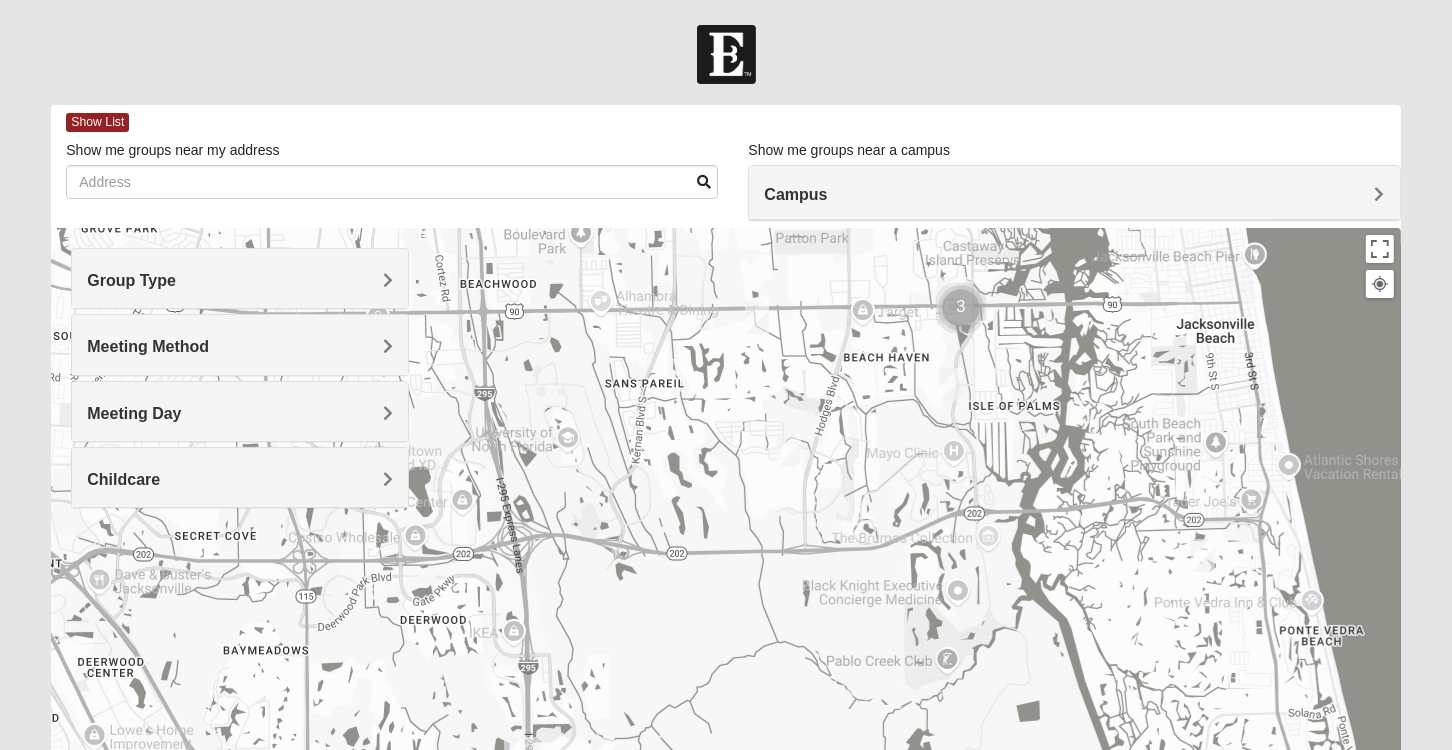 drag, startPoint x: 1072, startPoint y: 548, endPoint x: 1135, endPoint y: 555, distance: 63.387695 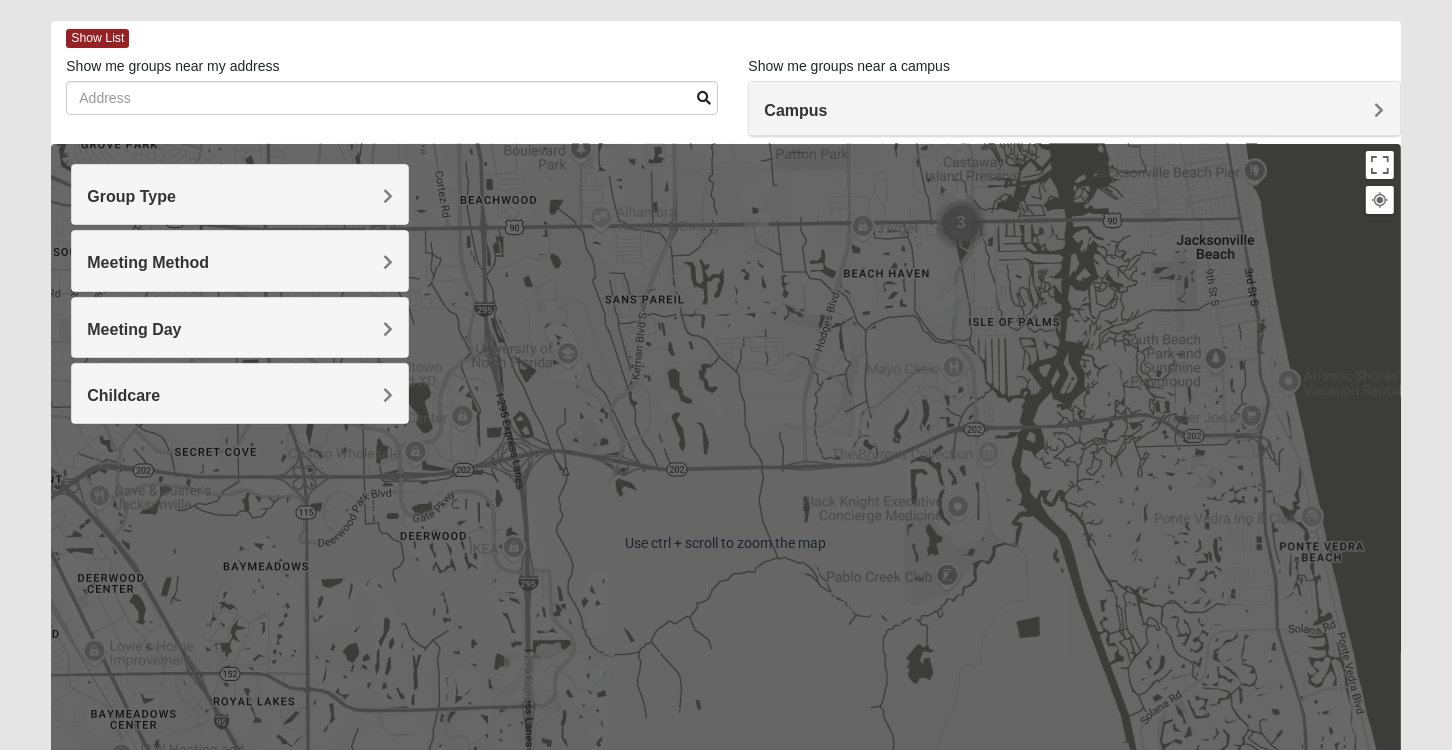 scroll, scrollTop: 100, scrollLeft: 0, axis: vertical 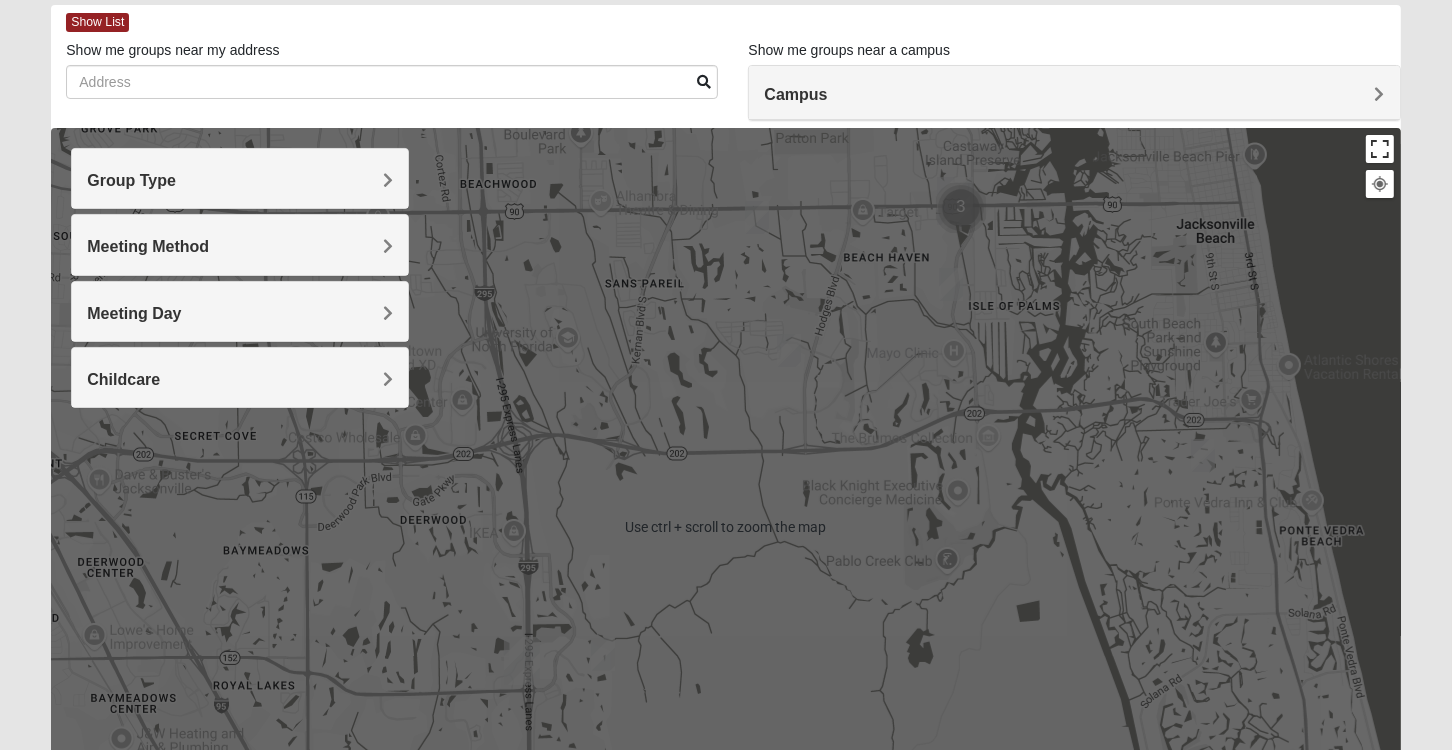 click at bounding box center (1380, 149) 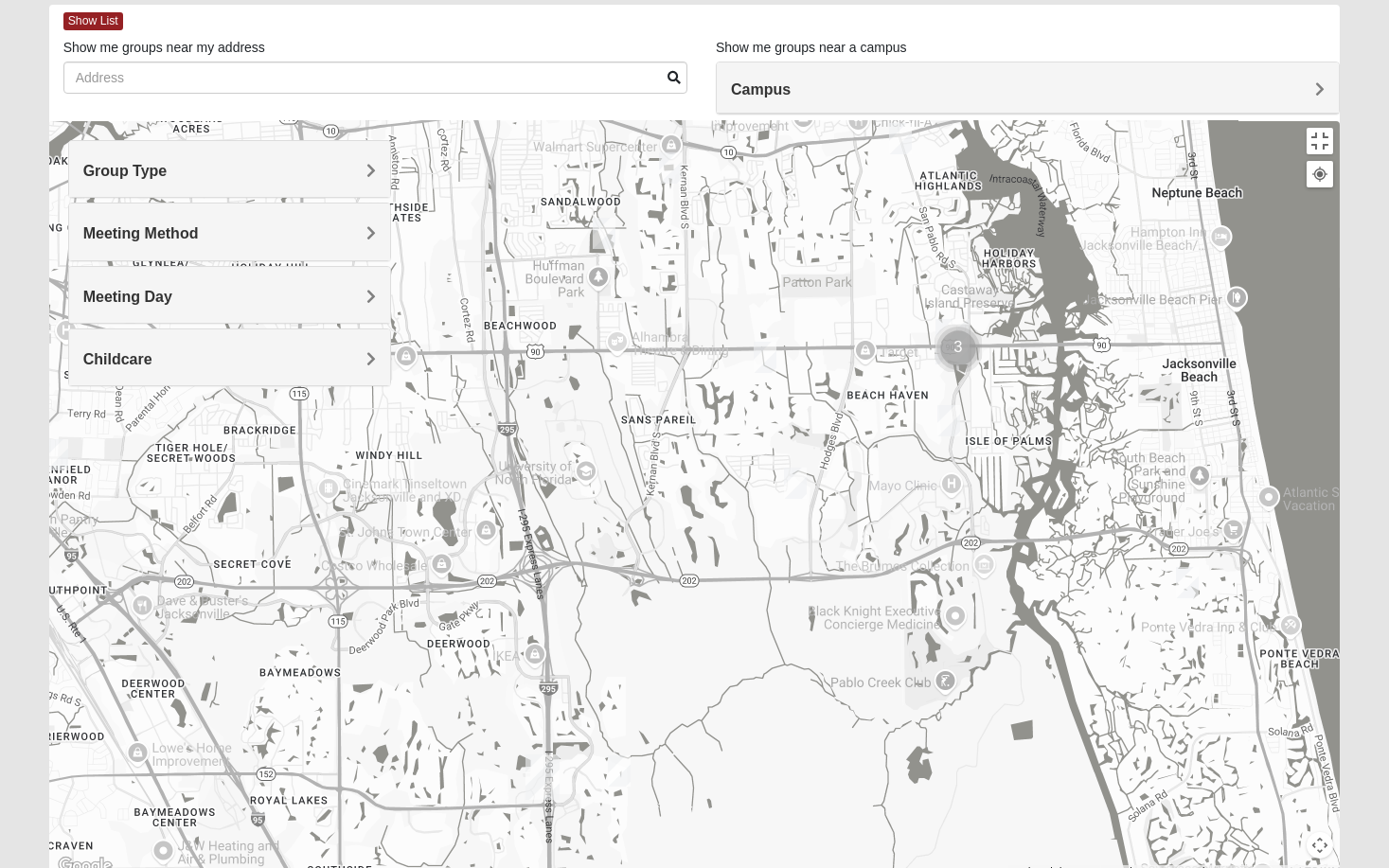 drag, startPoint x: 999, startPoint y: 226, endPoint x: 1042, endPoint y: 382, distance: 161.8178 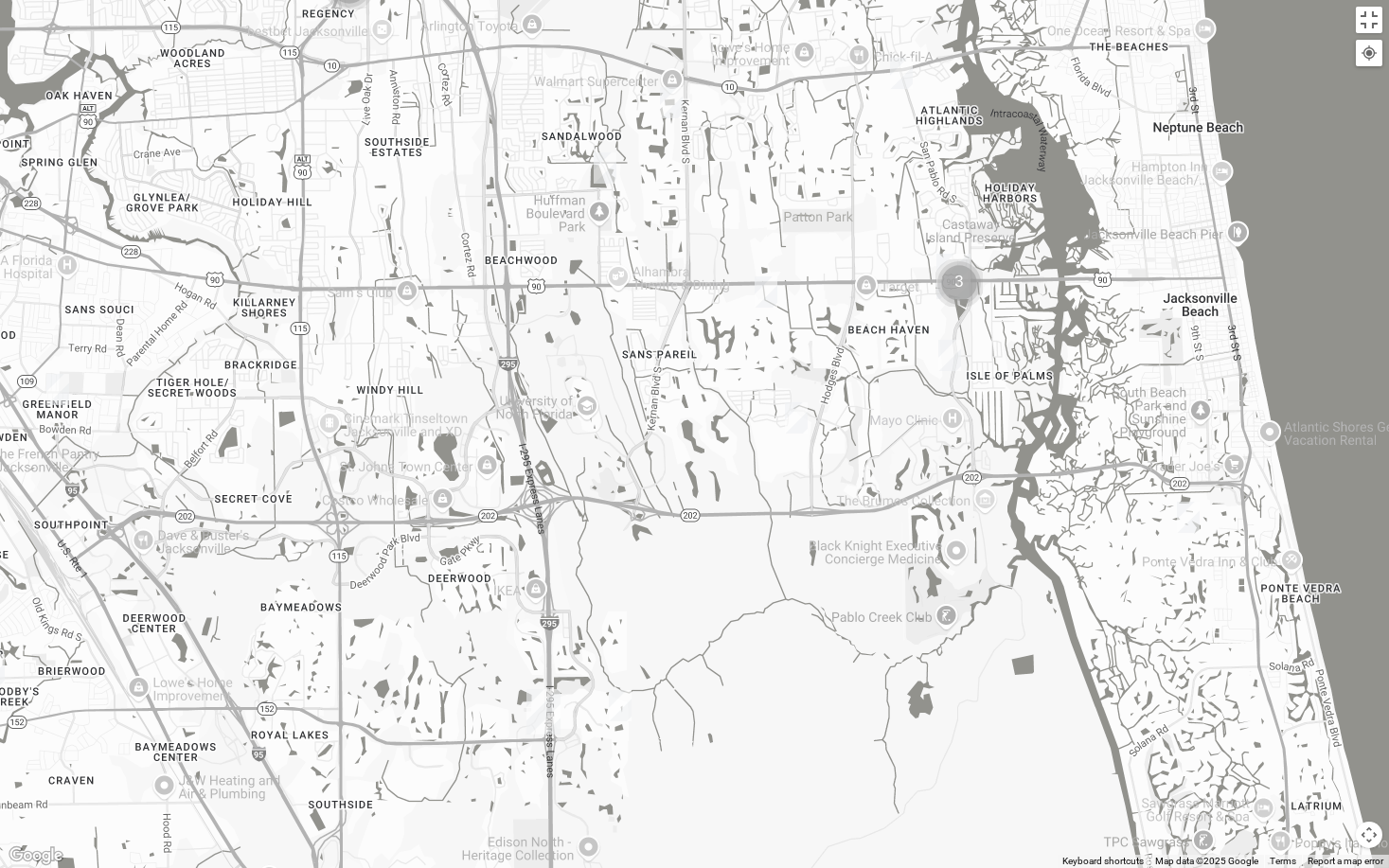 click at bounding box center (694, 434) 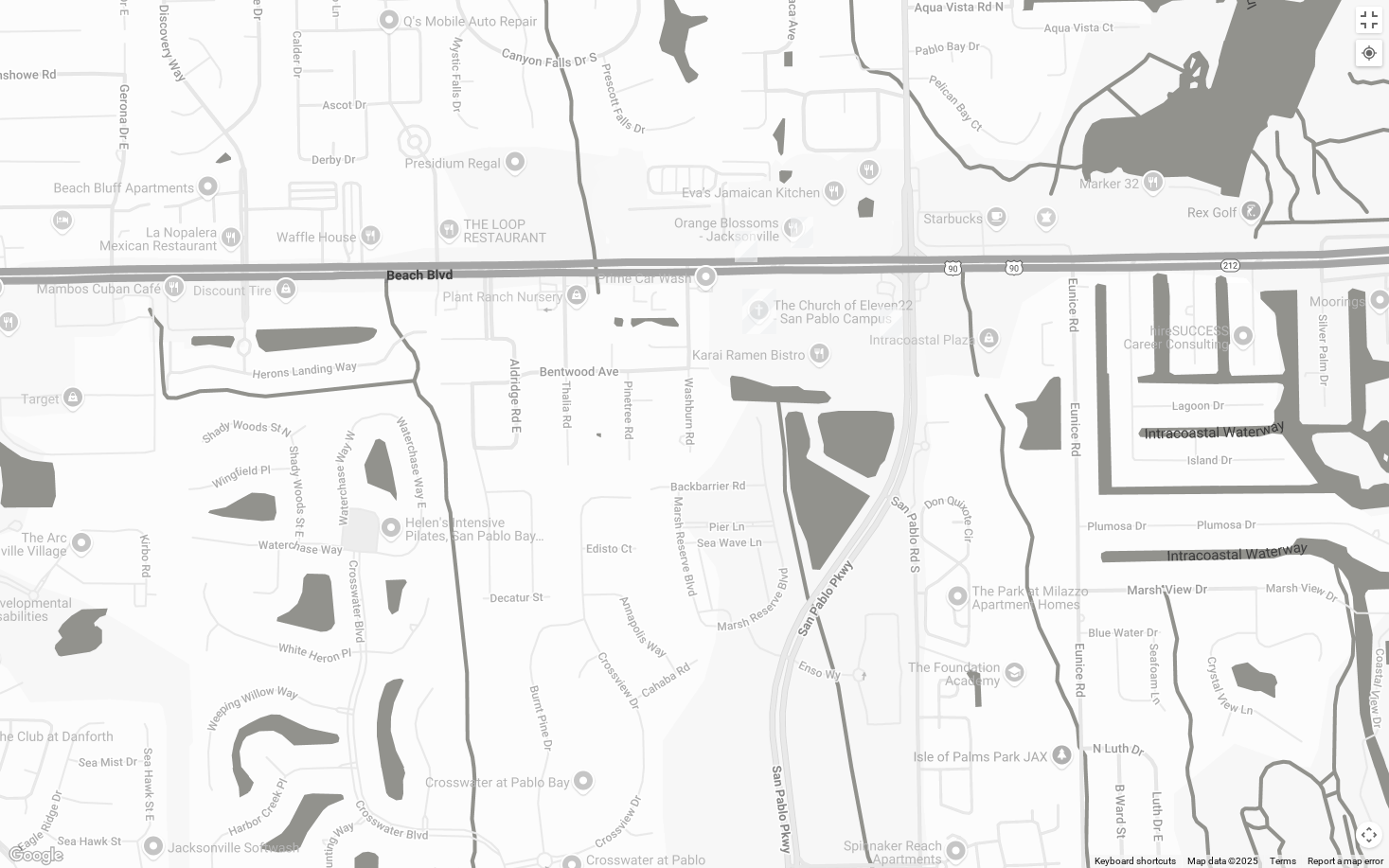 click at bounding box center [746, 246] 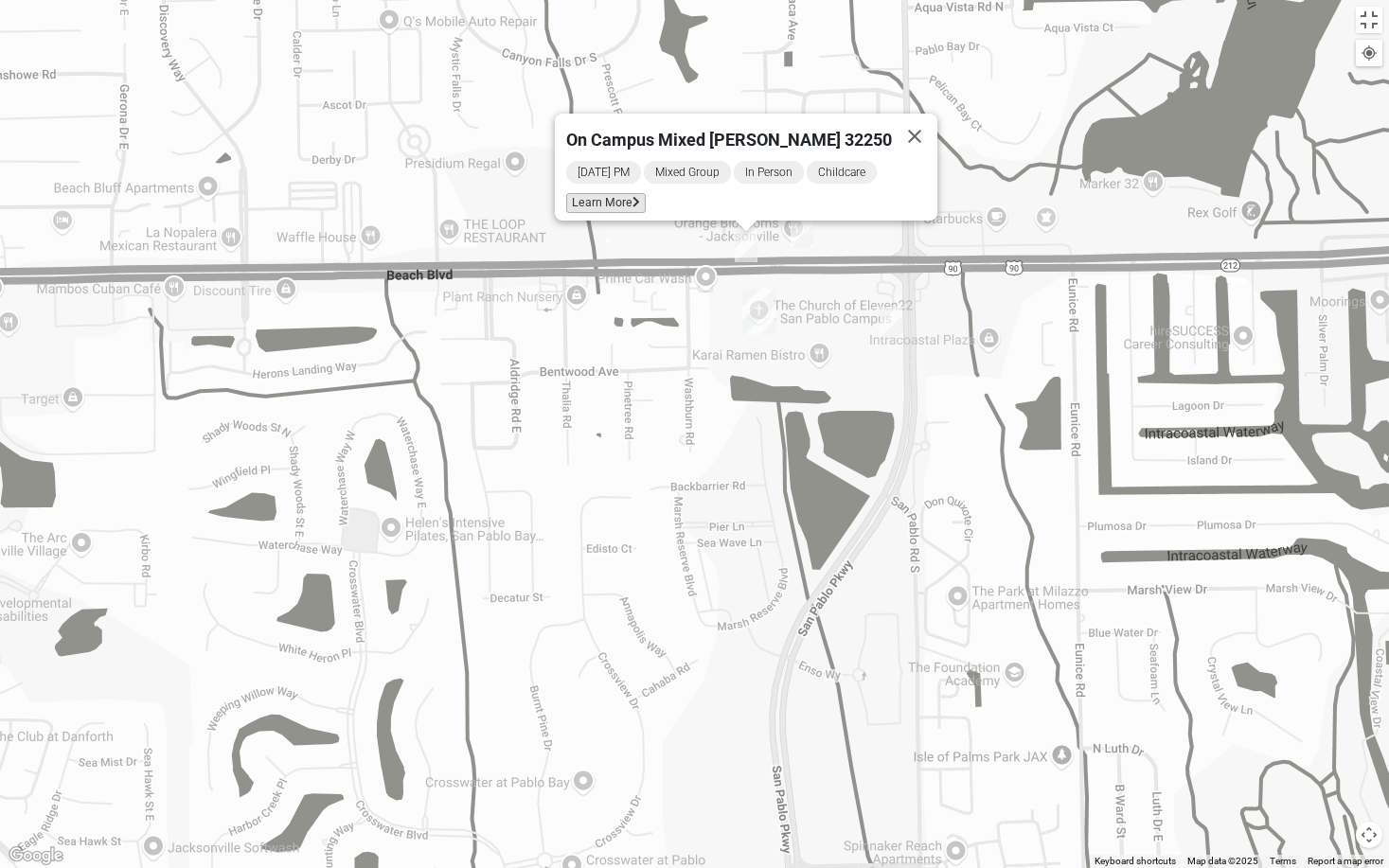 click on "Learn More" at bounding box center (606, 203) 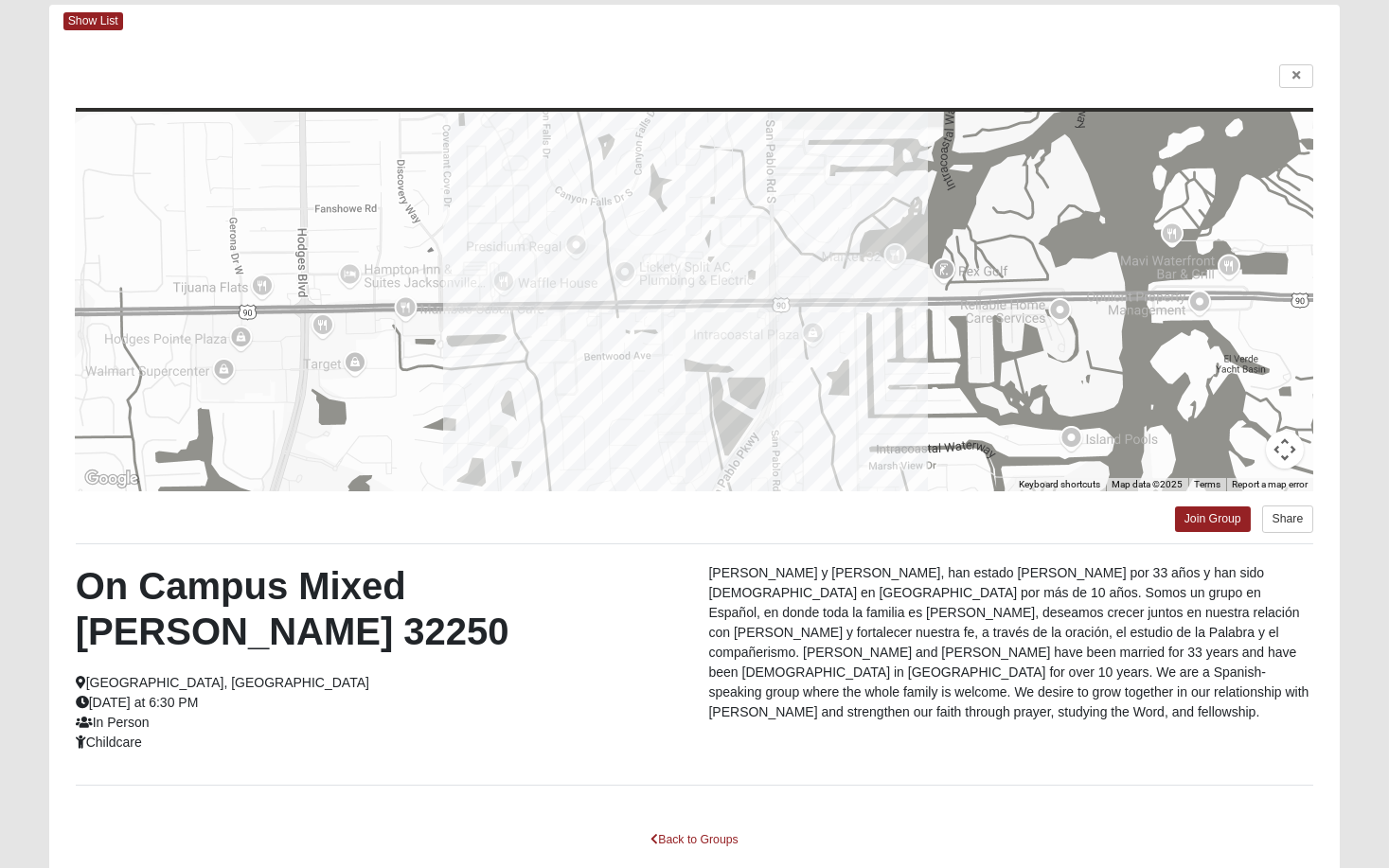 click on "Log In
Find A Group
Error
Show List
Loading Groups" at bounding box center (694, 440) 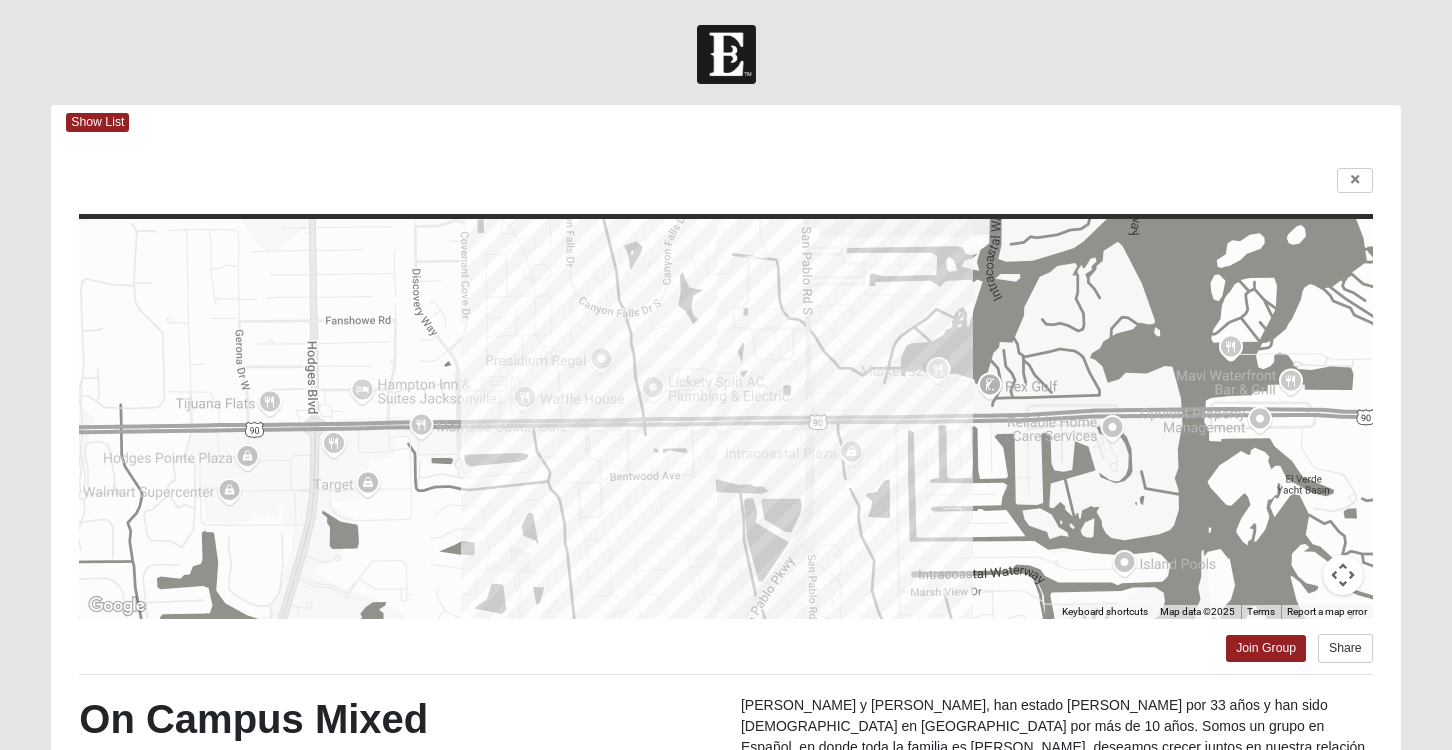scroll, scrollTop: 100, scrollLeft: 0, axis: vertical 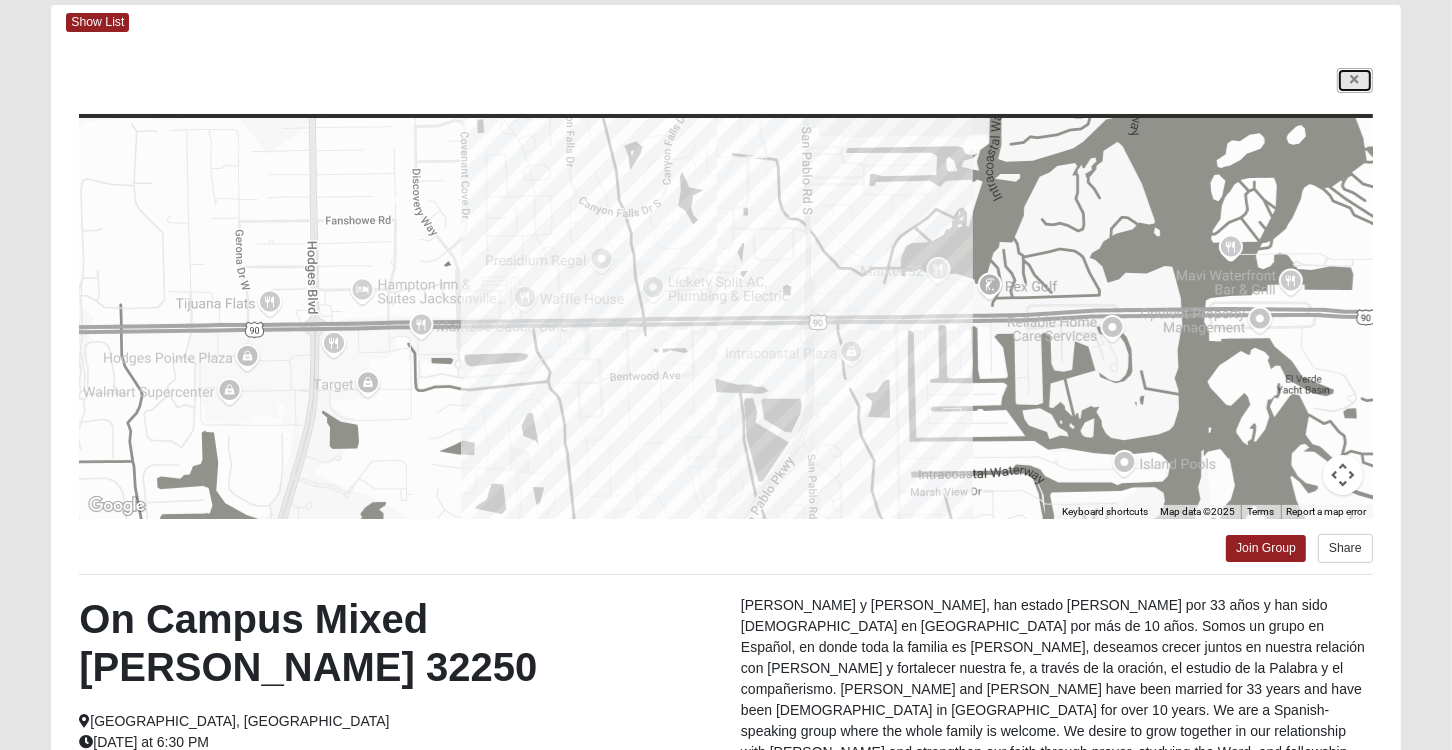 drag, startPoint x: 0, startPoint y: 0, endPoint x: 1364, endPoint y: 78, distance: 1366.2284 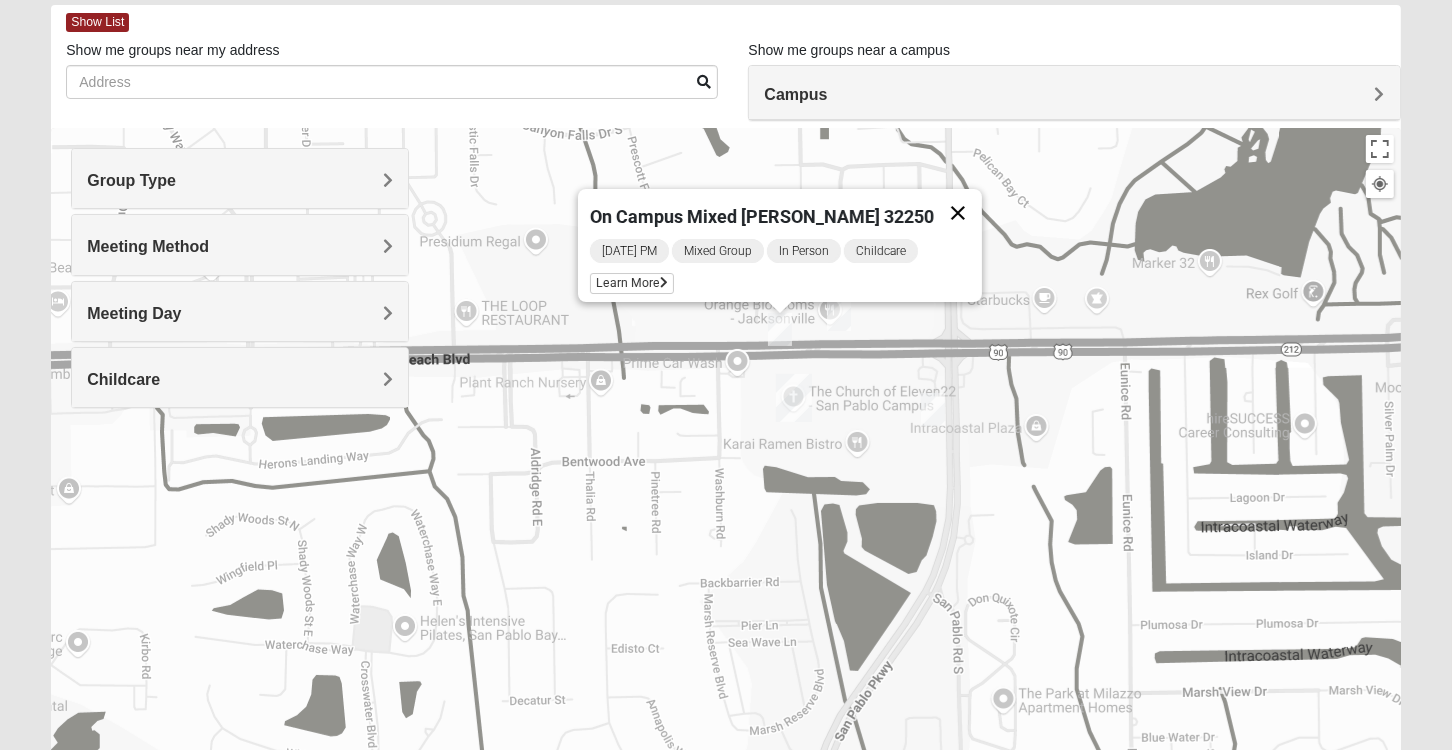 click at bounding box center (958, 213) 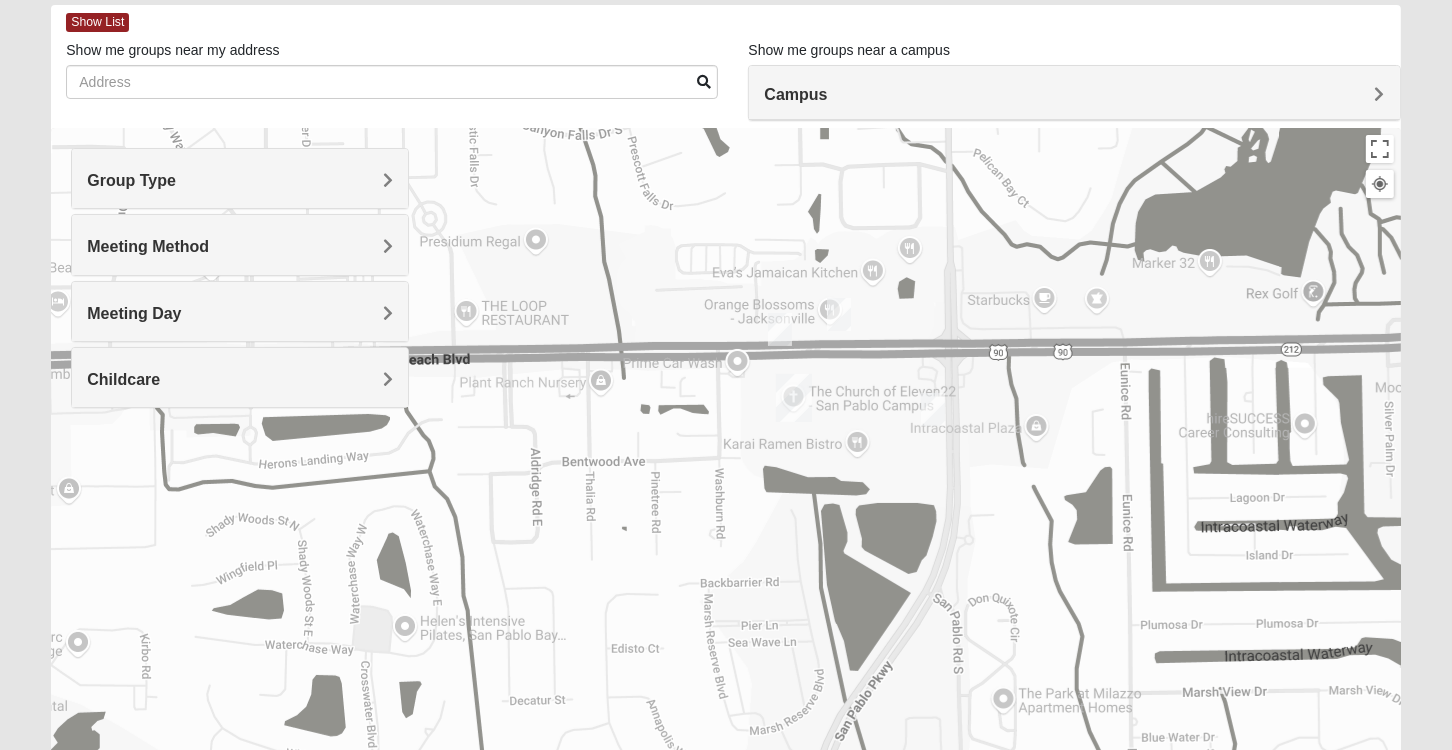 click at bounding box center [839, 314] 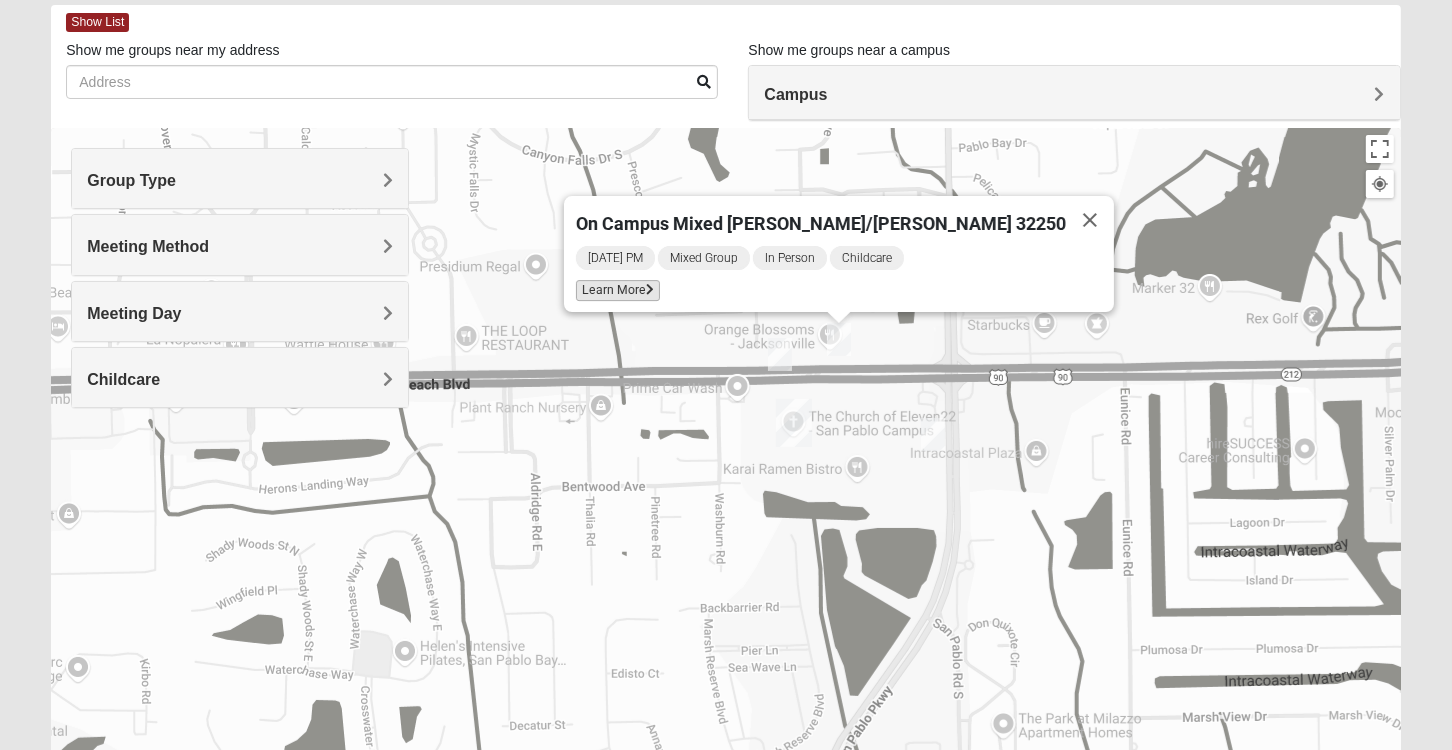 click on "Learn More" at bounding box center [618, 290] 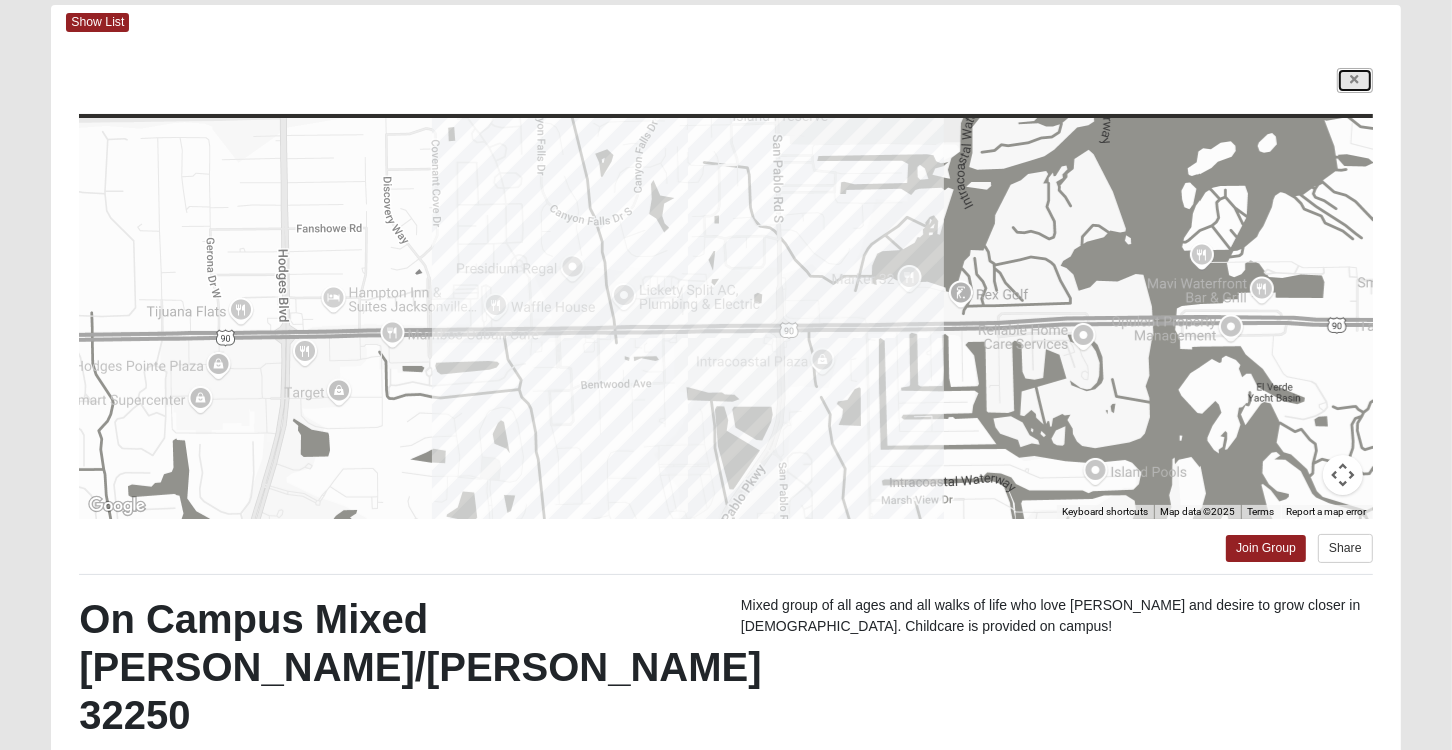 click at bounding box center [1355, 80] 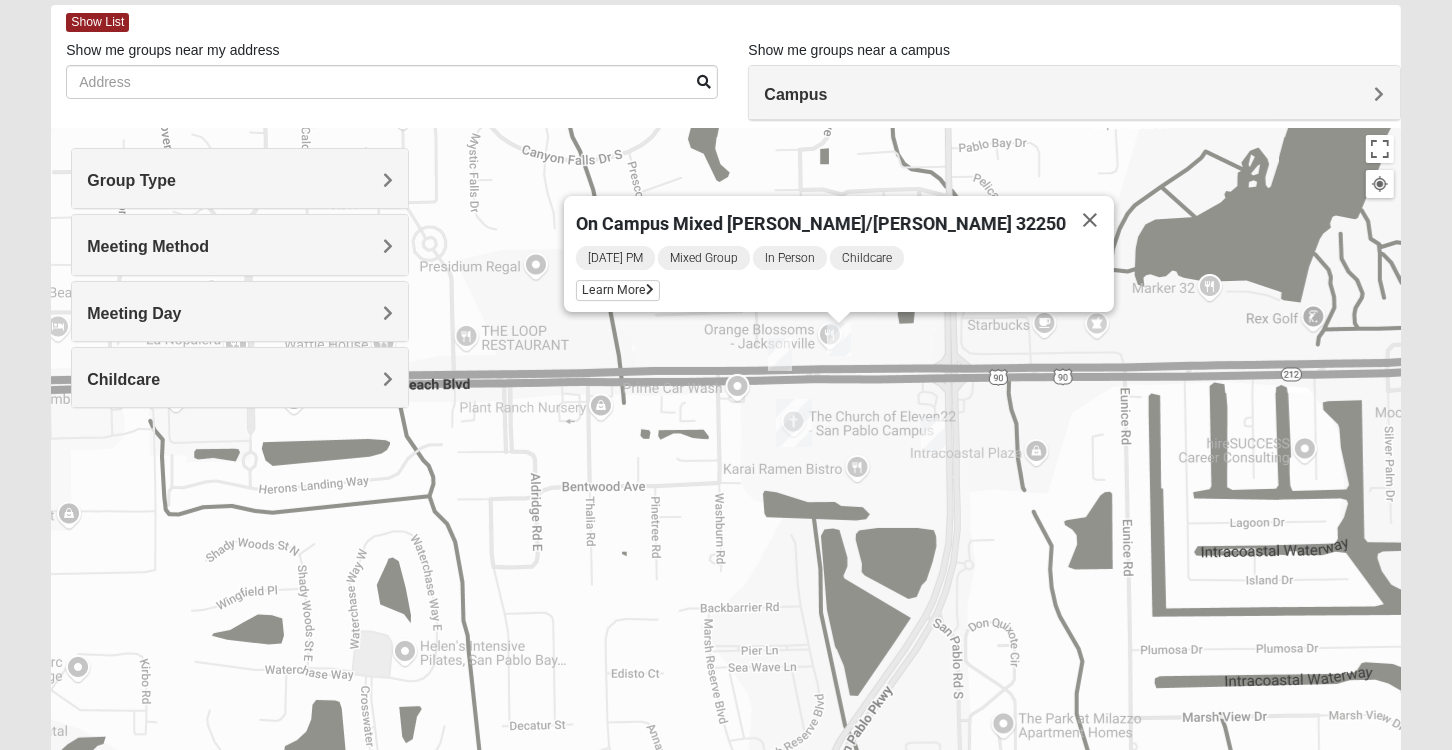 click at bounding box center (933, 434) 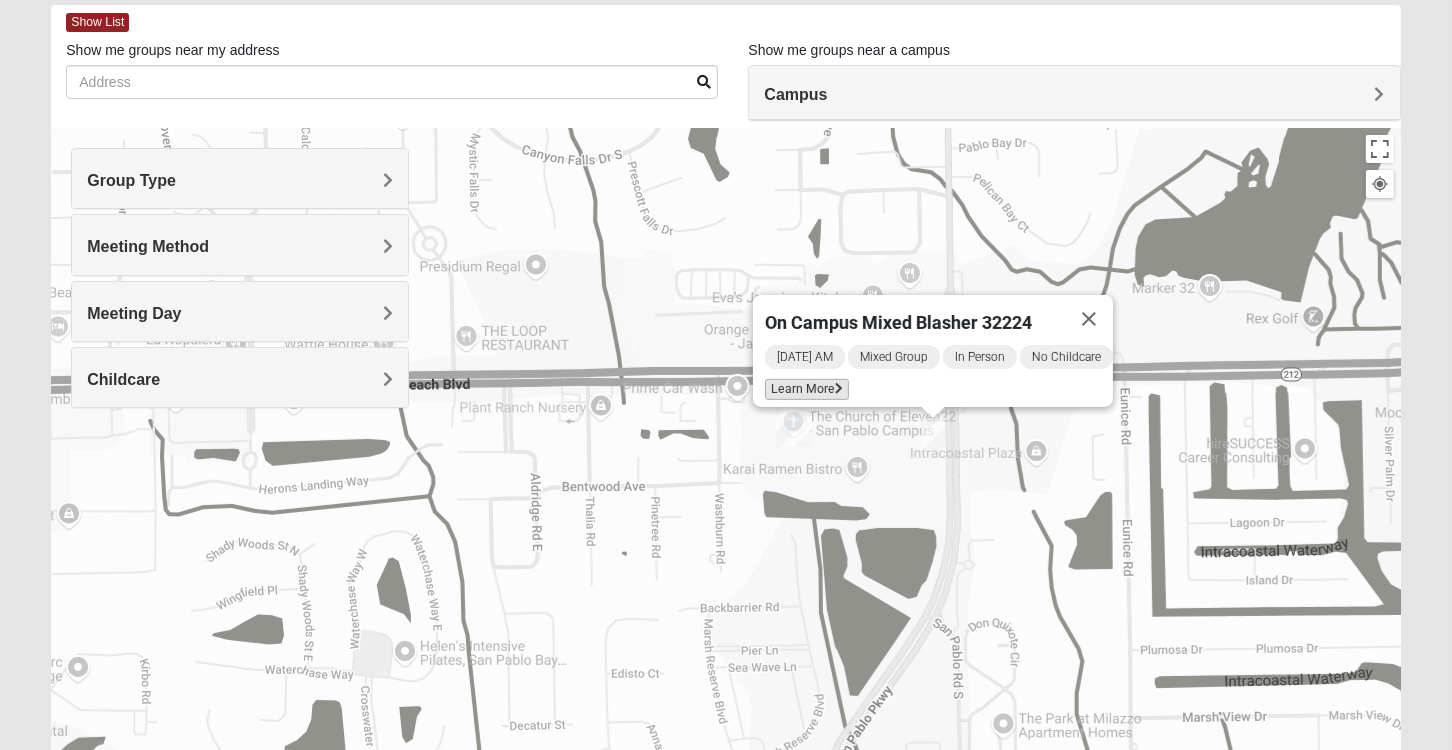 click on "Learn More" at bounding box center (807, 389) 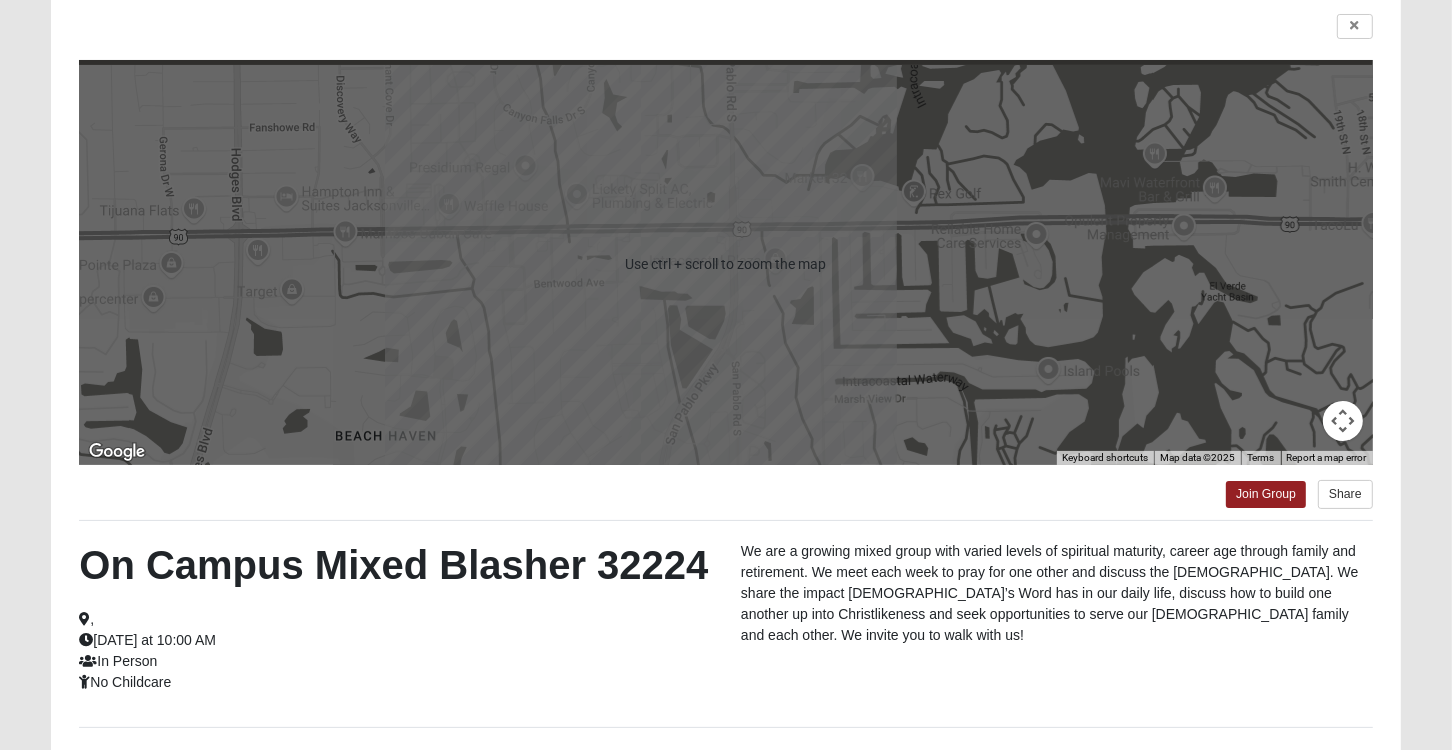 scroll, scrollTop: 0, scrollLeft: 0, axis: both 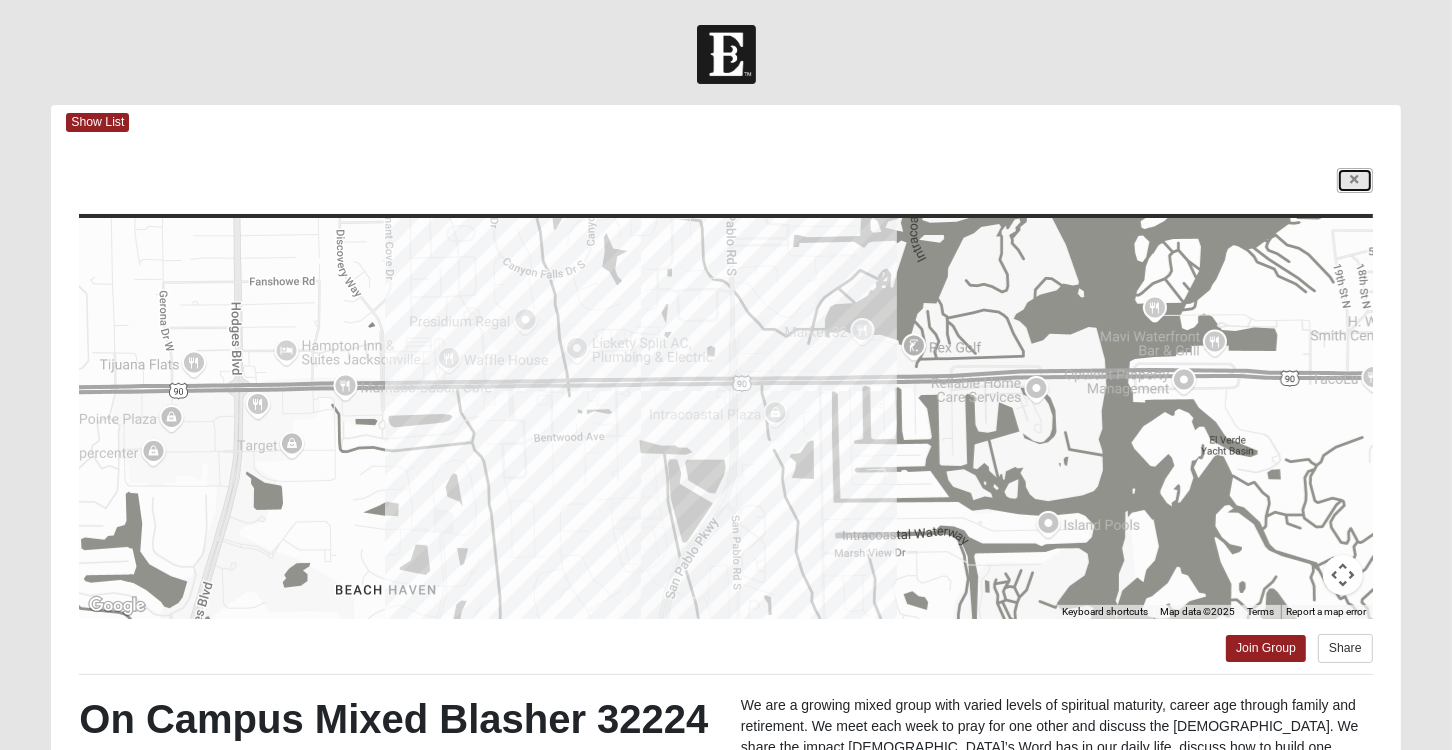 click at bounding box center [1355, 180] 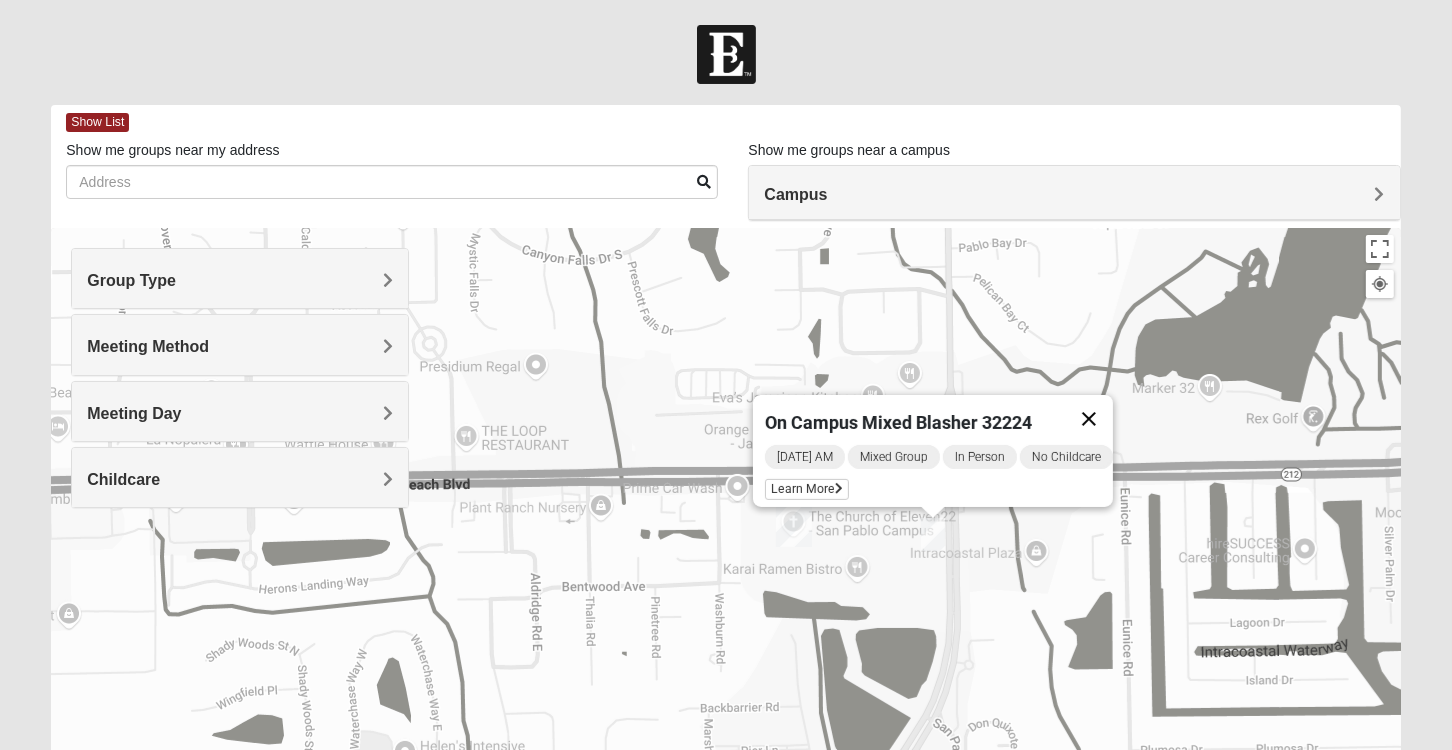 click at bounding box center [1089, 419] 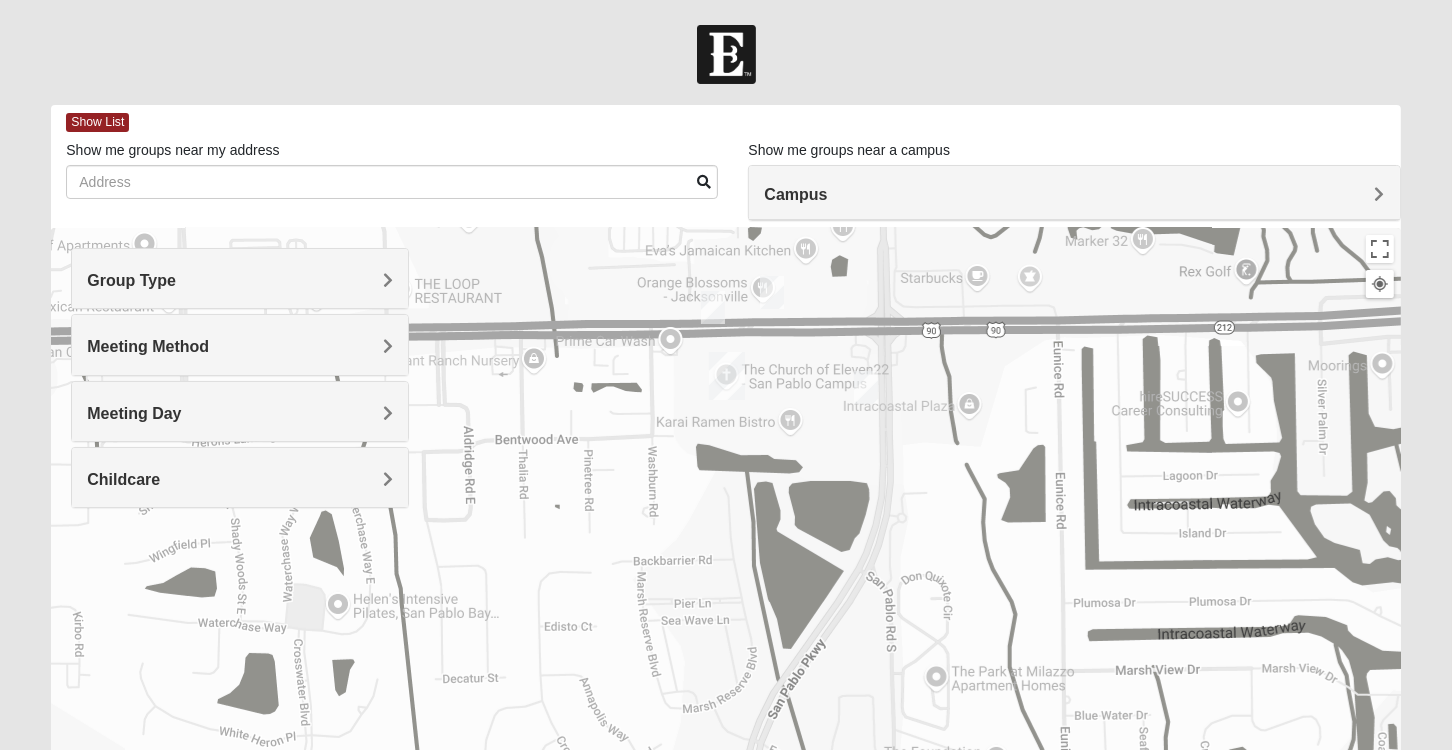 drag, startPoint x: 1166, startPoint y: 542, endPoint x: 1034, endPoint y: 237, distance: 332.33868 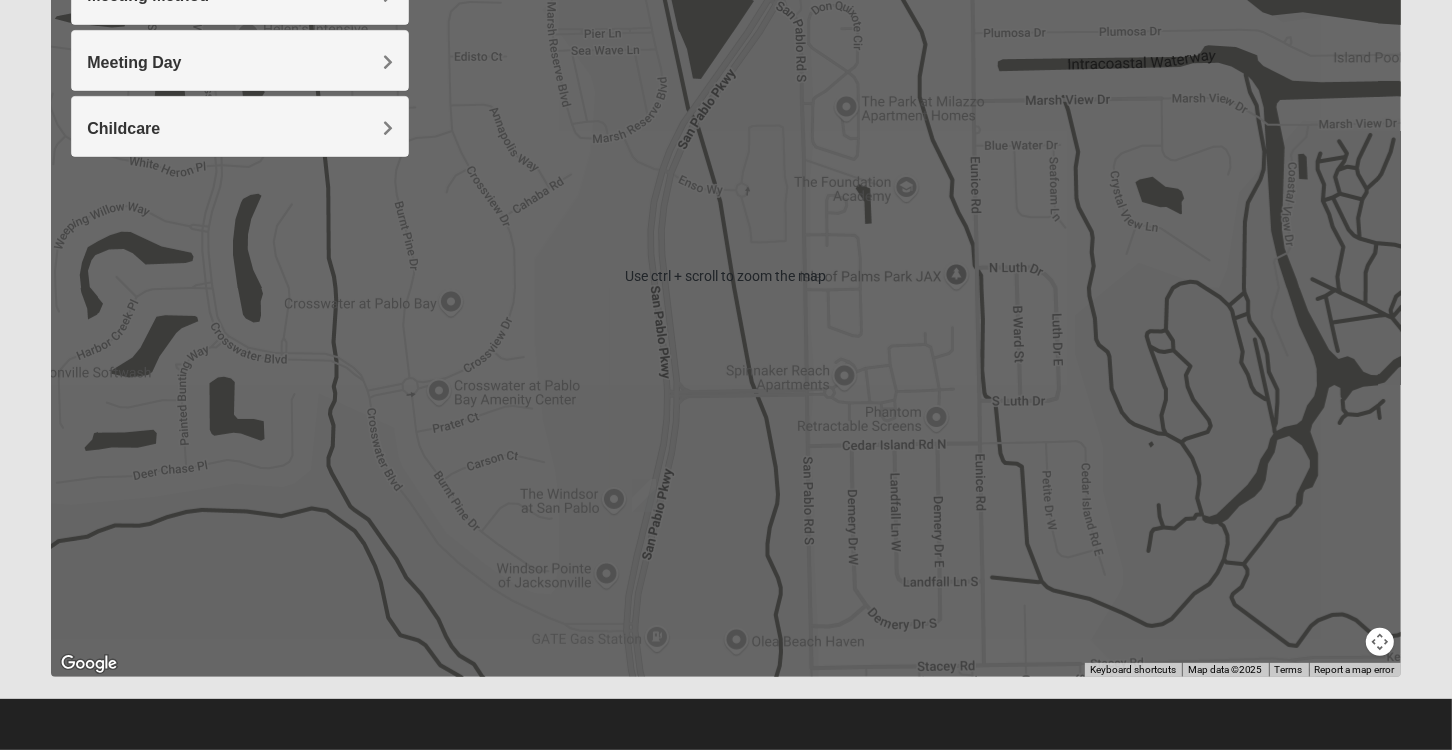 scroll, scrollTop: 51, scrollLeft: 0, axis: vertical 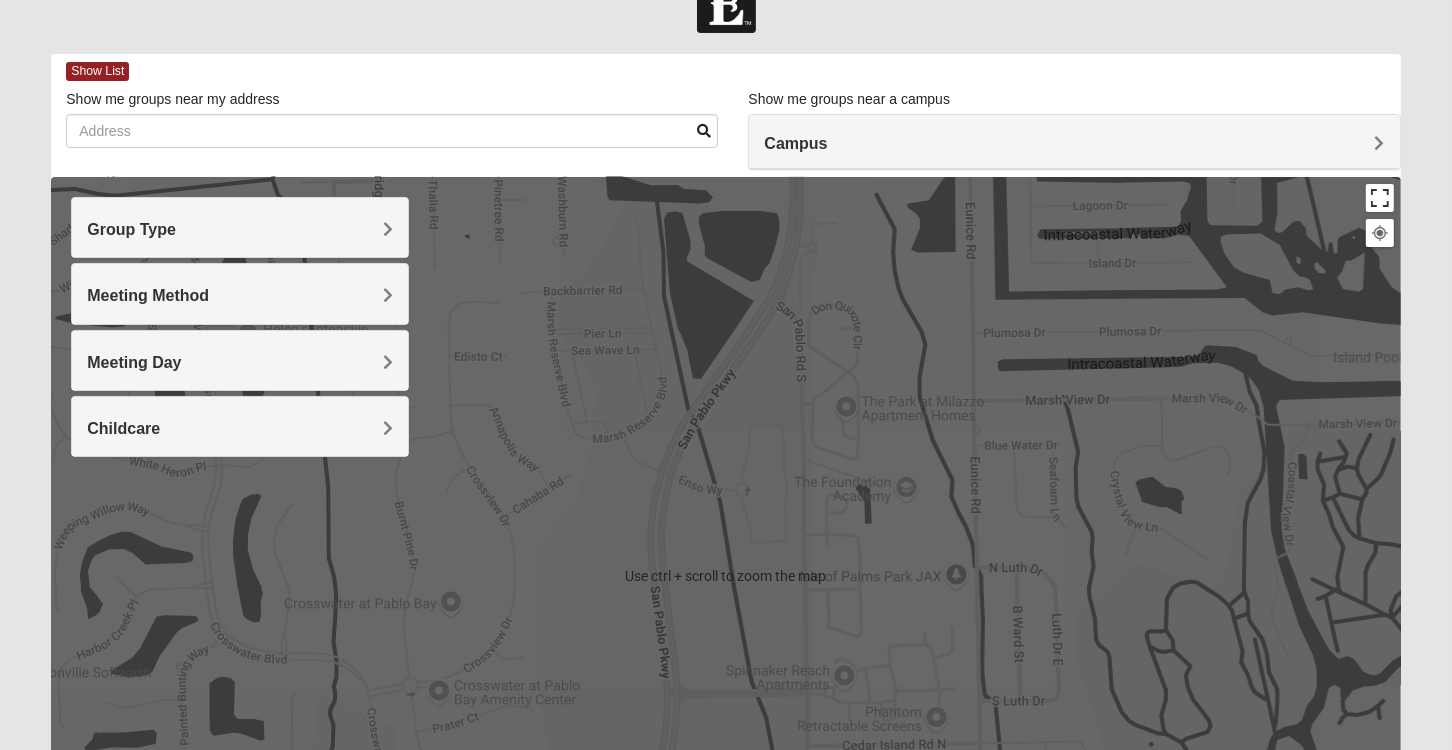 click at bounding box center [1380, 198] 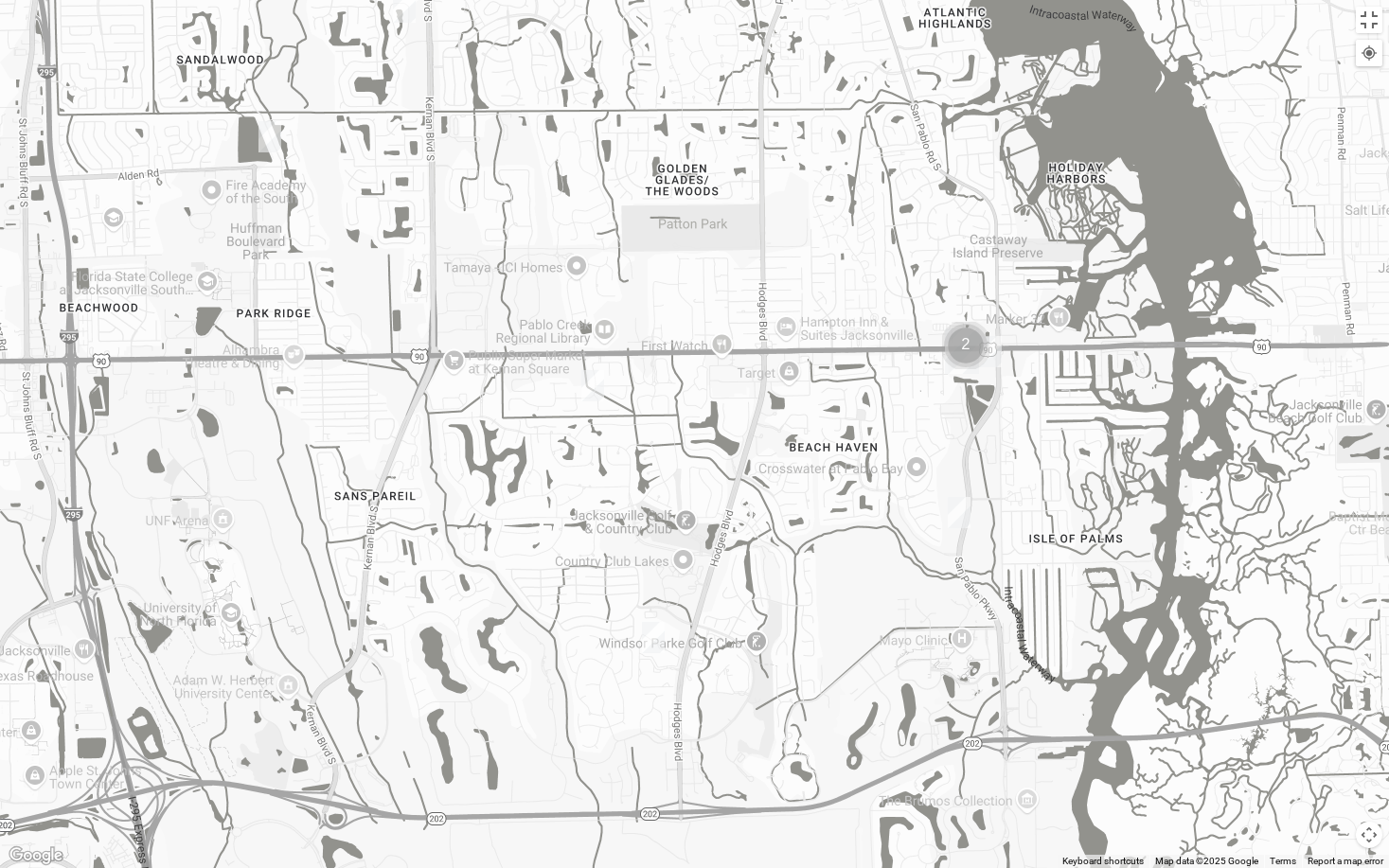 drag, startPoint x: 960, startPoint y: 472, endPoint x: 953, endPoint y: 574, distance: 102.239914 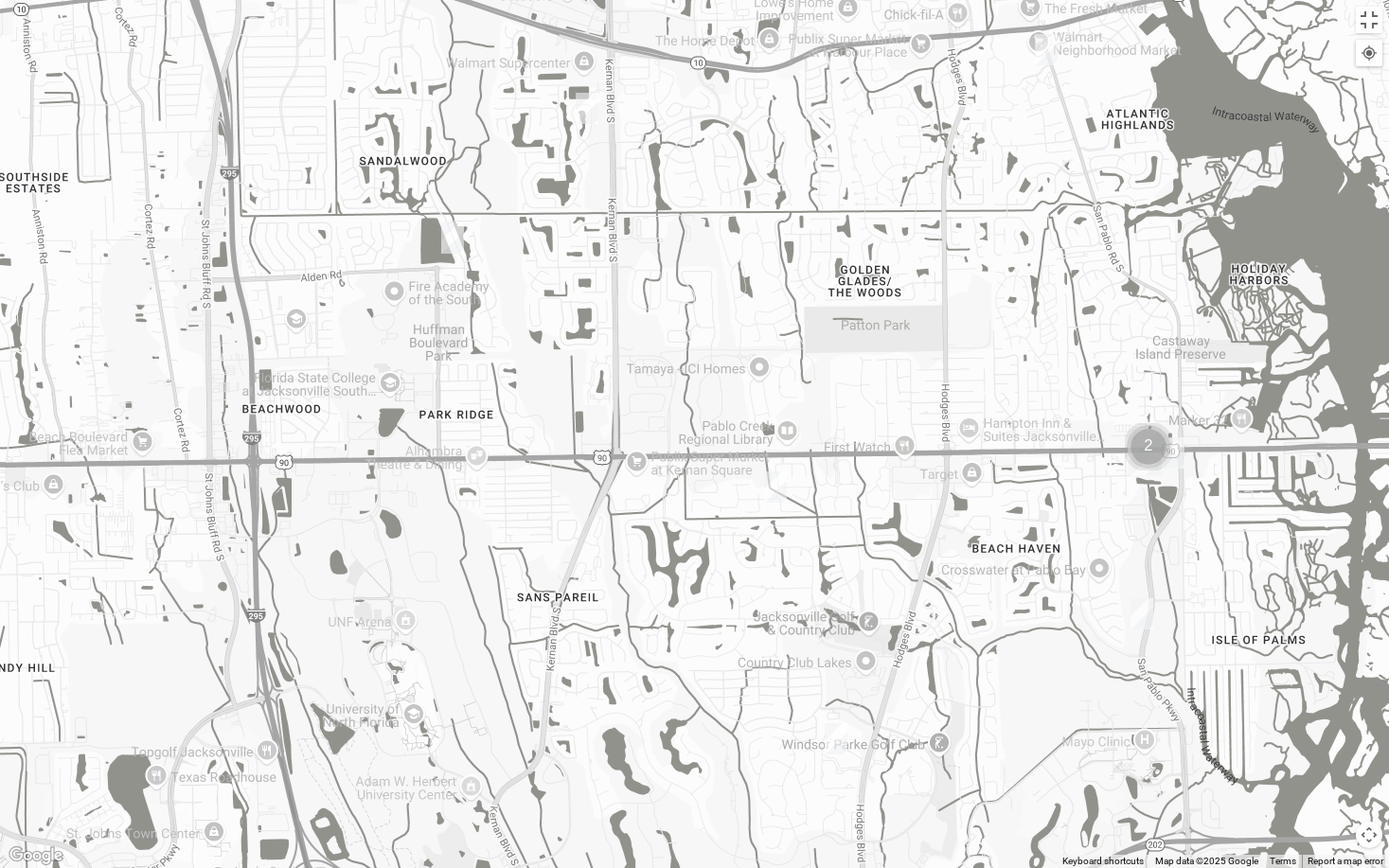 drag, startPoint x: 750, startPoint y: 292, endPoint x: 911, endPoint y: 371, distance: 179.33767 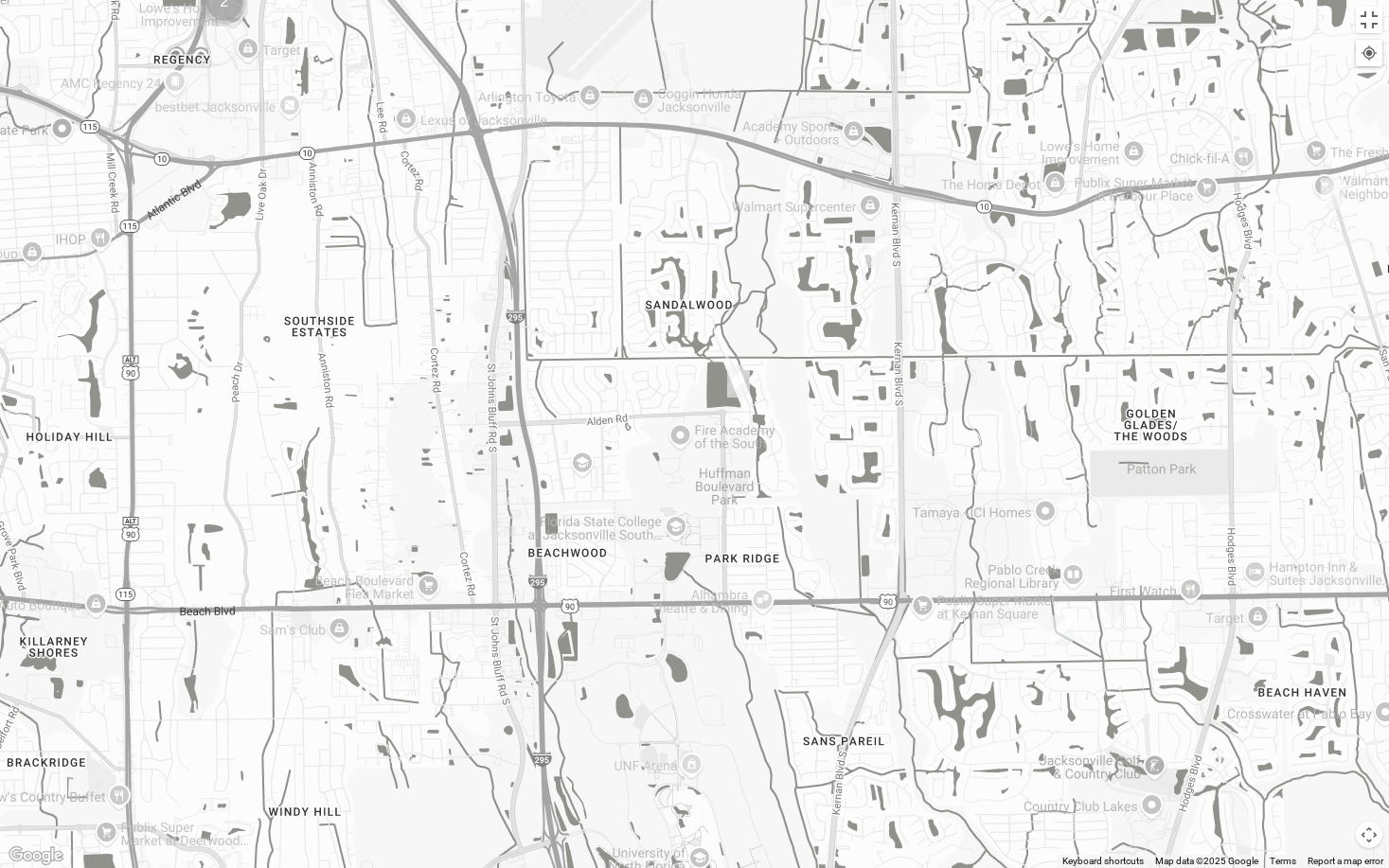 drag, startPoint x: 581, startPoint y: 235, endPoint x: 870, endPoint y: 380, distance: 323.33574 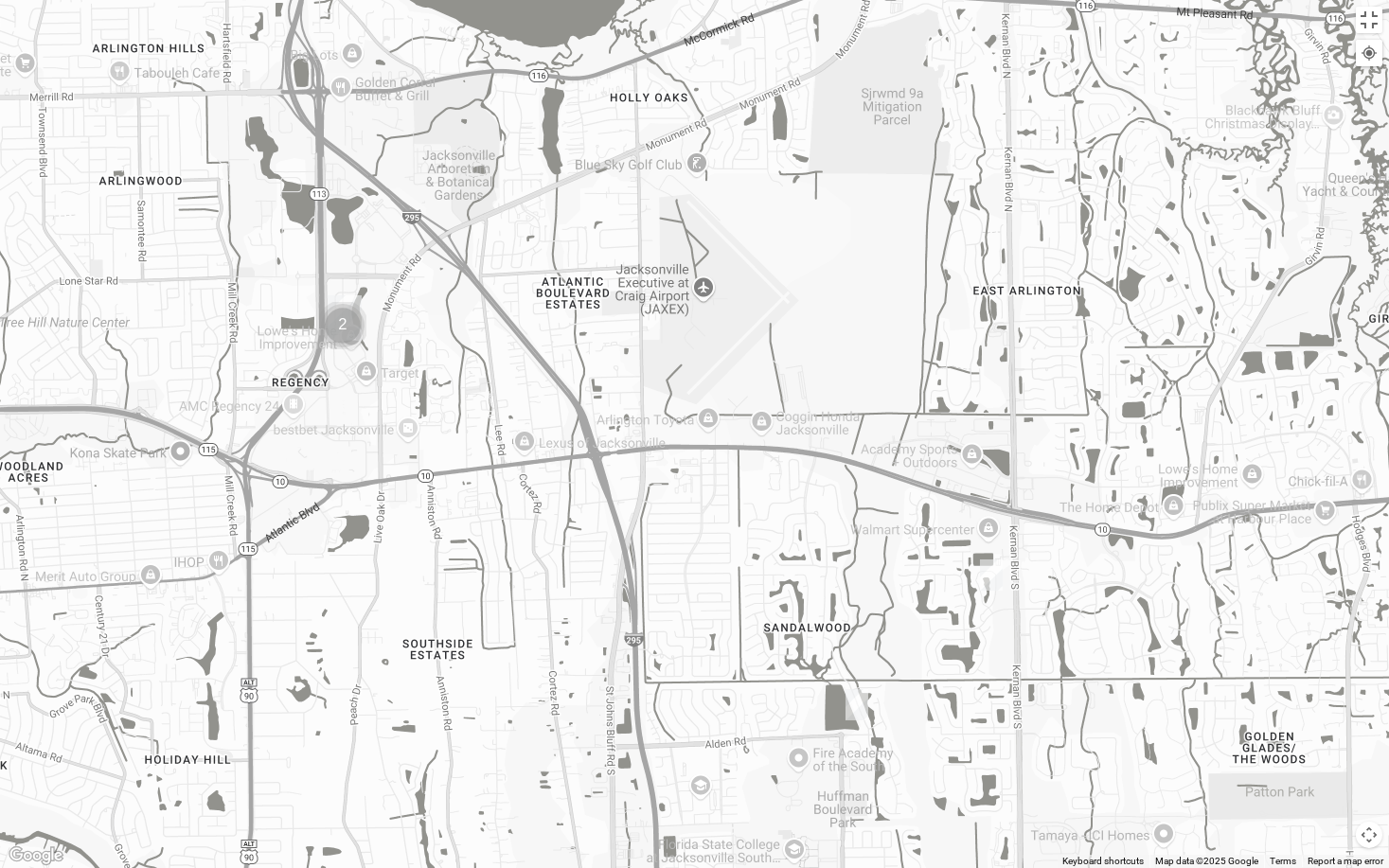 drag, startPoint x: 958, startPoint y: 292, endPoint x: 1077, endPoint y: 618, distance: 347.04034 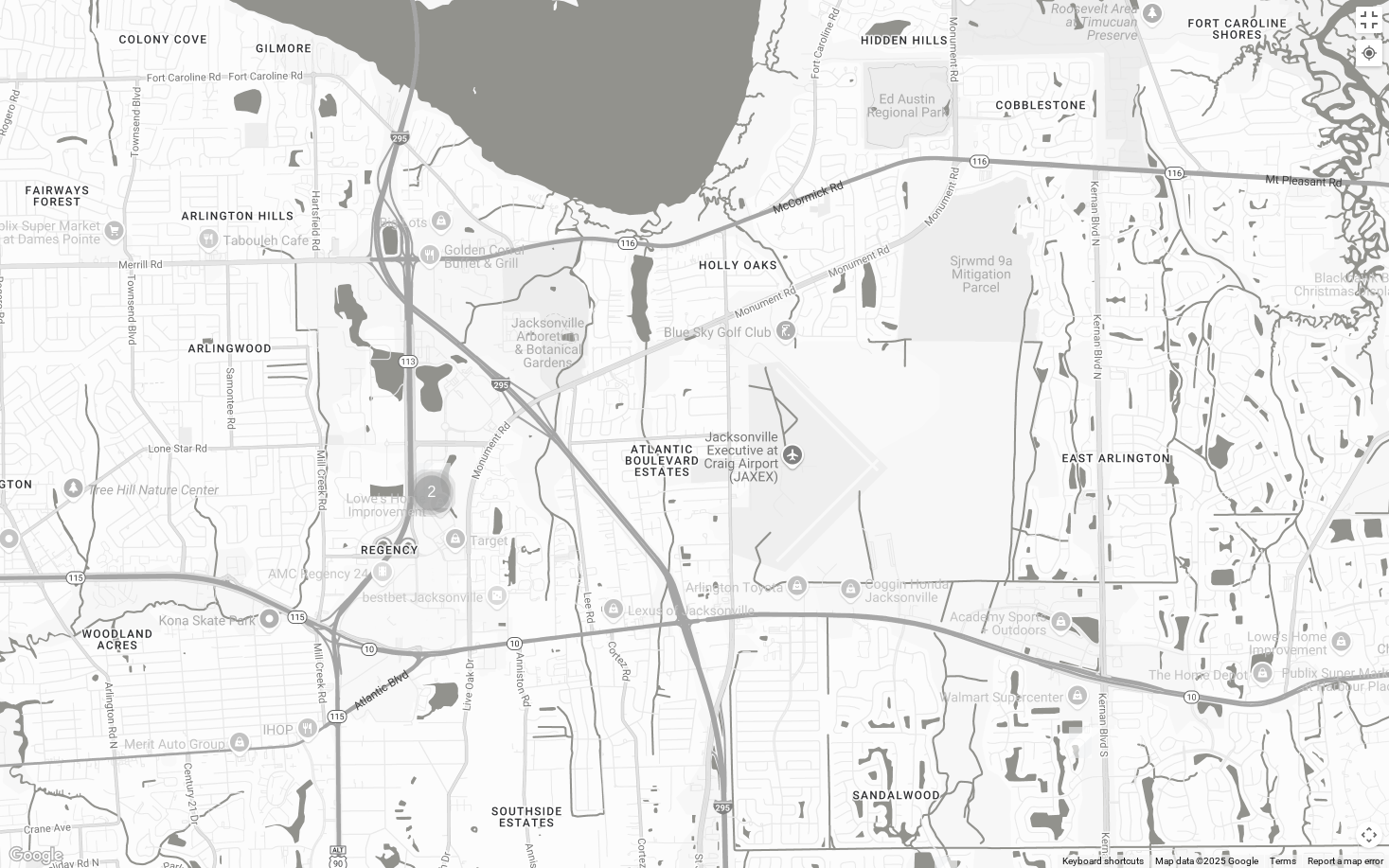 drag, startPoint x: 878, startPoint y: 275, endPoint x: 967, endPoint y: 444, distance: 191.00262 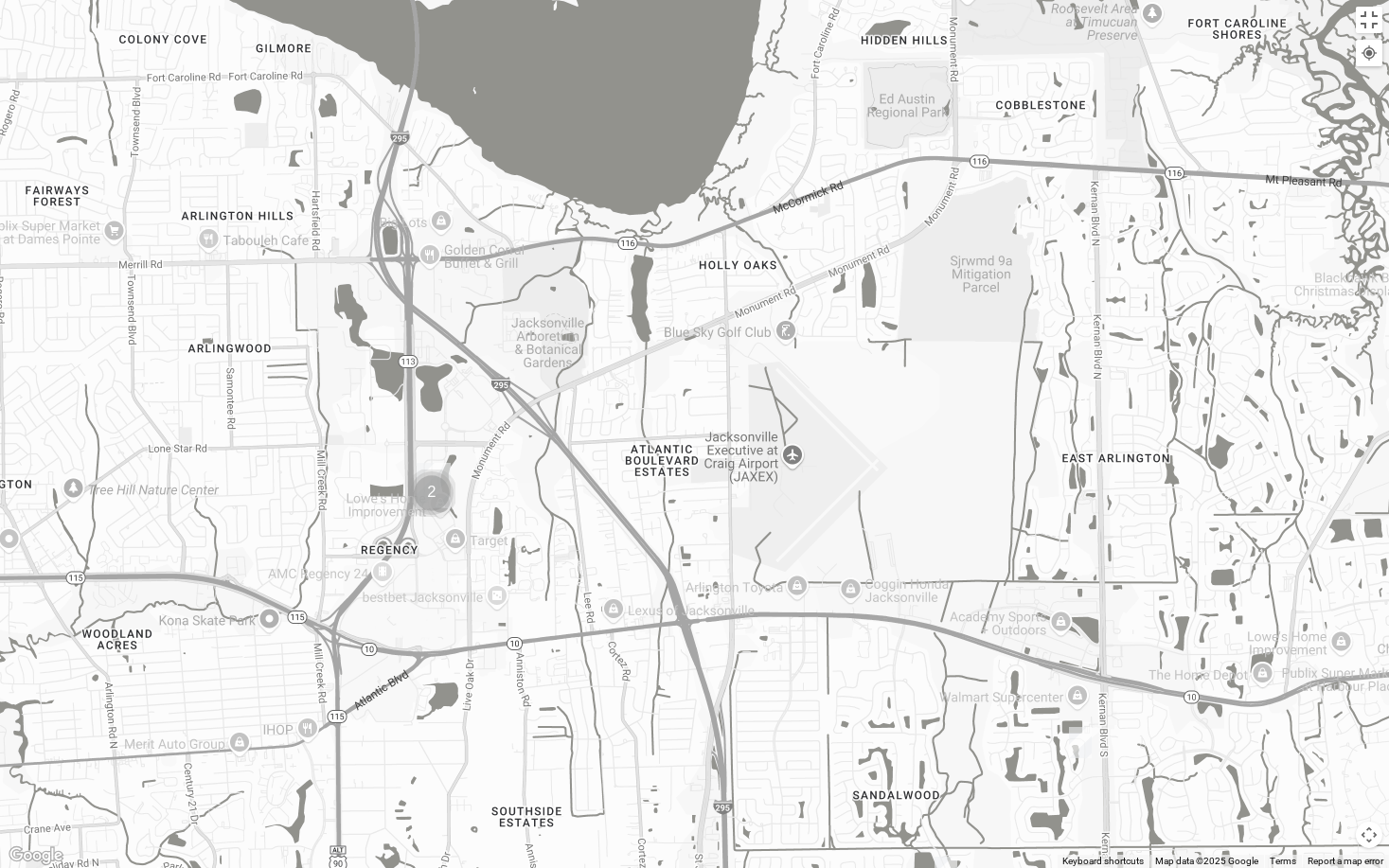 click at bounding box center [432, 493] 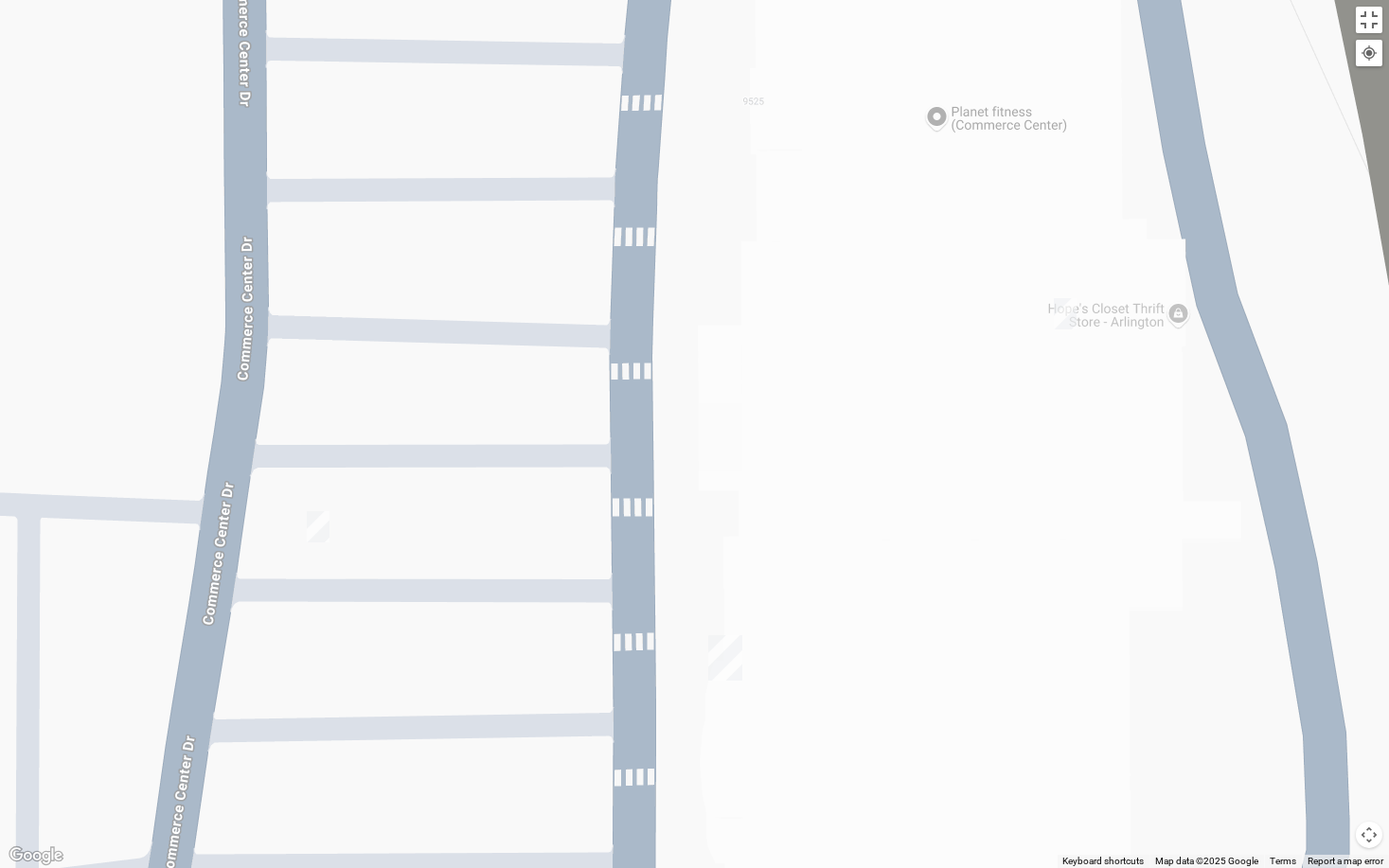 click at bounding box center [318, 526] 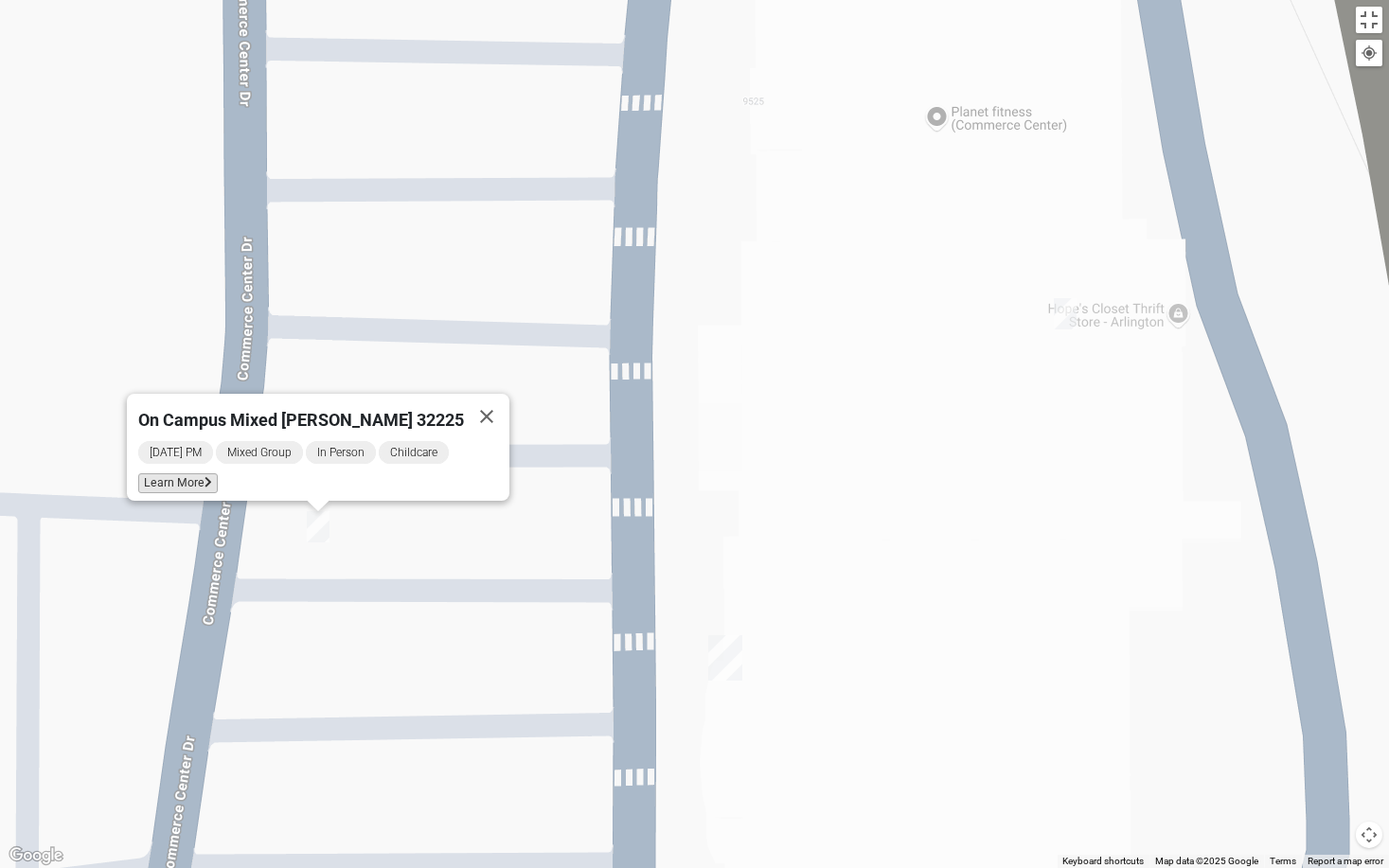 click on "Learn More" at bounding box center [178, 483] 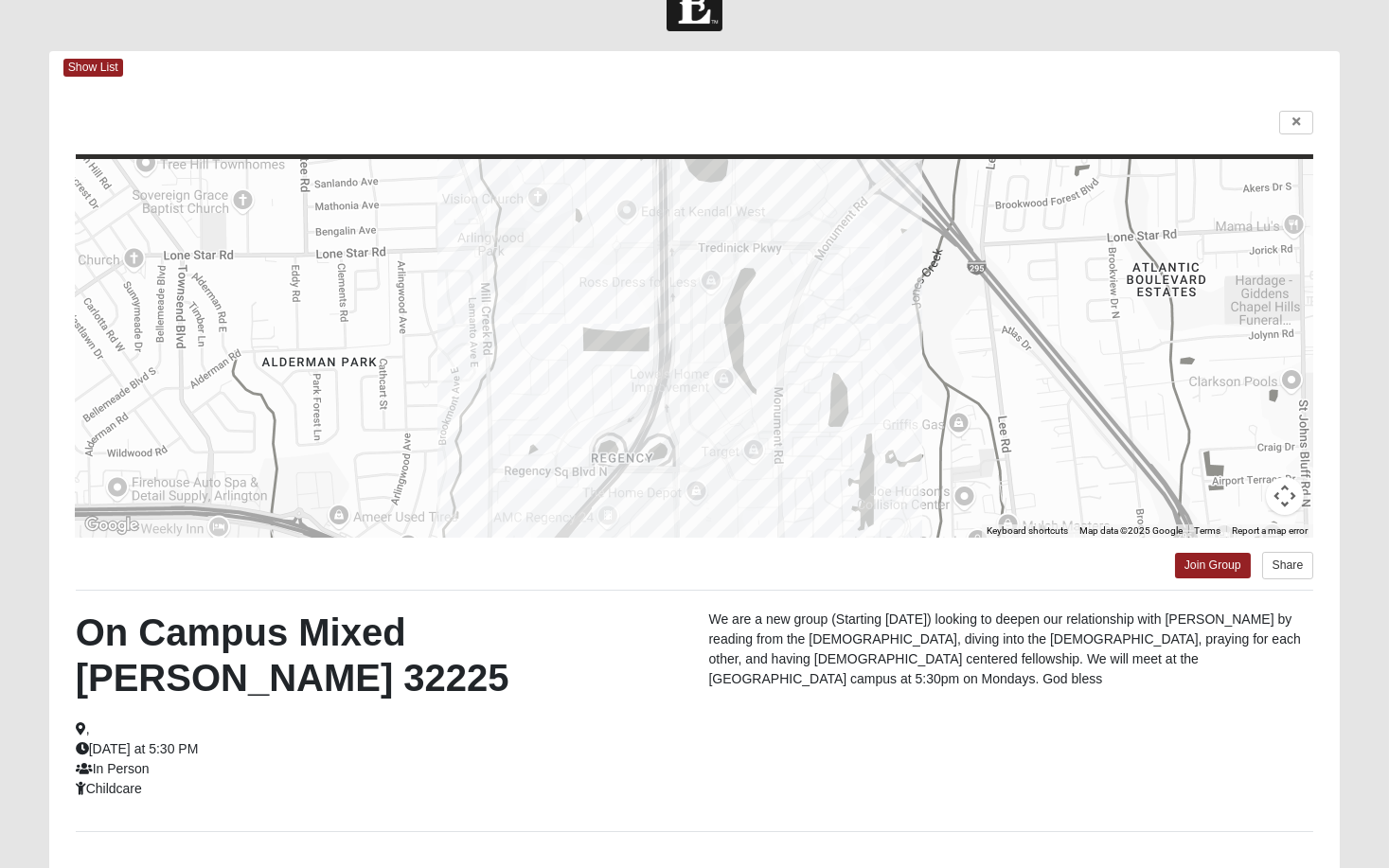 click on "Log In
Find A Group
Error
Show List
Loading Groups" at bounding box center (694, 487) 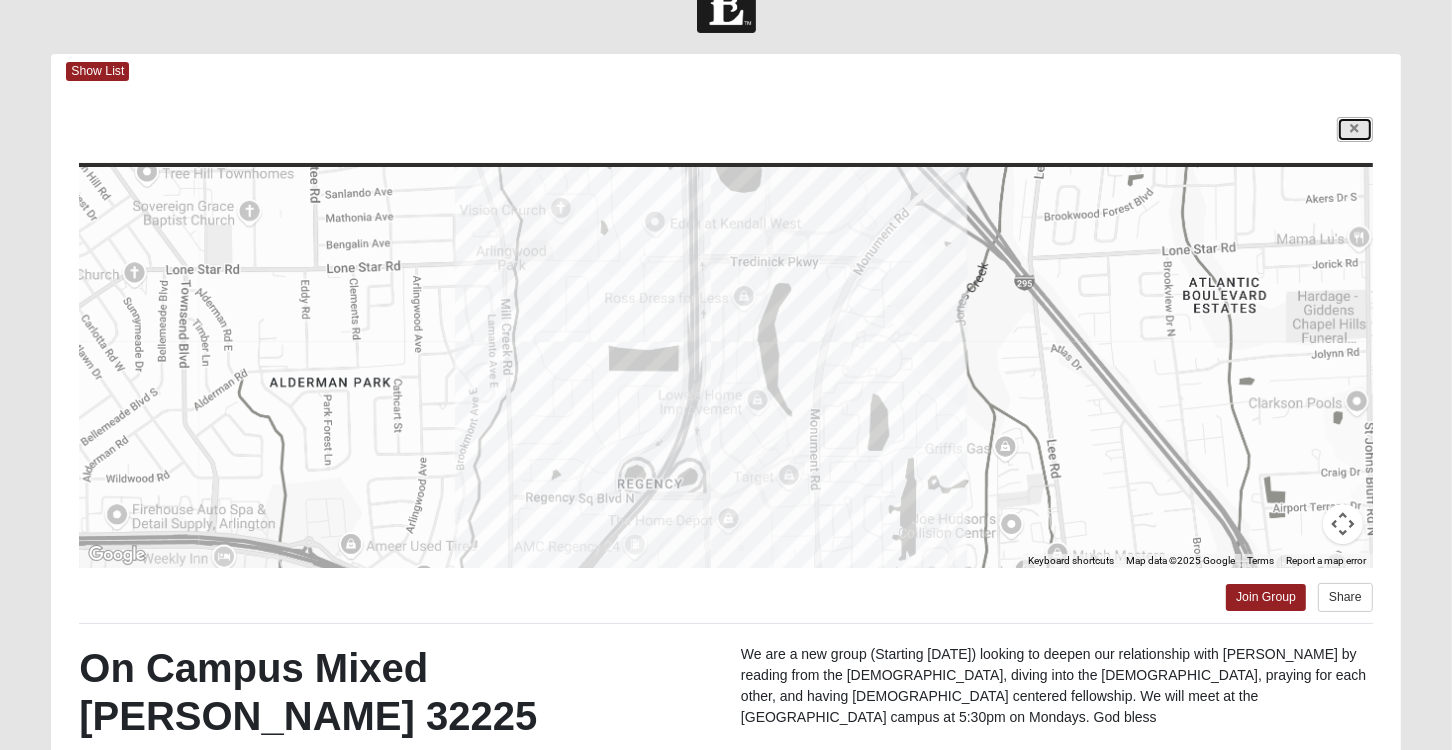 click at bounding box center [1355, 129] 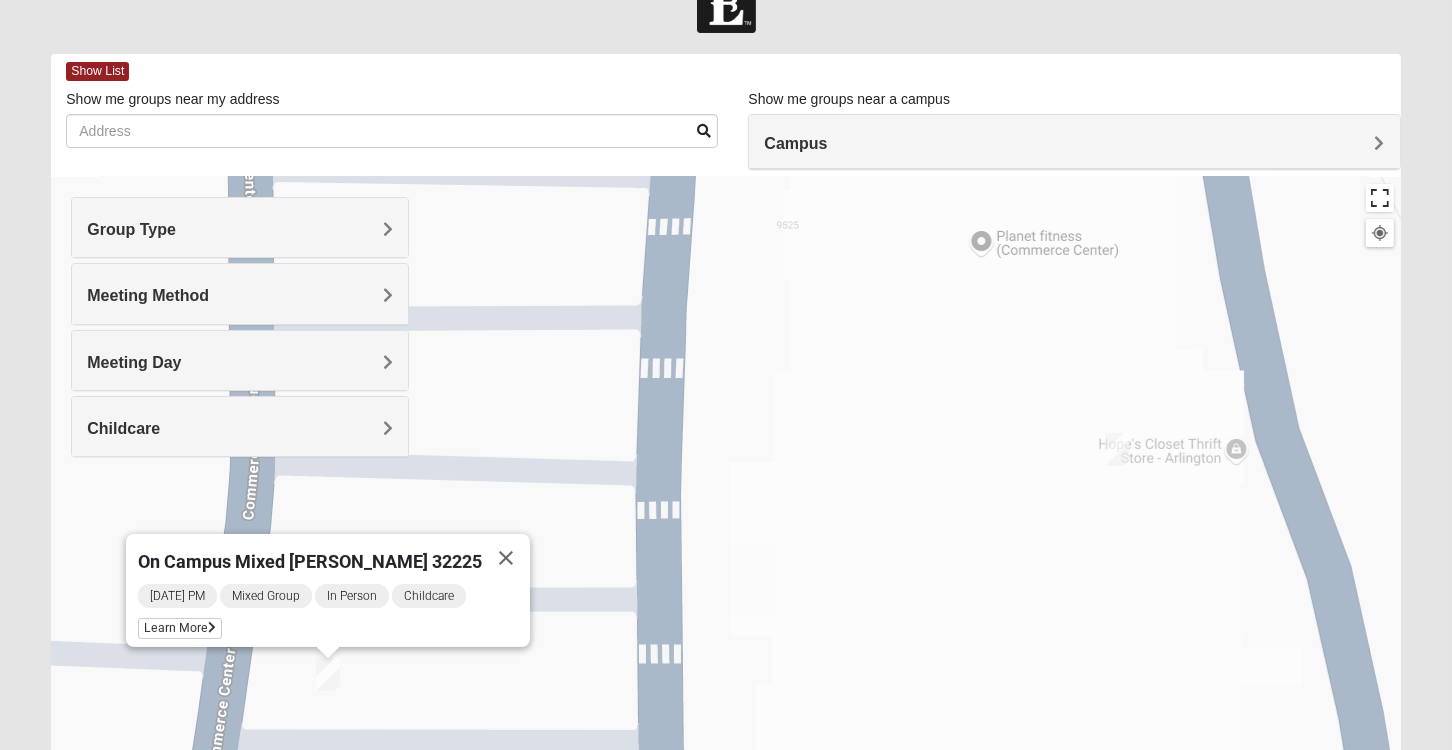 click at bounding box center (1380, 198) 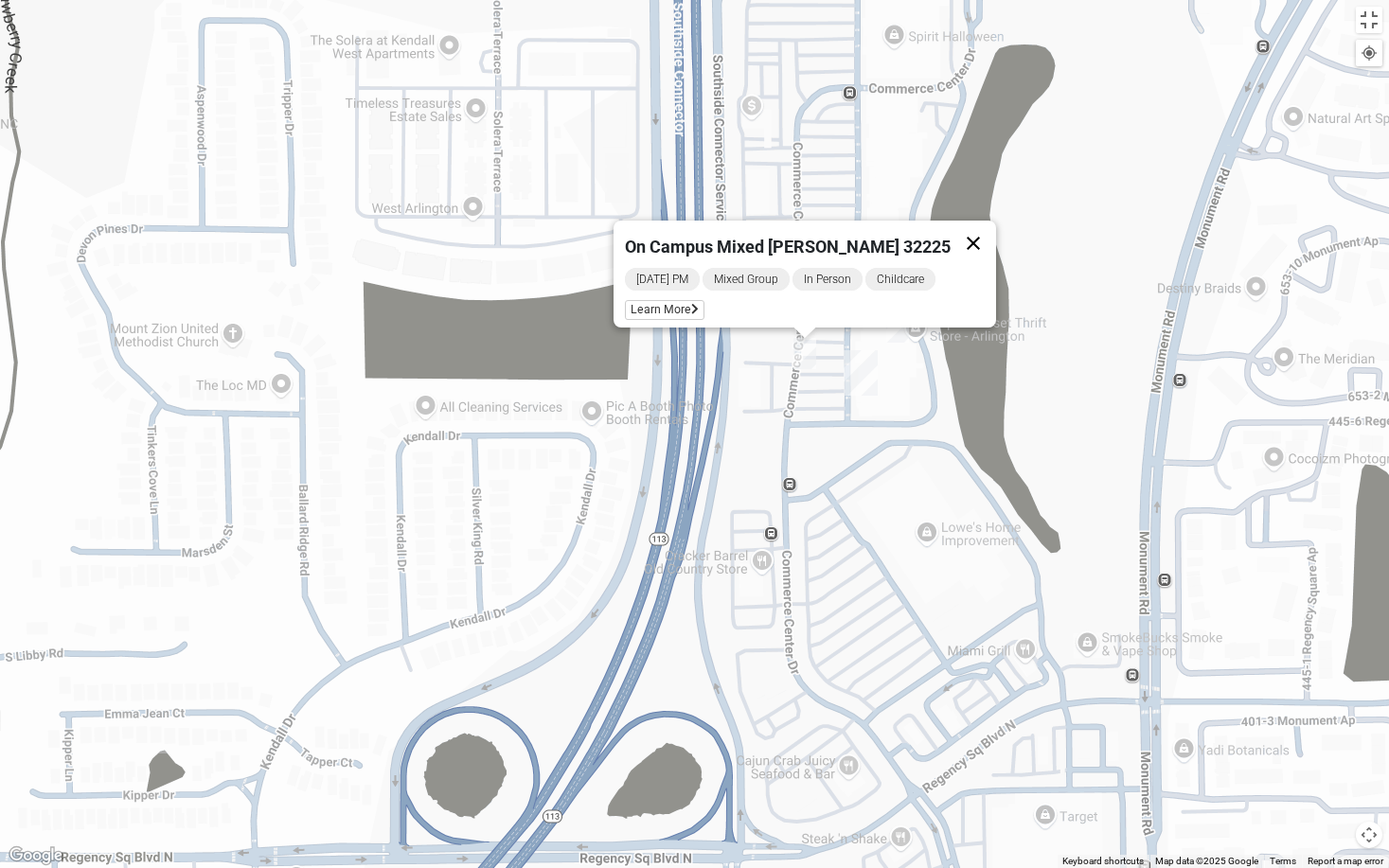 click at bounding box center [973, 243] 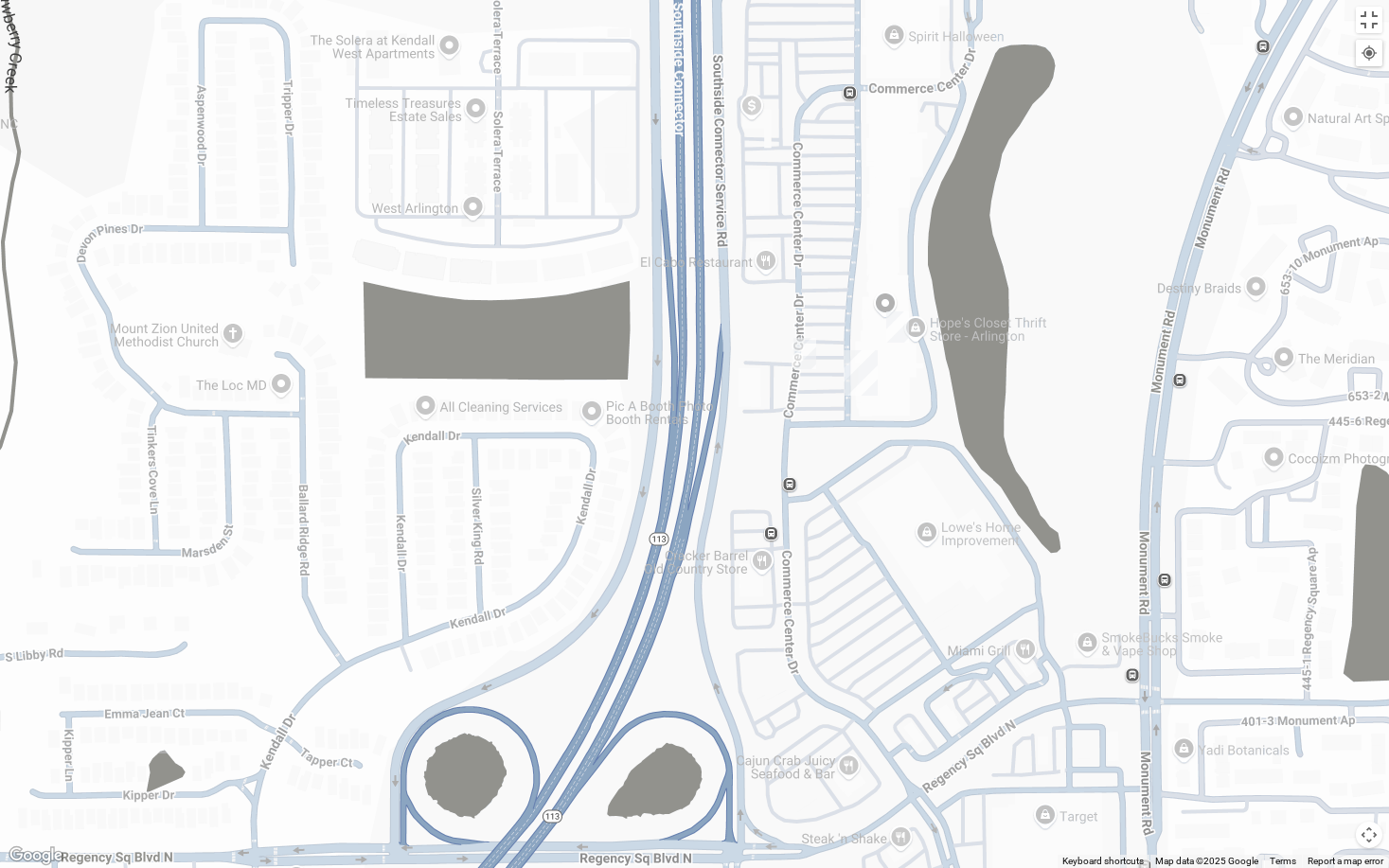 click at bounding box center (898, 327) 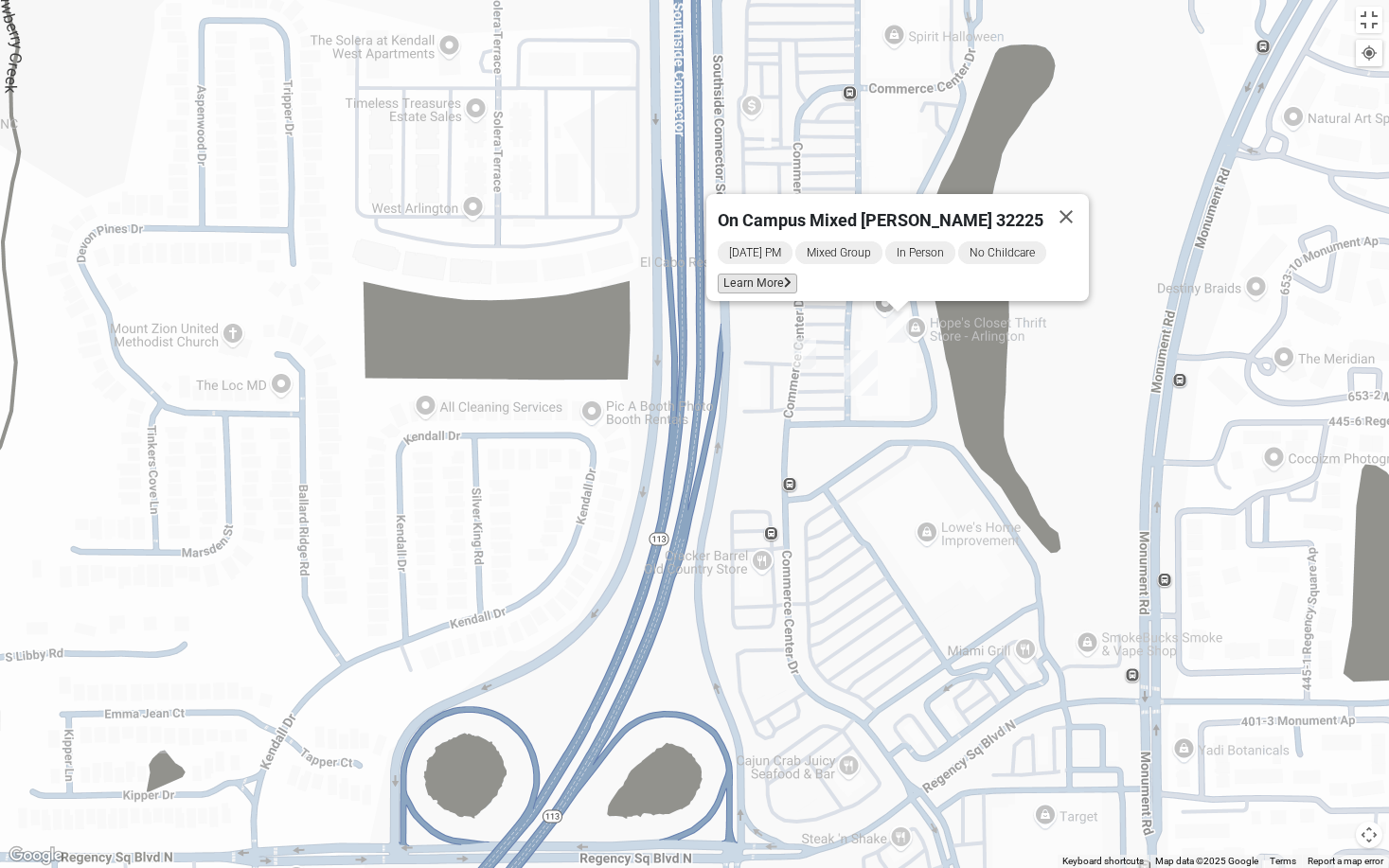 click on "Learn More" at bounding box center [757, 283] 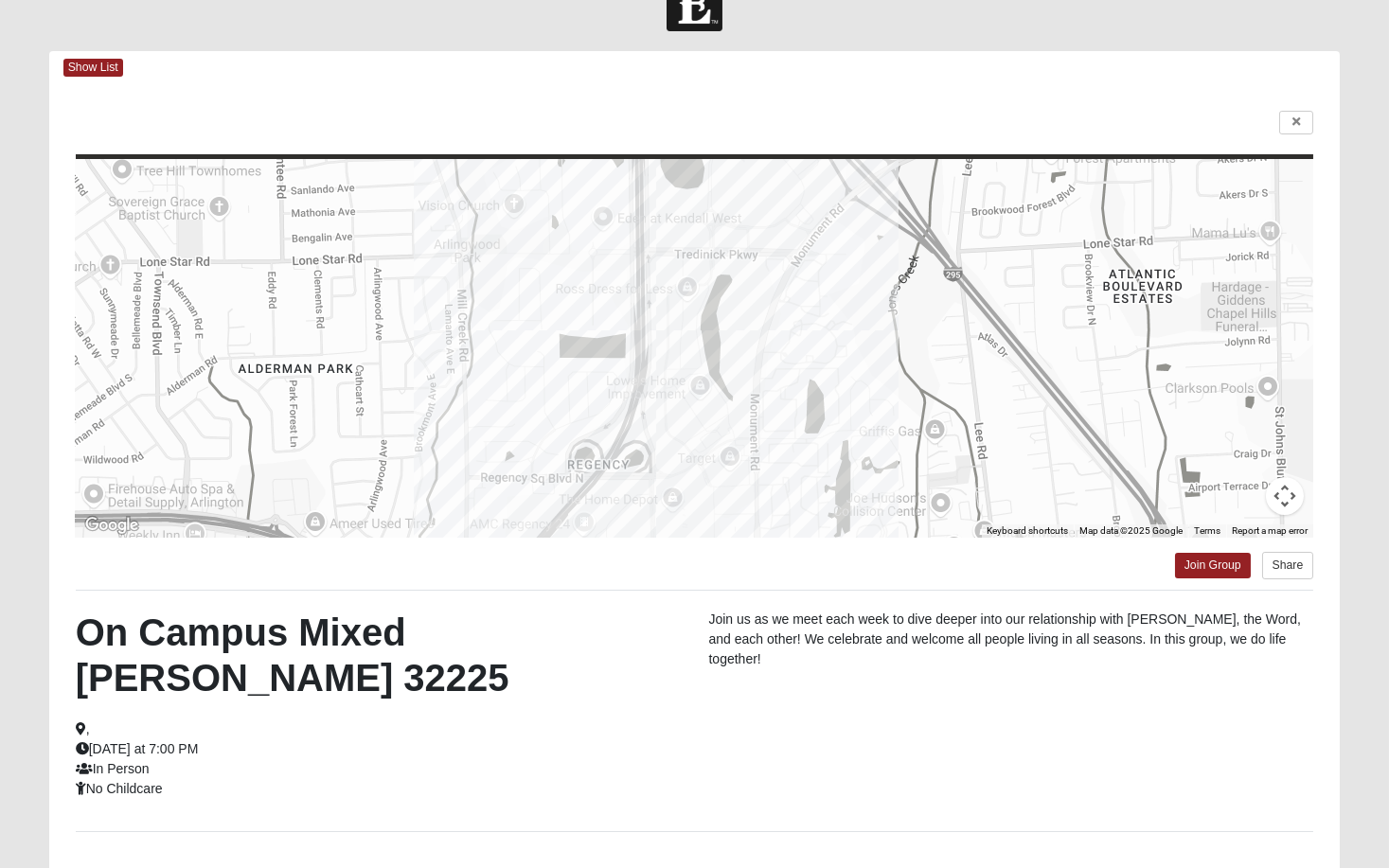 click on "Log In
Find A Group
Error
Show List
Loading Groups" at bounding box center (694, 487) 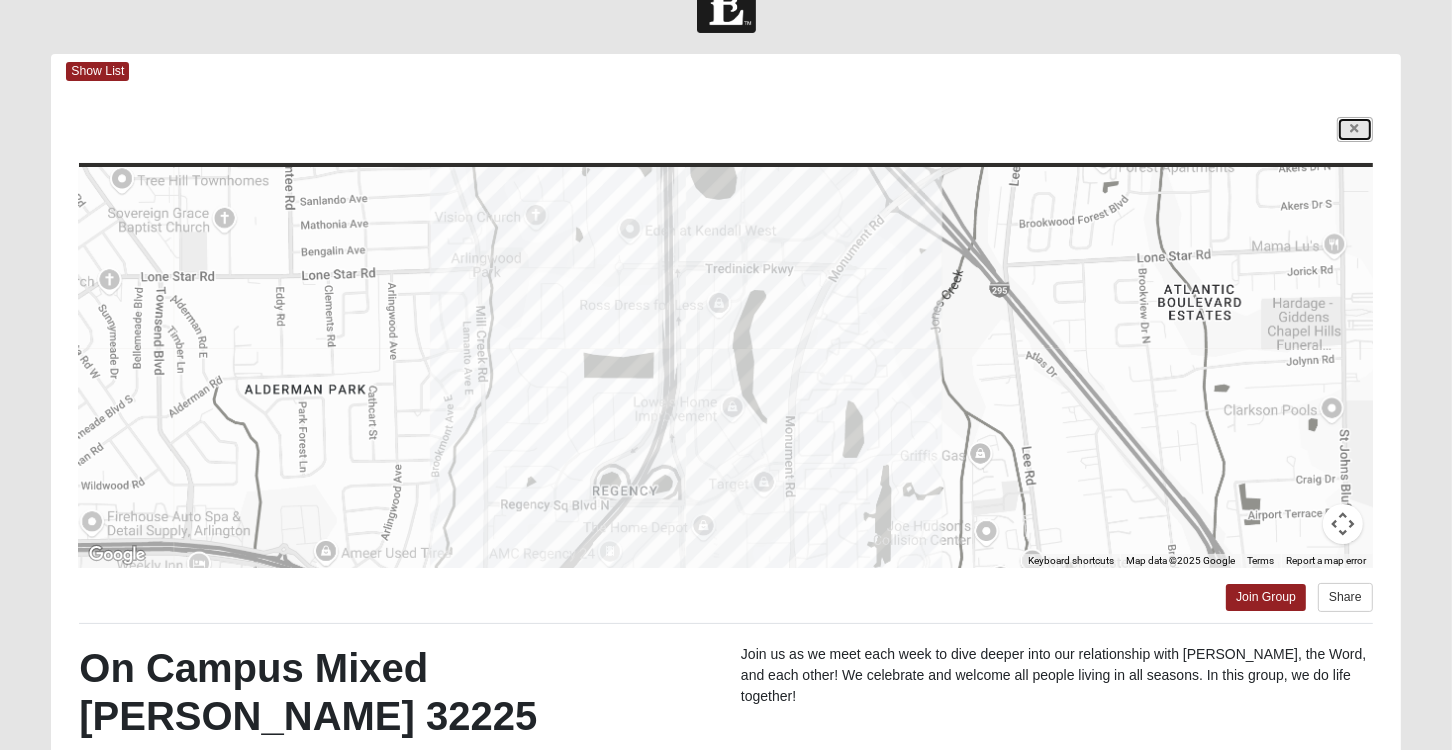 click at bounding box center (1355, 129) 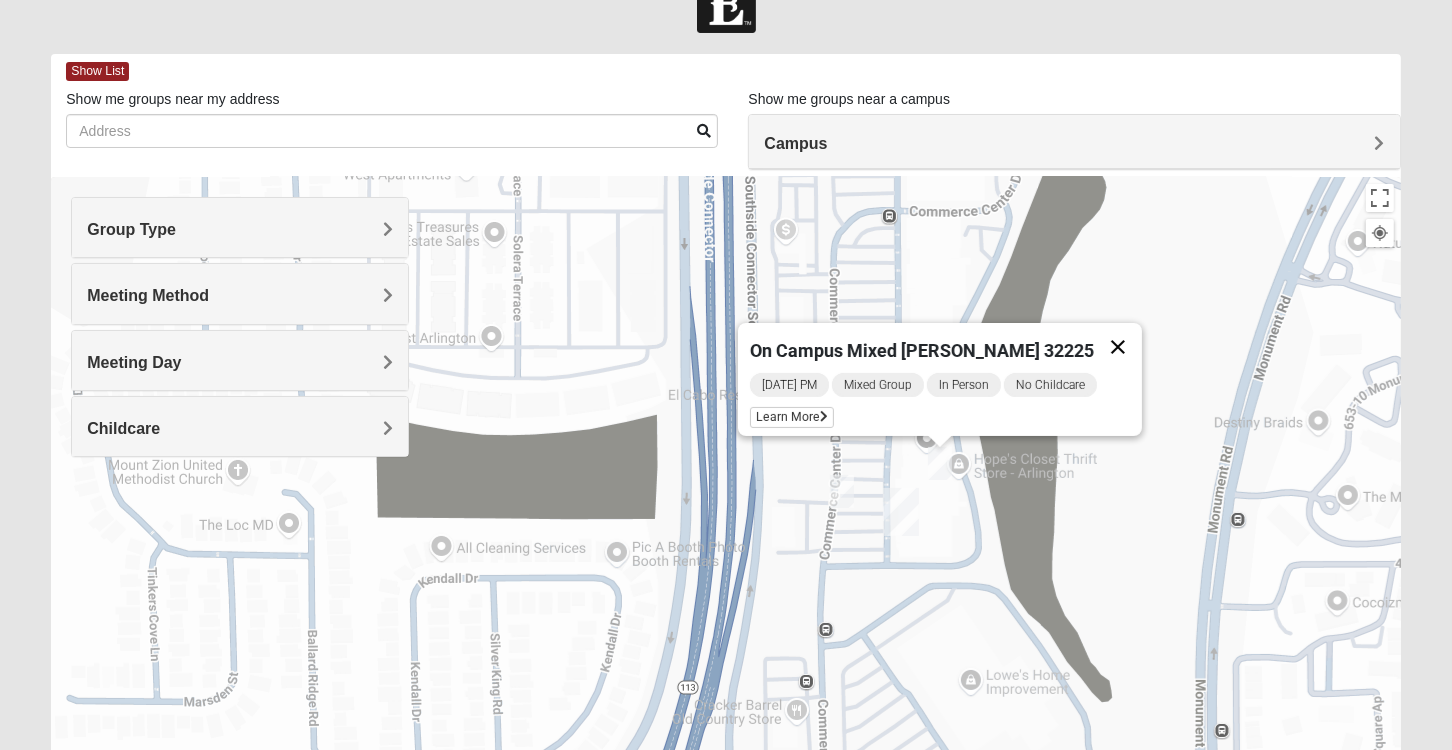 click at bounding box center [1118, 347] 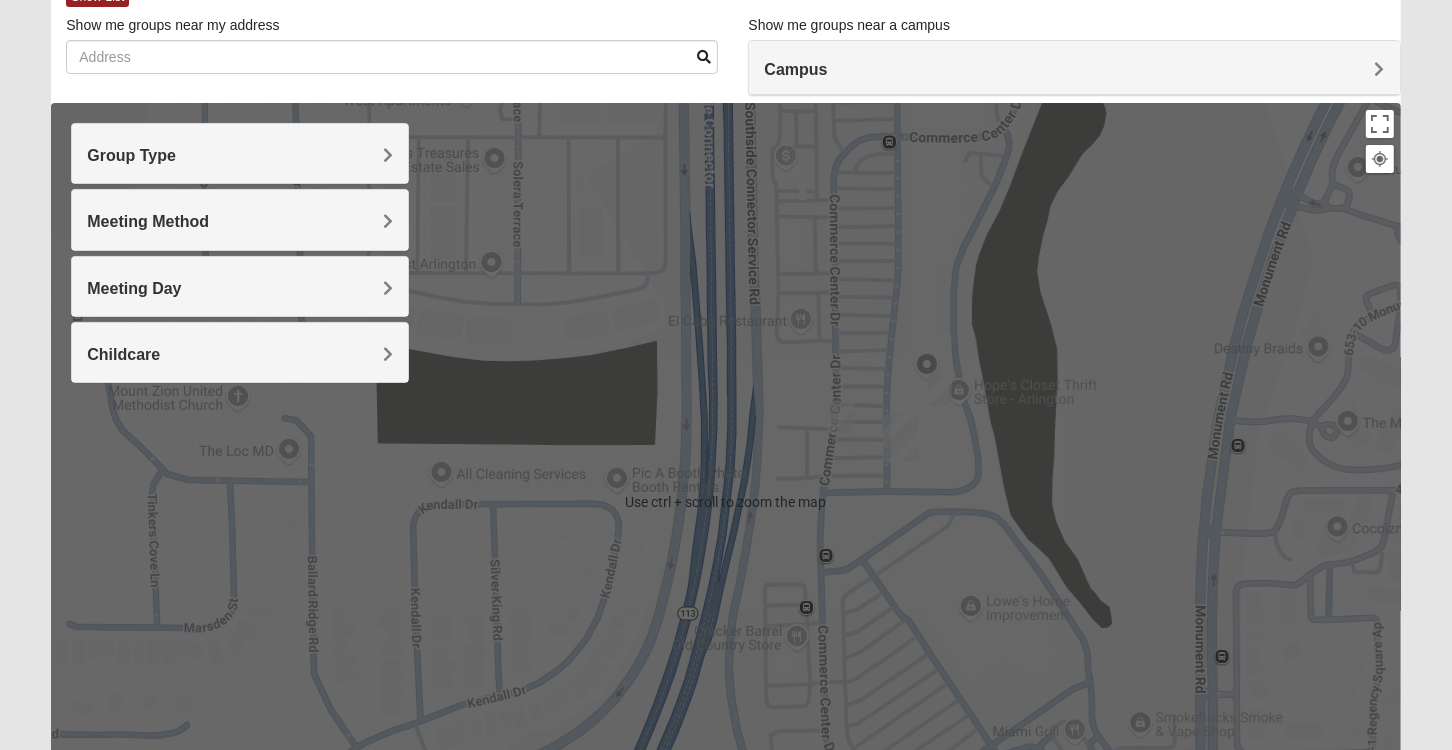 scroll, scrollTop: 0, scrollLeft: 0, axis: both 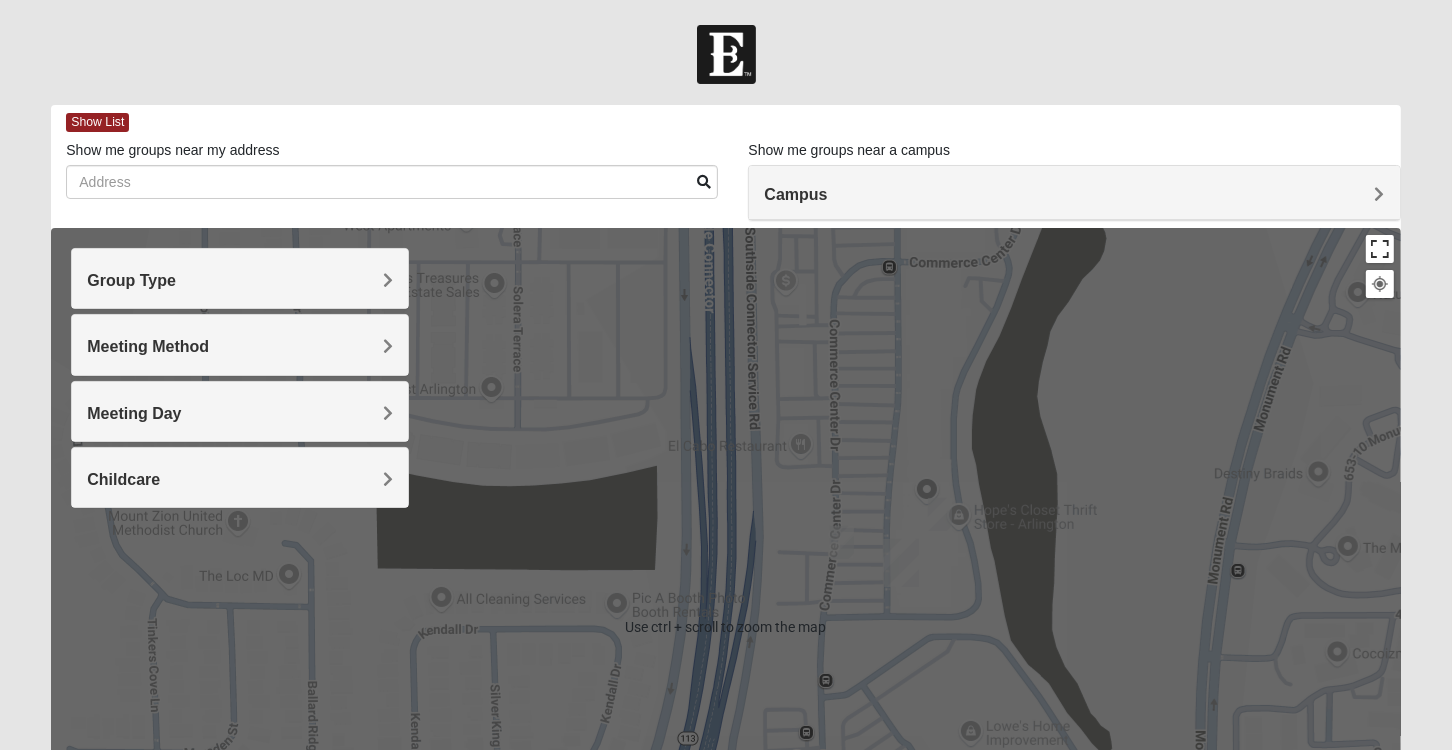click at bounding box center (1380, 249) 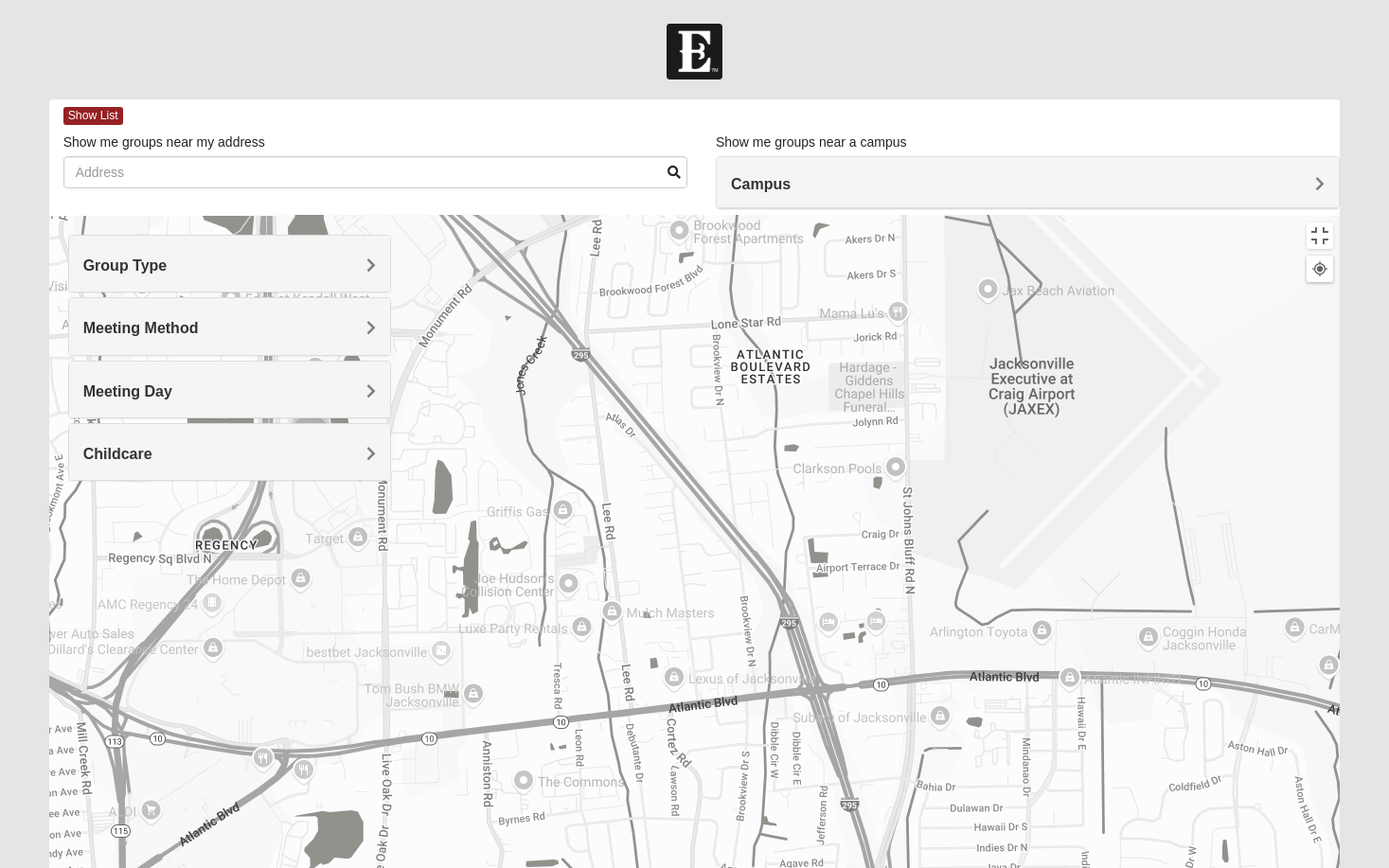 drag, startPoint x: 1051, startPoint y: 429, endPoint x: 536, endPoint y: 329, distance: 524.6189 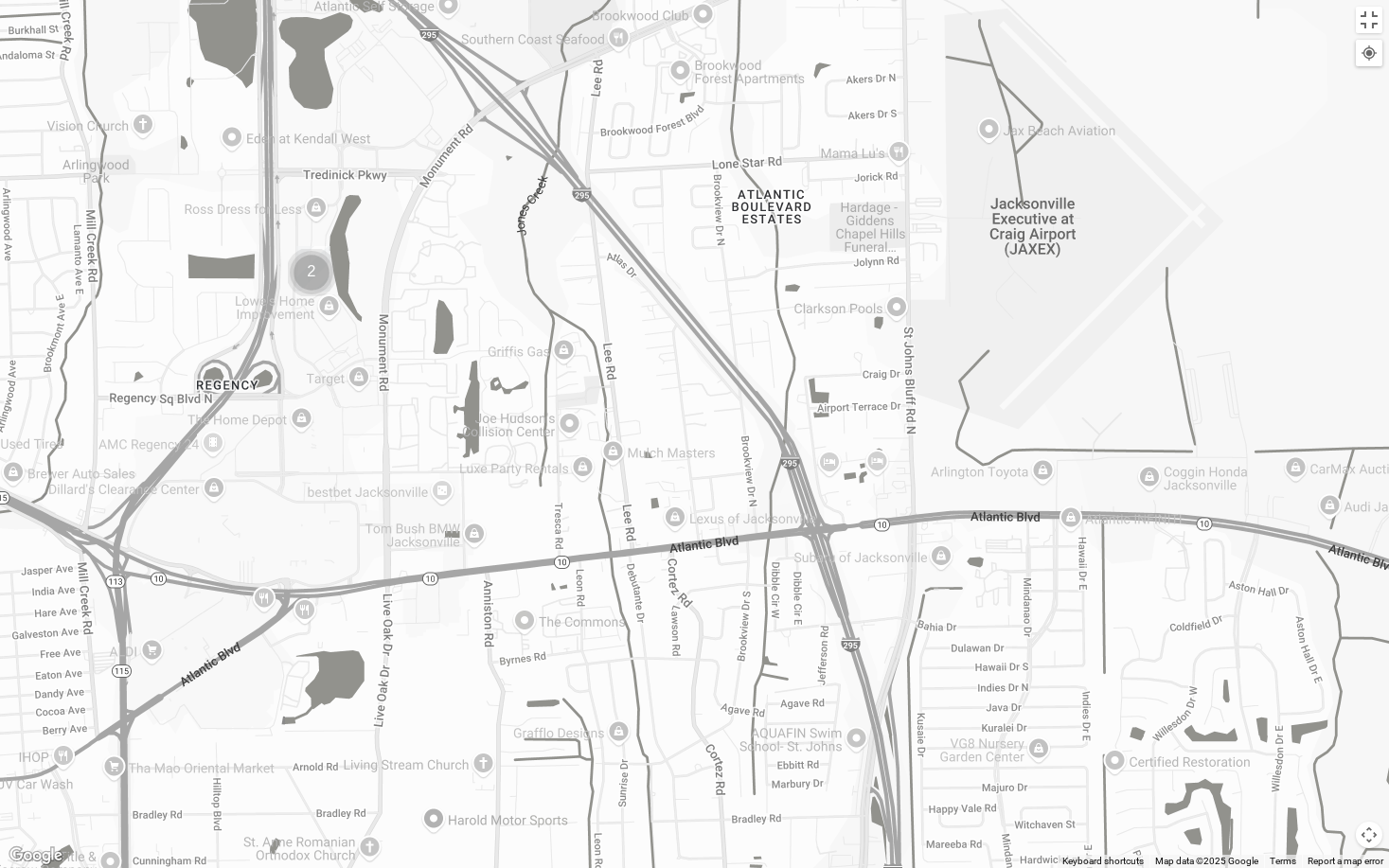 click at bounding box center [694, 434] 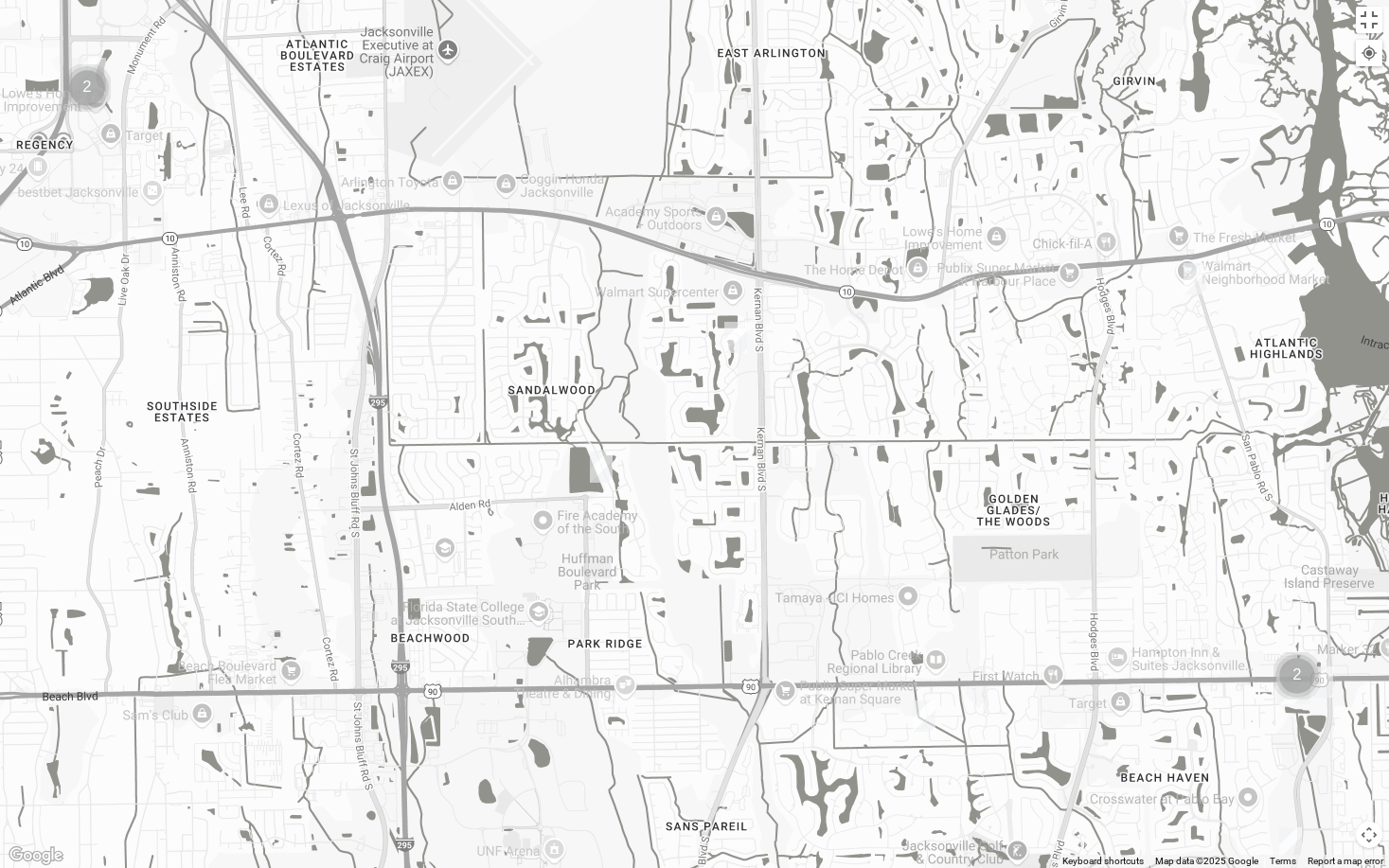 drag, startPoint x: 950, startPoint y: 421, endPoint x: 604, endPoint y: 205, distance: 407.88724 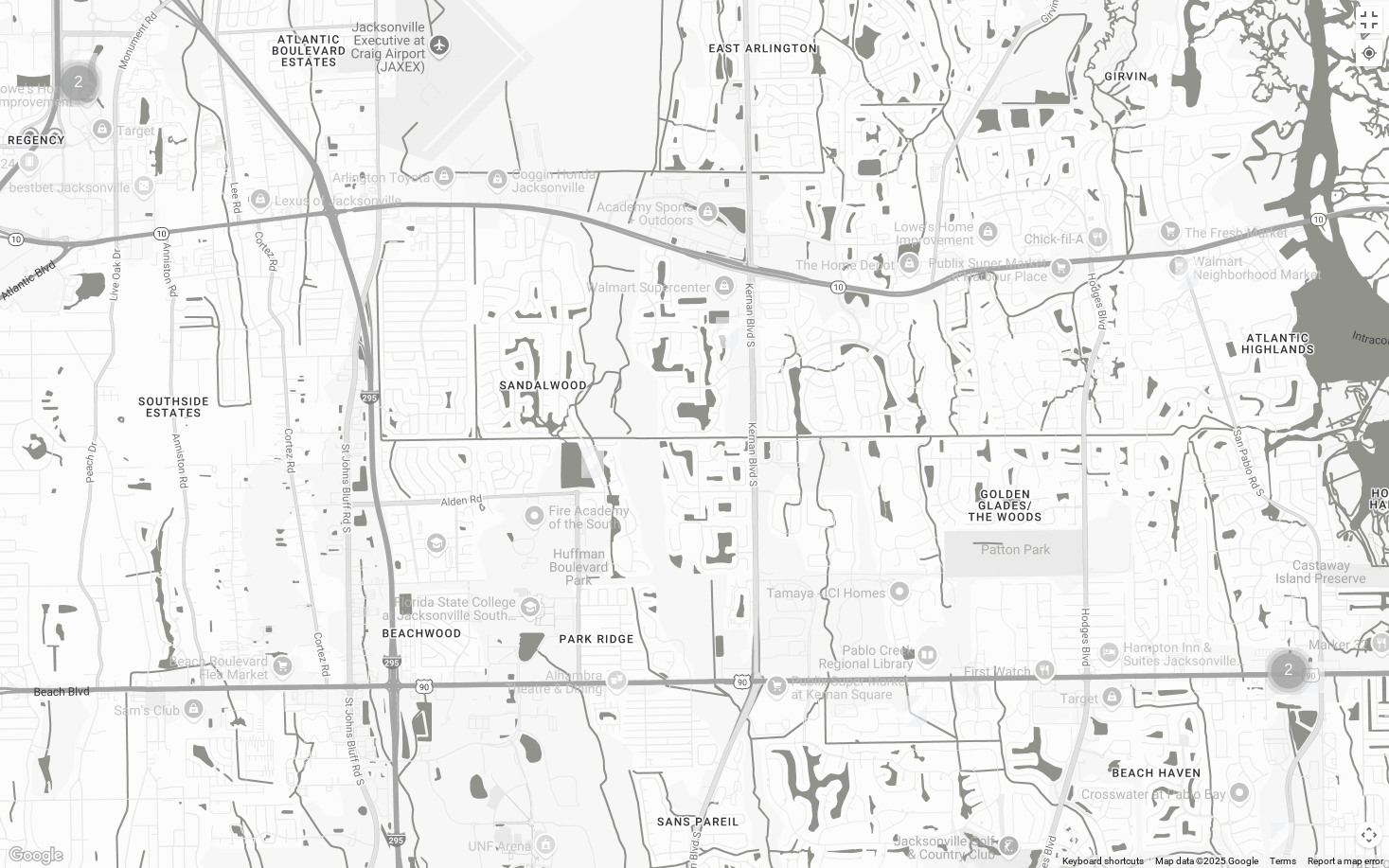 click at bounding box center [593, 462] 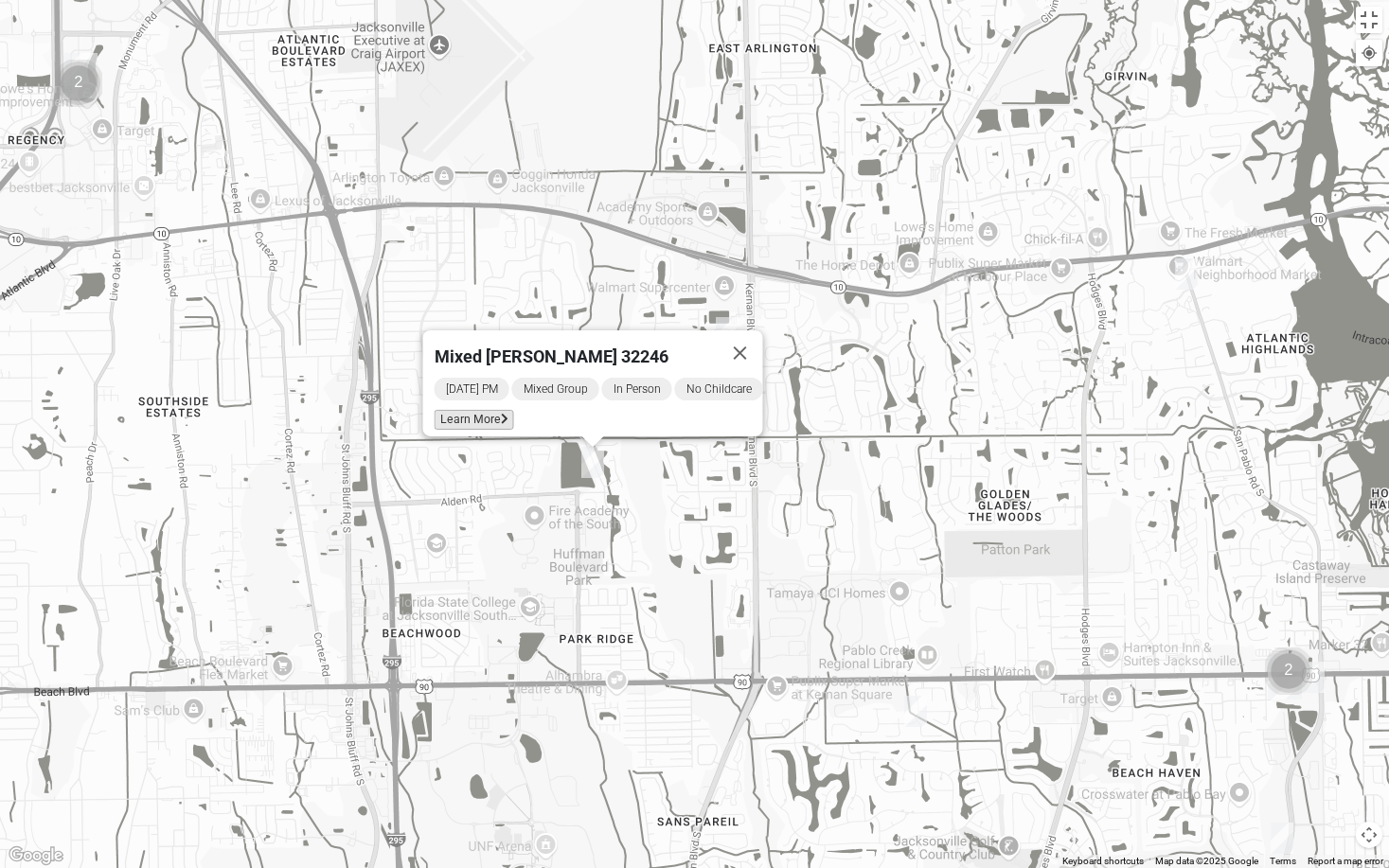 click on "Learn More" at bounding box center [473, 418] 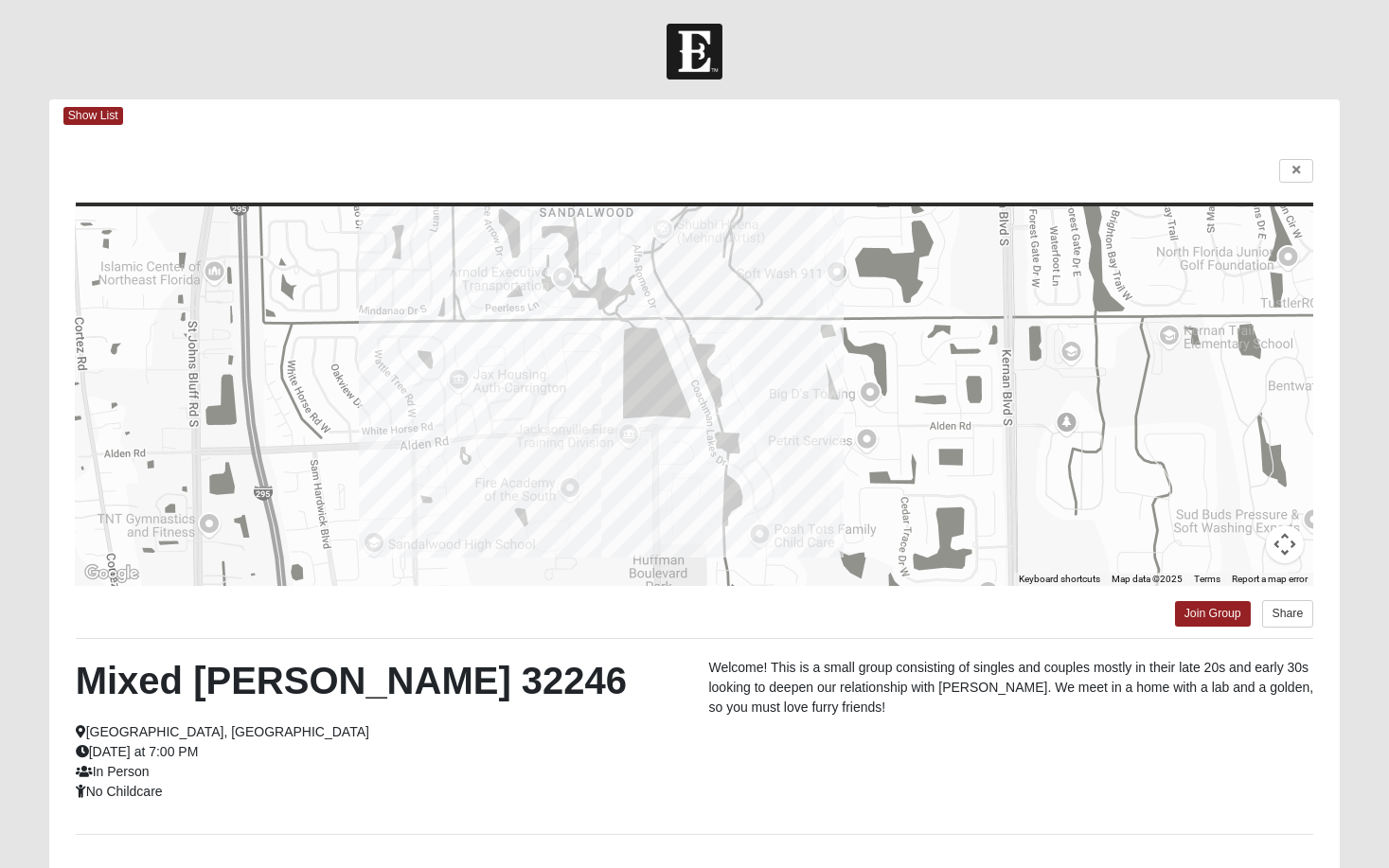 click on "Log In
Find A Group
Error
Show List
Loading Groups" at bounding box center [694, 512] 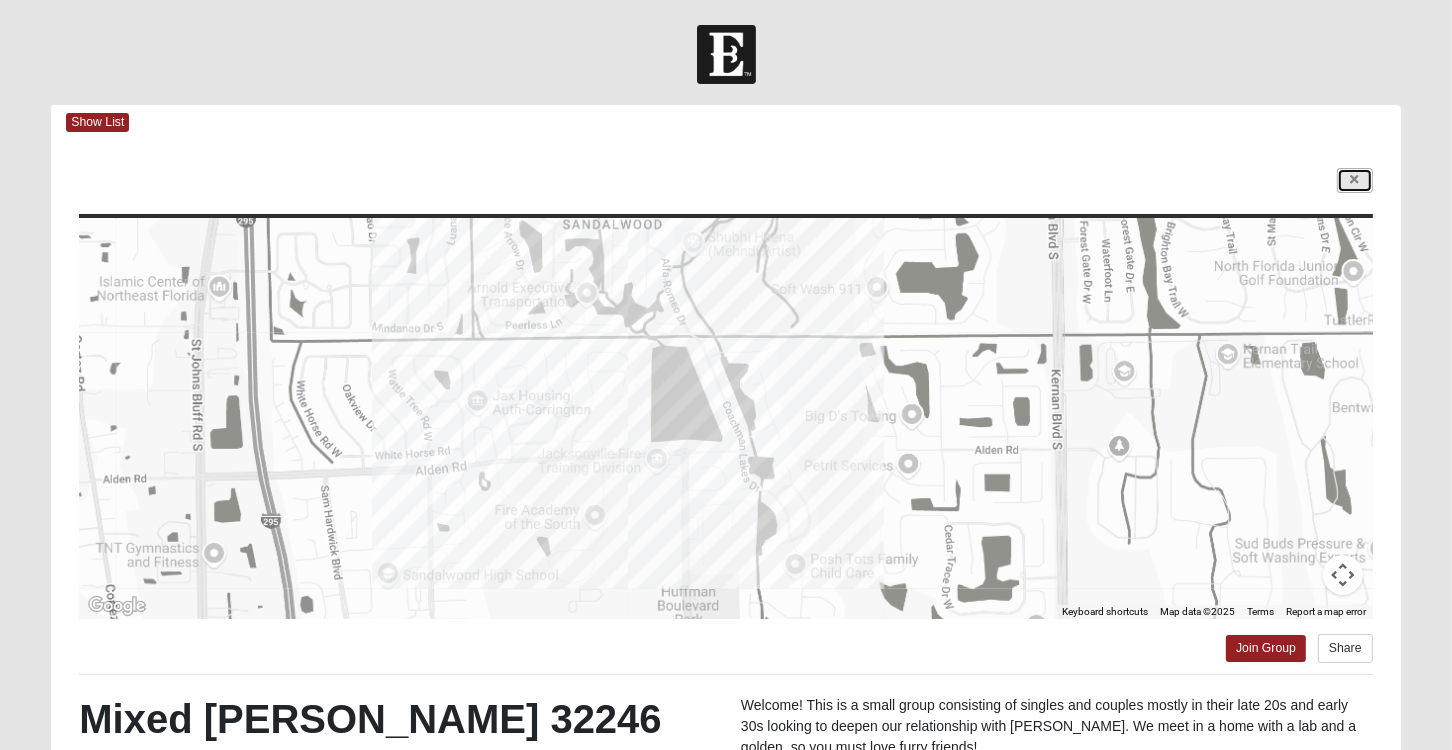 click at bounding box center [1355, 180] 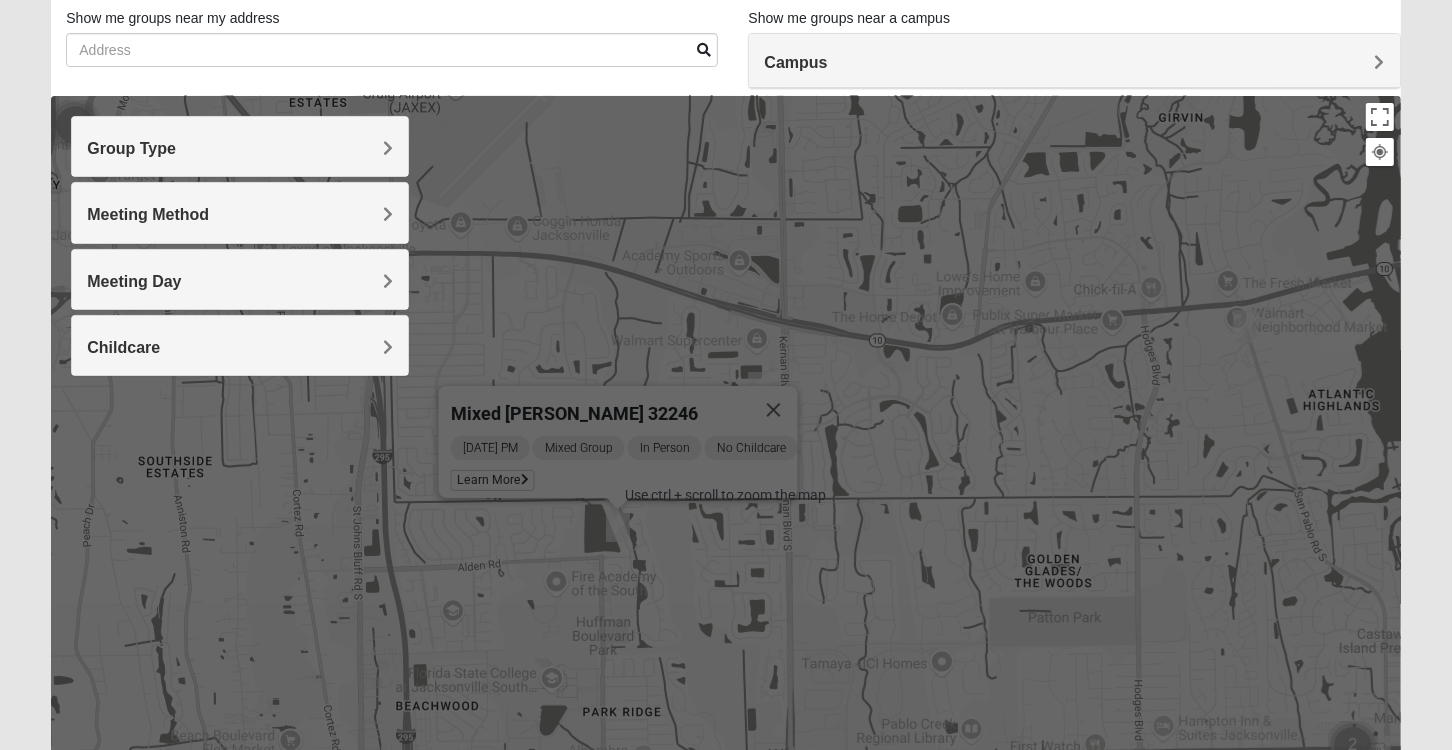 scroll, scrollTop: 0, scrollLeft: 0, axis: both 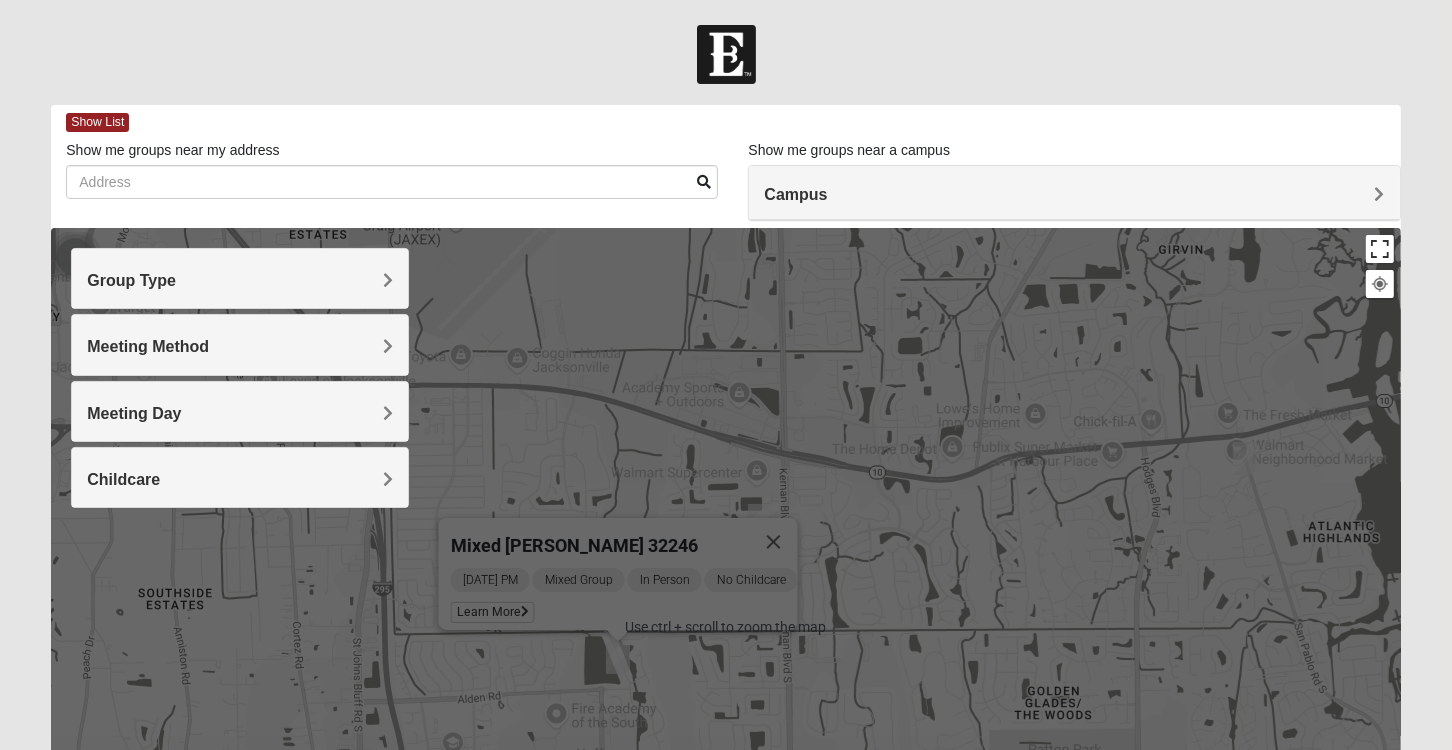 click at bounding box center [1380, 249] 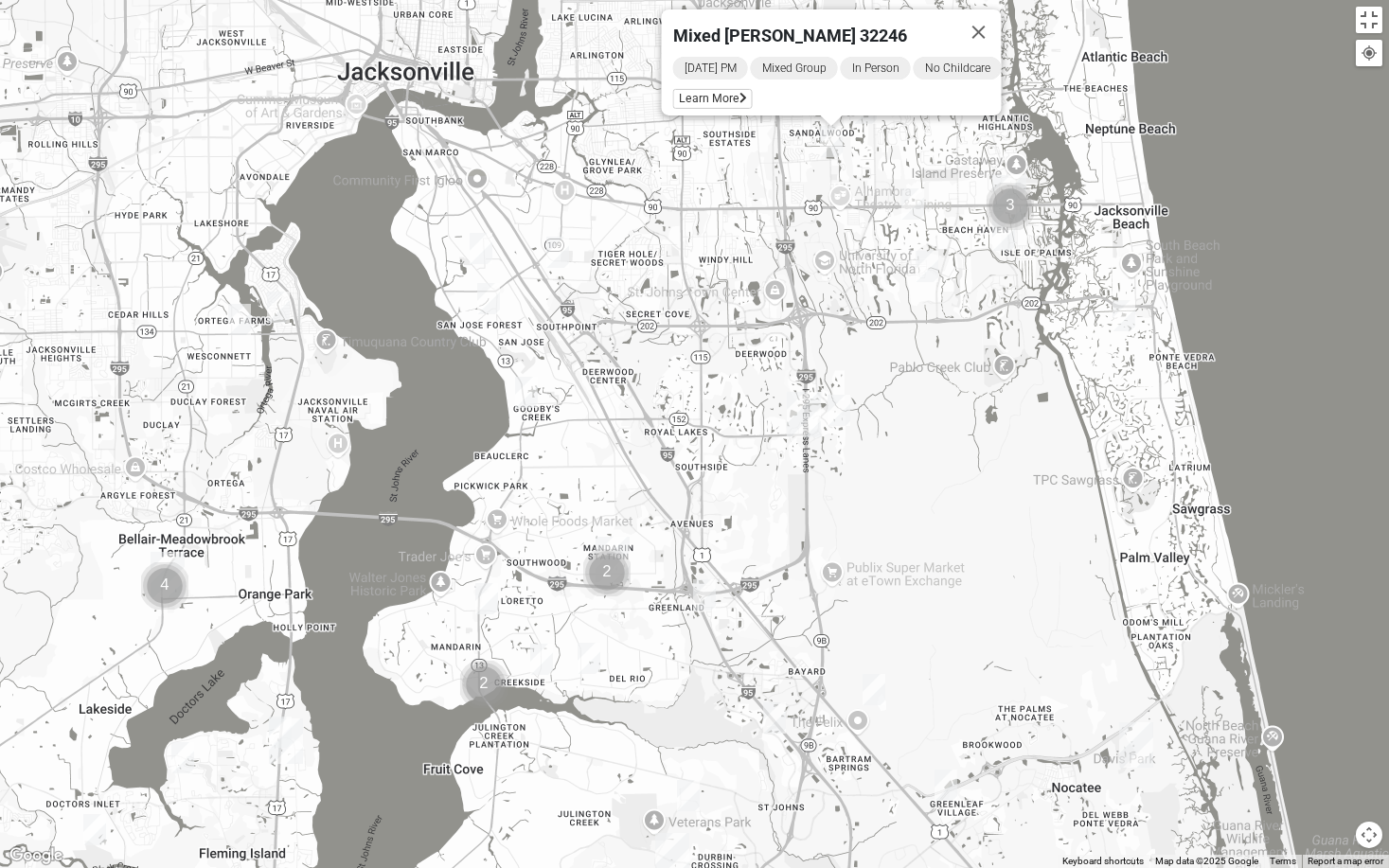 drag, startPoint x: 1024, startPoint y: 492, endPoint x: 965, endPoint y: 254, distance: 245.204 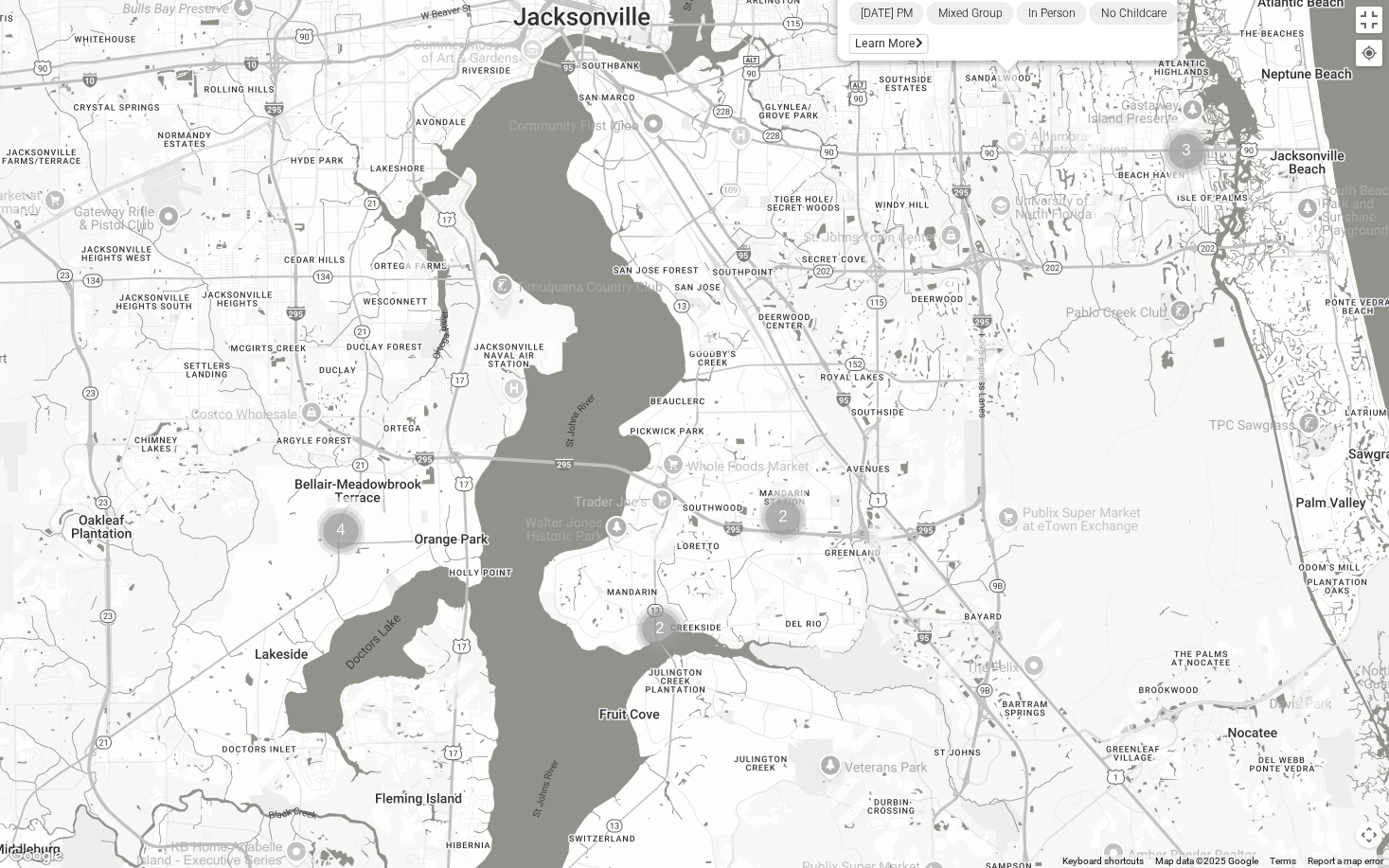 drag, startPoint x: 817, startPoint y: 523, endPoint x: 1006, endPoint y: 466, distance: 197.40821 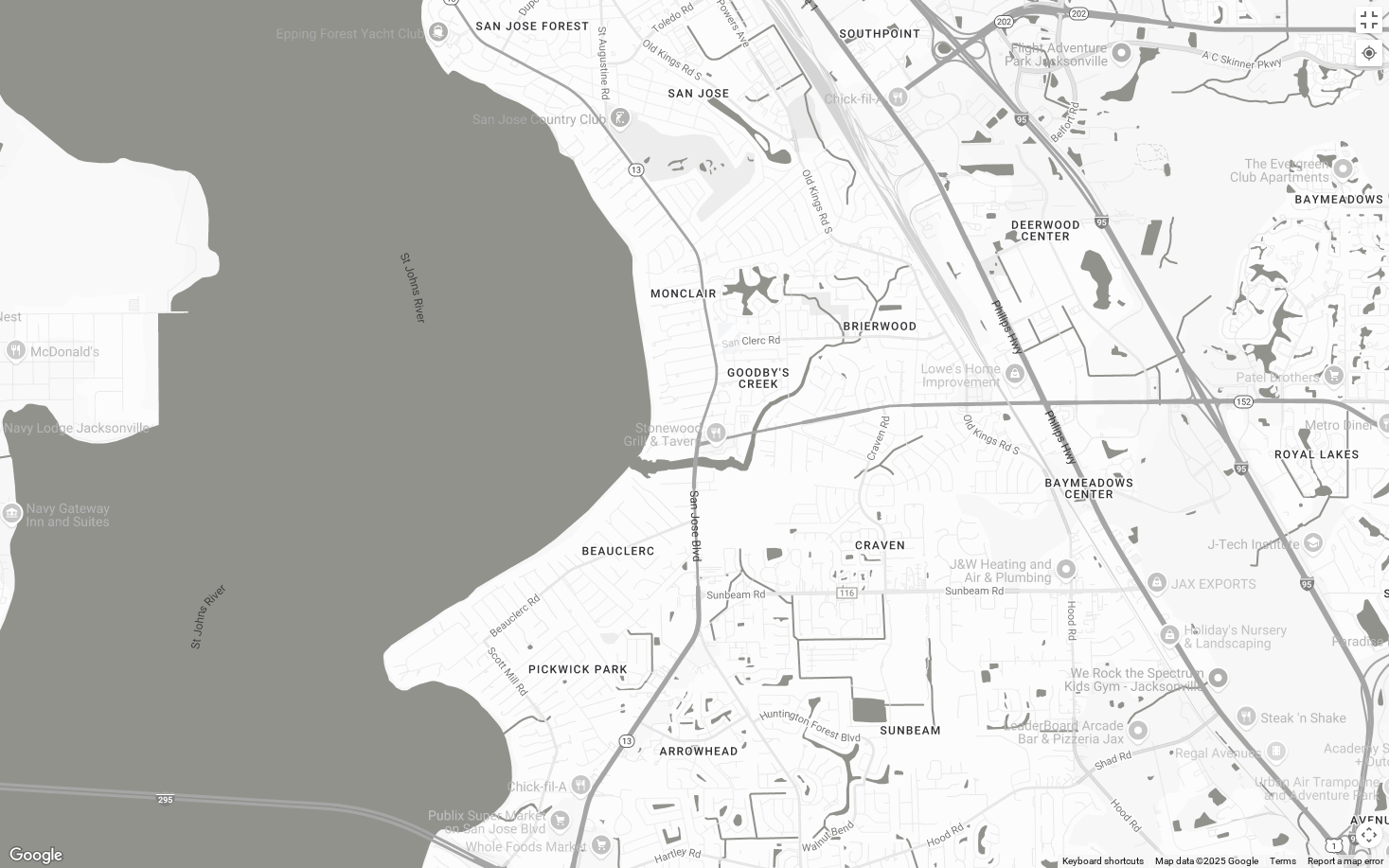 click at bounding box center (729, 338) 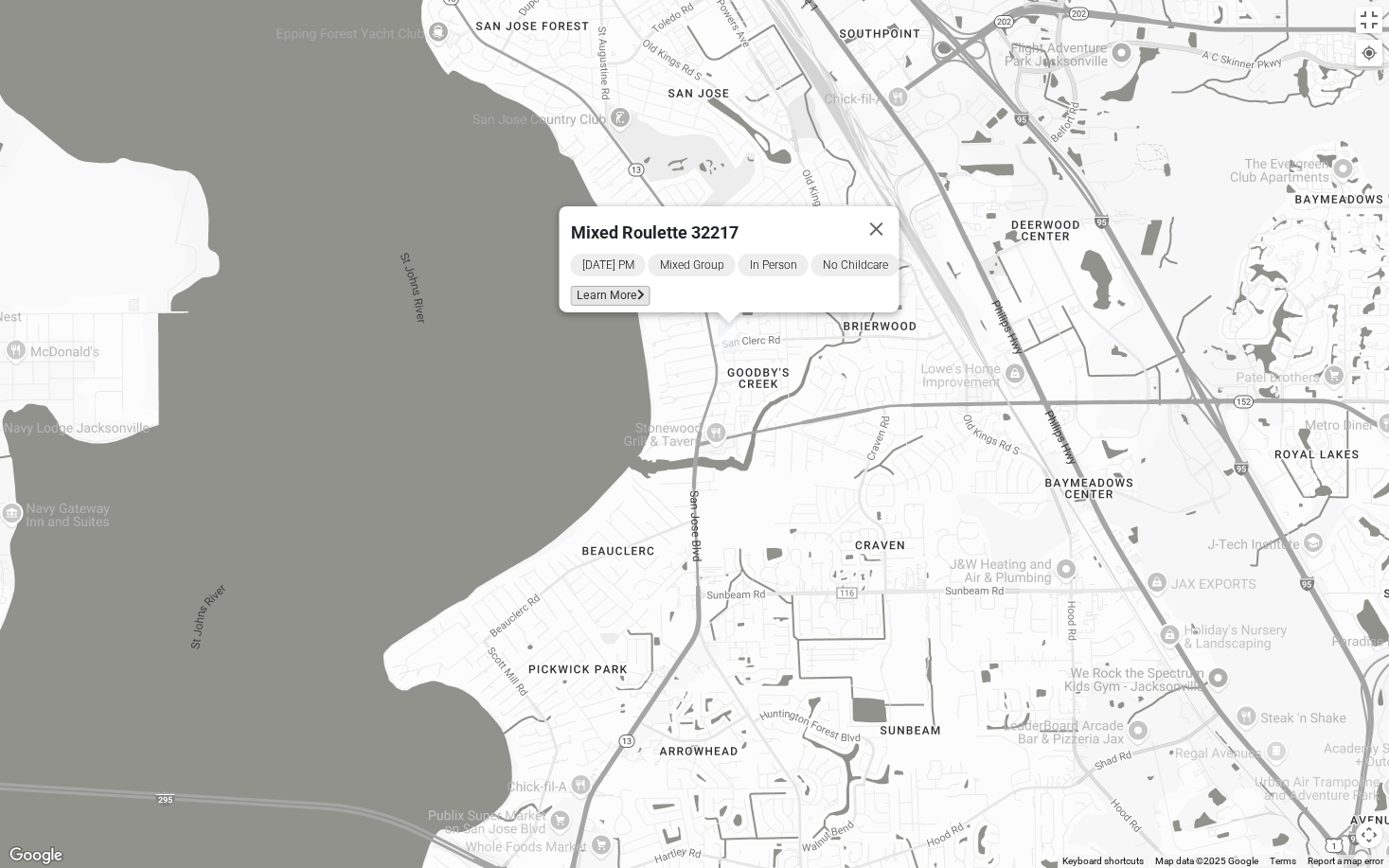click on "Learn More" at bounding box center (610, 294) 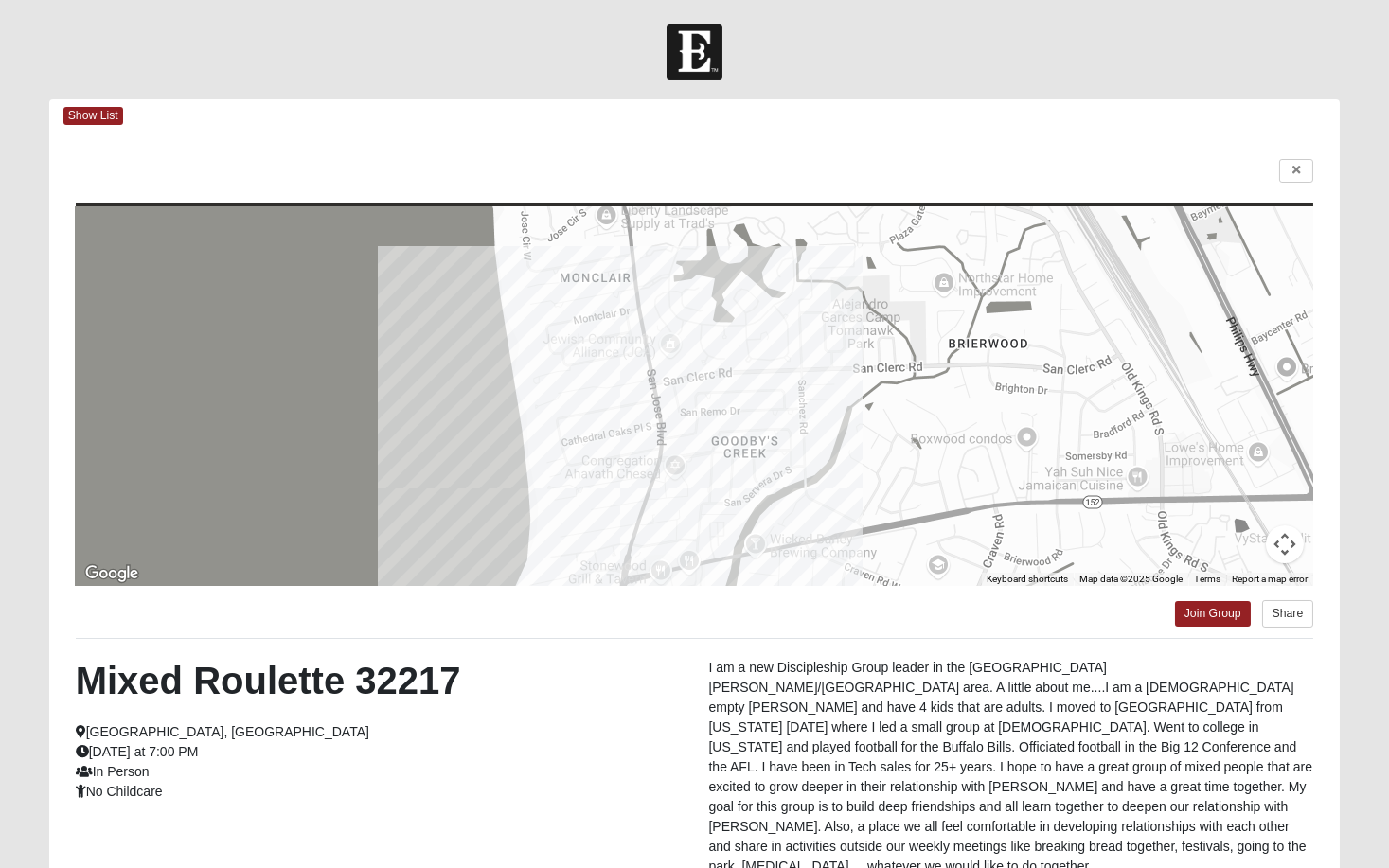click on "Log In
Find A Group
Error
Show List
Loading Groups" at bounding box center [694, 547] 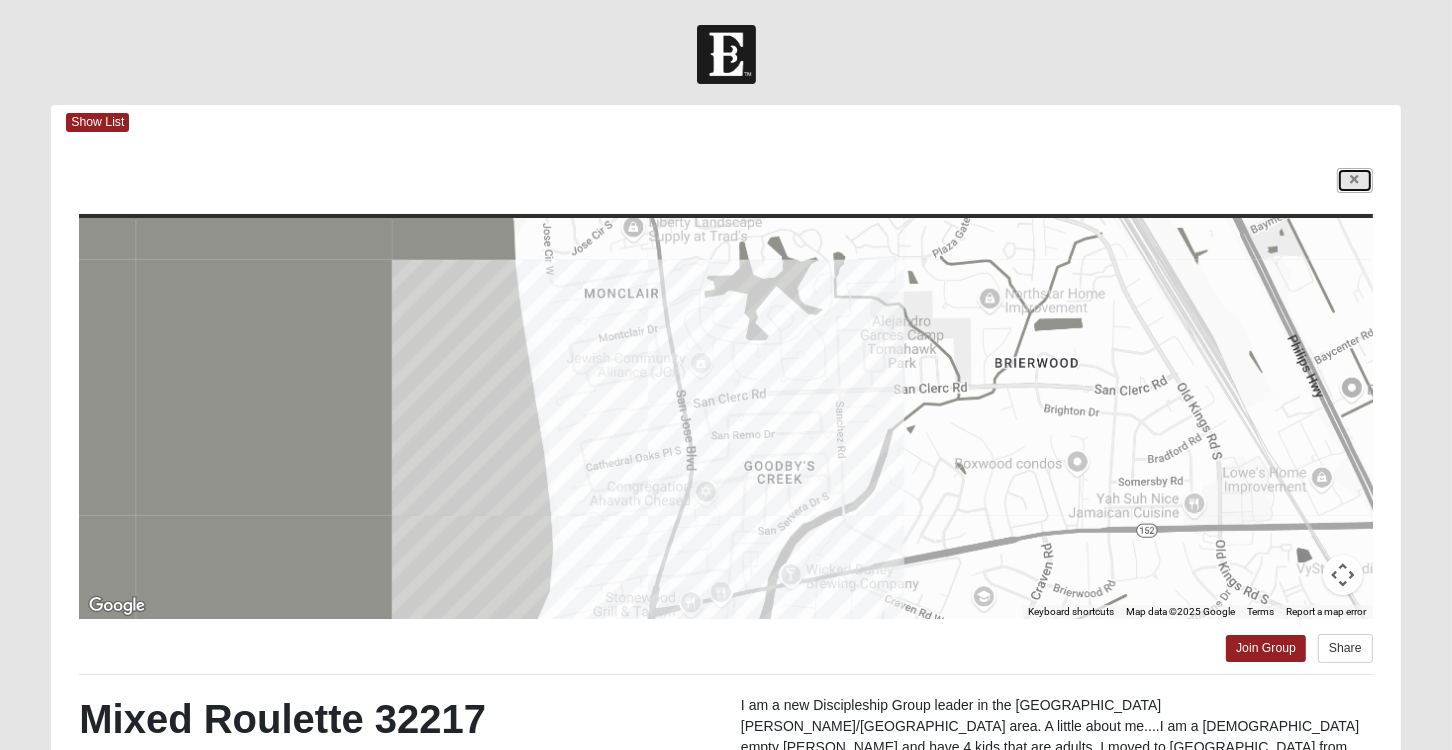 click at bounding box center [1355, 180] 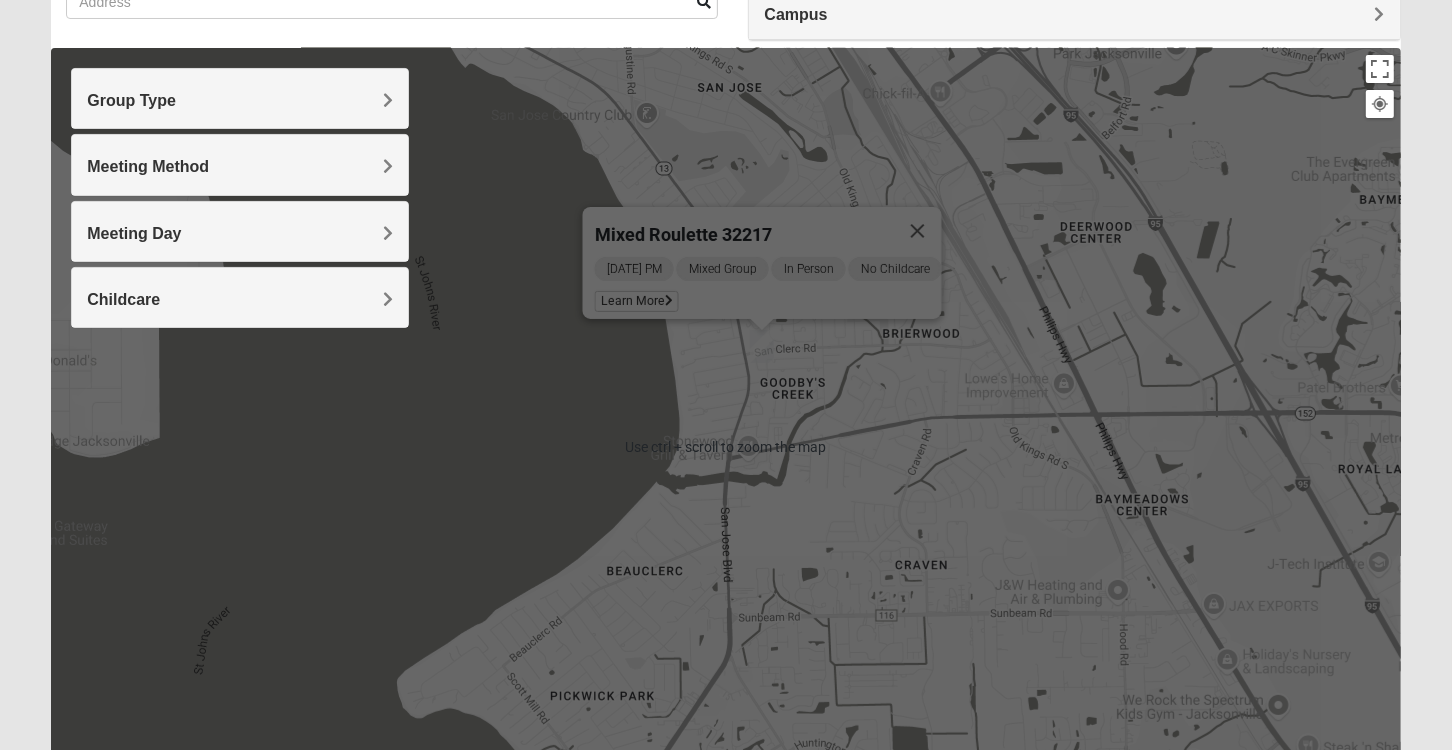 scroll, scrollTop: 199, scrollLeft: 0, axis: vertical 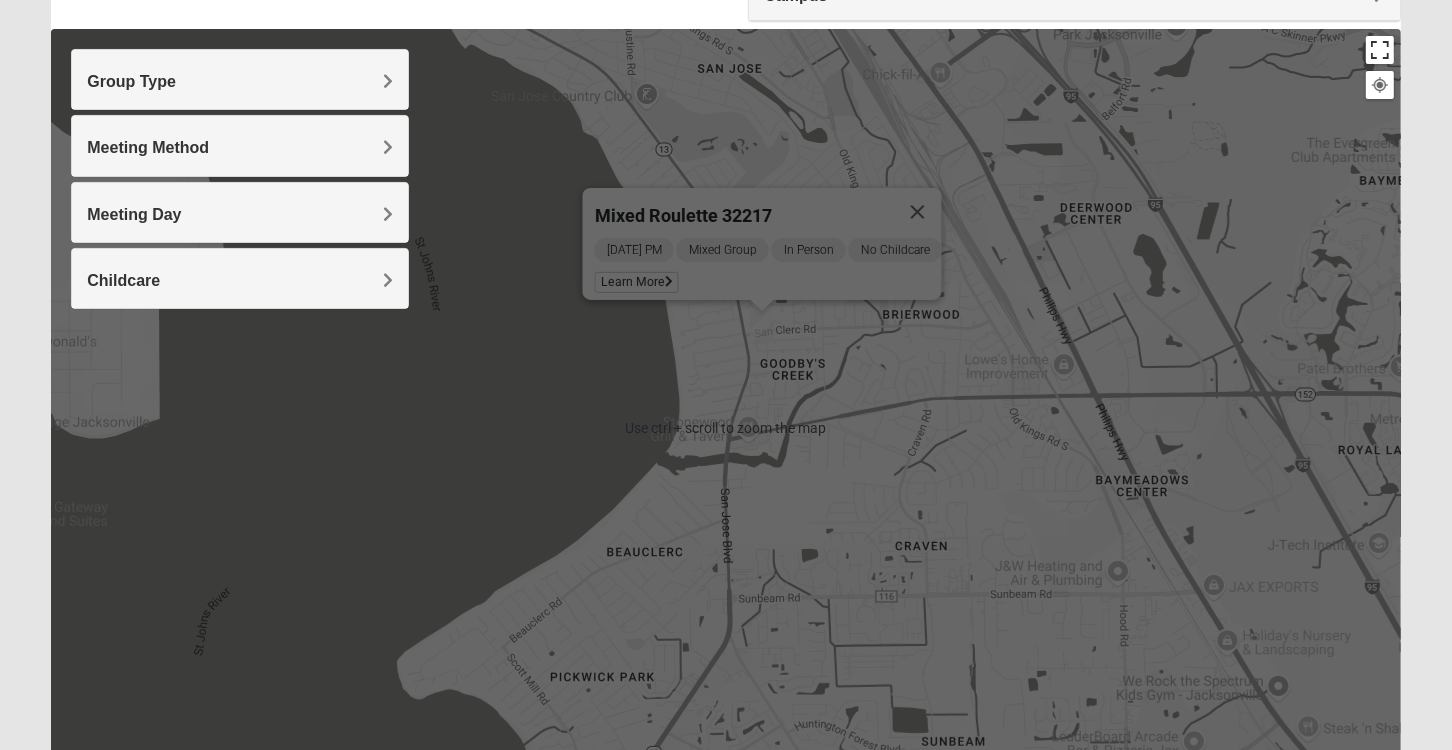 click at bounding box center (1380, 50) 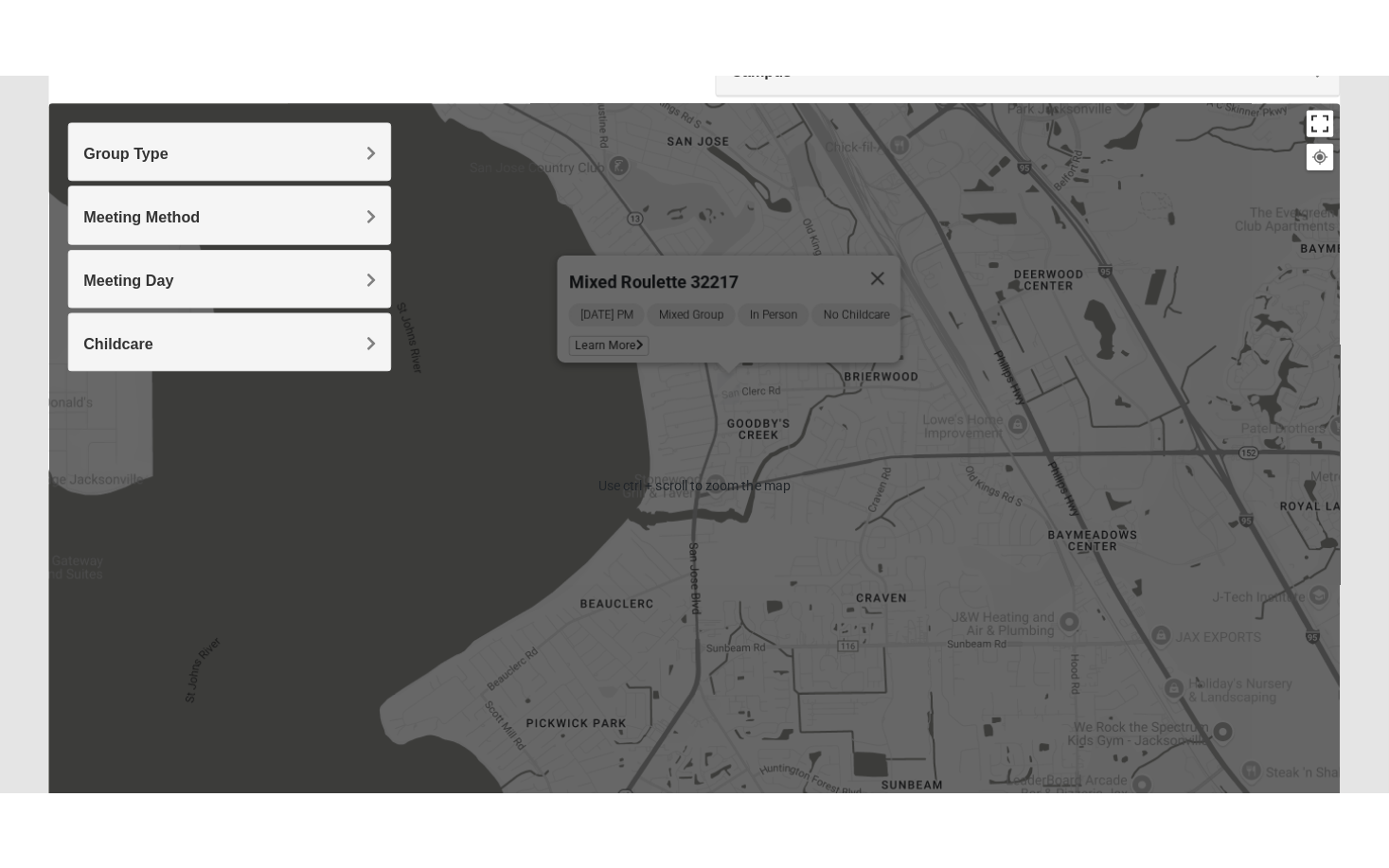 scroll, scrollTop: 174, scrollLeft: 0, axis: vertical 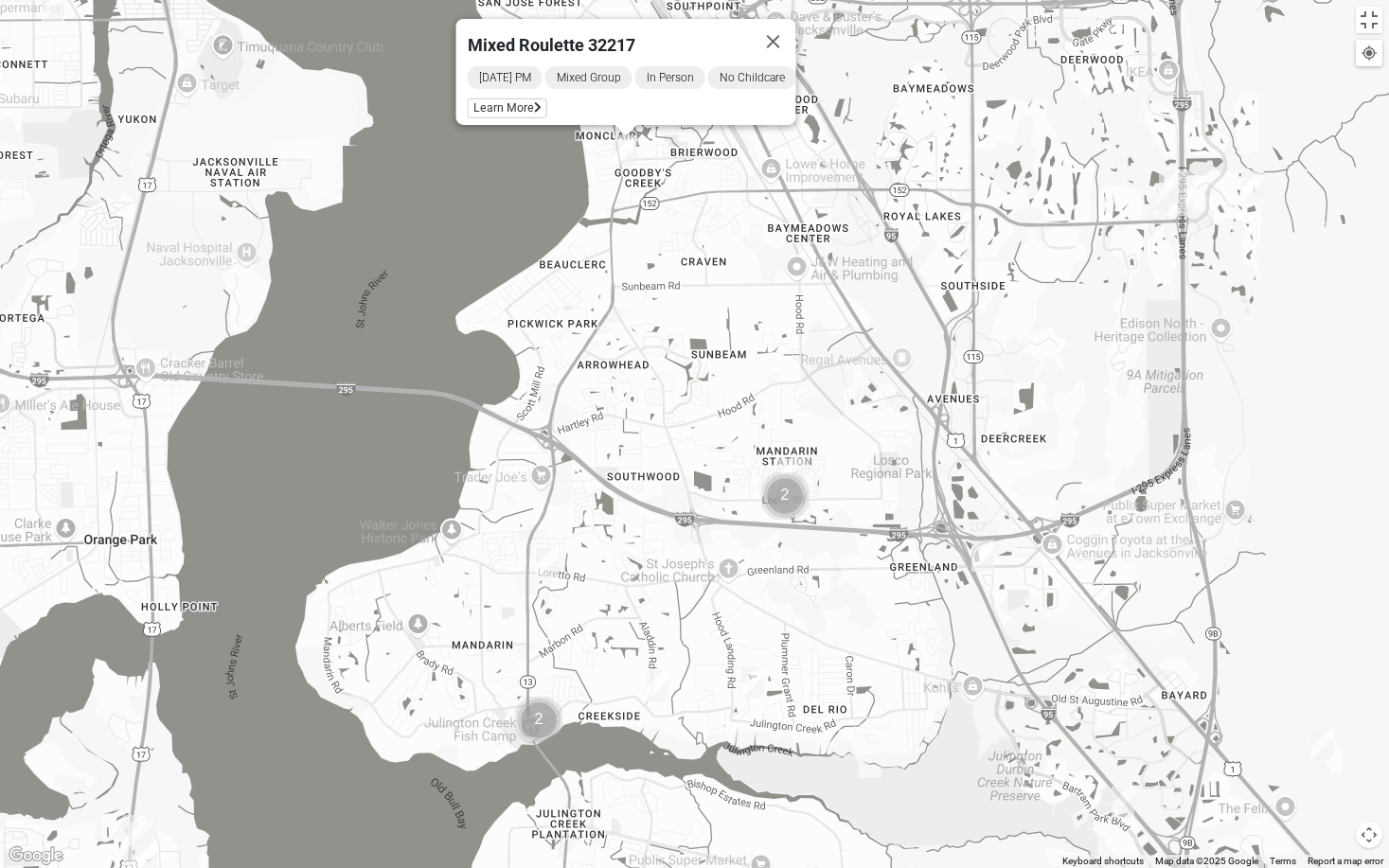 drag, startPoint x: 1083, startPoint y: 491, endPoint x: 869, endPoint y: 286, distance: 296.34608 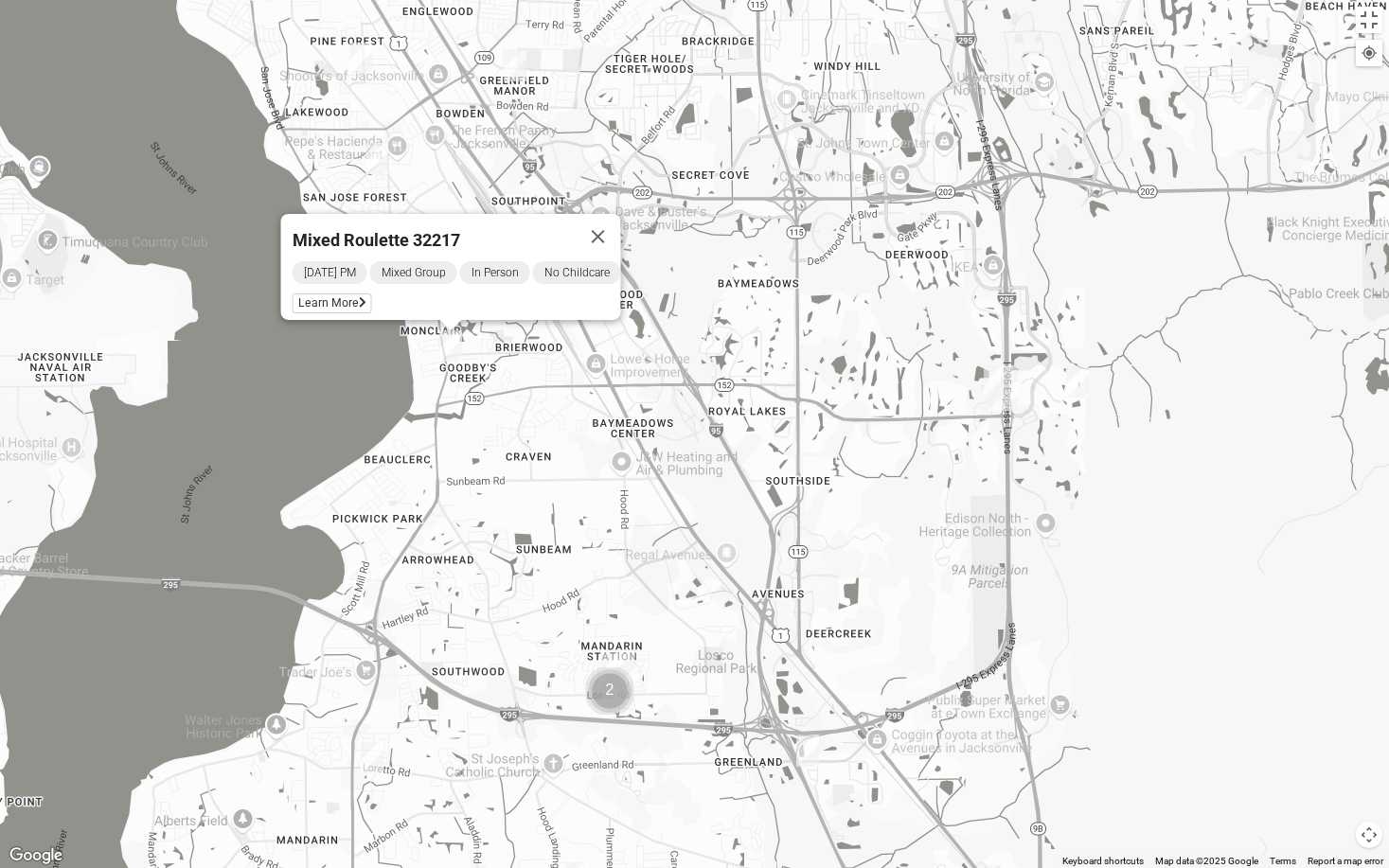 drag, startPoint x: 1123, startPoint y: 328, endPoint x: 948, endPoint y: 523, distance: 262.01145 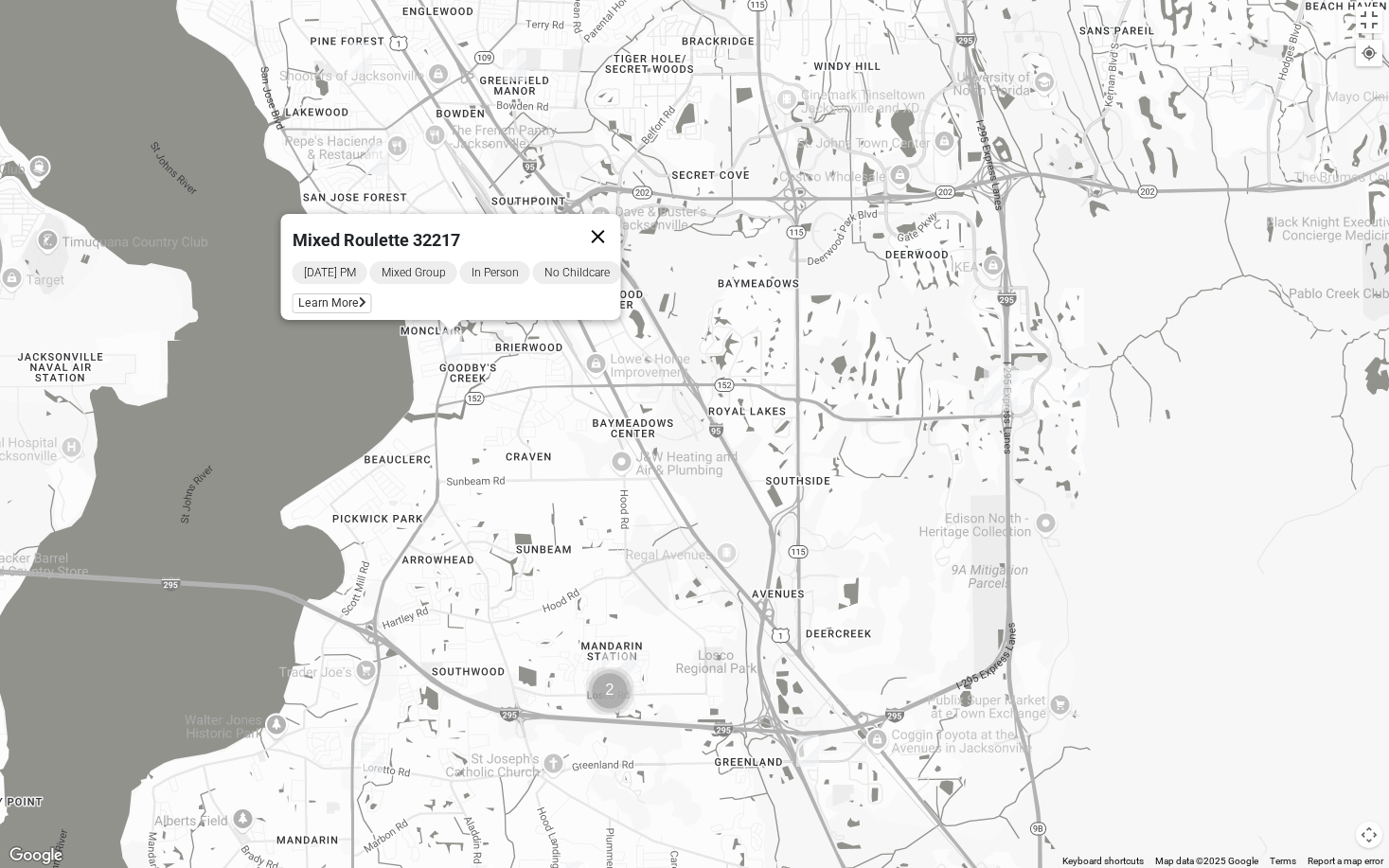 click at bounding box center (597, 236) 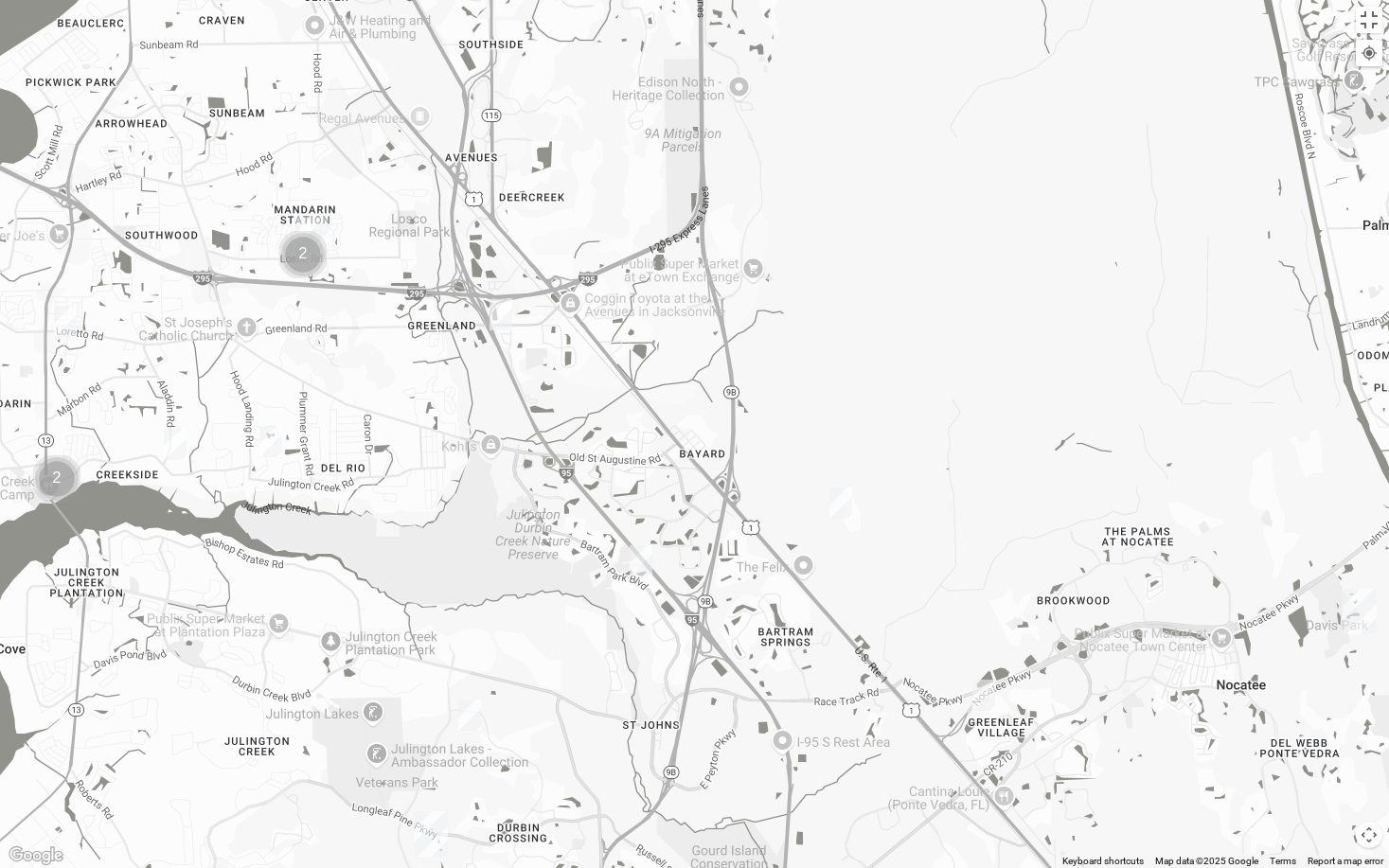 drag, startPoint x: 1081, startPoint y: 622, endPoint x: 773, endPoint y: 184, distance: 535.45121 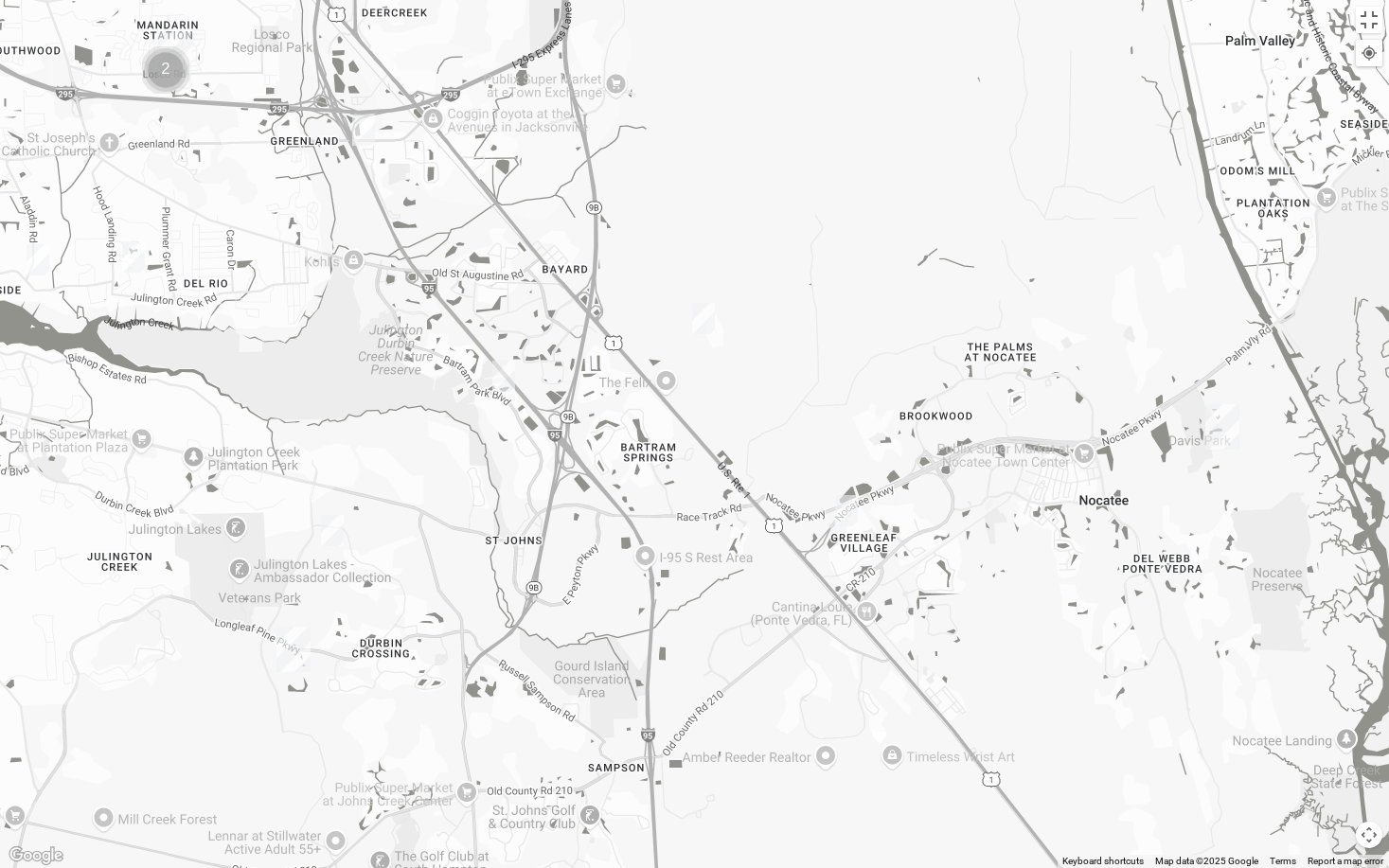 drag, startPoint x: 1100, startPoint y: 467, endPoint x: 961, endPoint y: 280, distance: 233.00215 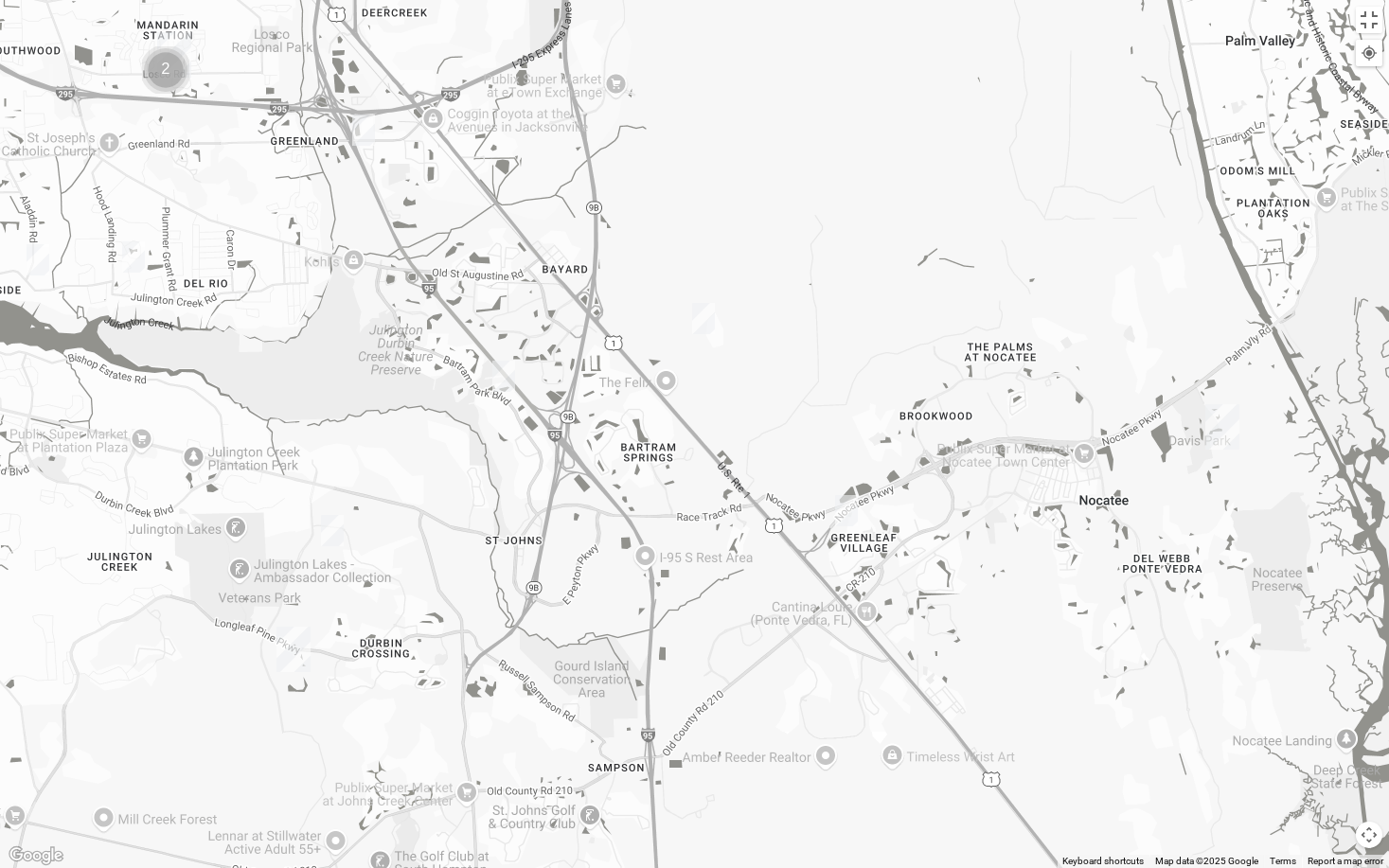 click at bounding box center [846, 510] 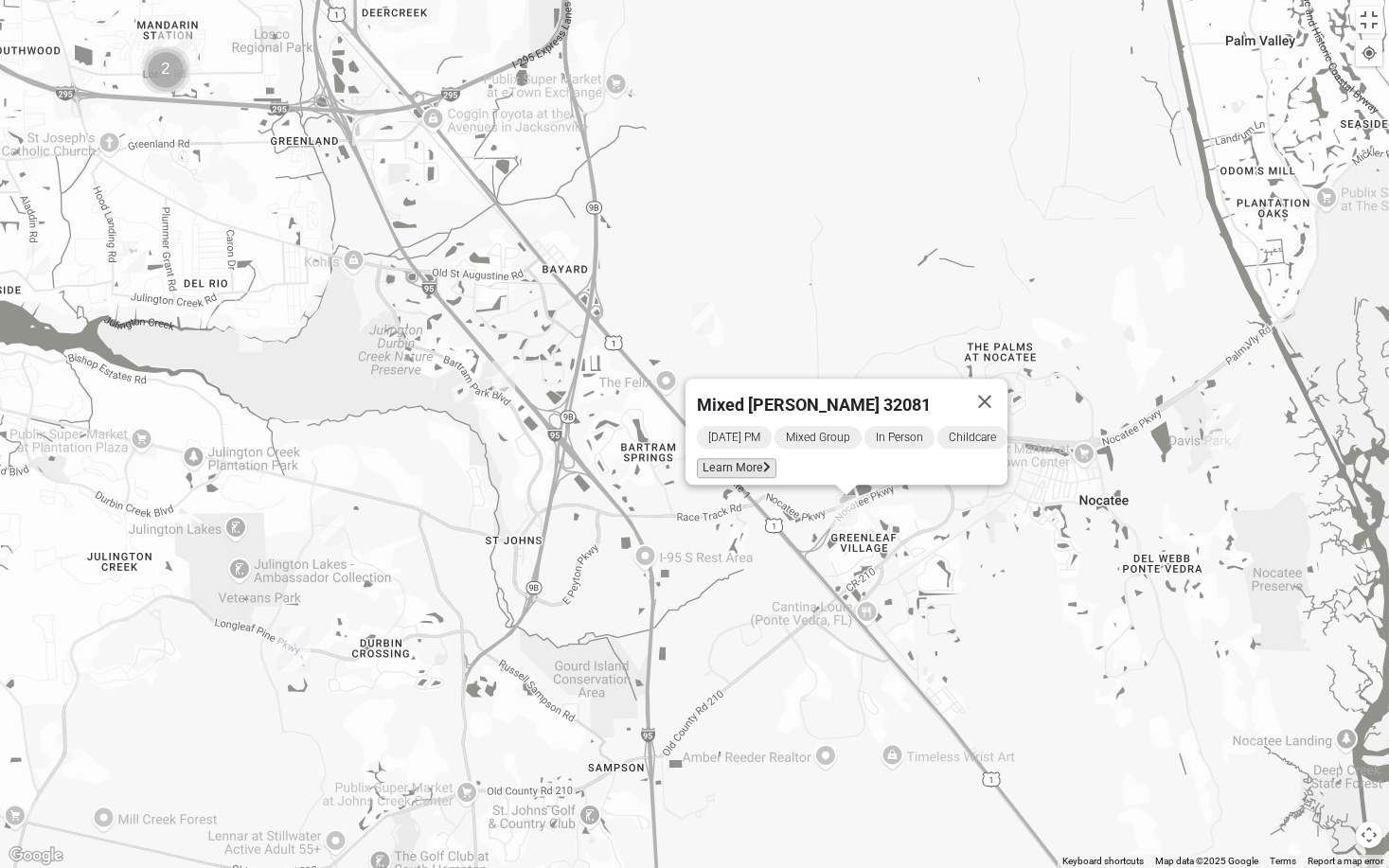 click on "Learn More" at bounding box center (737, 468) 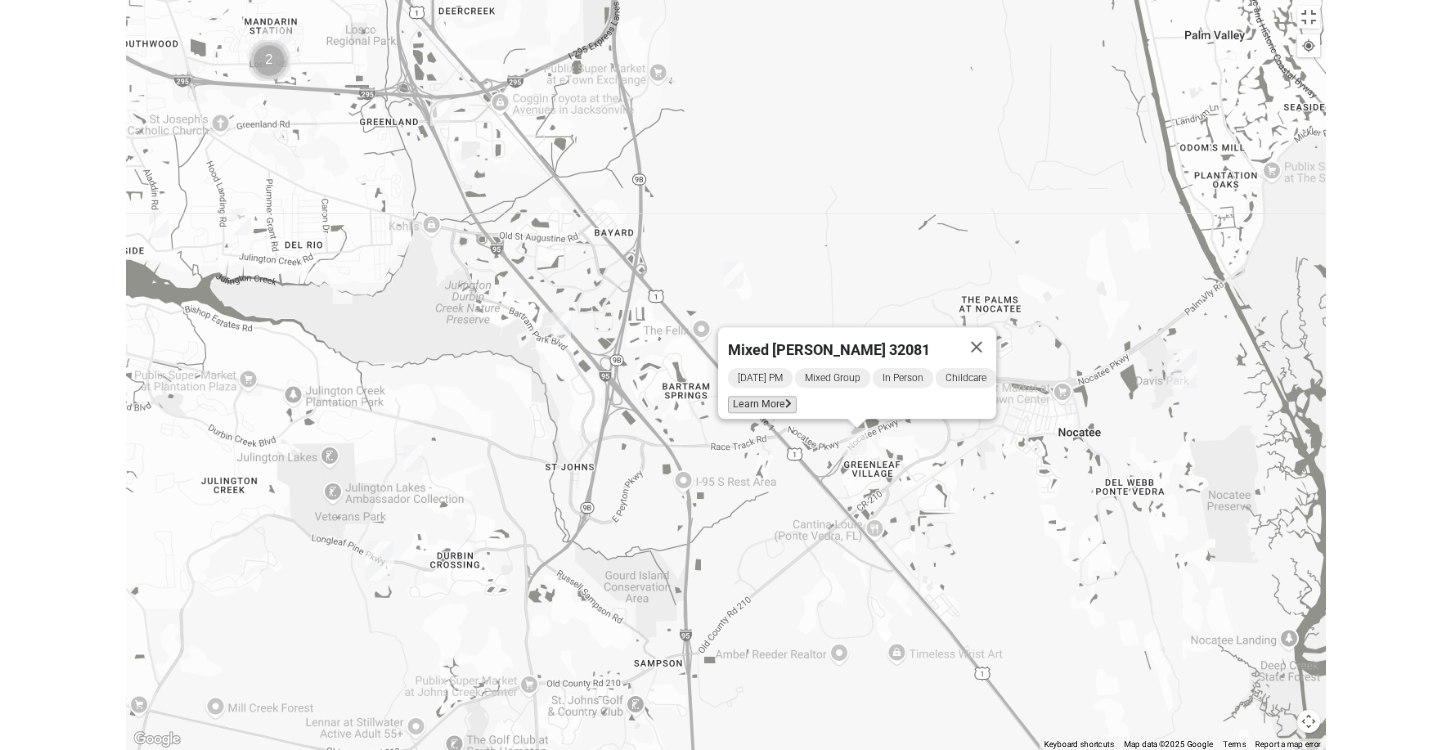 scroll, scrollTop: 96, scrollLeft: 0, axis: vertical 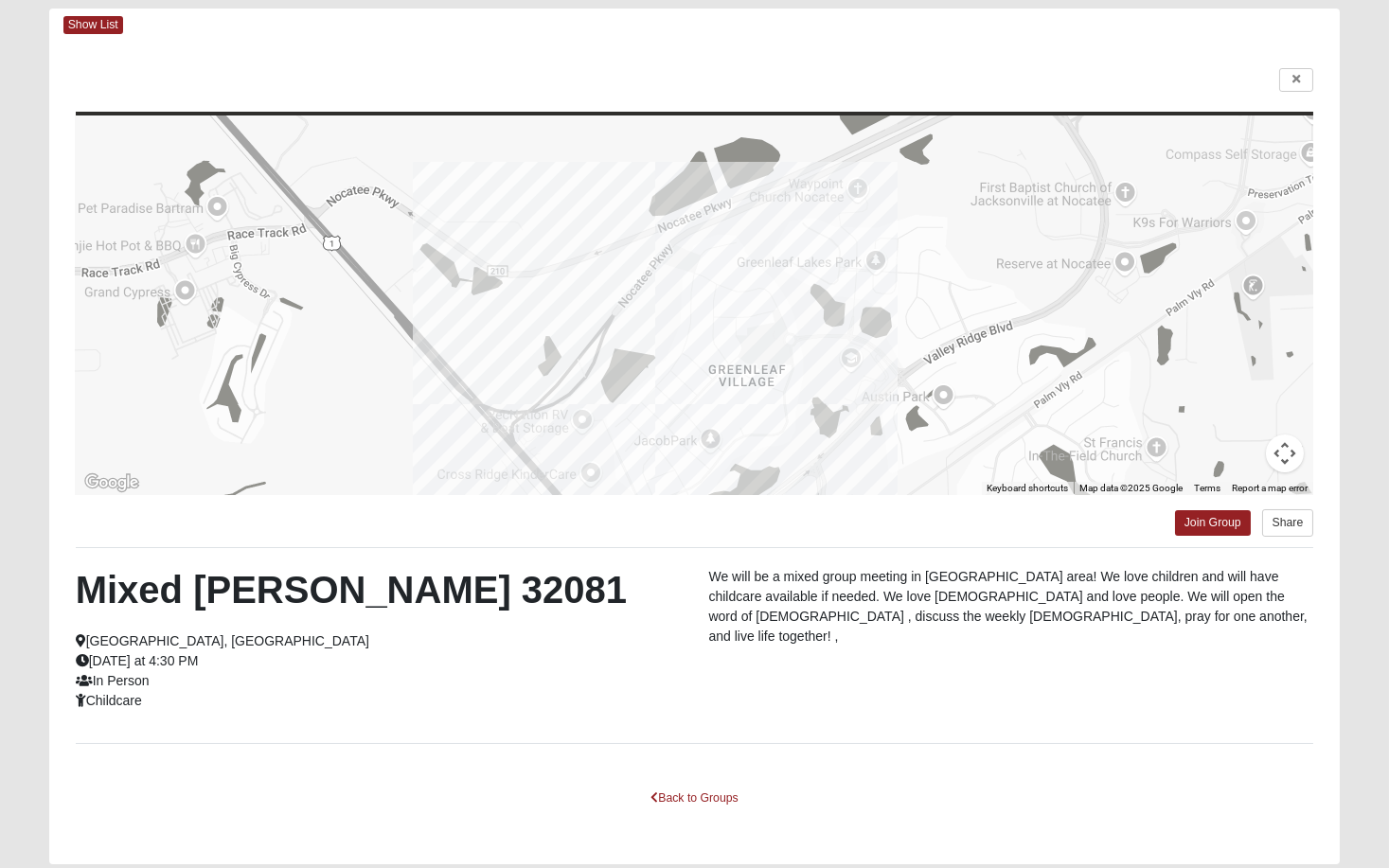 click on "Log In
Find A Group
Error
Show List
Loading Groups" at bounding box center (694, 421) 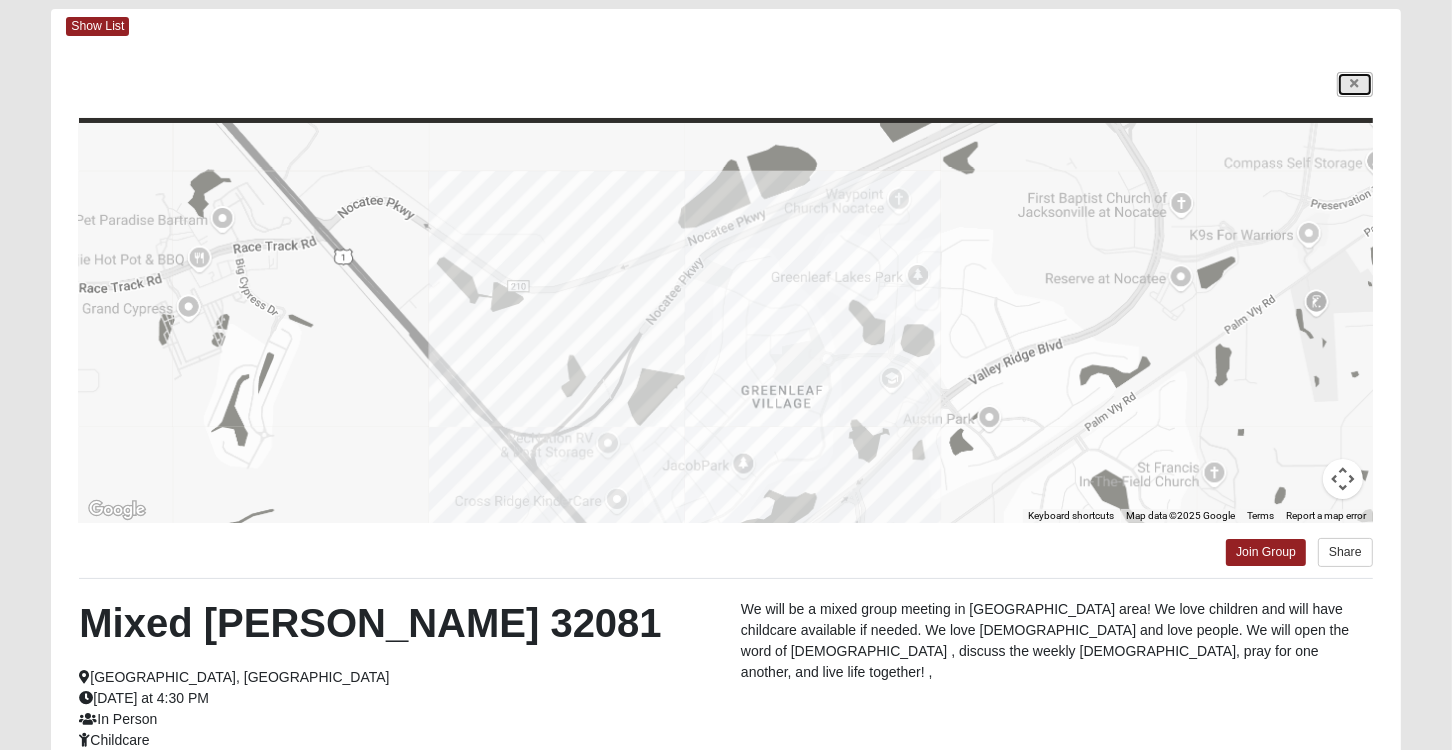click at bounding box center (1355, 84) 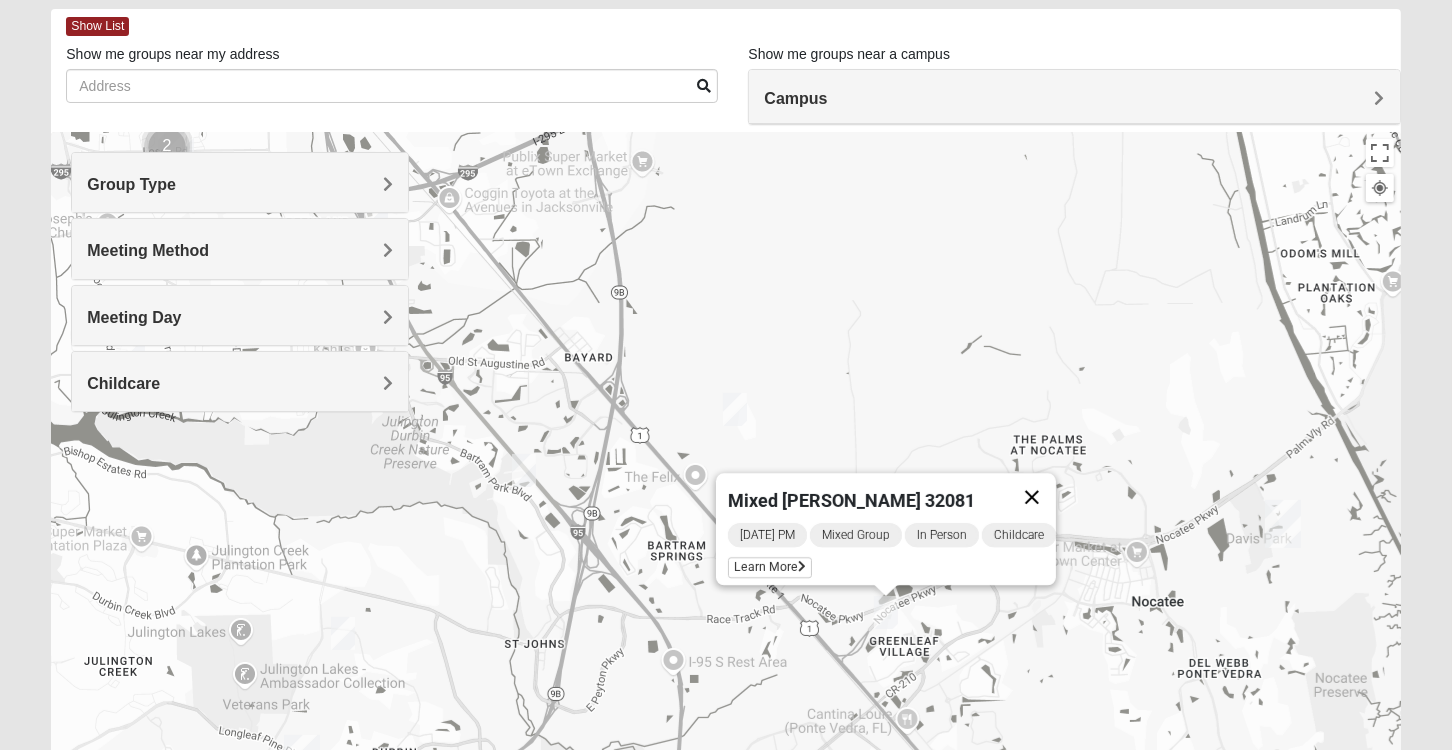 click at bounding box center [1032, 497] 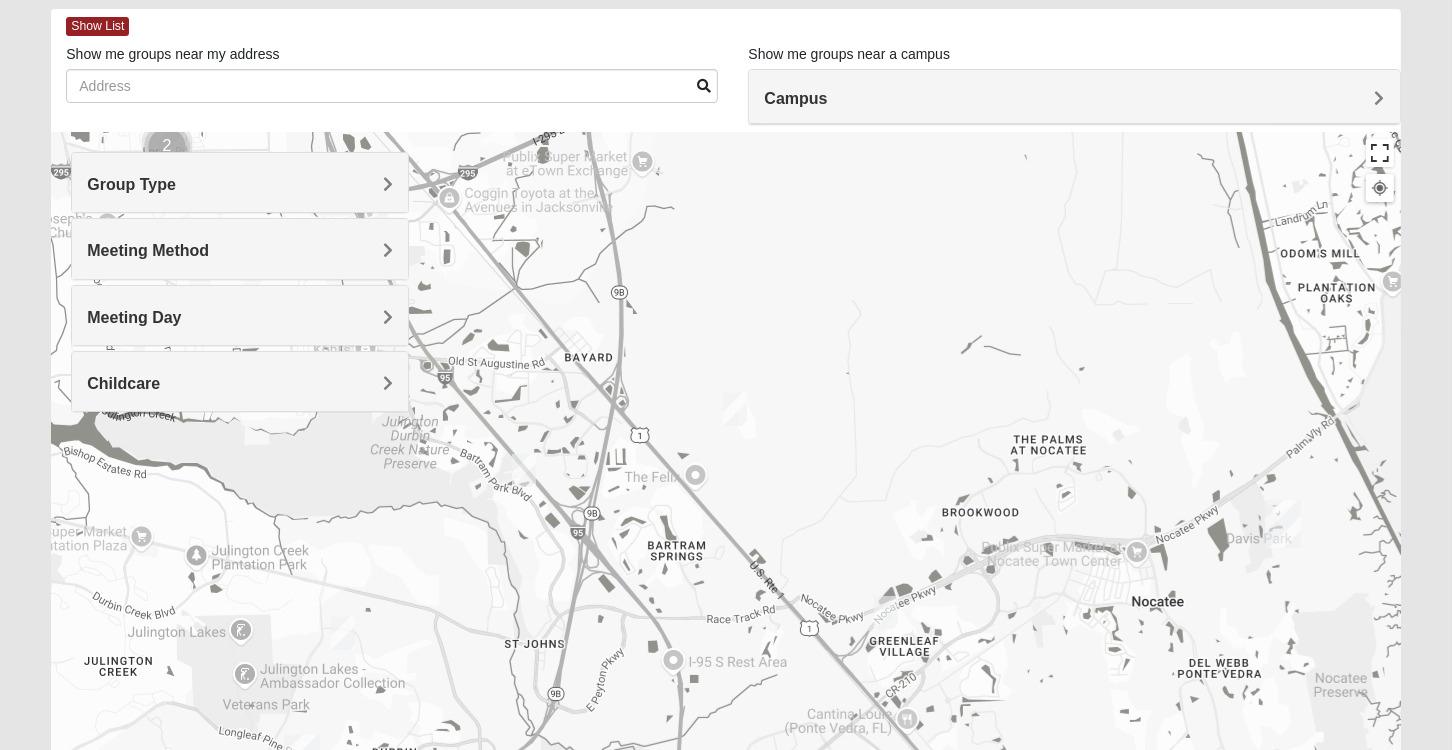 click at bounding box center [1380, 153] 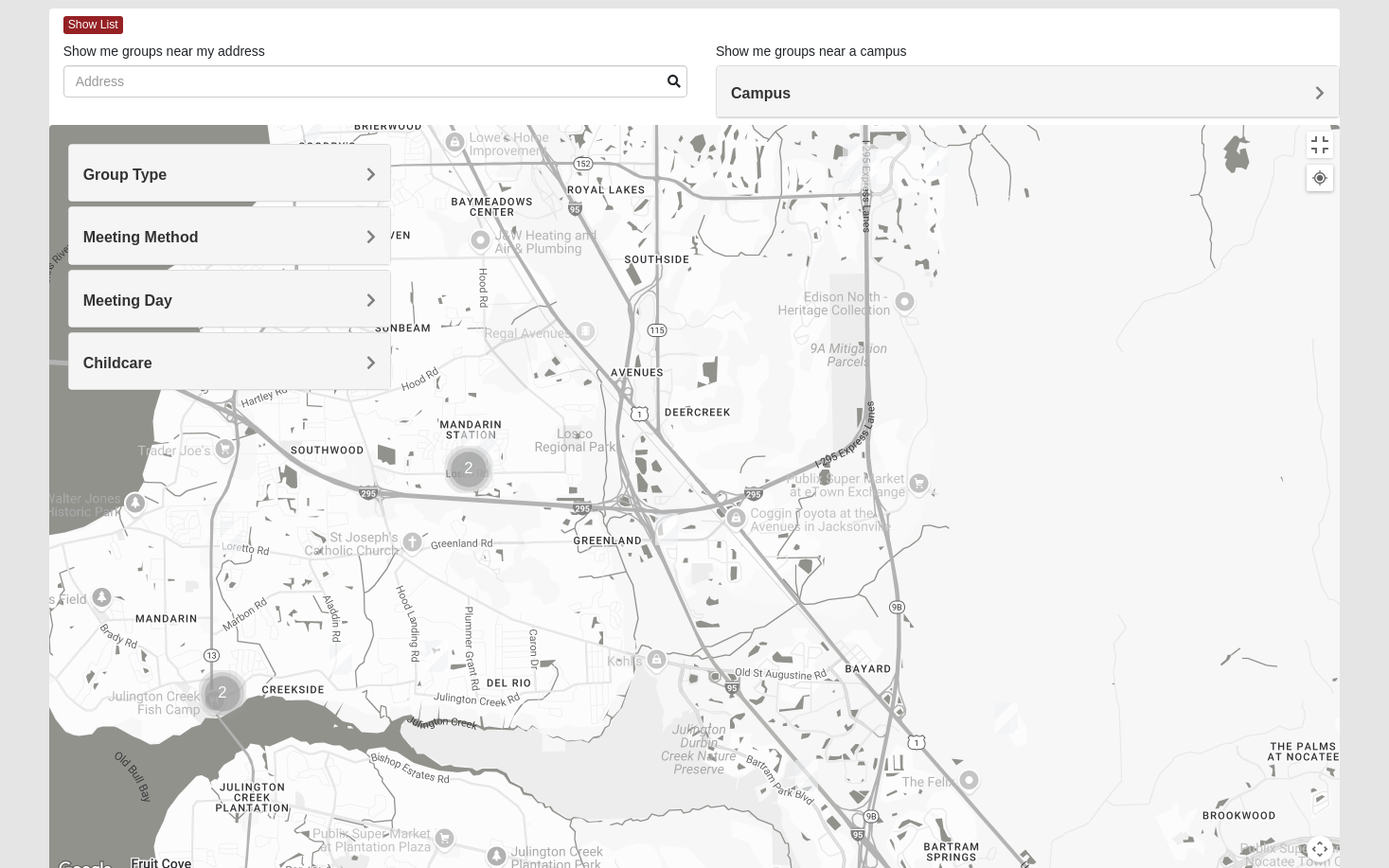 drag, startPoint x: 991, startPoint y: 259, endPoint x: 1077, endPoint y: 376, distance: 145.20675 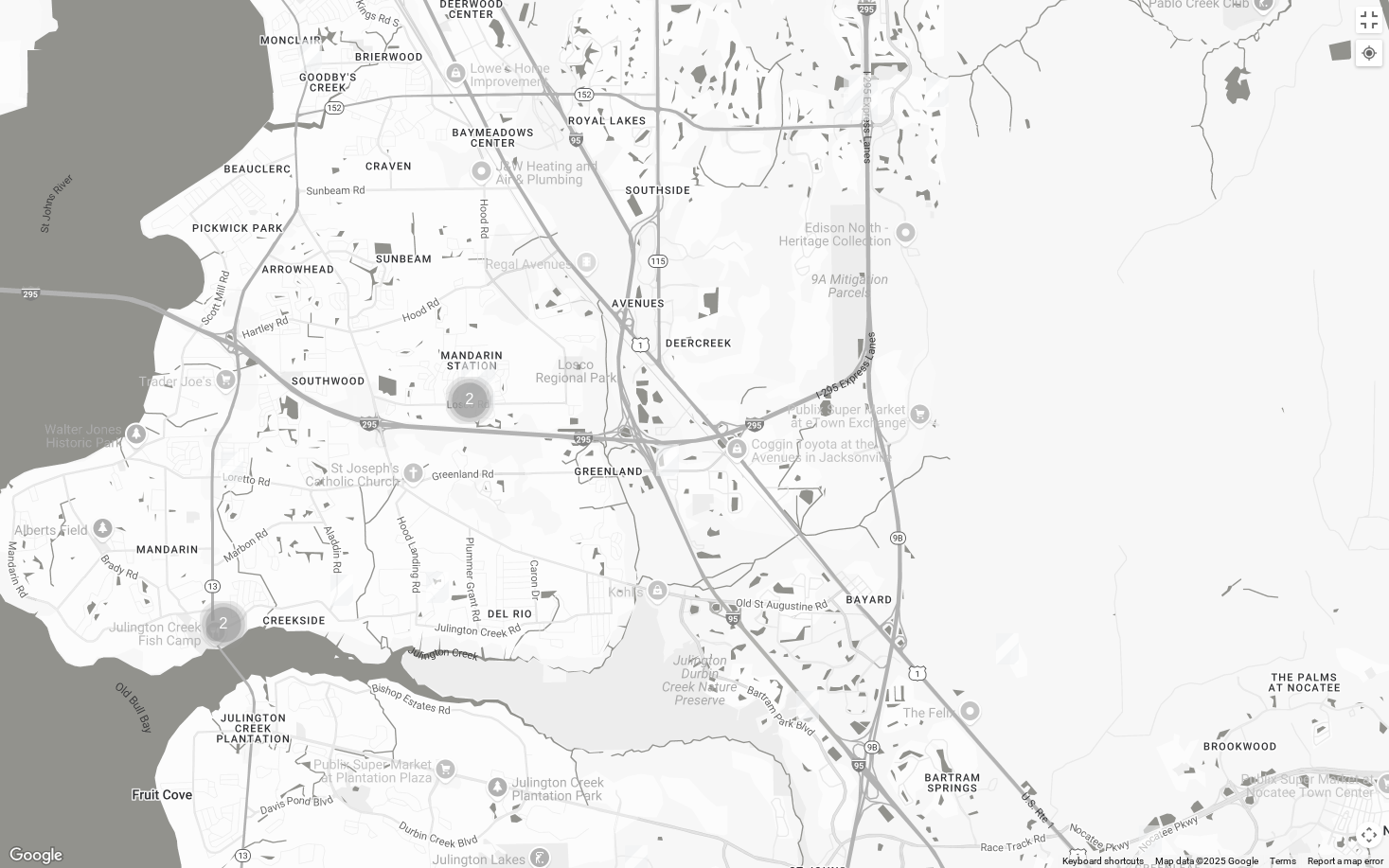 click at bounding box center [694, 434] 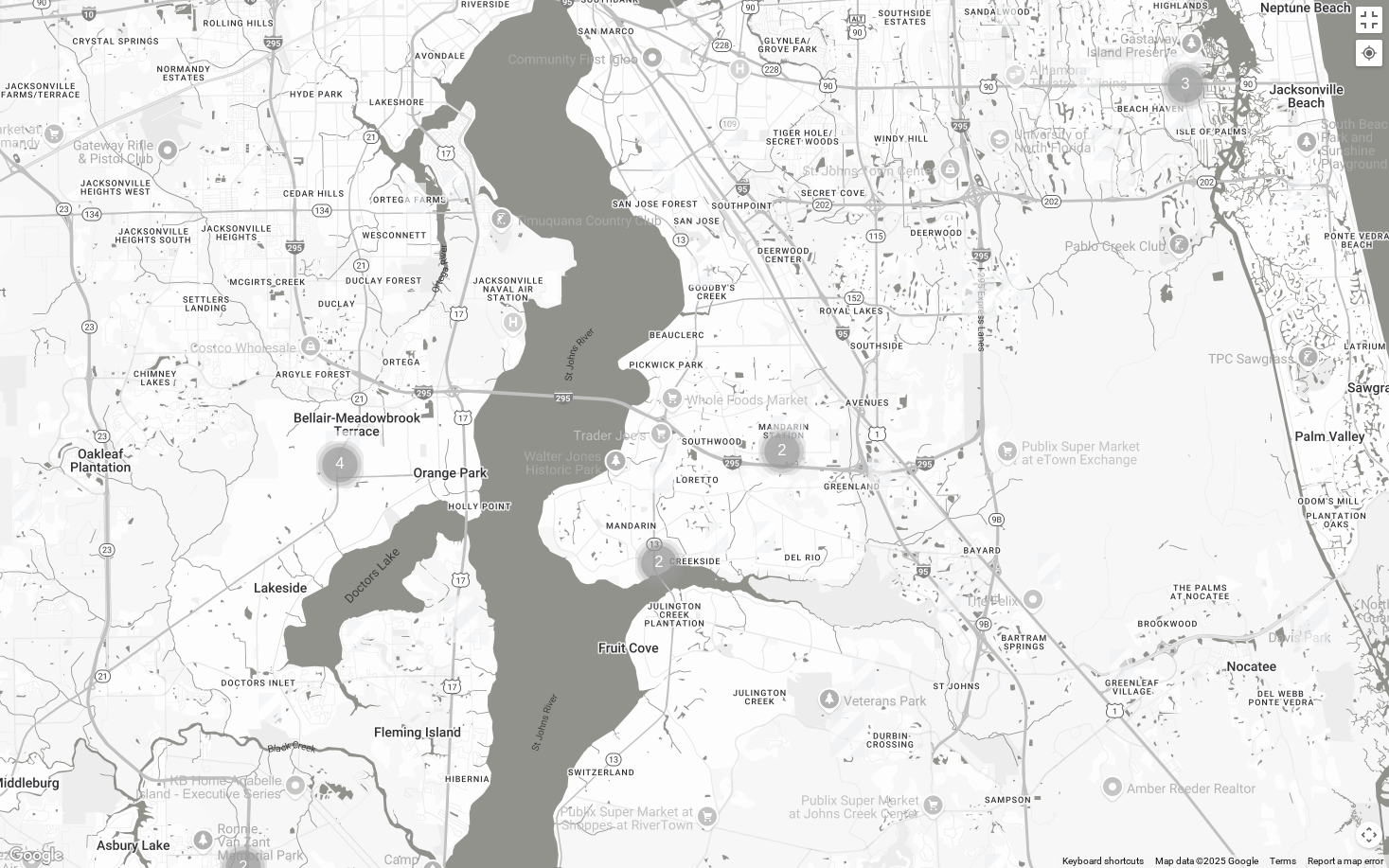 drag, startPoint x: 1091, startPoint y: 324, endPoint x: 1083, endPoint y: 369, distance: 45.7056 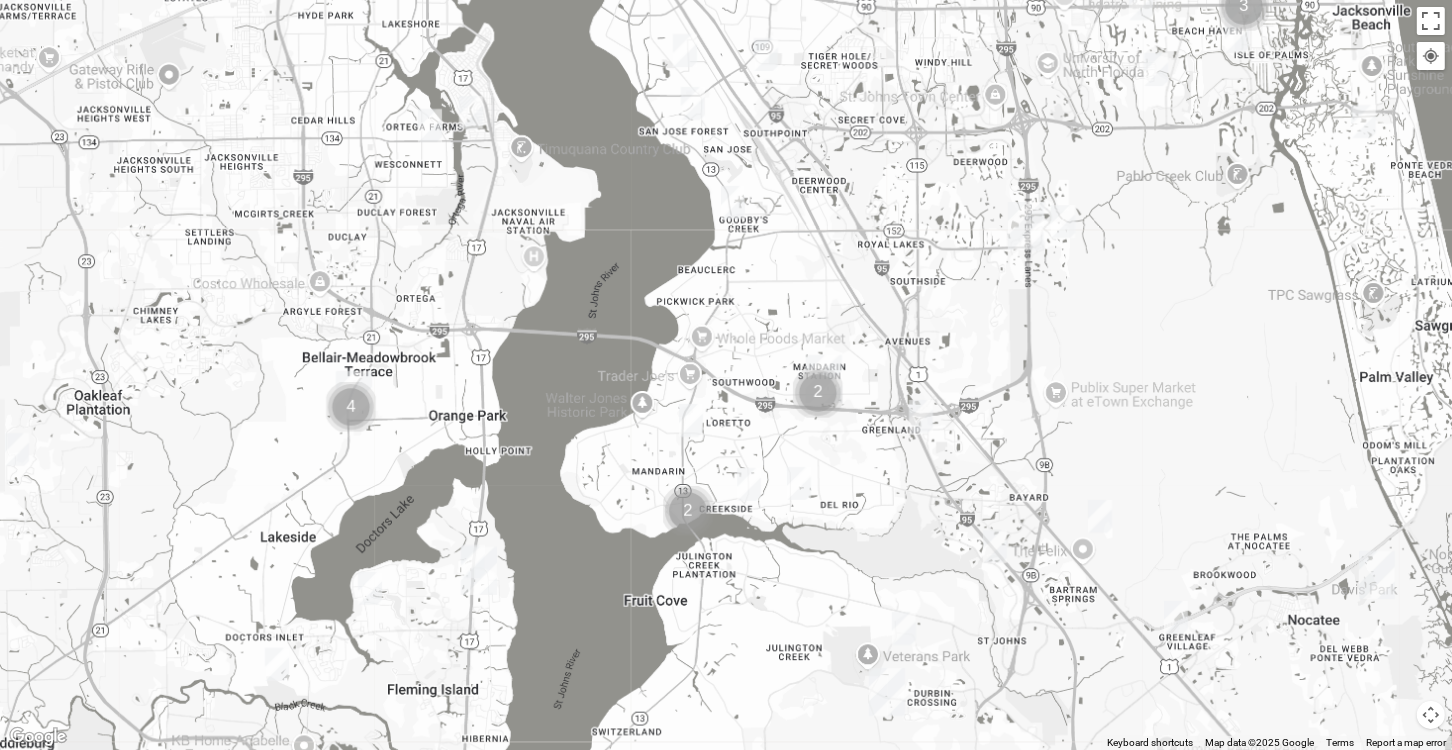 click on "Group Type" at bounding box center [239, 184] 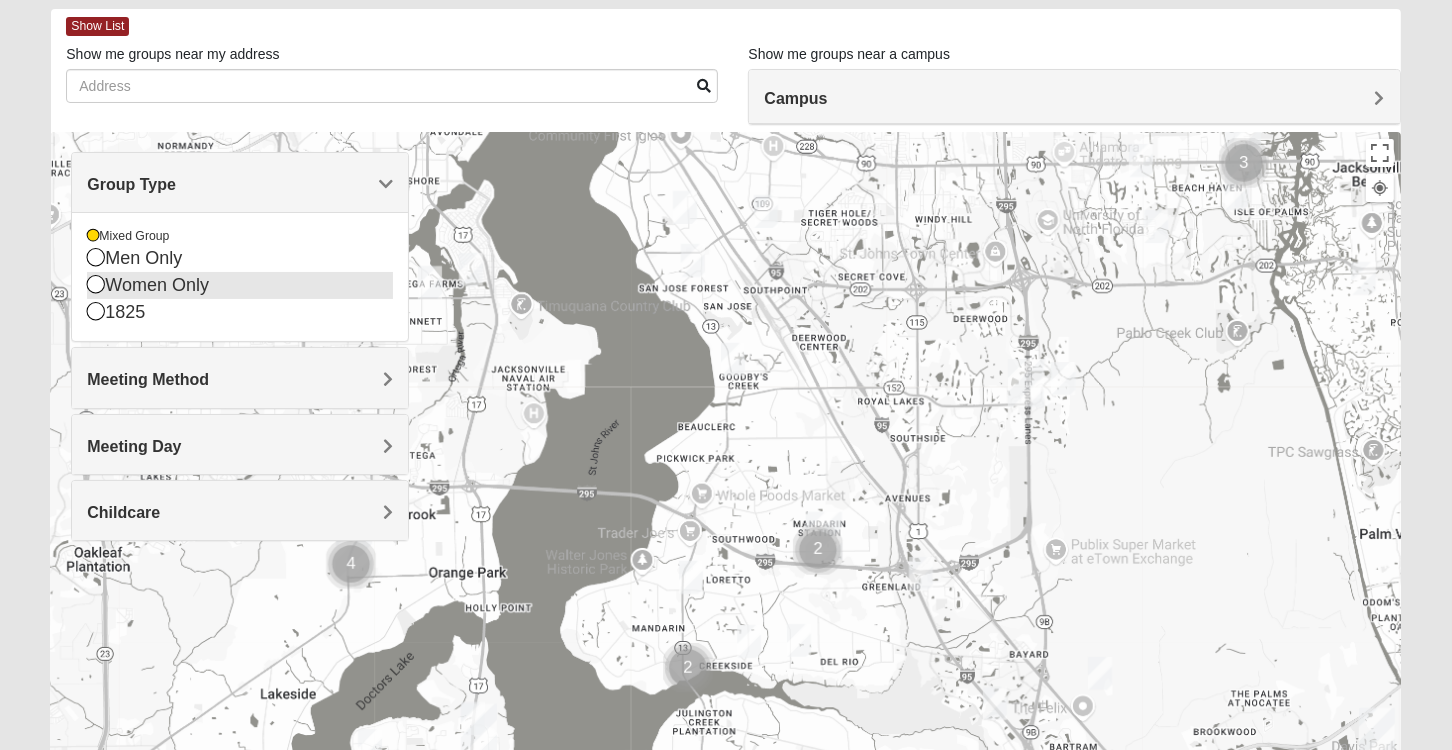click at bounding box center (96, 284) 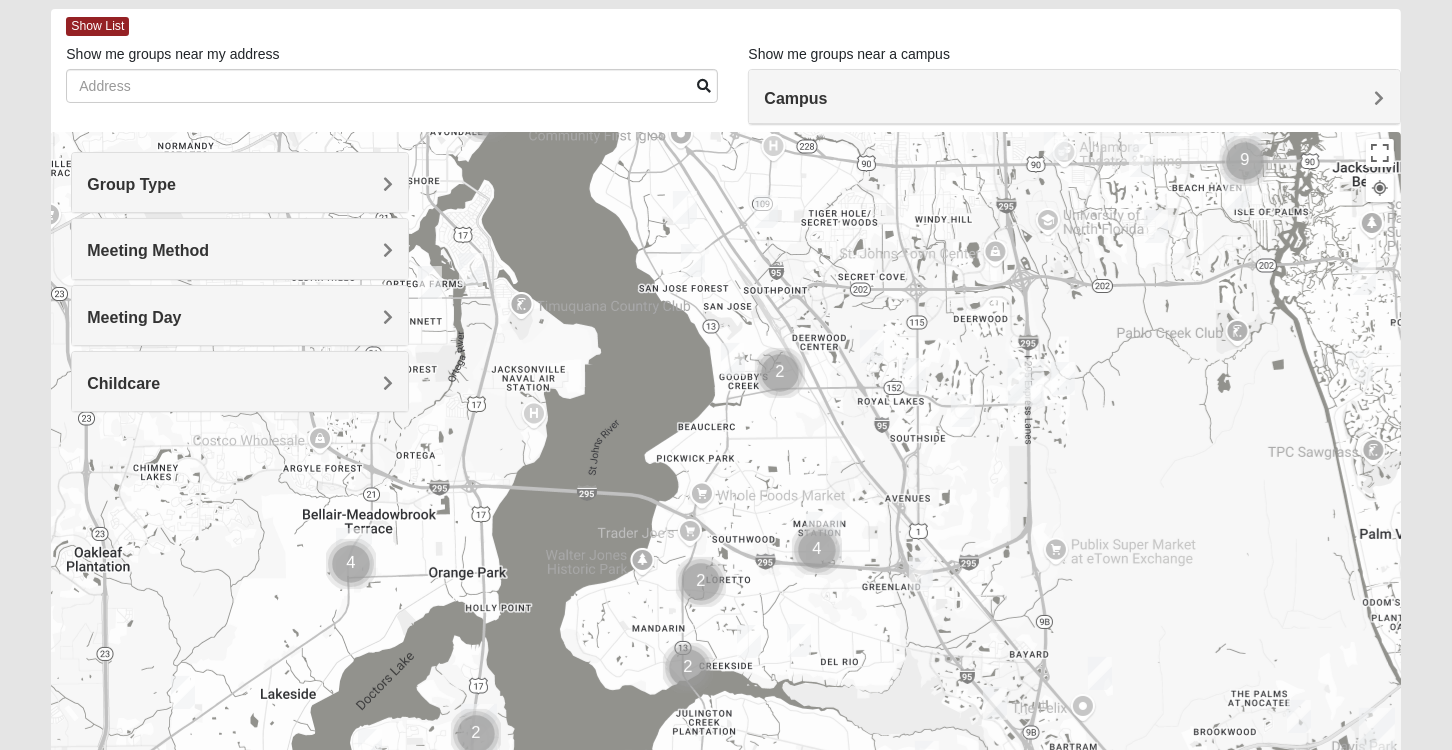 click on "Group Type" at bounding box center (131, 184) 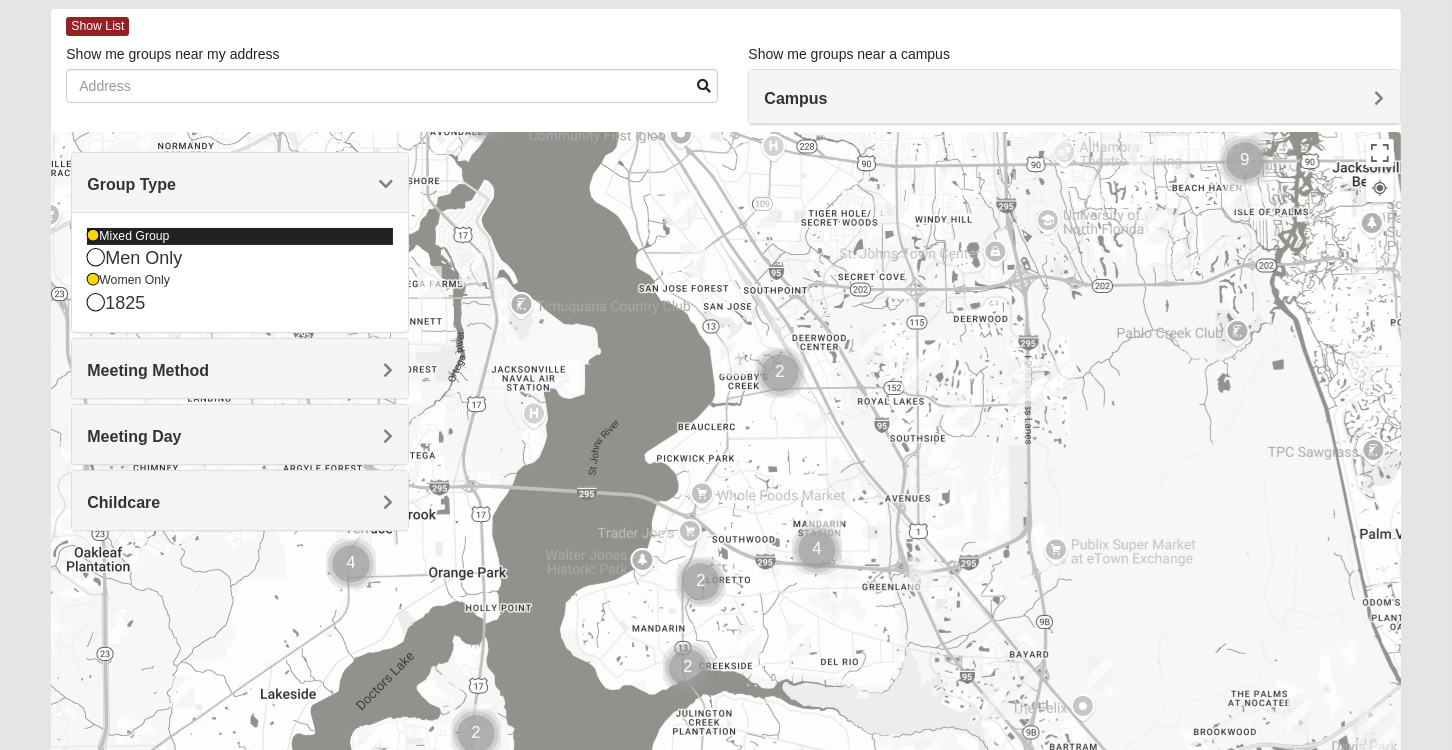 click at bounding box center [93, 236] 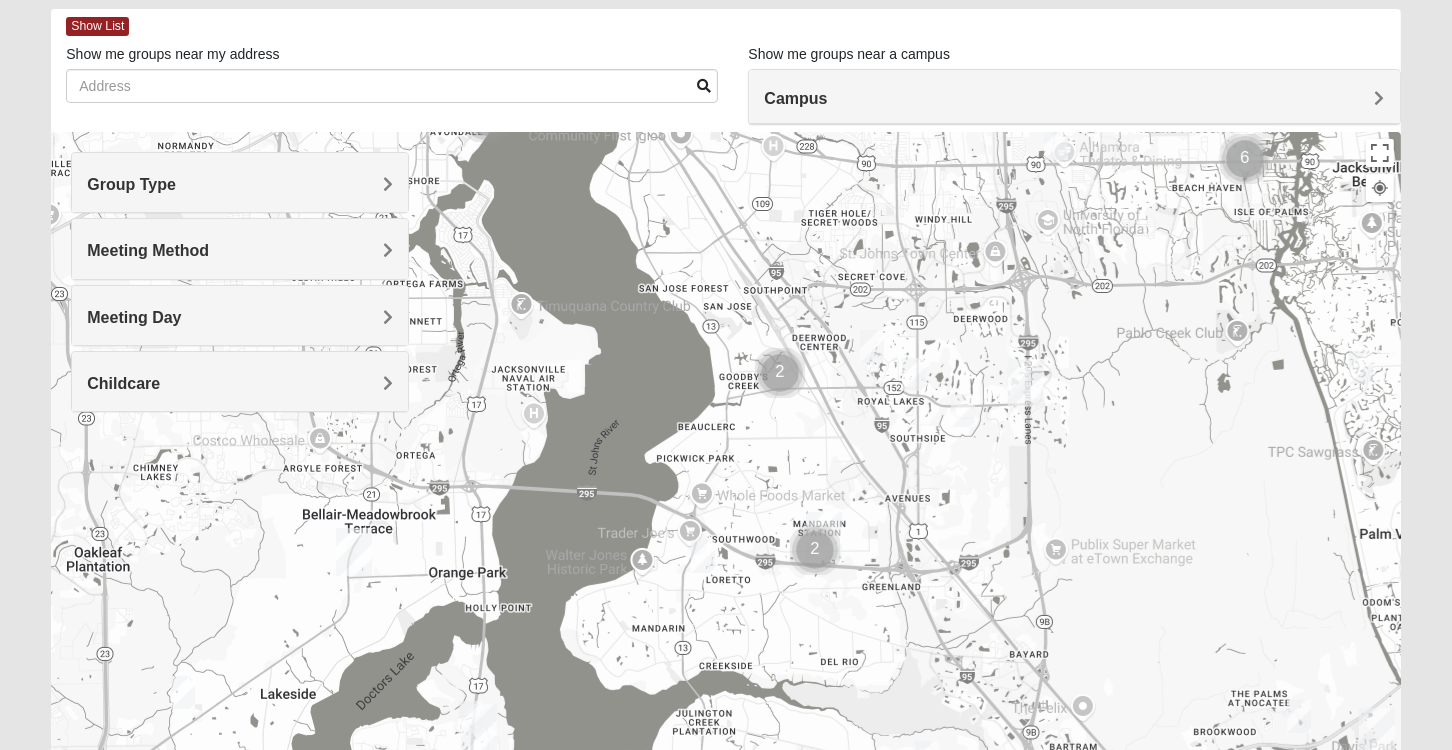 click on "Group Type" at bounding box center [131, 184] 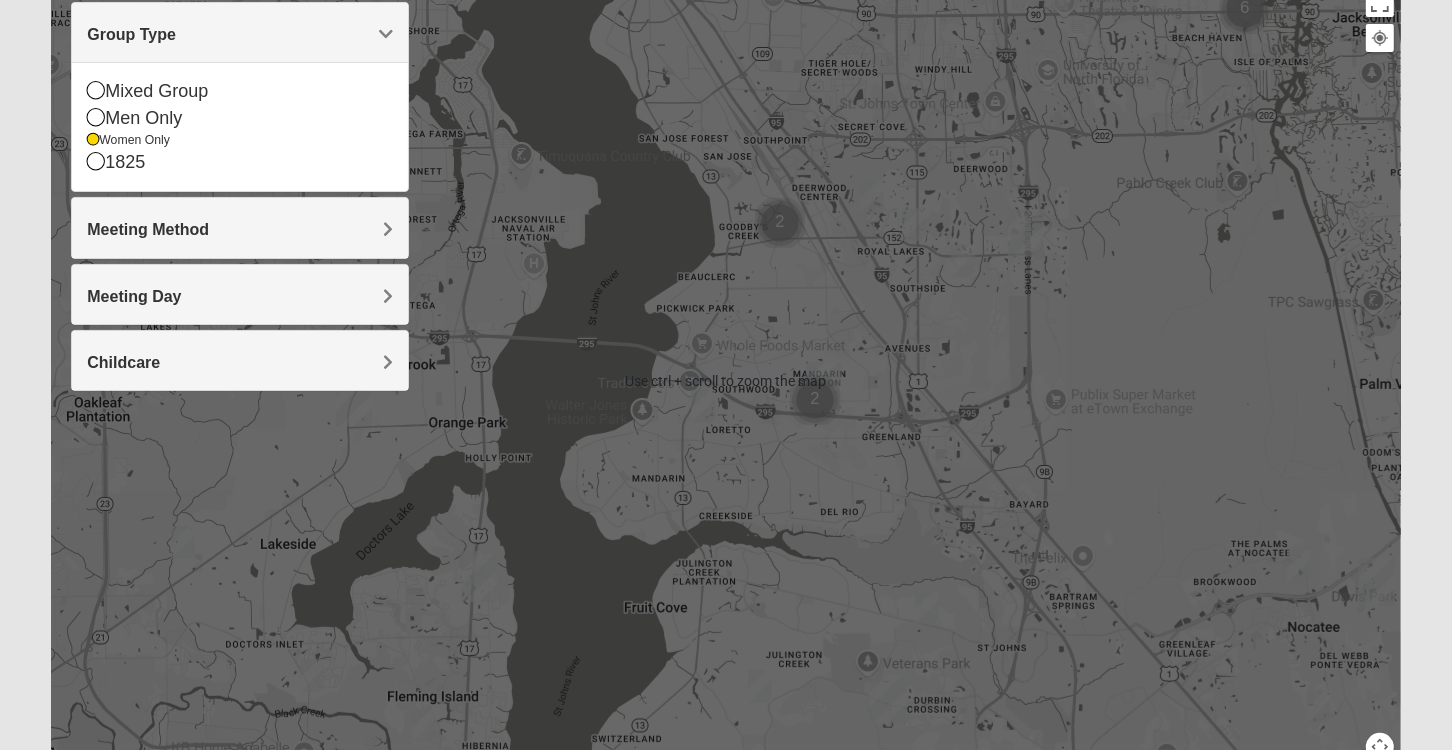 scroll, scrollTop: 197, scrollLeft: 0, axis: vertical 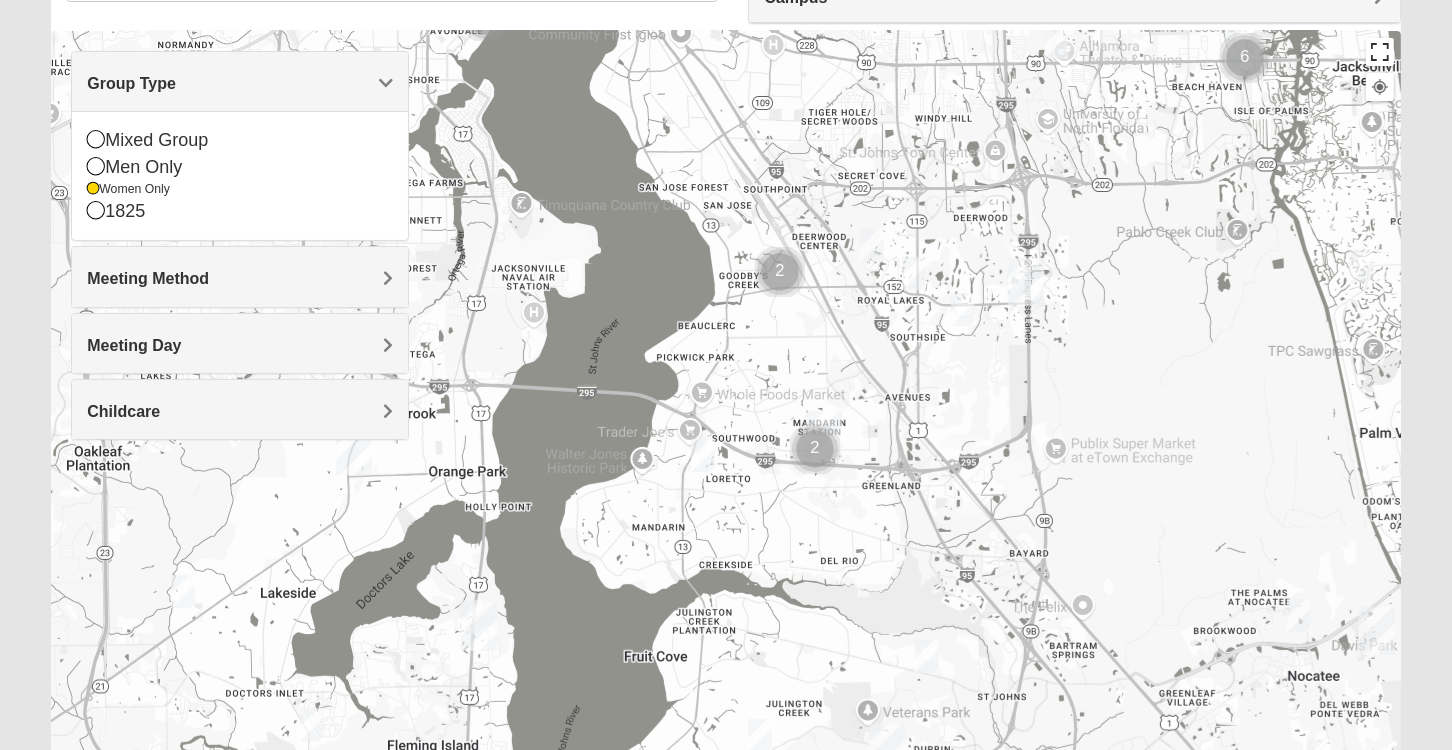 click at bounding box center [1380, 52] 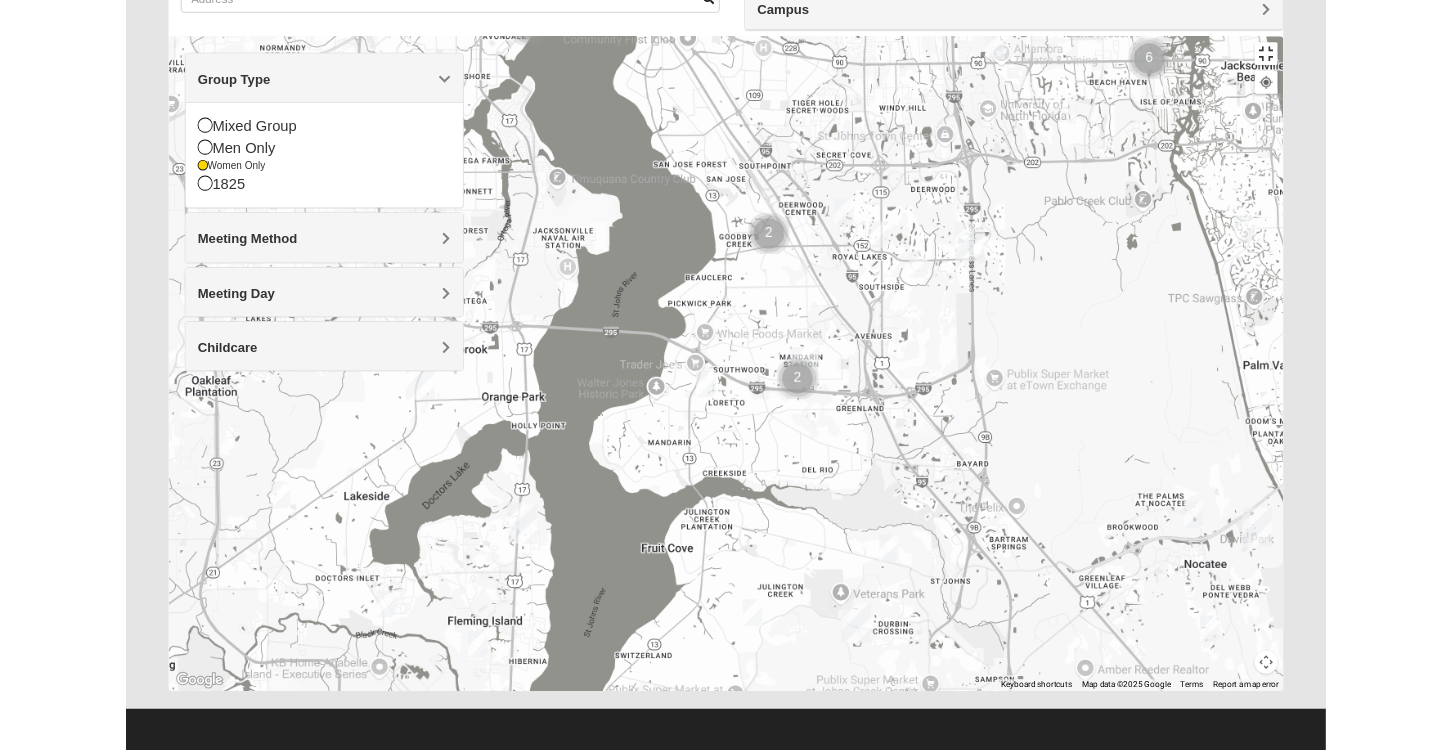 scroll, scrollTop: 197, scrollLeft: 0, axis: vertical 